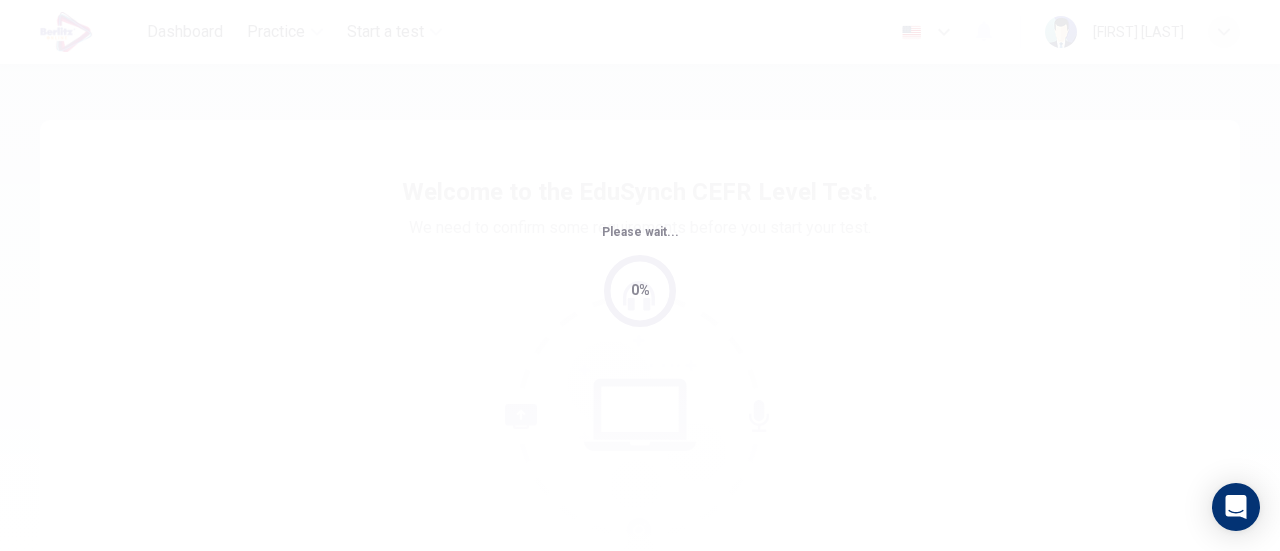 scroll, scrollTop: 0, scrollLeft: 0, axis: both 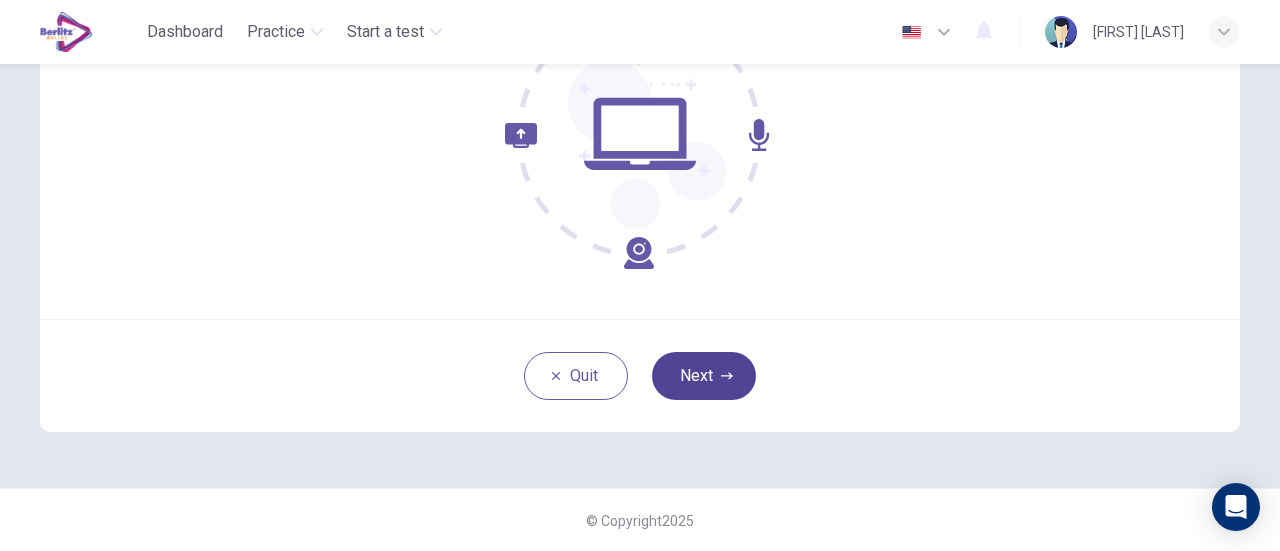 click on "Next" at bounding box center [704, 376] 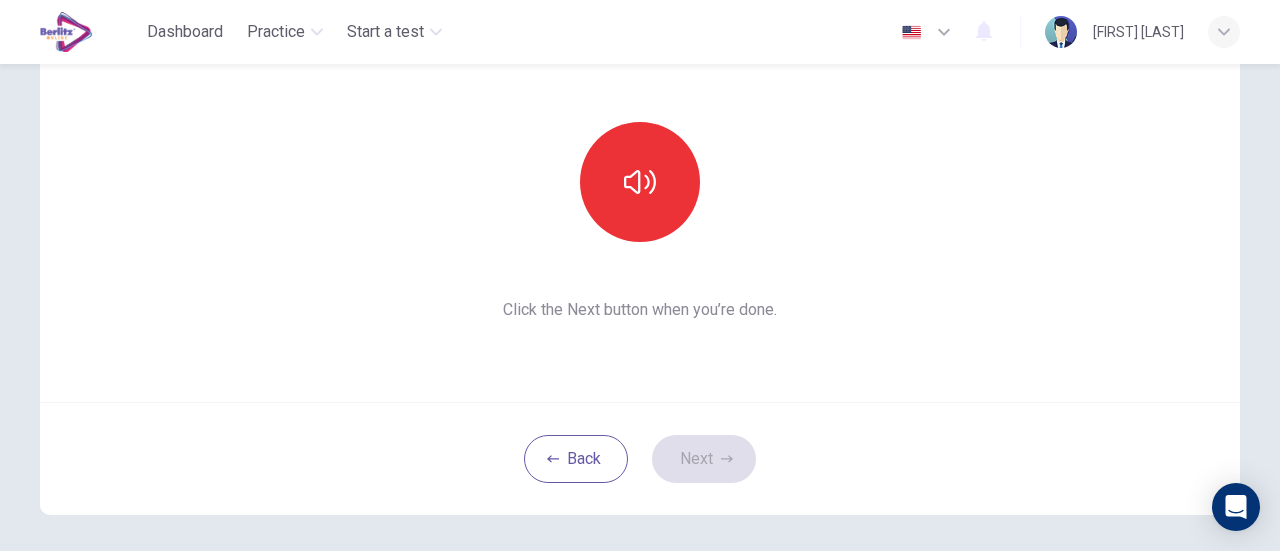 scroll, scrollTop: 81, scrollLeft: 0, axis: vertical 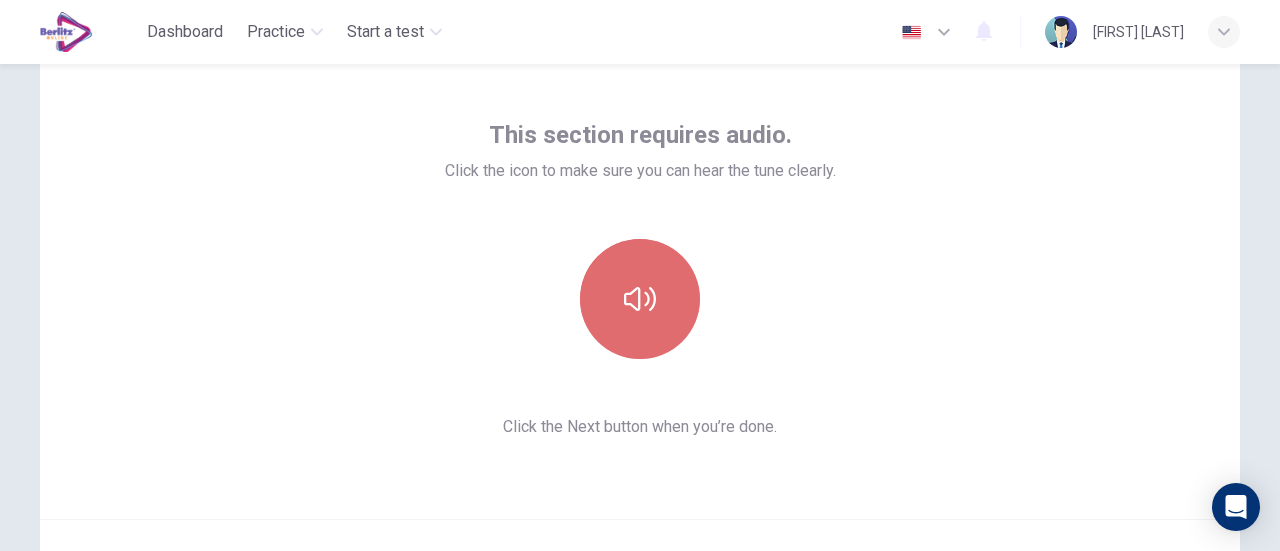 click 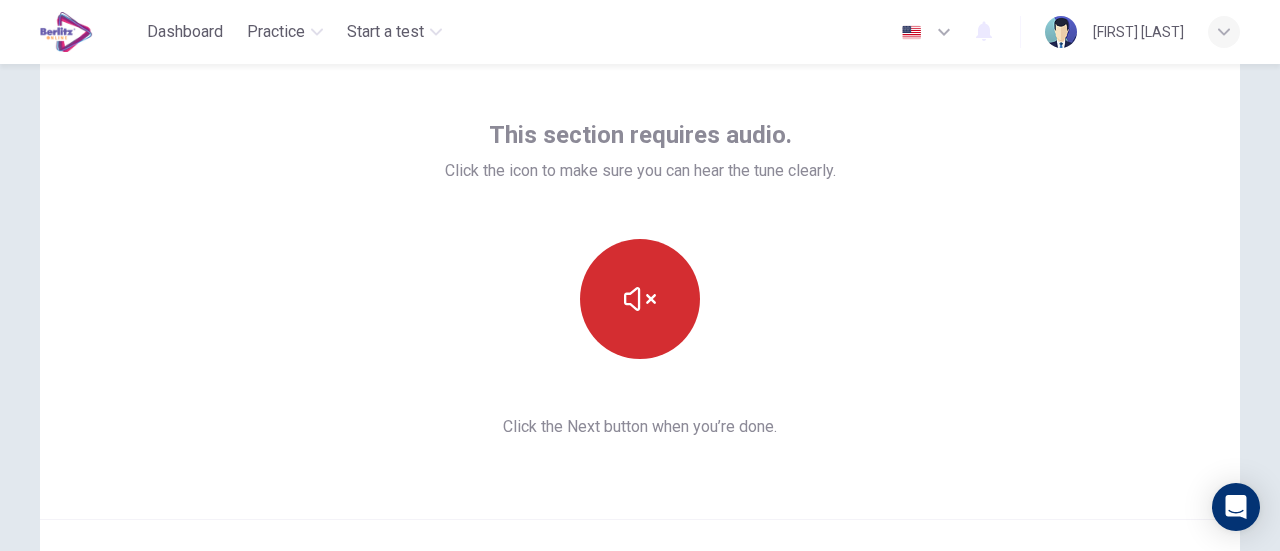 type 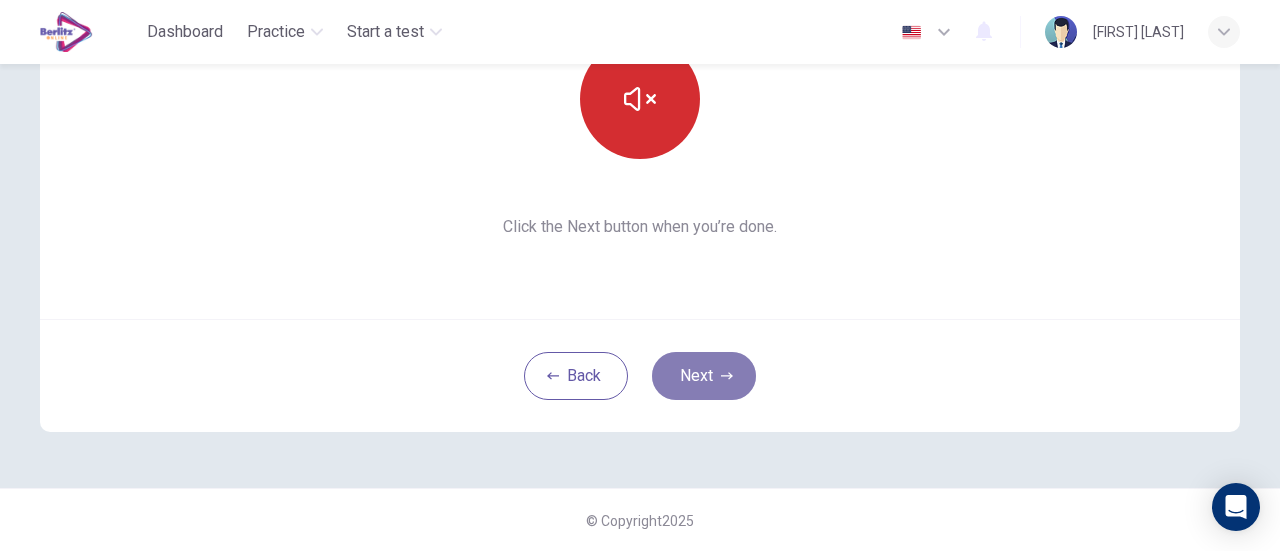 click on "Next" at bounding box center (704, 376) 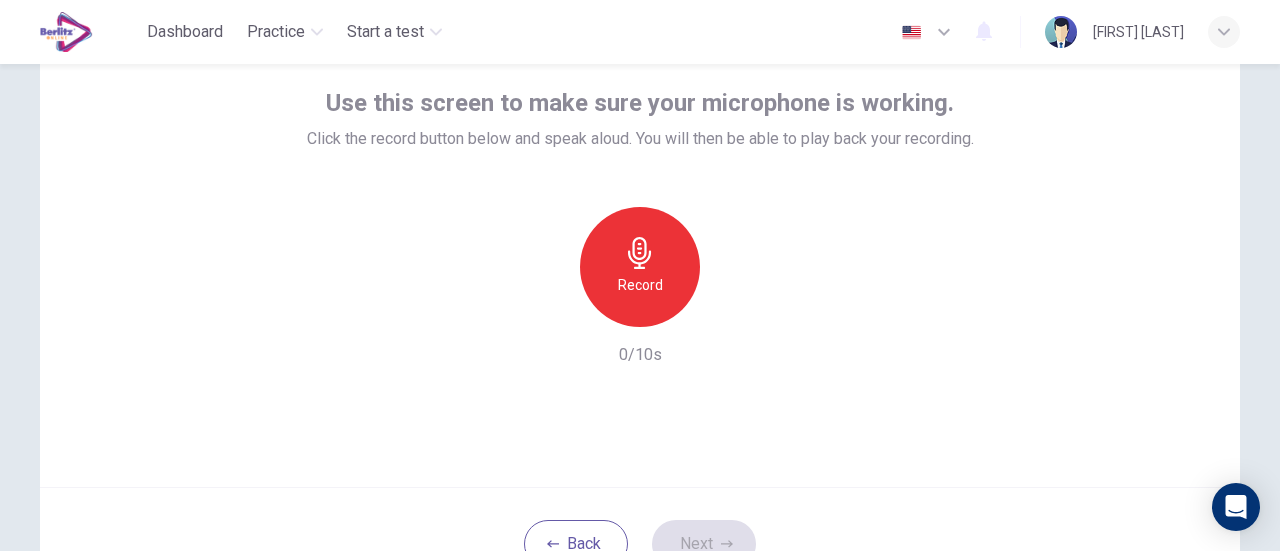 scroll, scrollTop: 81, scrollLeft: 0, axis: vertical 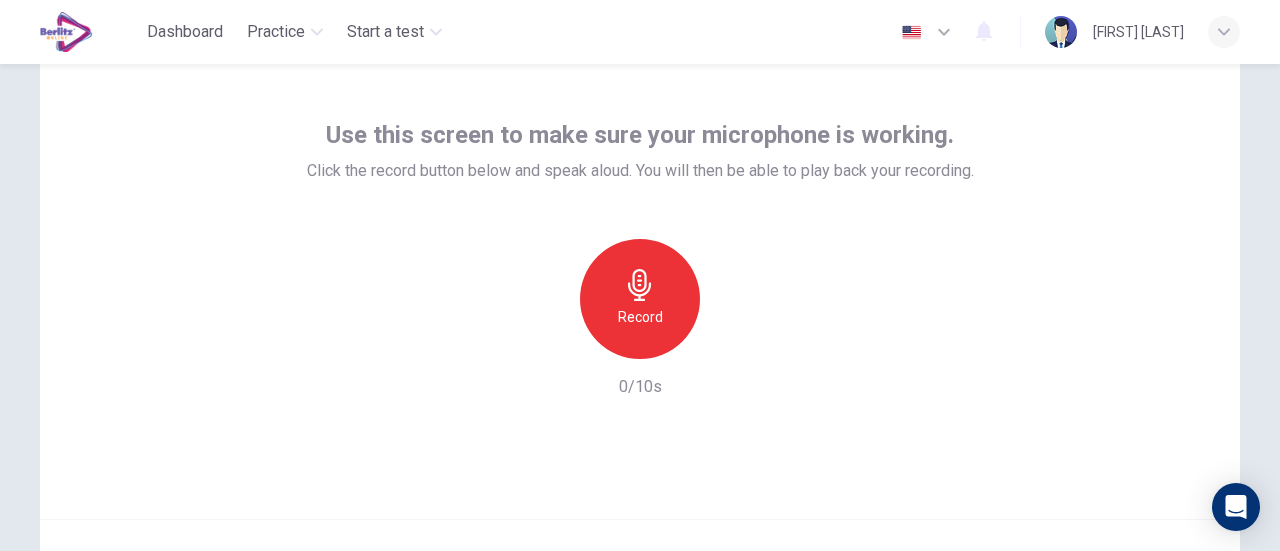 click 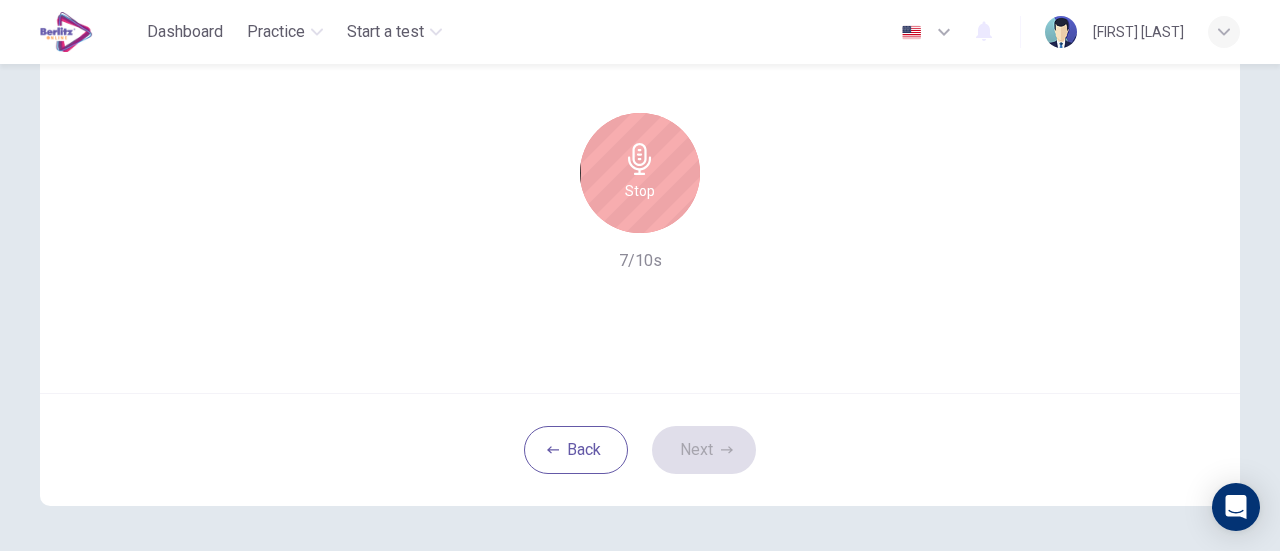 scroll, scrollTop: 81, scrollLeft: 0, axis: vertical 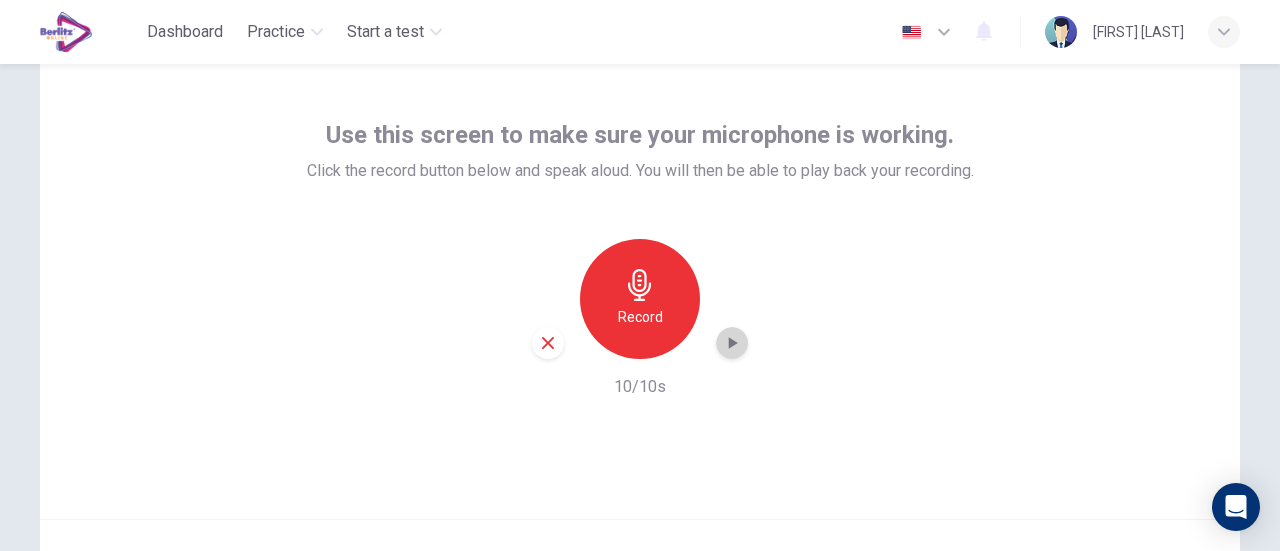 click 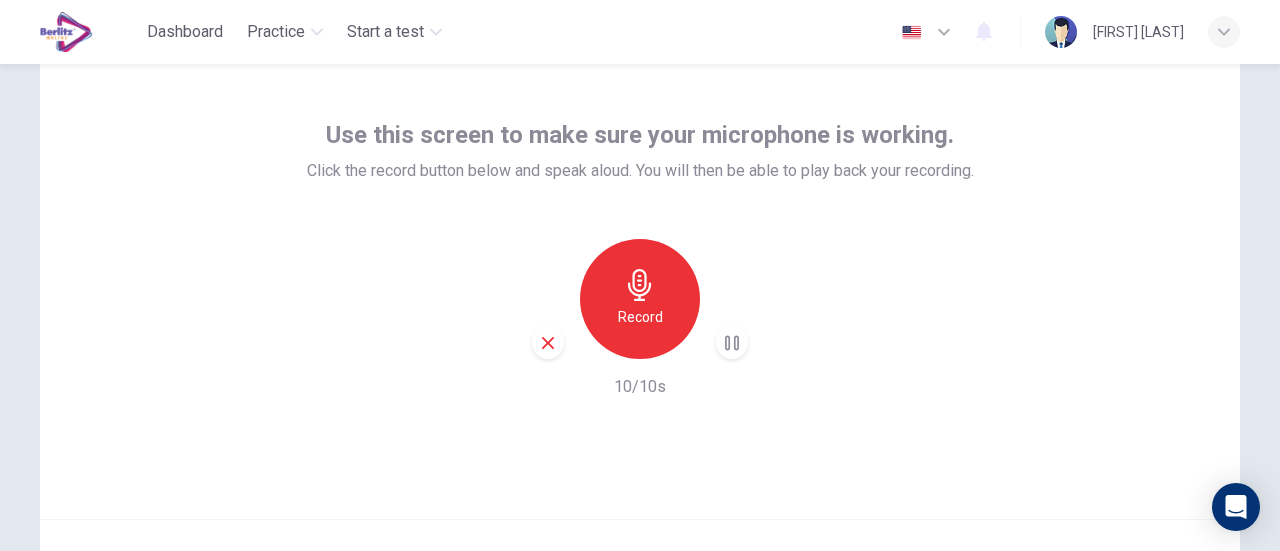 scroll, scrollTop: 181, scrollLeft: 0, axis: vertical 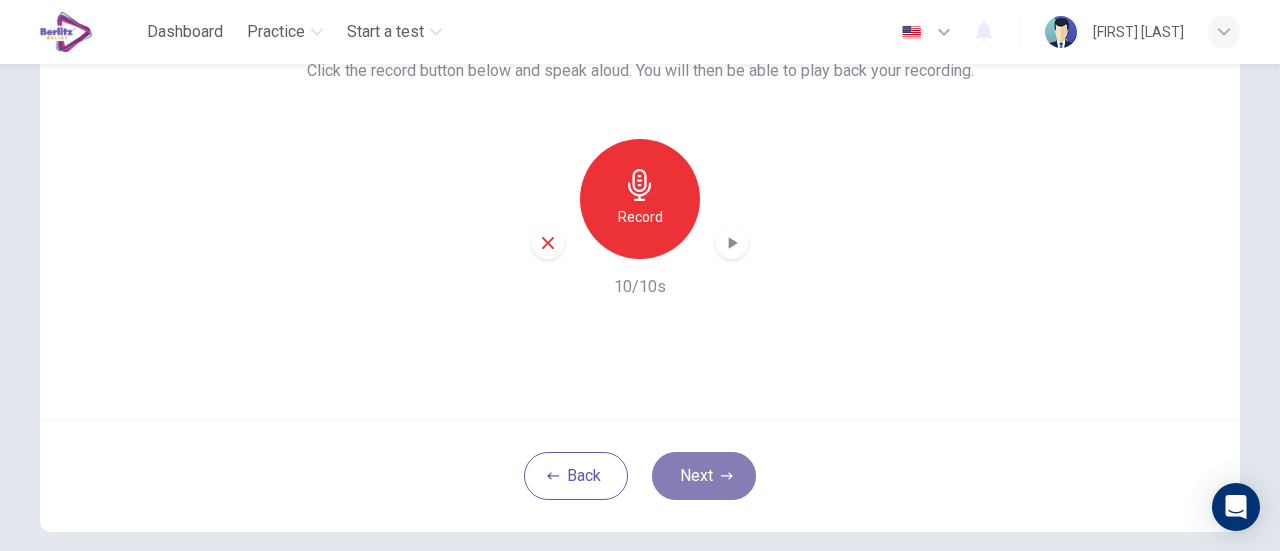 click on "Next" at bounding box center (704, 476) 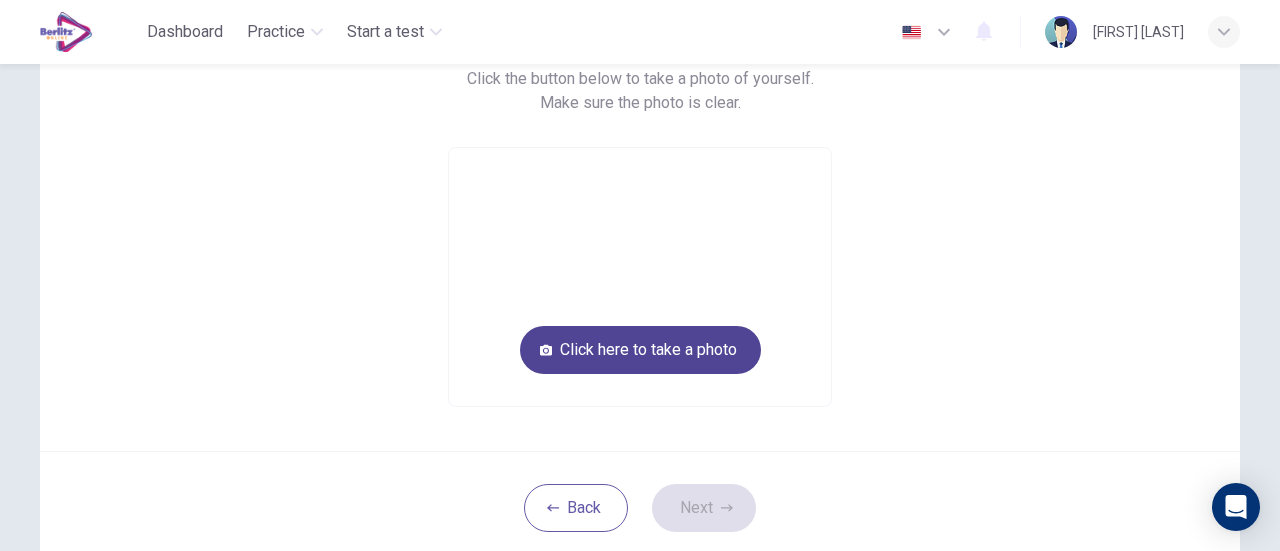 click on "Click here to take a photo" at bounding box center (640, 350) 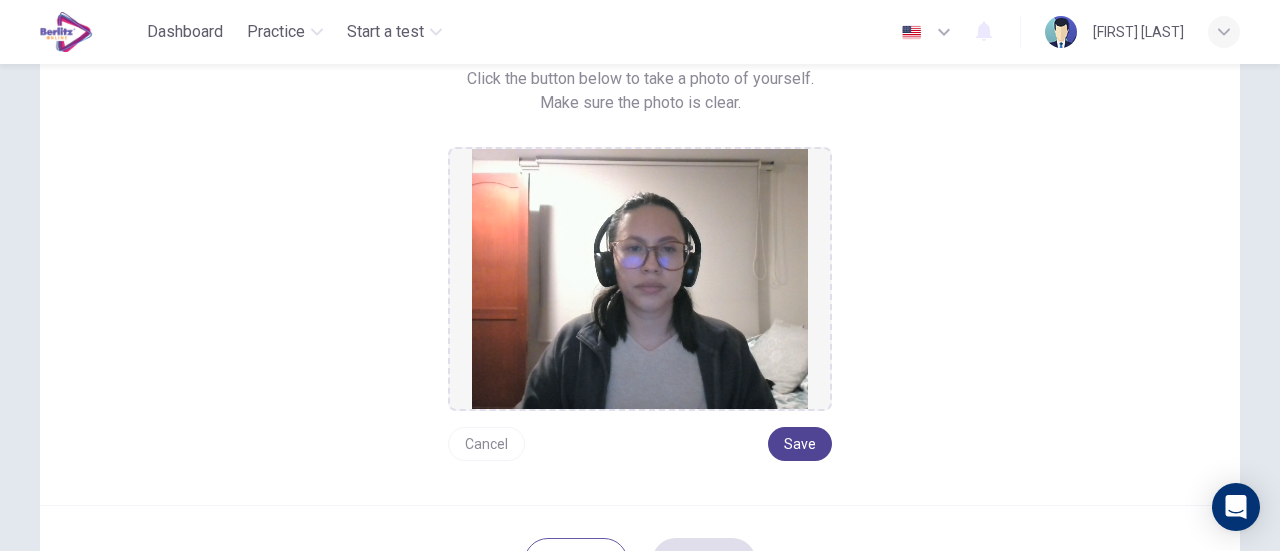click on "Save" at bounding box center (800, 444) 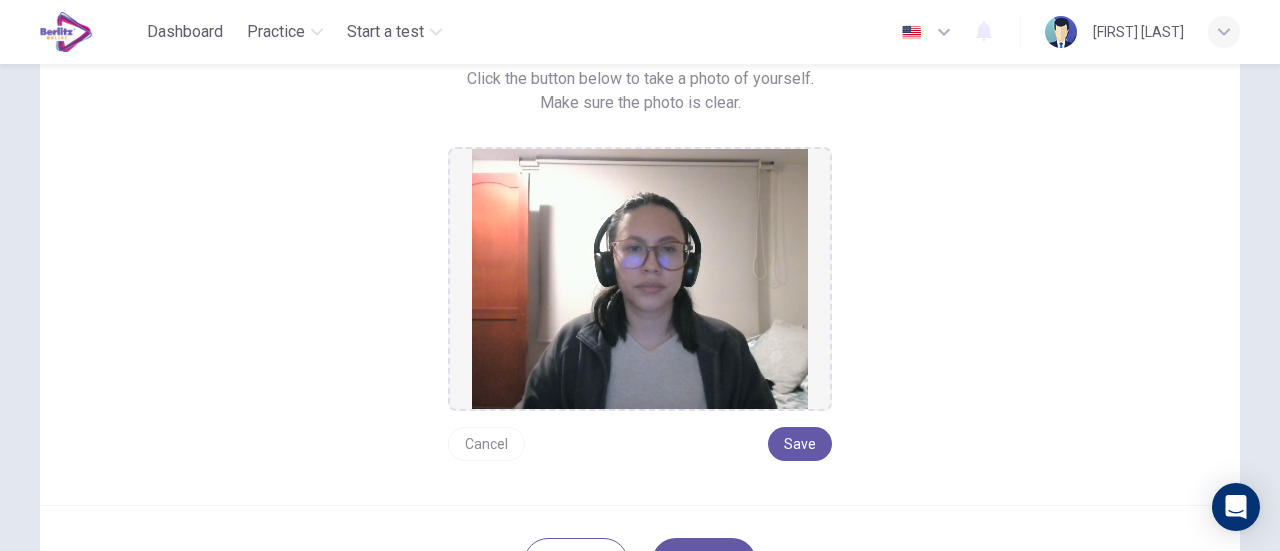 scroll, scrollTop: 281, scrollLeft: 0, axis: vertical 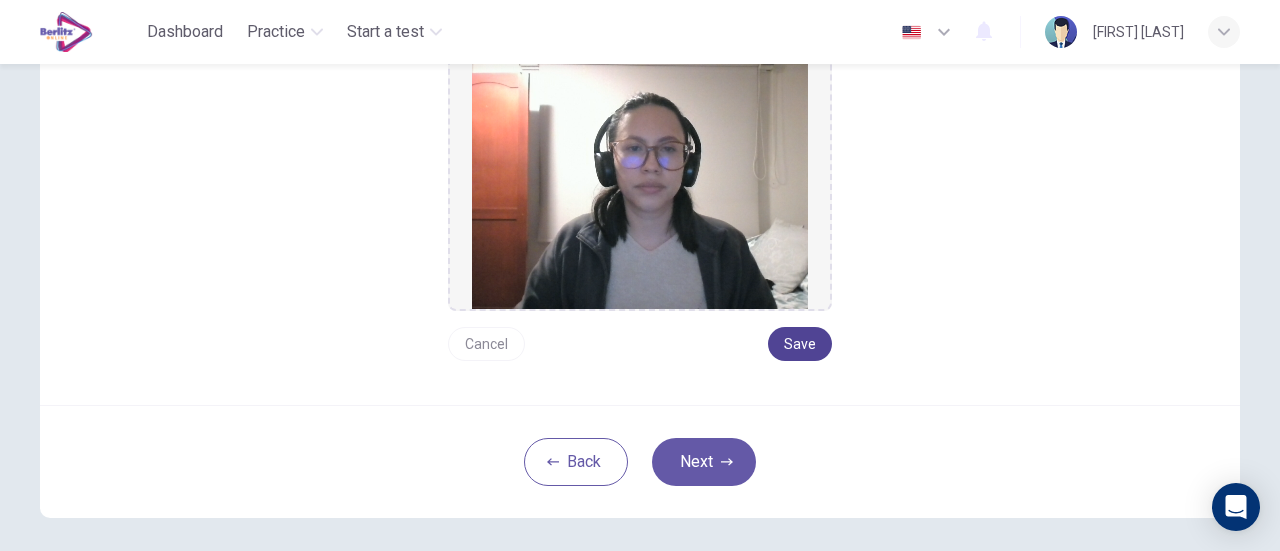 click on "Save" at bounding box center (800, 344) 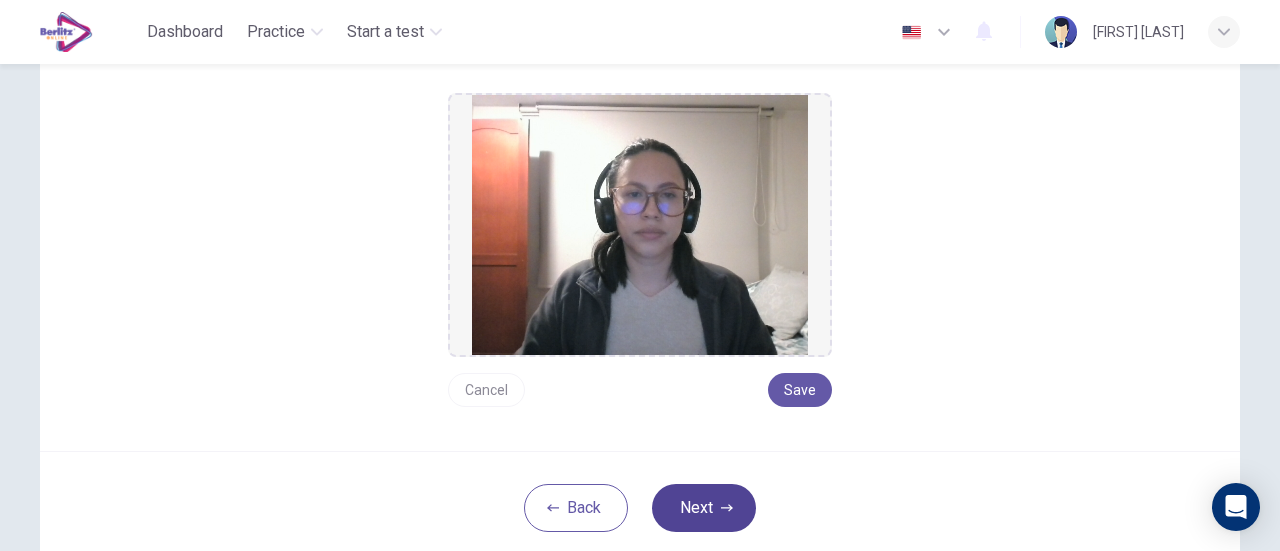 scroll, scrollTop: 266, scrollLeft: 0, axis: vertical 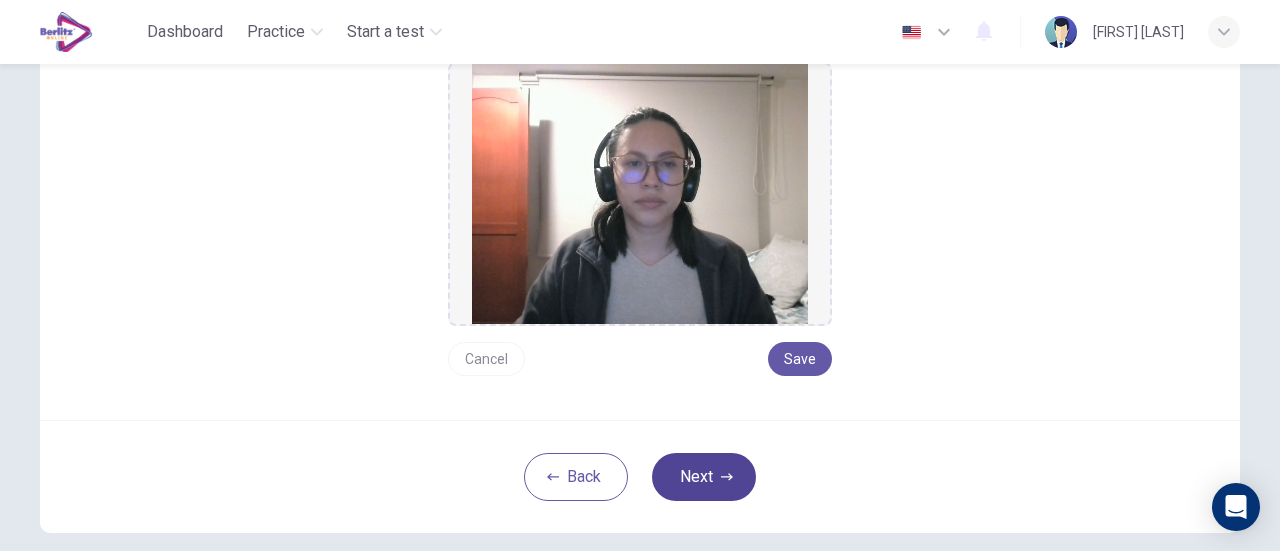 click 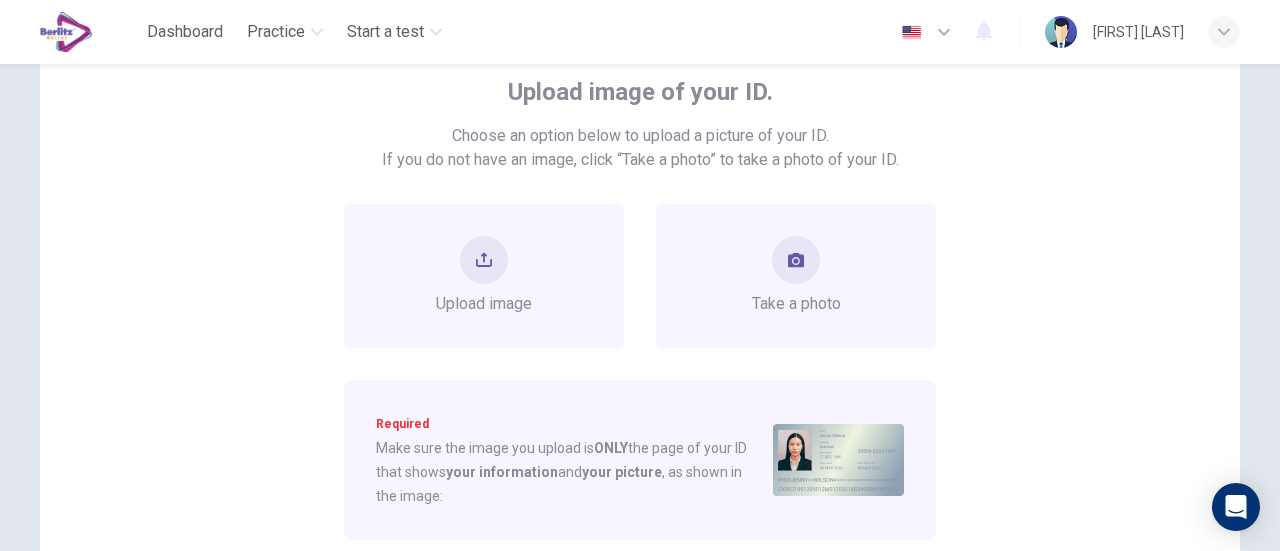 scroll, scrollTop: 166, scrollLeft: 0, axis: vertical 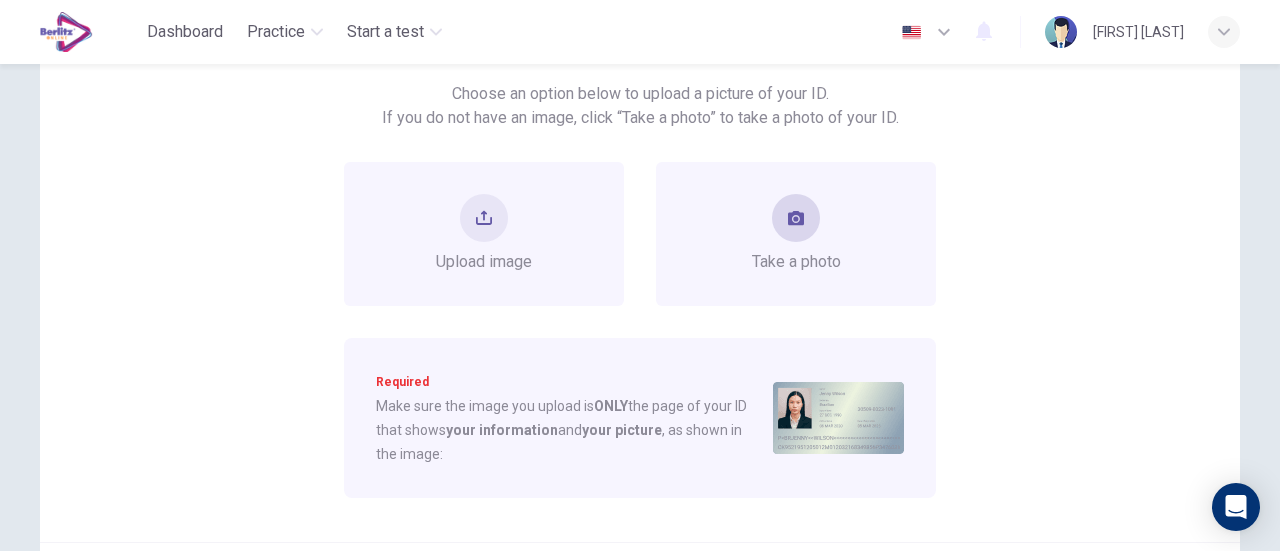 click on "Take a photo" at bounding box center [796, 234] 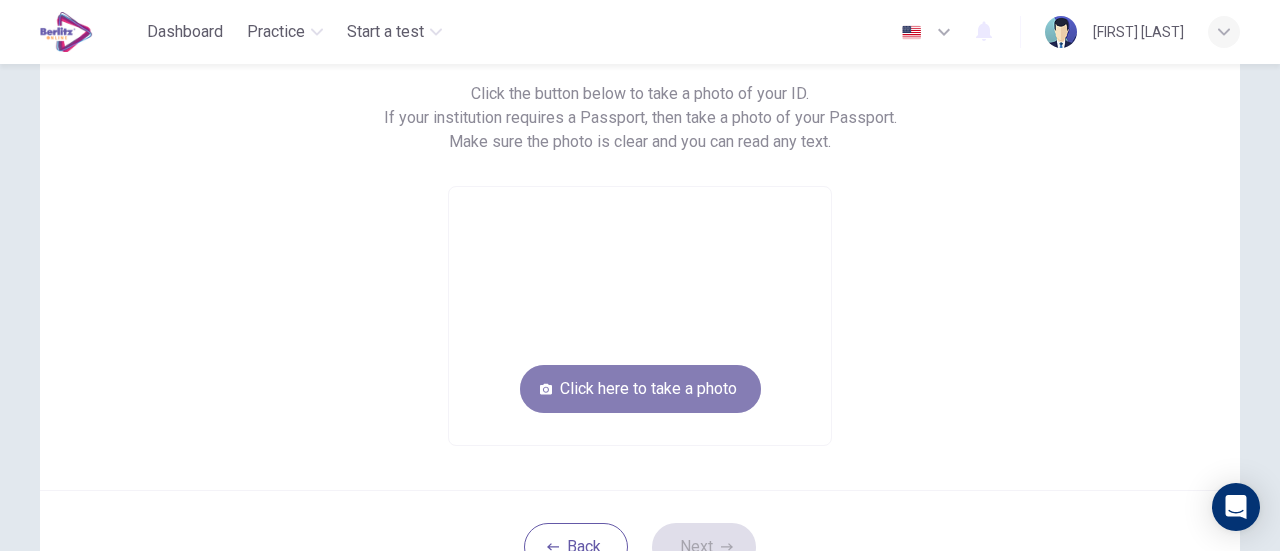 click on "Click here to take a photo" at bounding box center [640, 389] 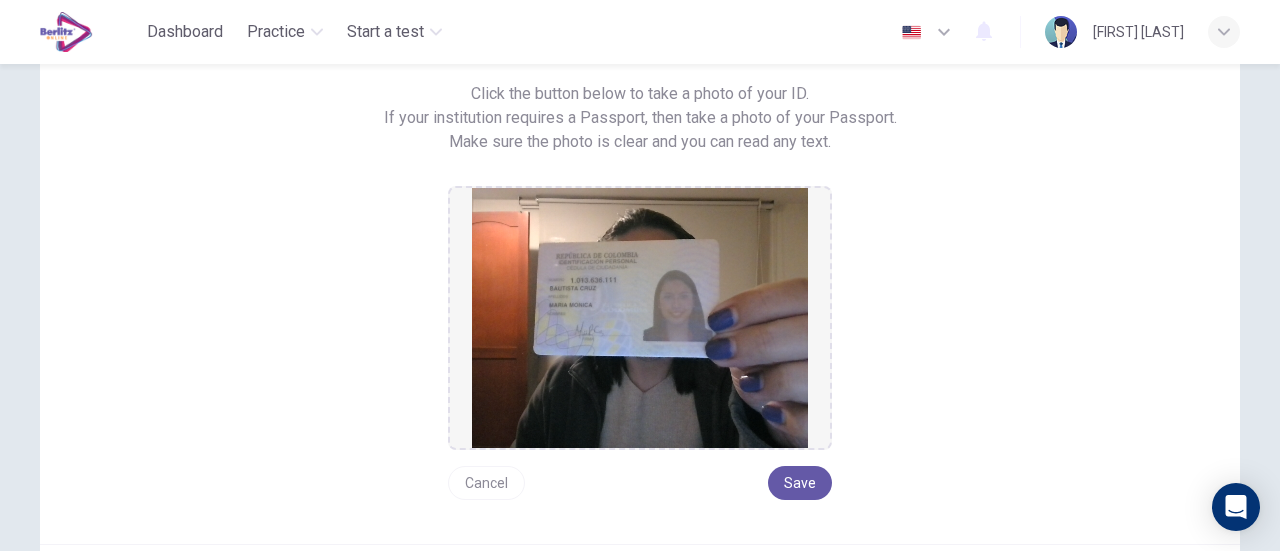 click on "Cancel" at bounding box center (486, 483) 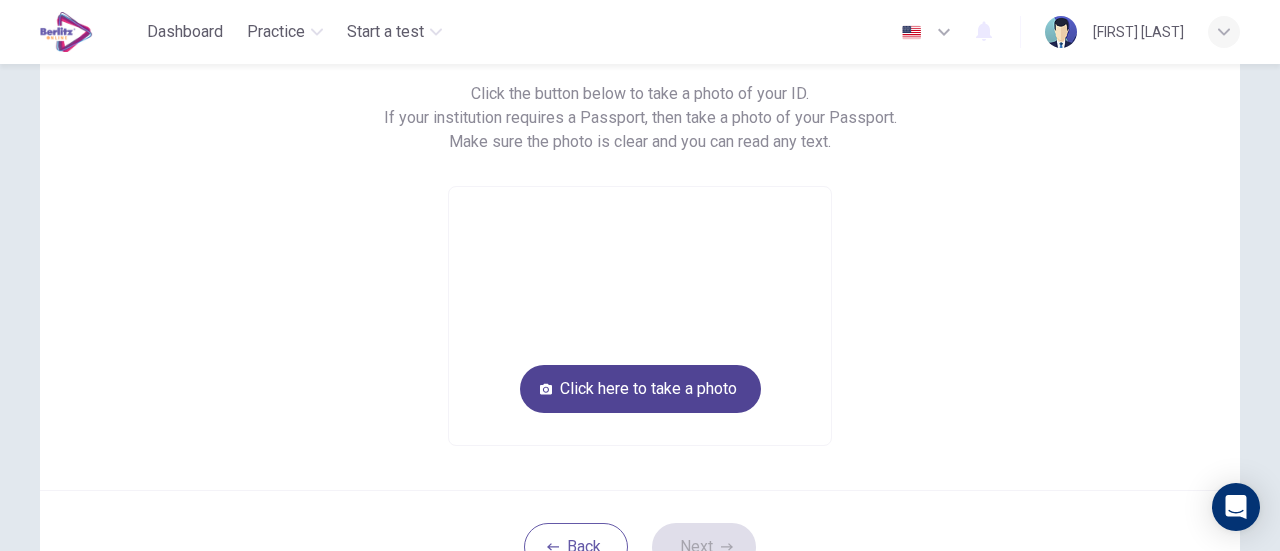 click on "Click here to take a photo" at bounding box center [640, 389] 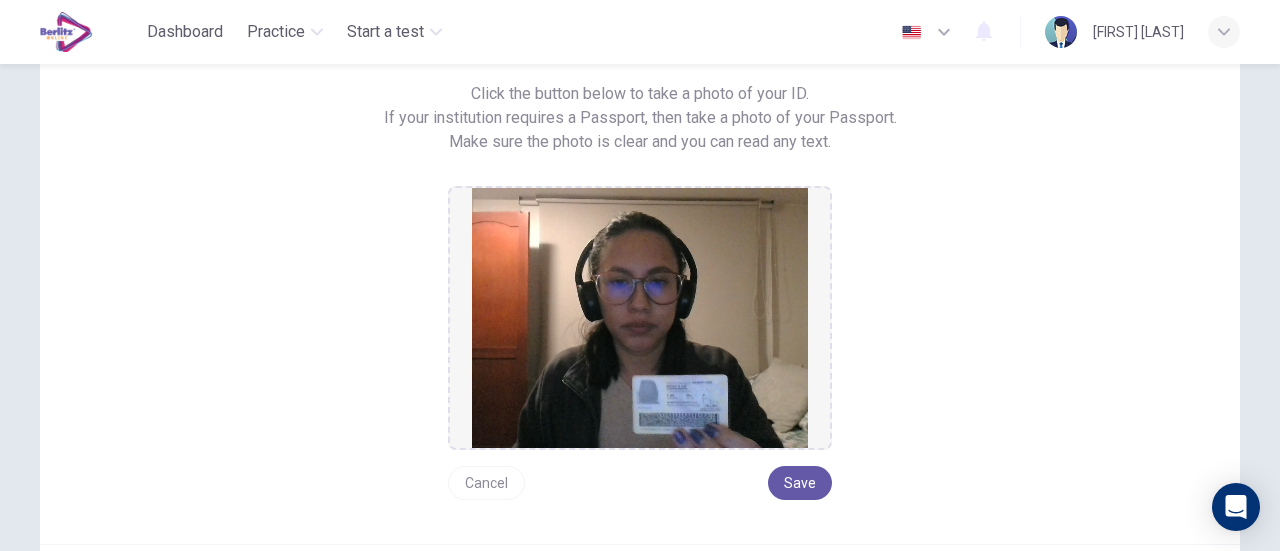 click on "Cancel" at bounding box center [486, 483] 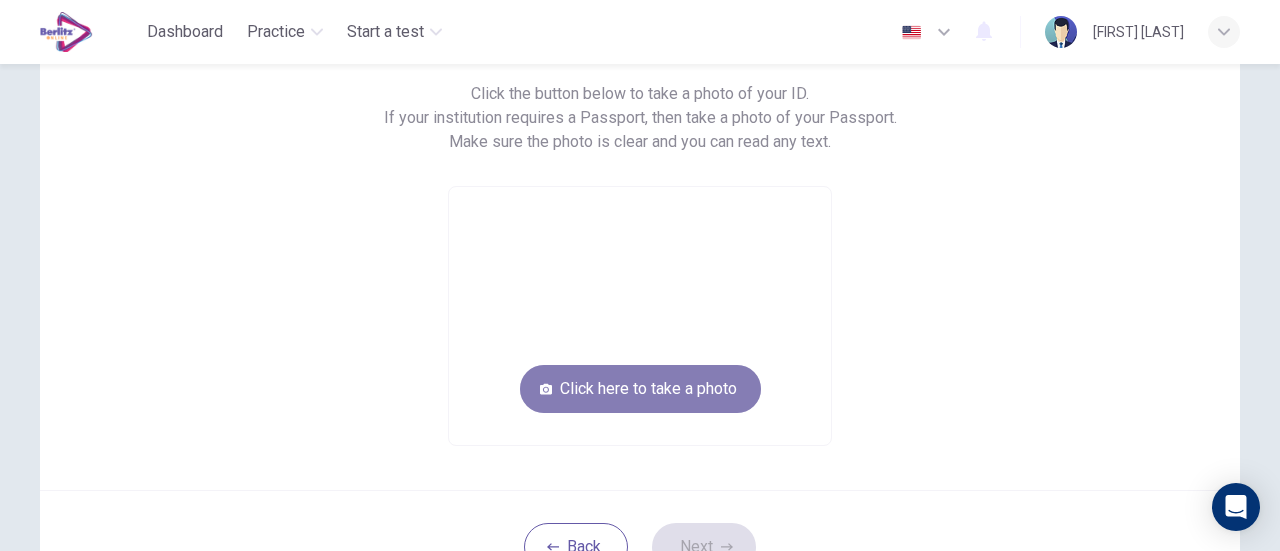 click on "Click here to take a photo" at bounding box center [640, 389] 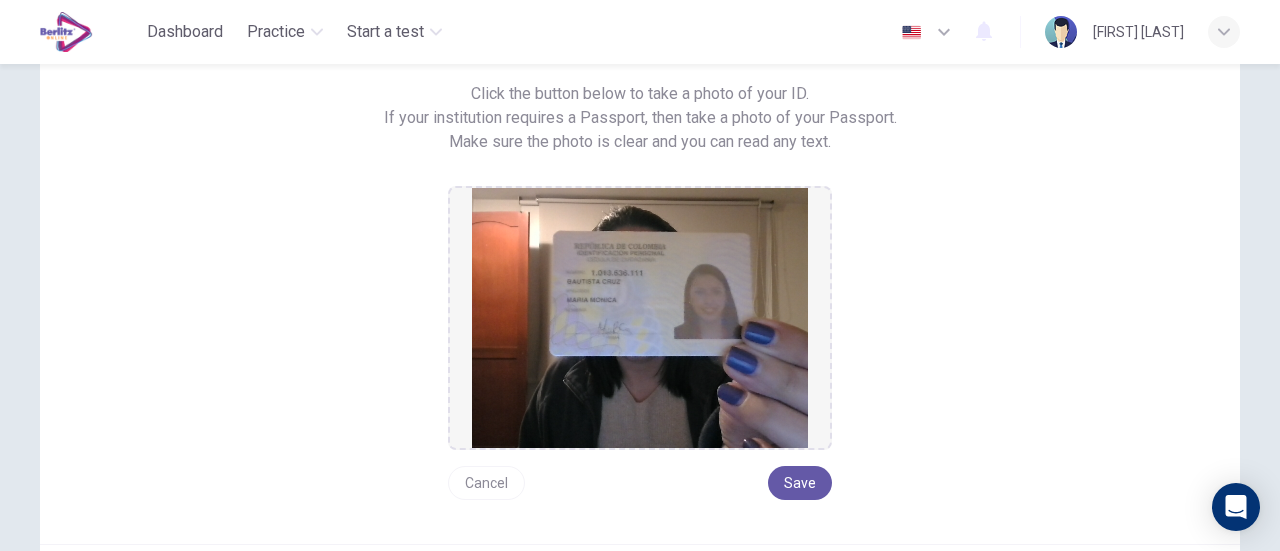click on "Cancel" at bounding box center (486, 483) 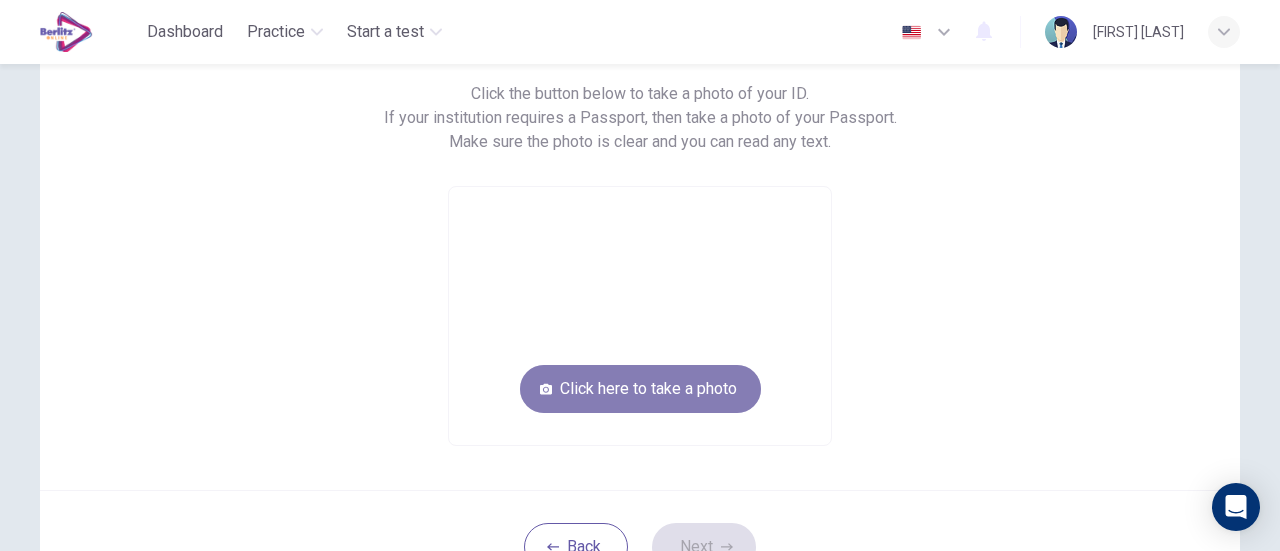 click on "Click here to take a photo" at bounding box center [640, 389] 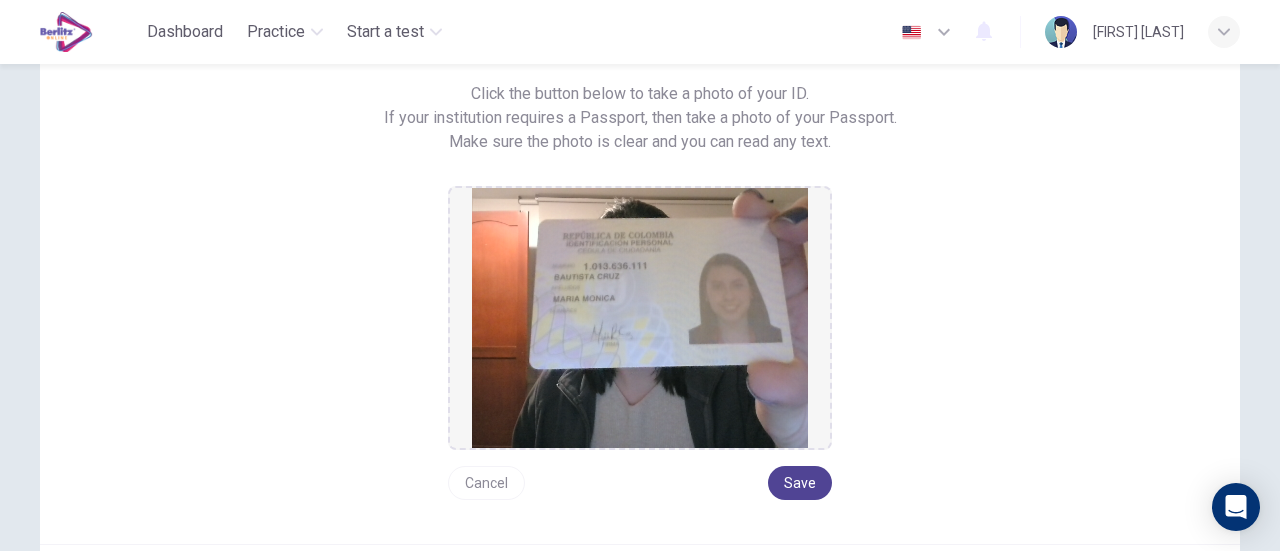 click on "Save" at bounding box center [800, 483] 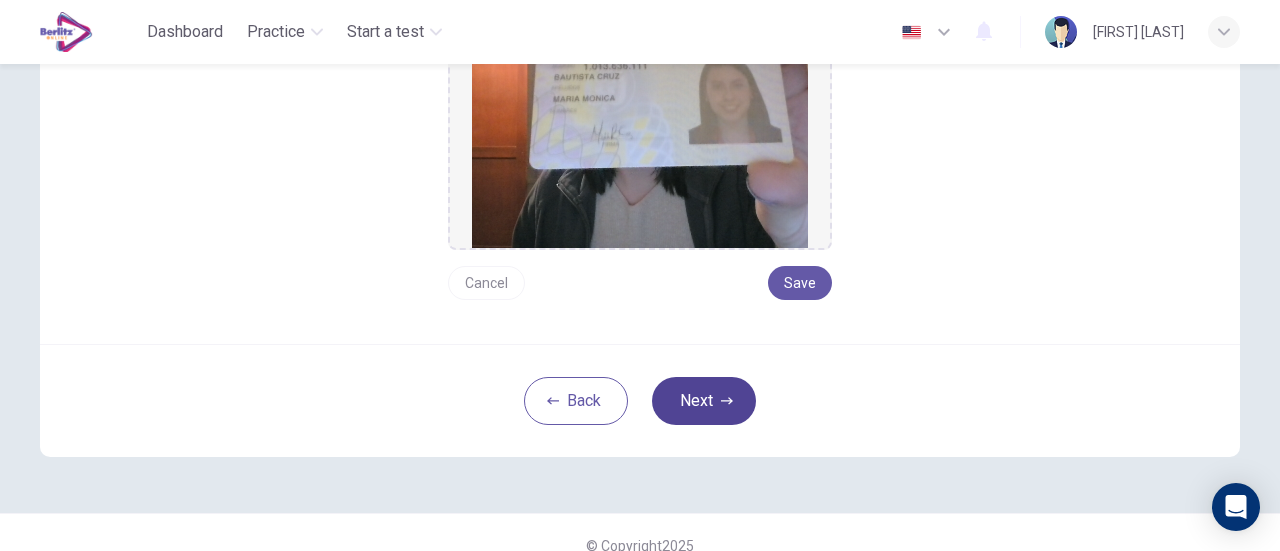 click on "Next" at bounding box center [704, 401] 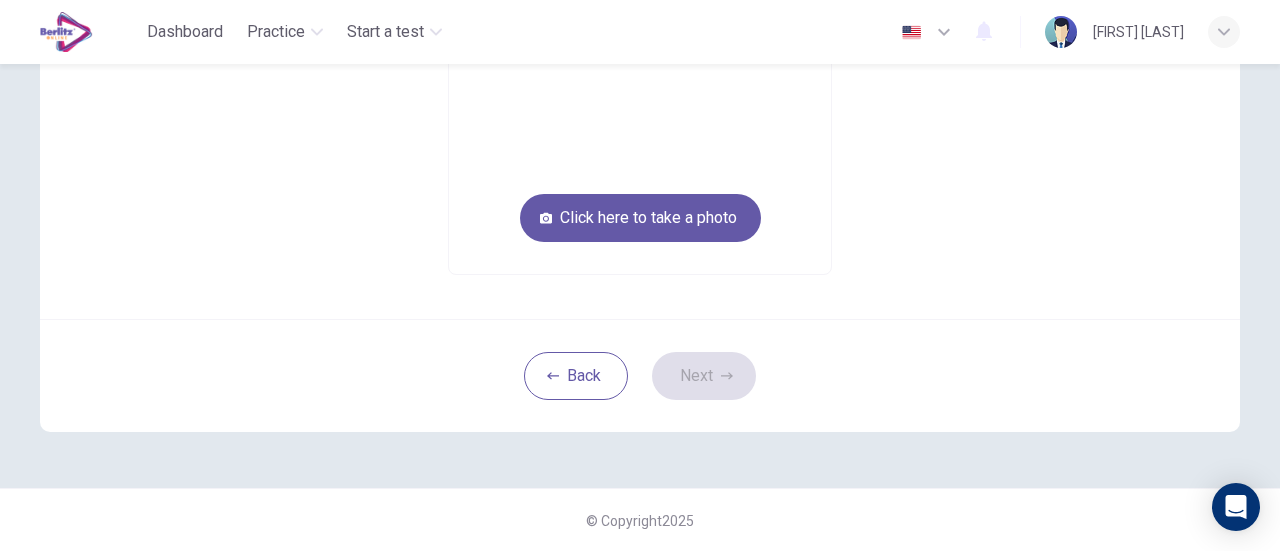 scroll, scrollTop: 113, scrollLeft: 0, axis: vertical 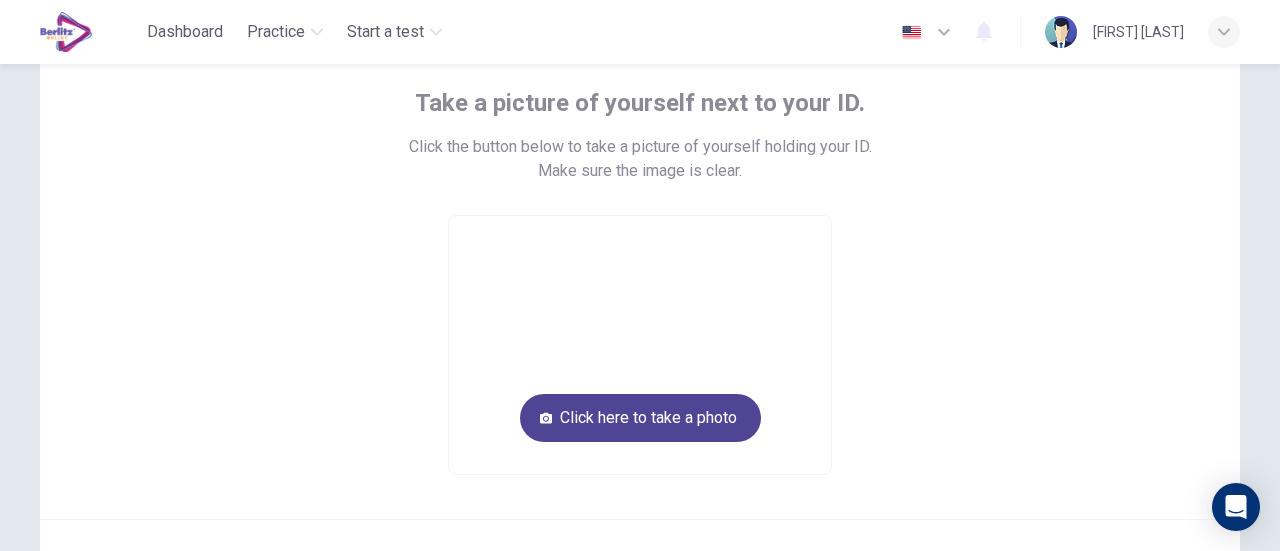 click on "Click here to take a photo" at bounding box center [640, 418] 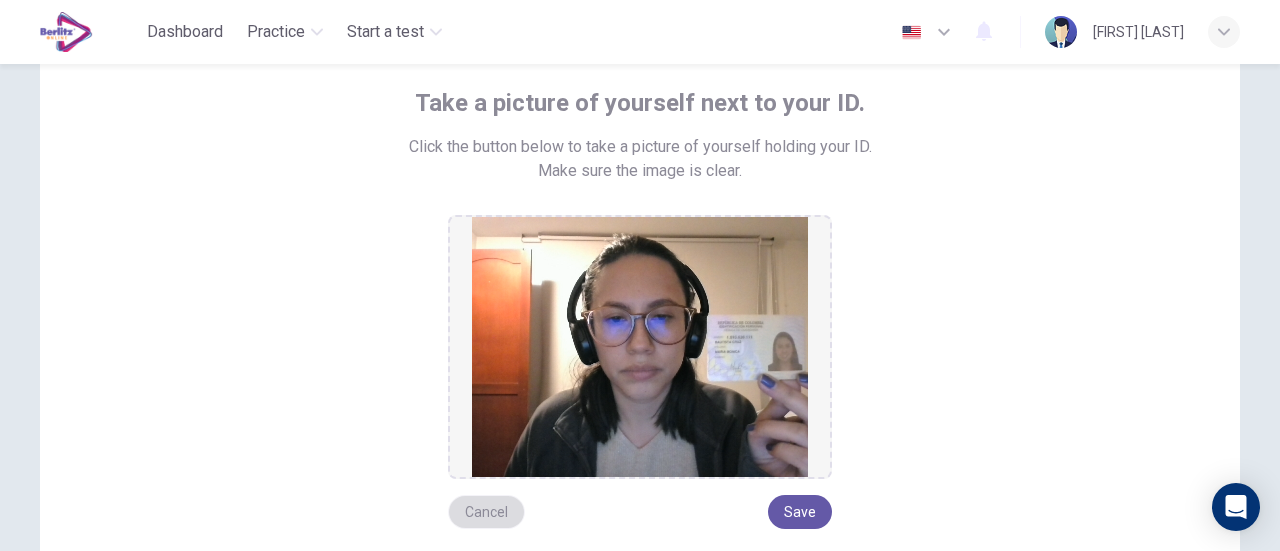 click on "Cancel" at bounding box center [486, 512] 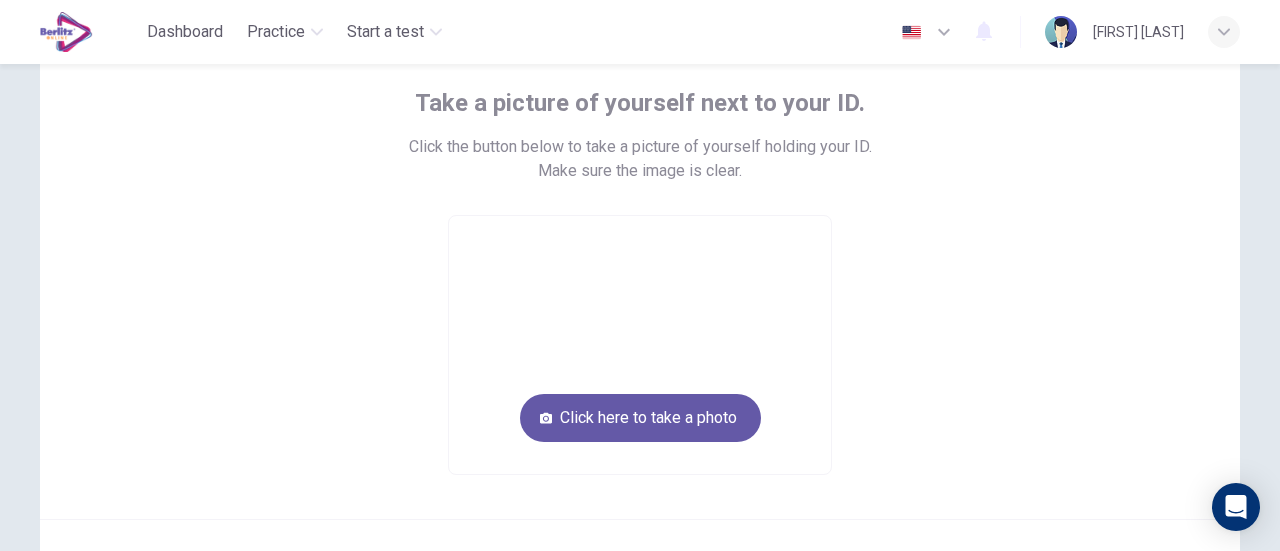 click at bounding box center (640, 345) 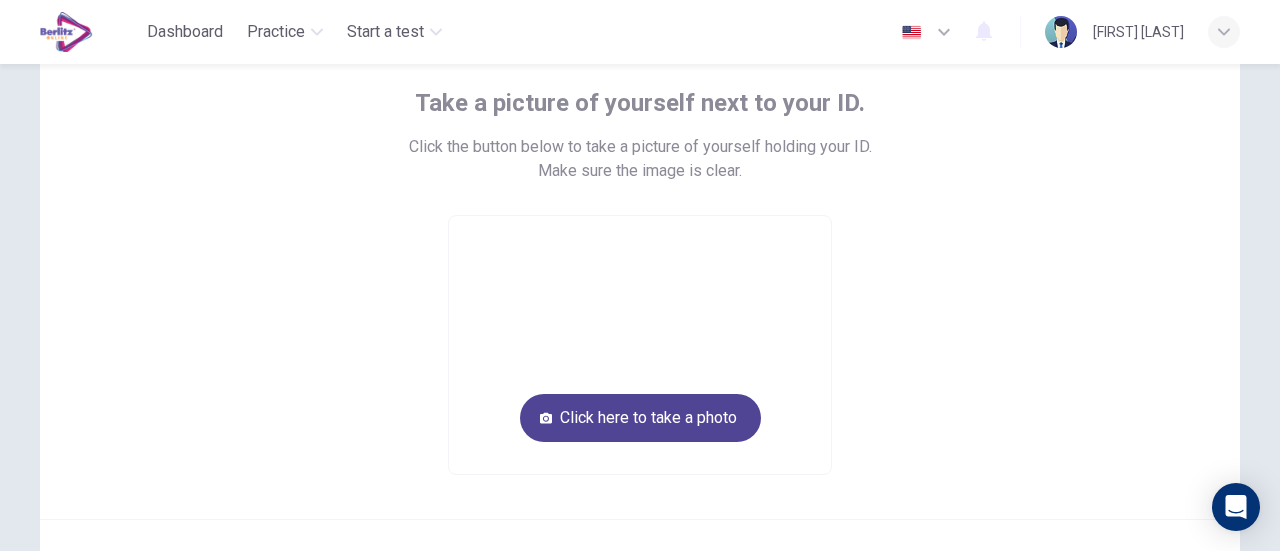 click on "Click here to take a photo" at bounding box center [640, 418] 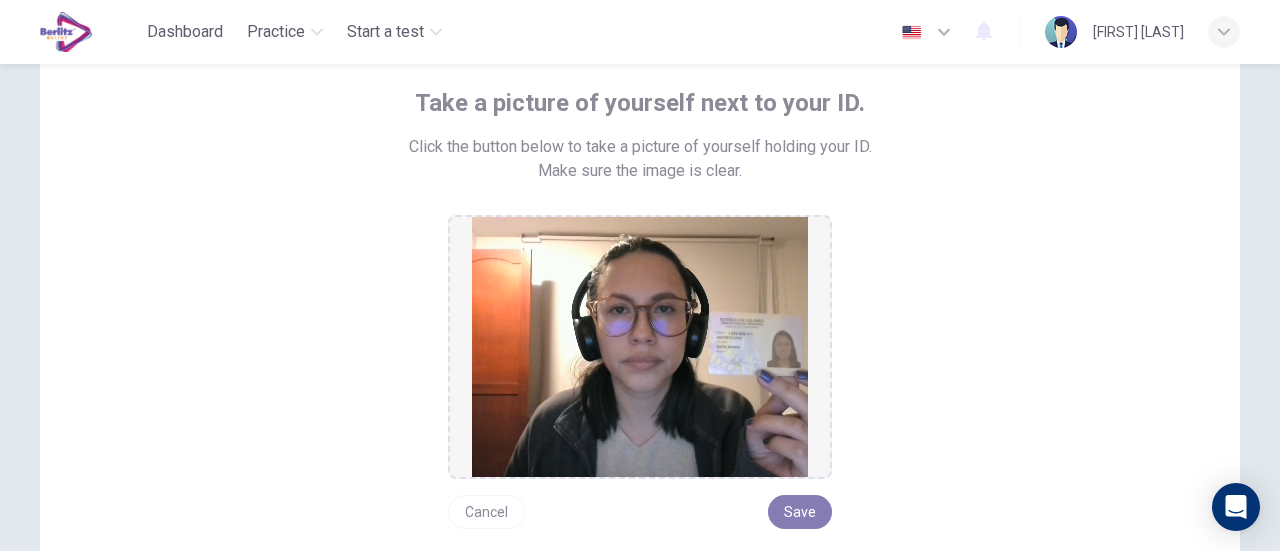 click on "Save" at bounding box center (800, 512) 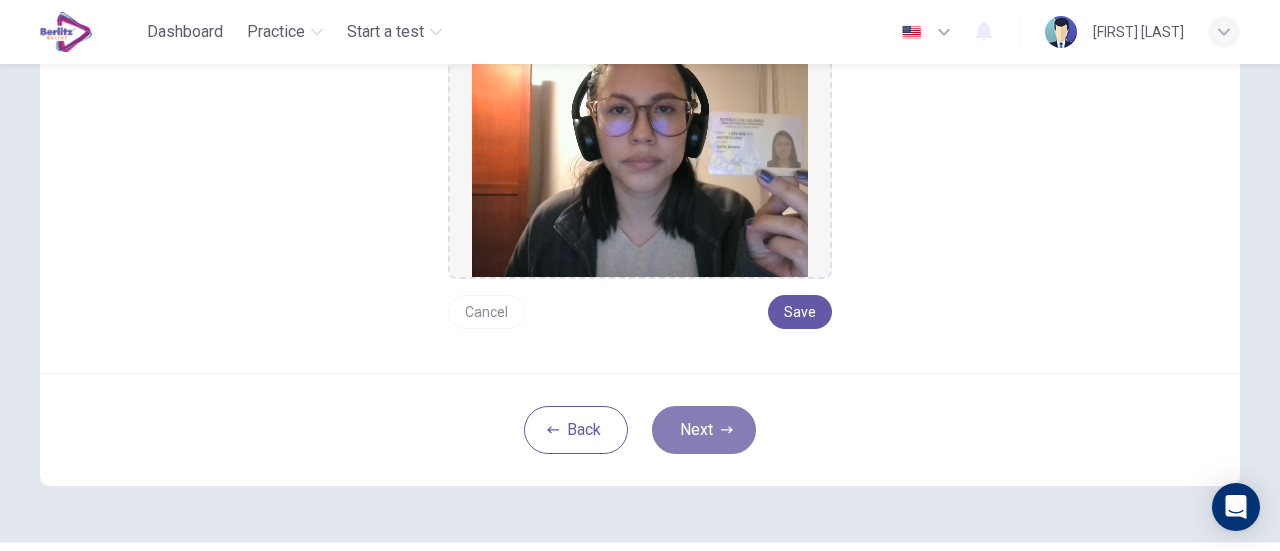 click 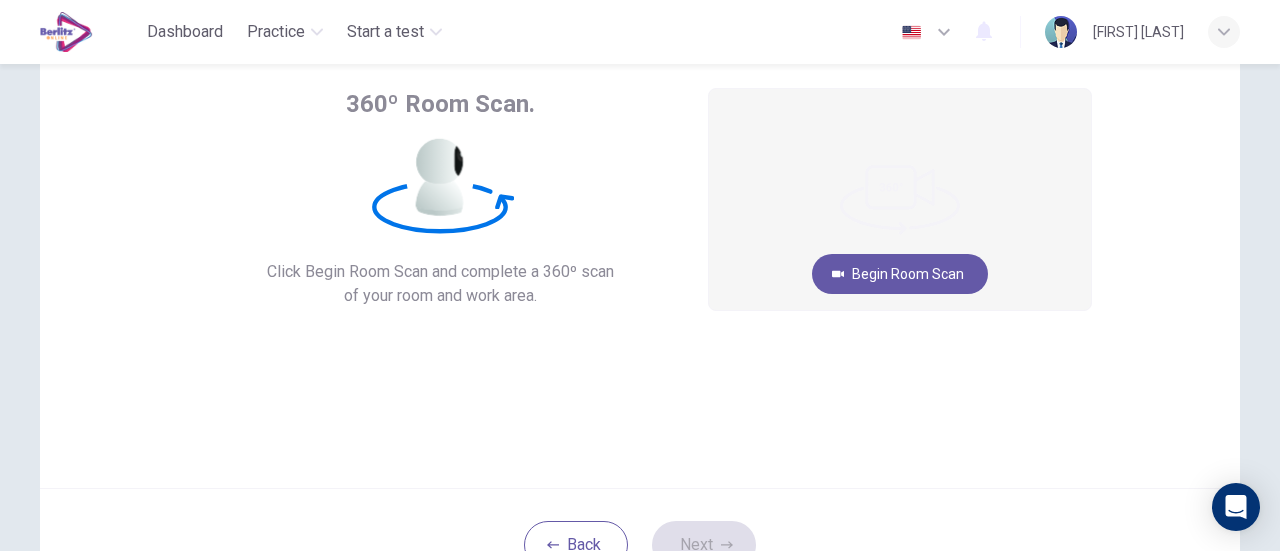 scroll, scrollTop: 81, scrollLeft: 0, axis: vertical 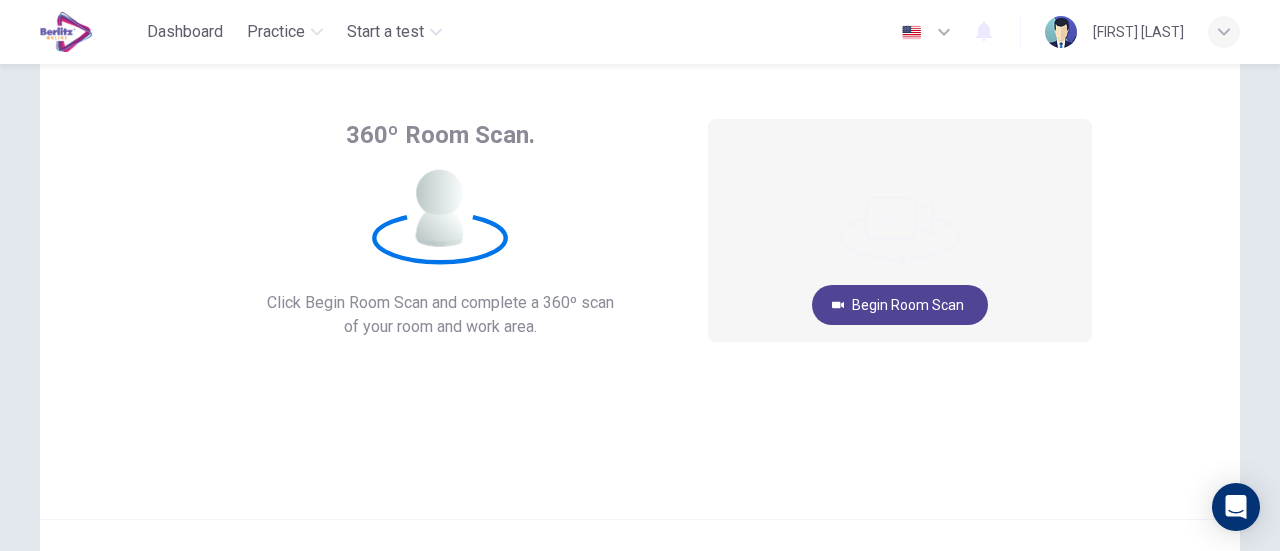 click on "Begin Room Scan" at bounding box center [900, 305] 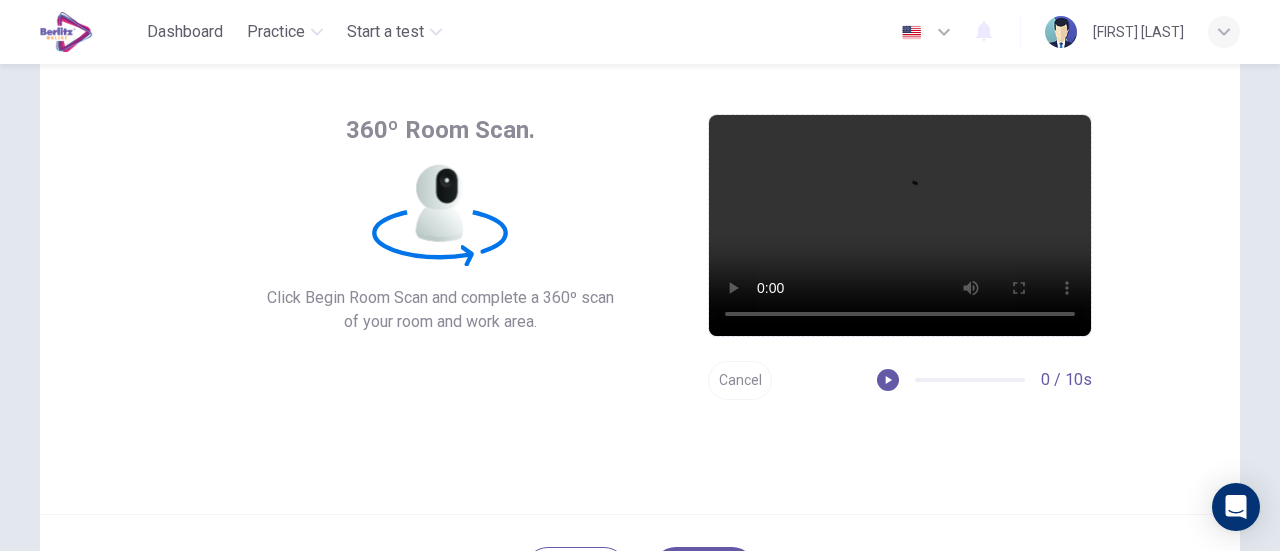 scroll, scrollTop: 81, scrollLeft: 0, axis: vertical 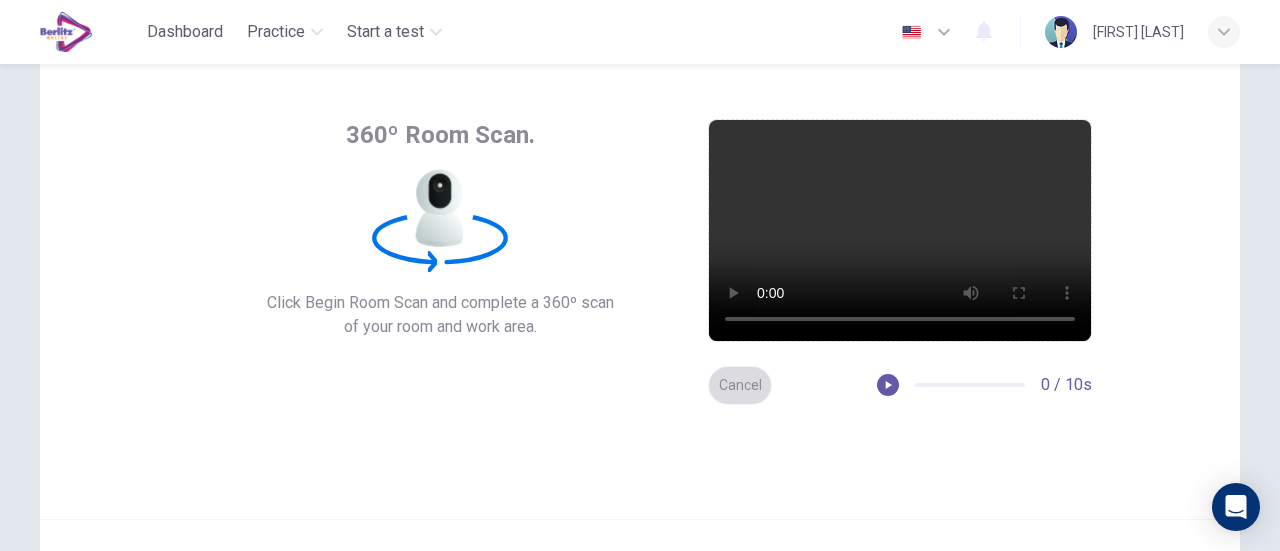 click on "Cancel" at bounding box center (740, 385) 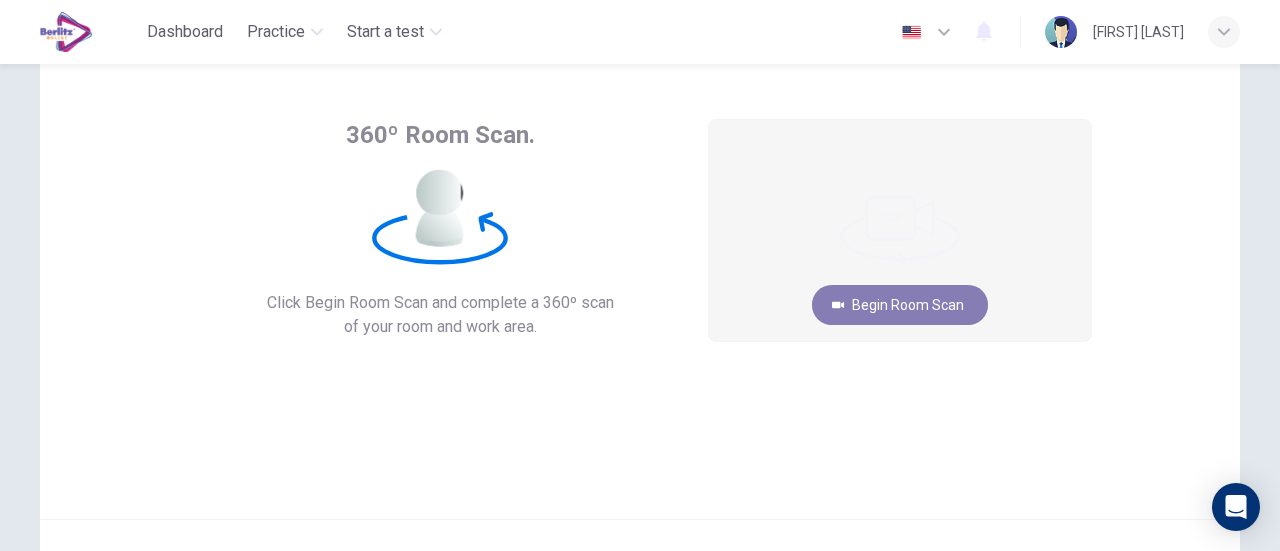 click on "Begin Room Scan" at bounding box center [900, 305] 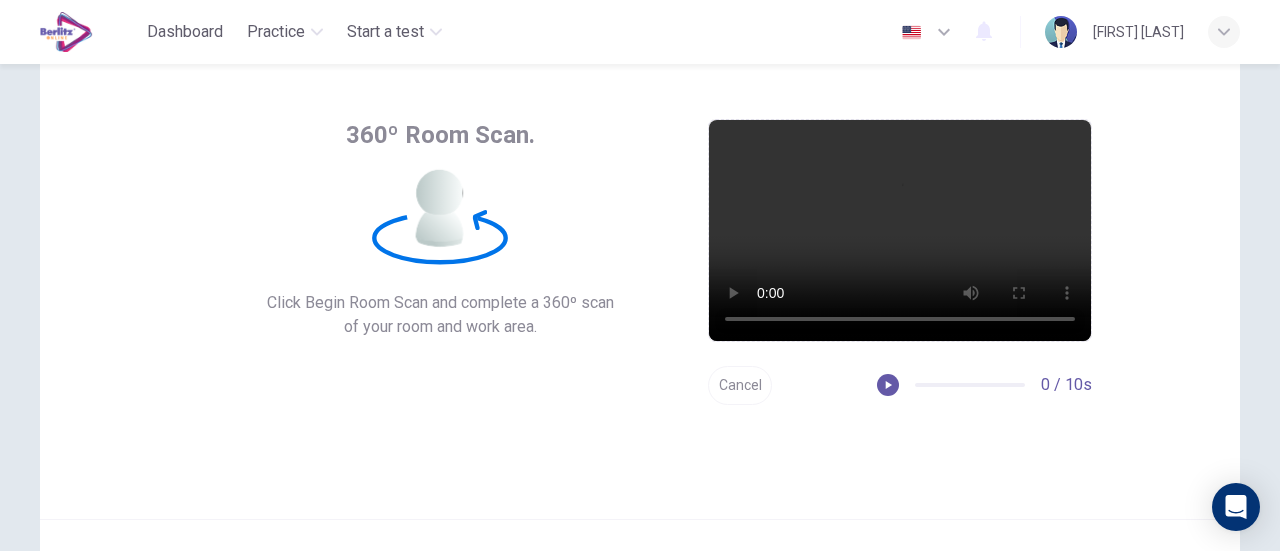 scroll, scrollTop: 281, scrollLeft: 0, axis: vertical 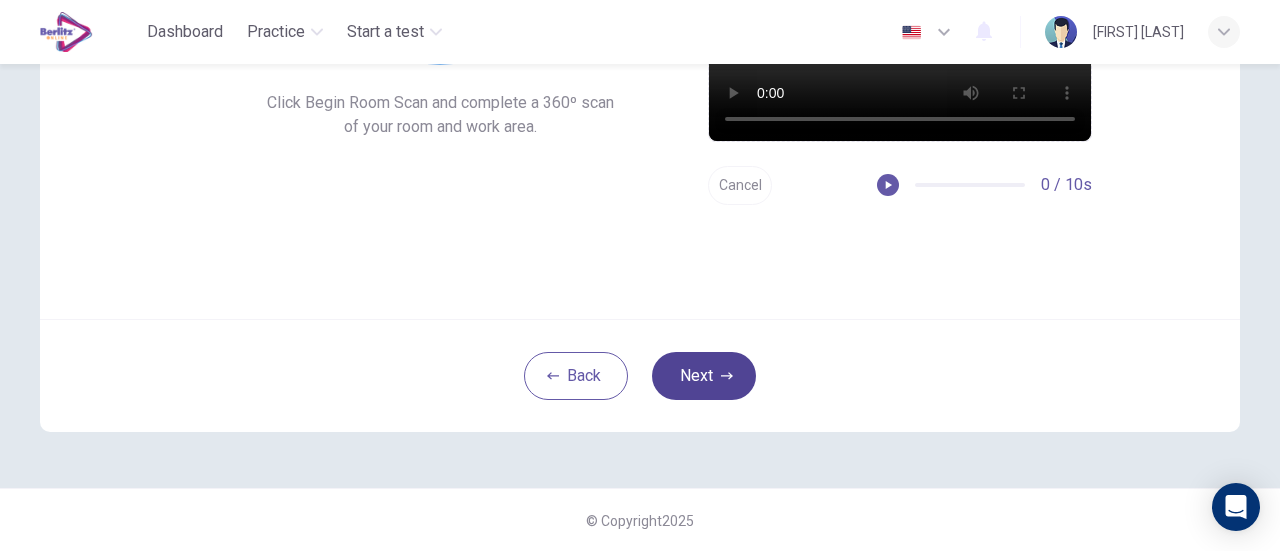 click on "Next" at bounding box center (704, 376) 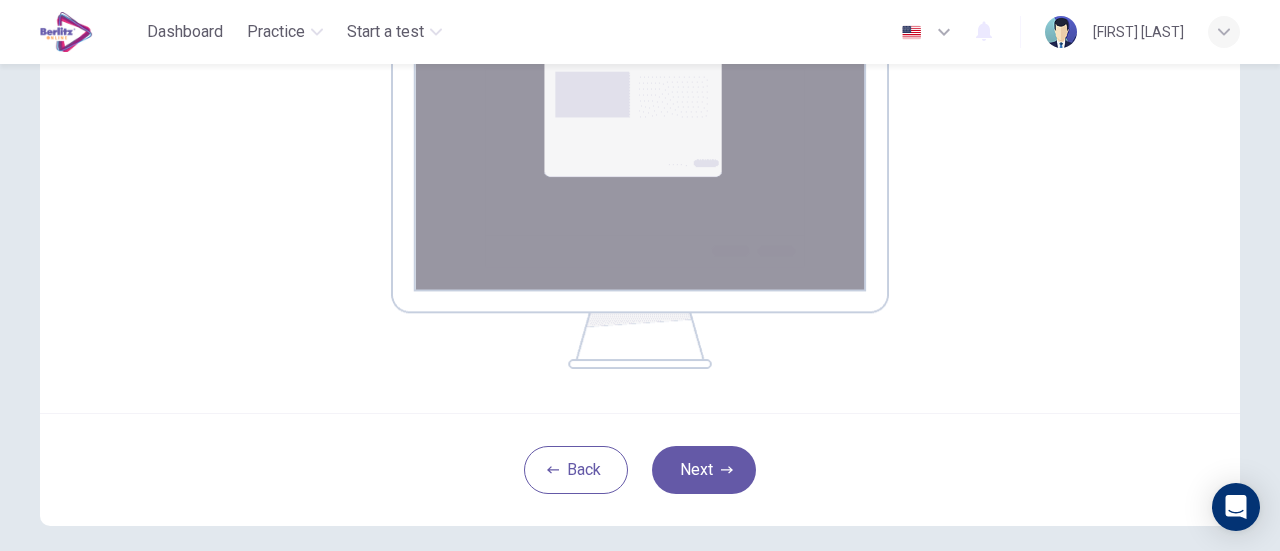 scroll, scrollTop: 487, scrollLeft: 0, axis: vertical 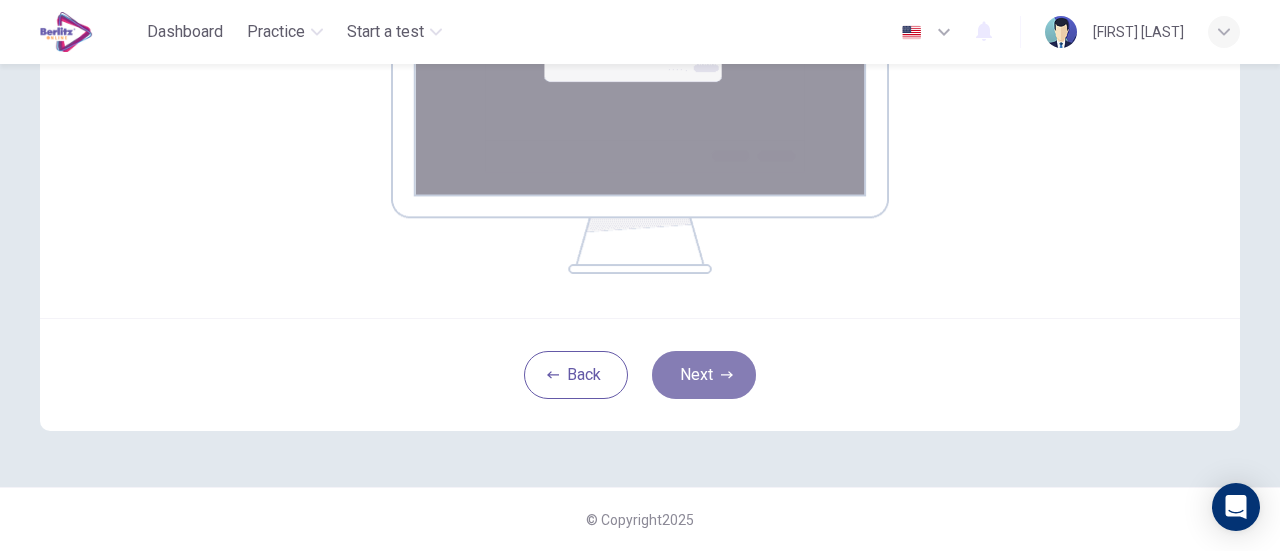 click on "Next" at bounding box center [704, 375] 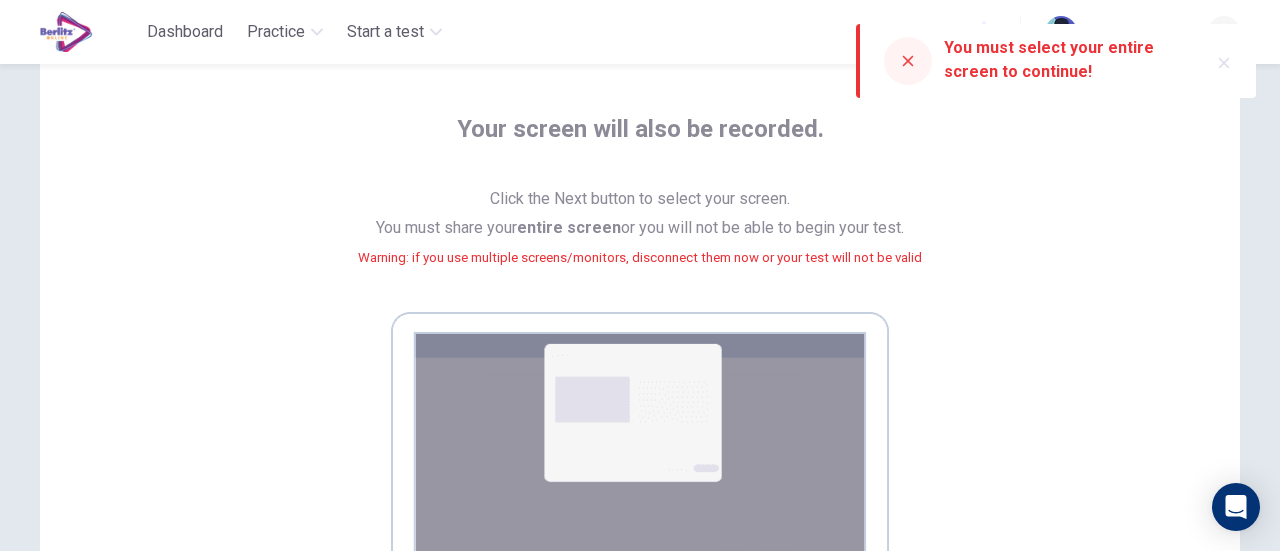 scroll, scrollTop: 487, scrollLeft: 0, axis: vertical 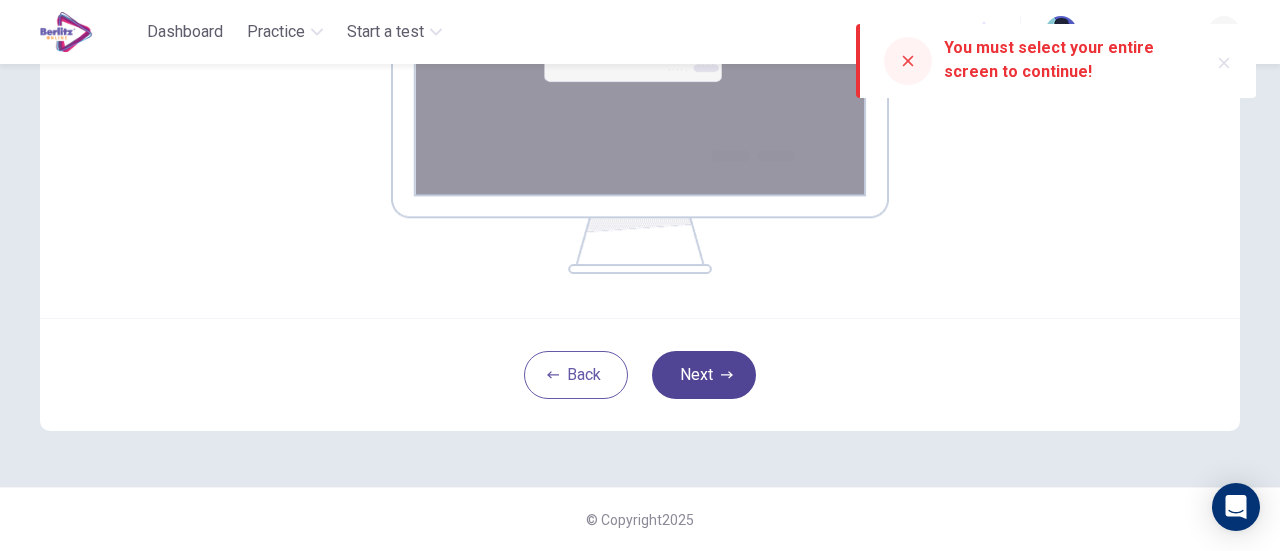 click on "Back Next" at bounding box center (640, 374) 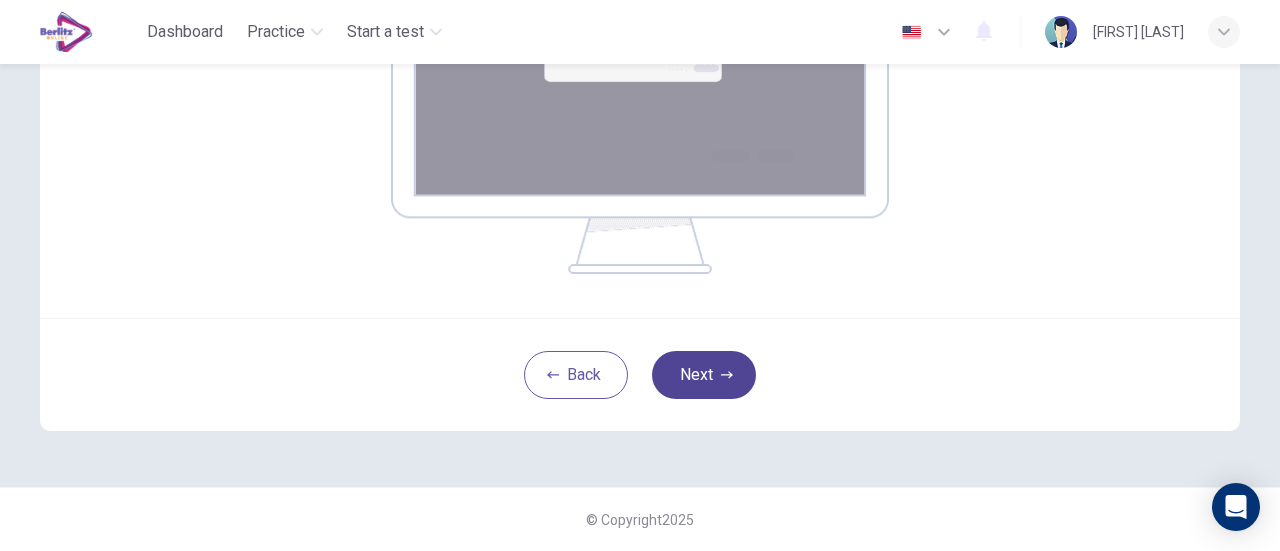 click on "Next" at bounding box center [704, 375] 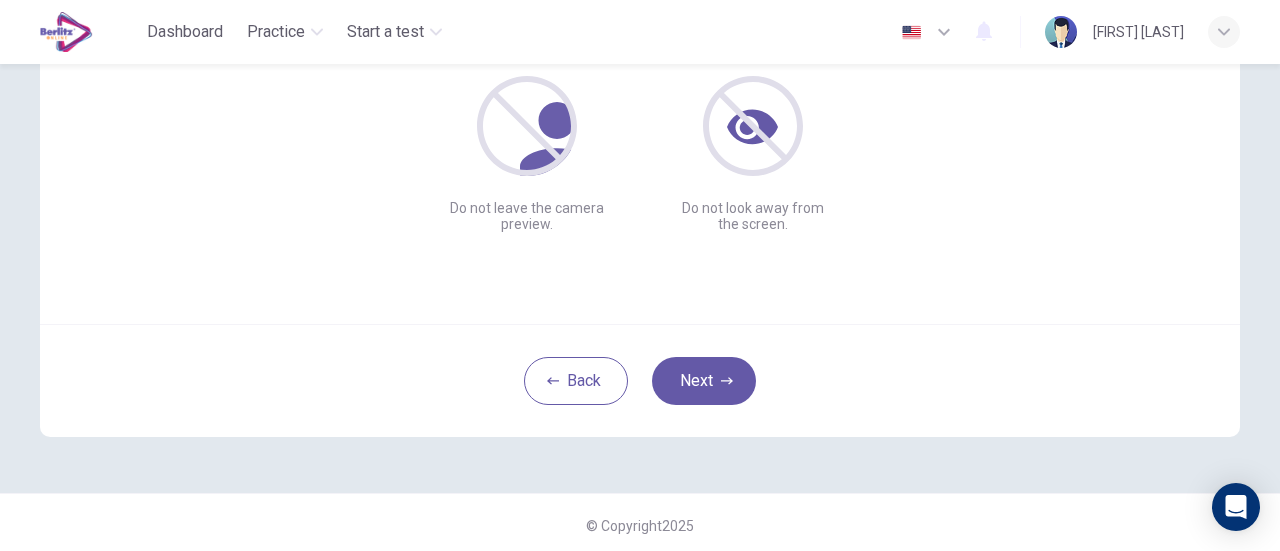 scroll, scrollTop: 281, scrollLeft: 0, axis: vertical 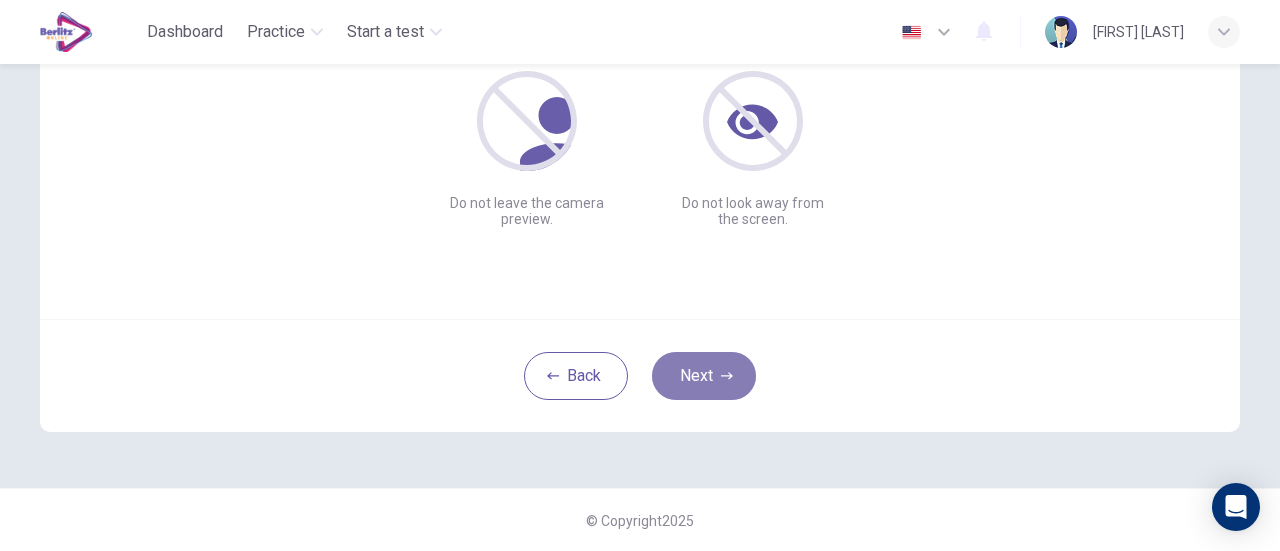 click on "Next" at bounding box center [704, 376] 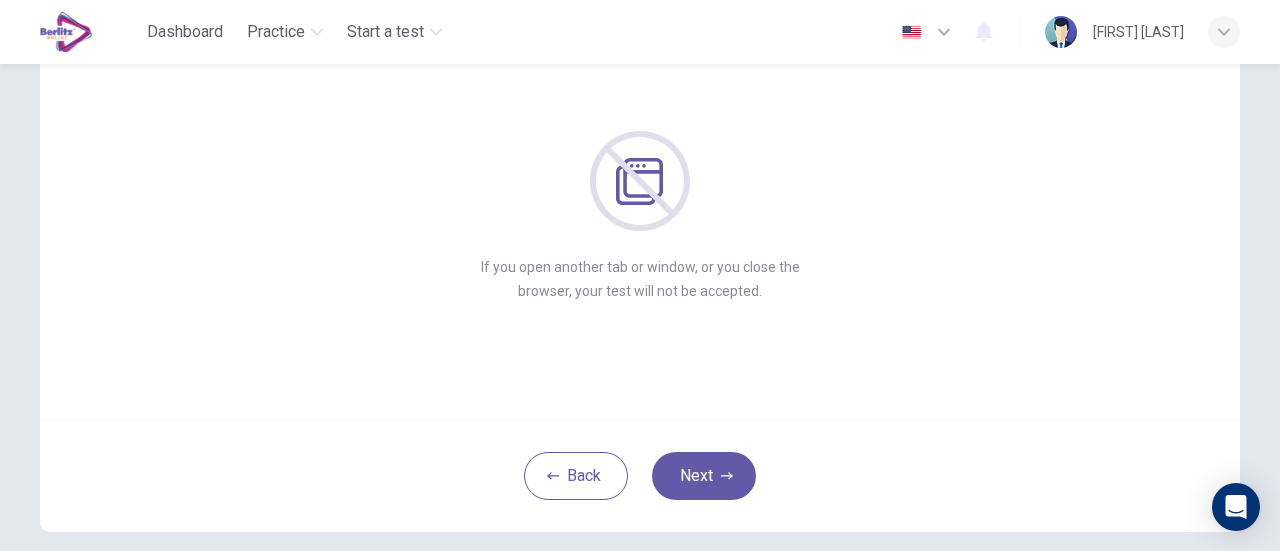 scroll, scrollTop: 281, scrollLeft: 0, axis: vertical 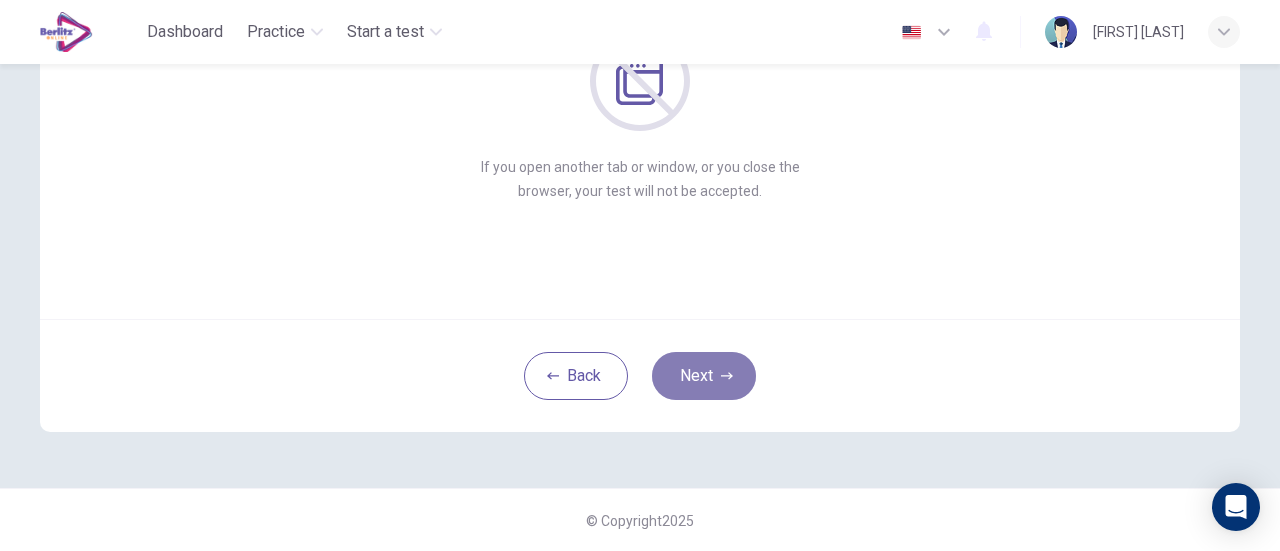 click on "Next" at bounding box center [704, 376] 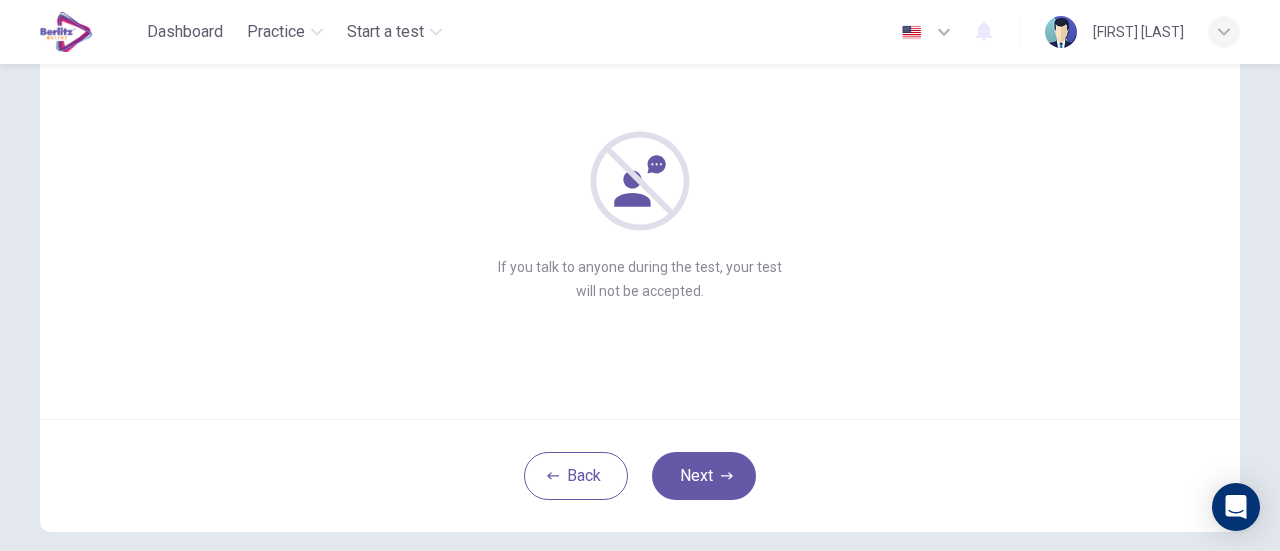 scroll, scrollTop: 281, scrollLeft: 0, axis: vertical 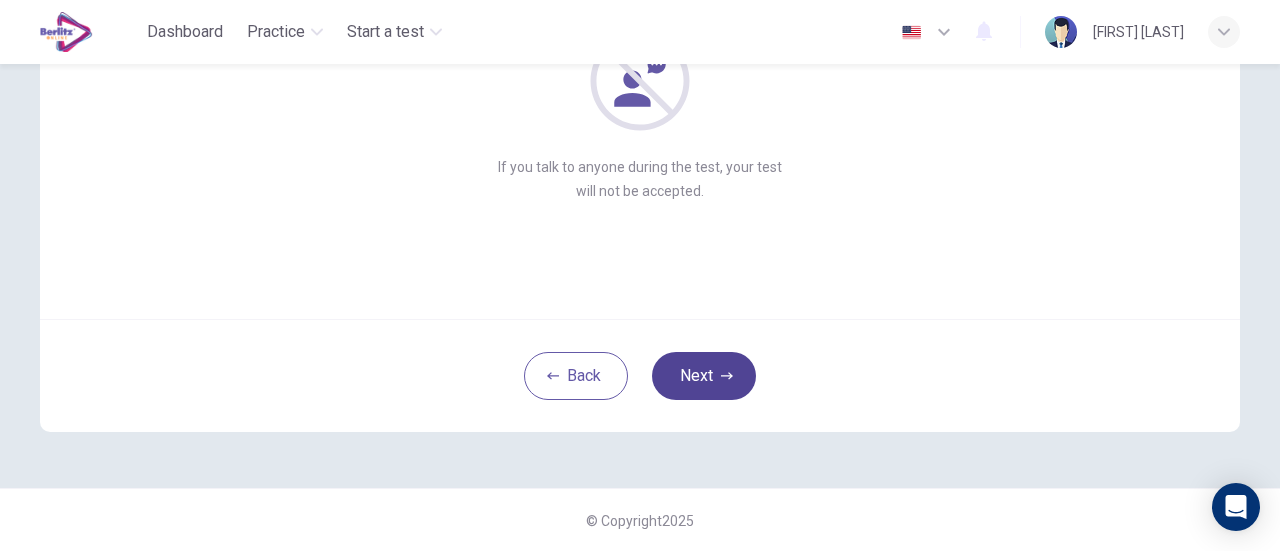 click on "Next" at bounding box center (704, 376) 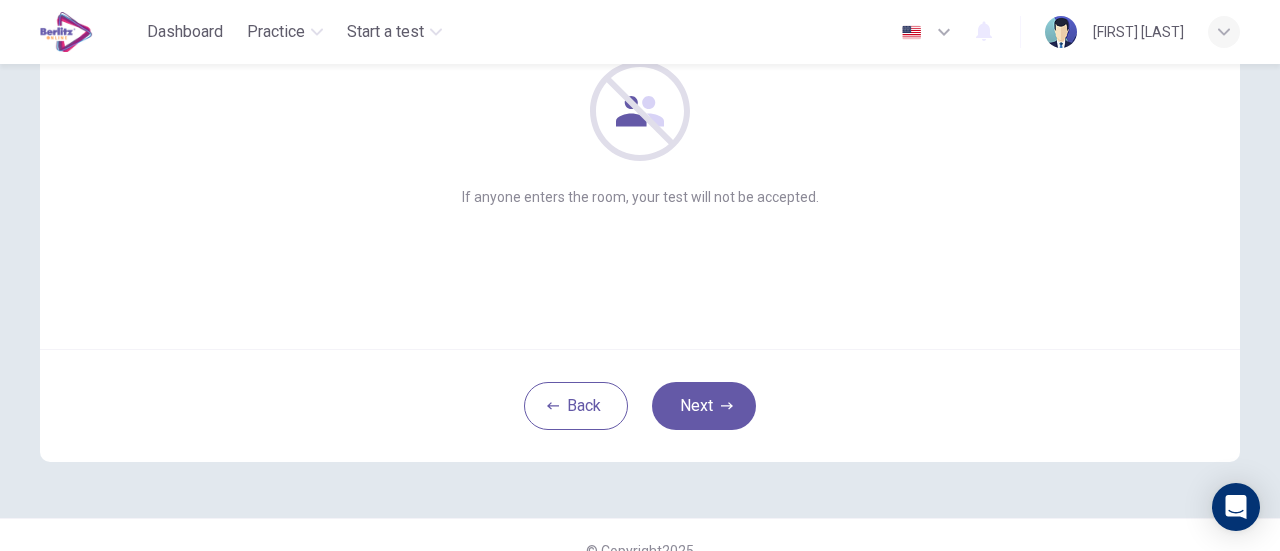 scroll, scrollTop: 281, scrollLeft: 0, axis: vertical 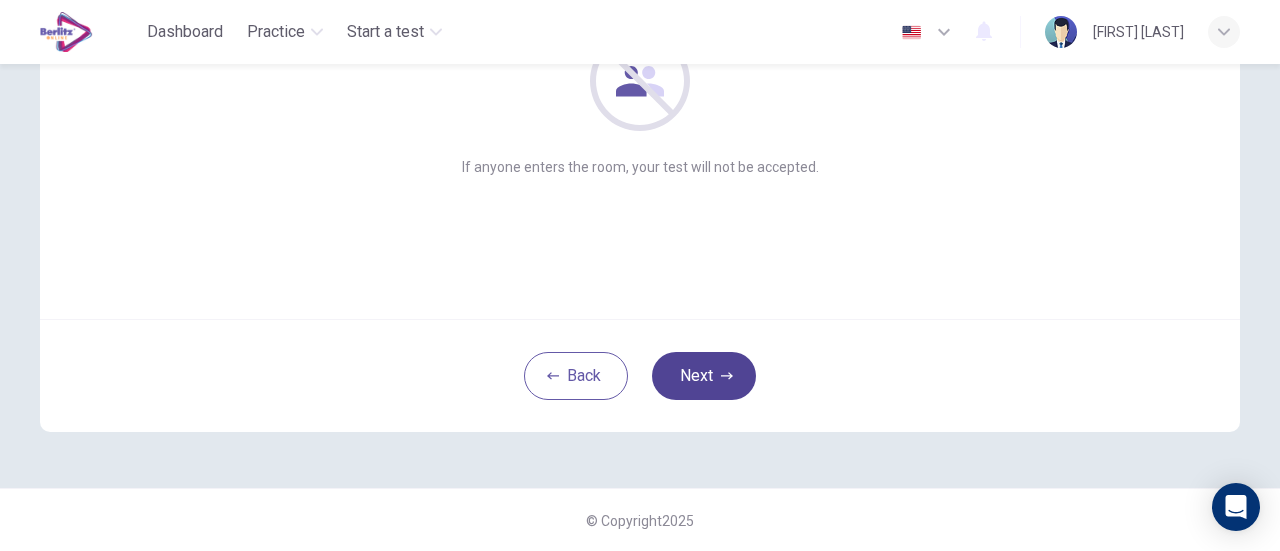 click on "Next" at bounding box center [704, 376] 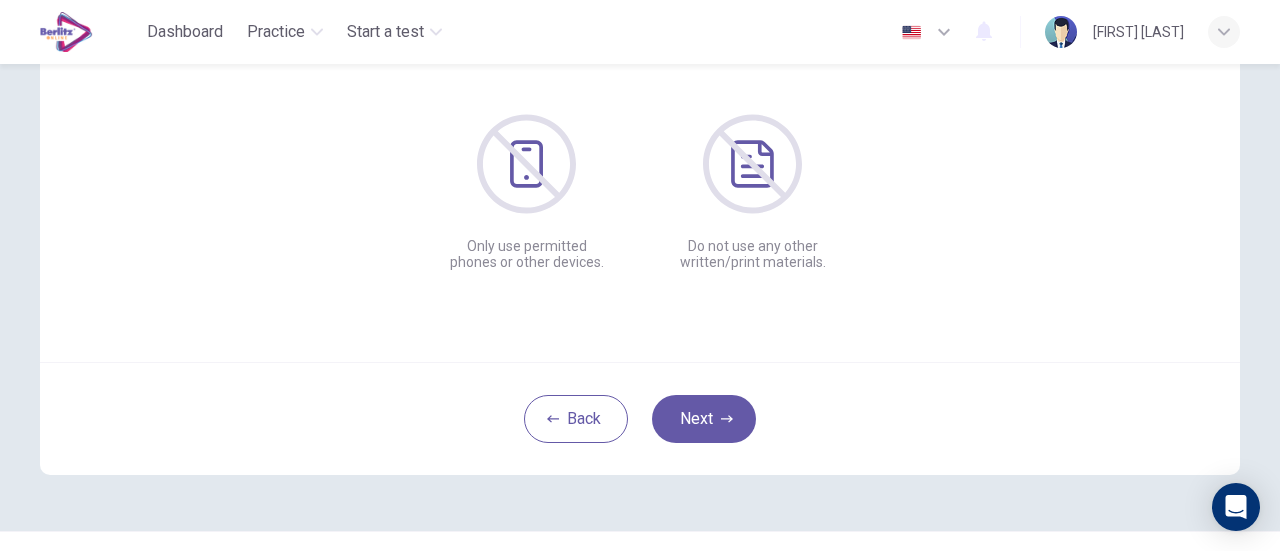 scroll, scrollTop: 281, scrollLeft: 0, axis: vertical 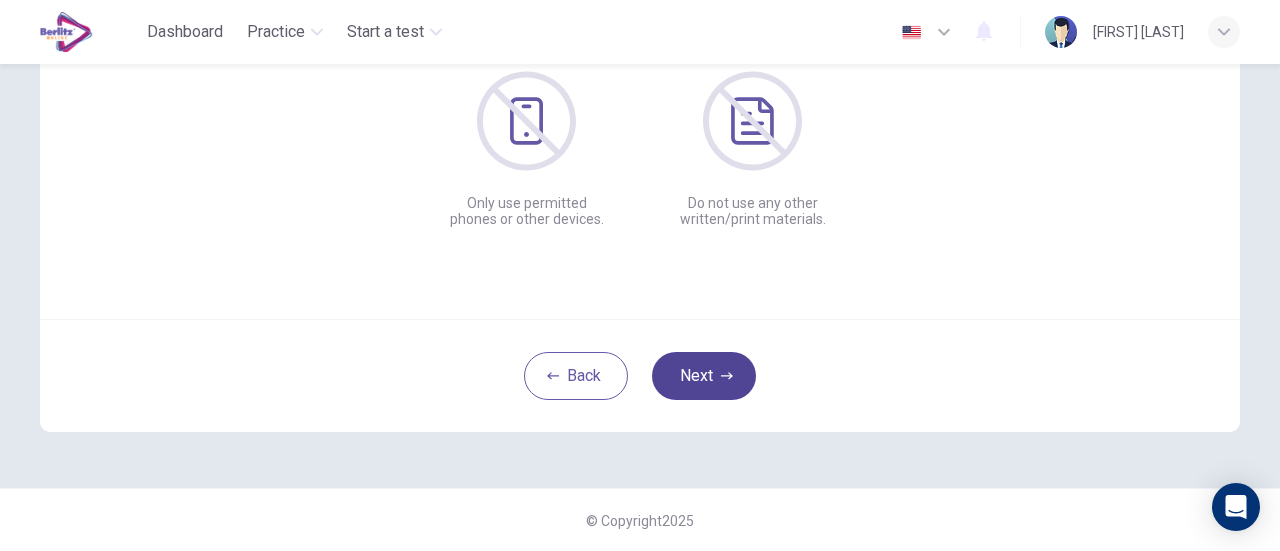 click on "Next" at bounding box center [704, 376] 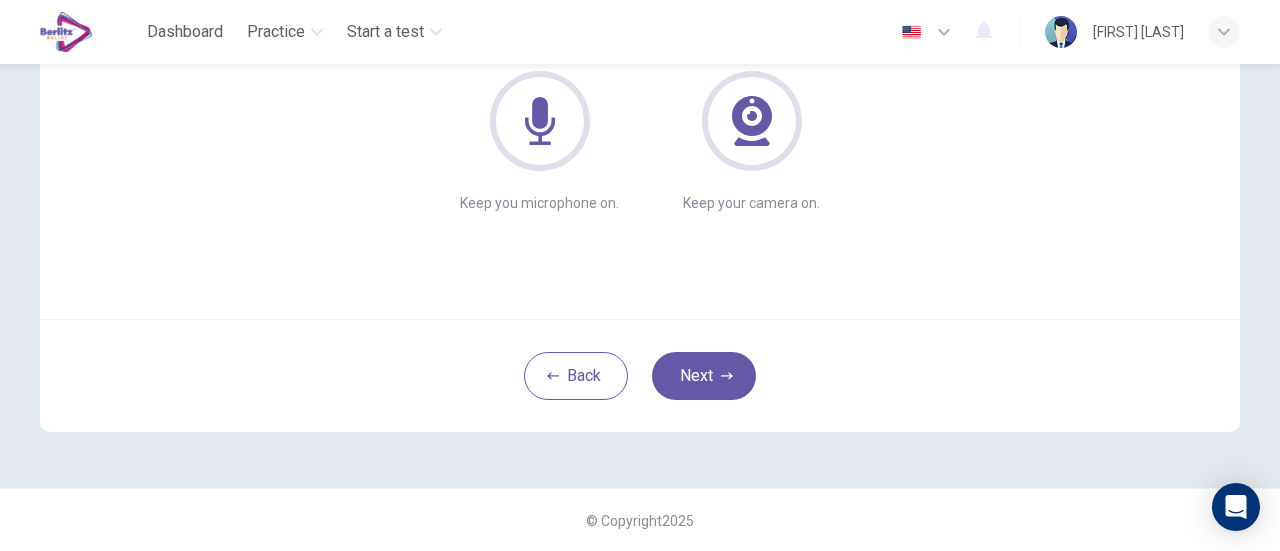 scroll, scrollTop: 181, scrollLeft: 0, axis: vertical 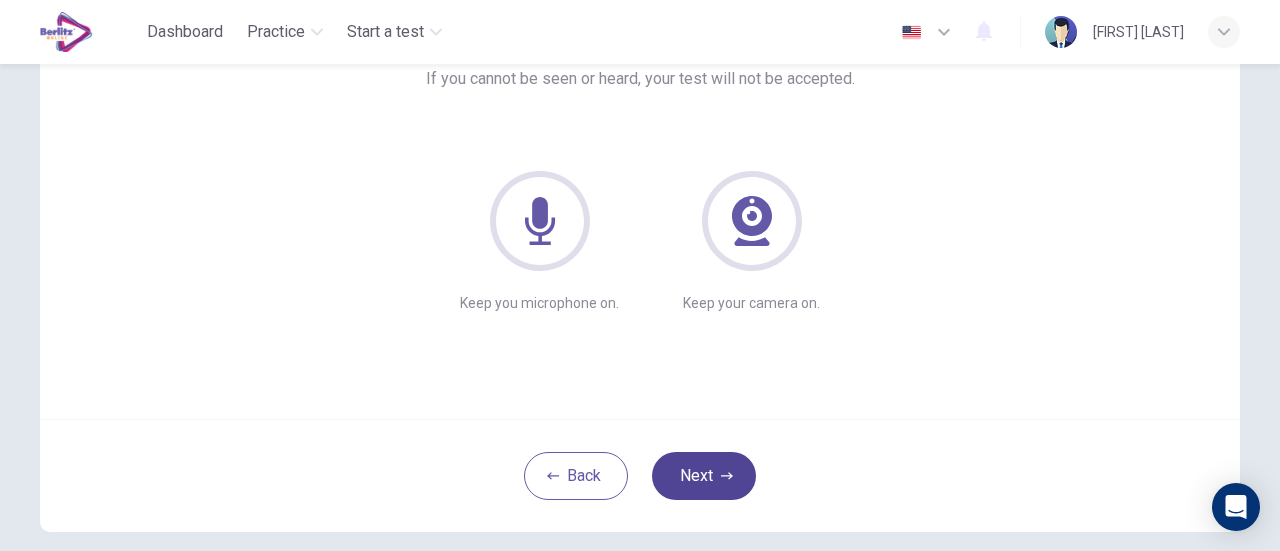 click on "Next" at bounding box center (704, 476) 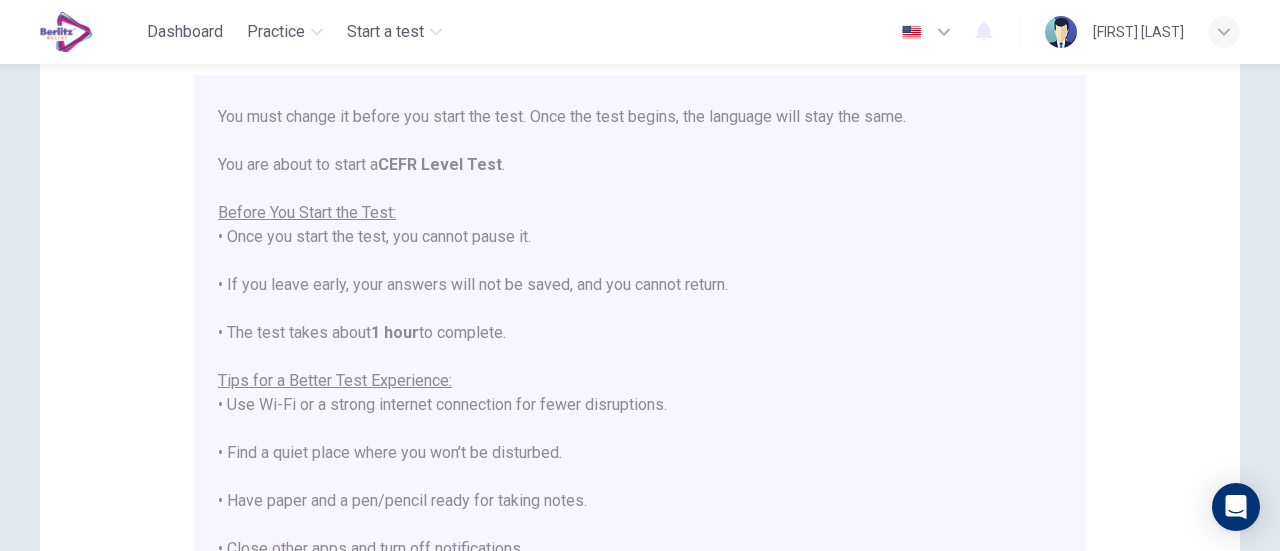scroll, scrollTop: 190, scrollLeft: 0, axis: vertical 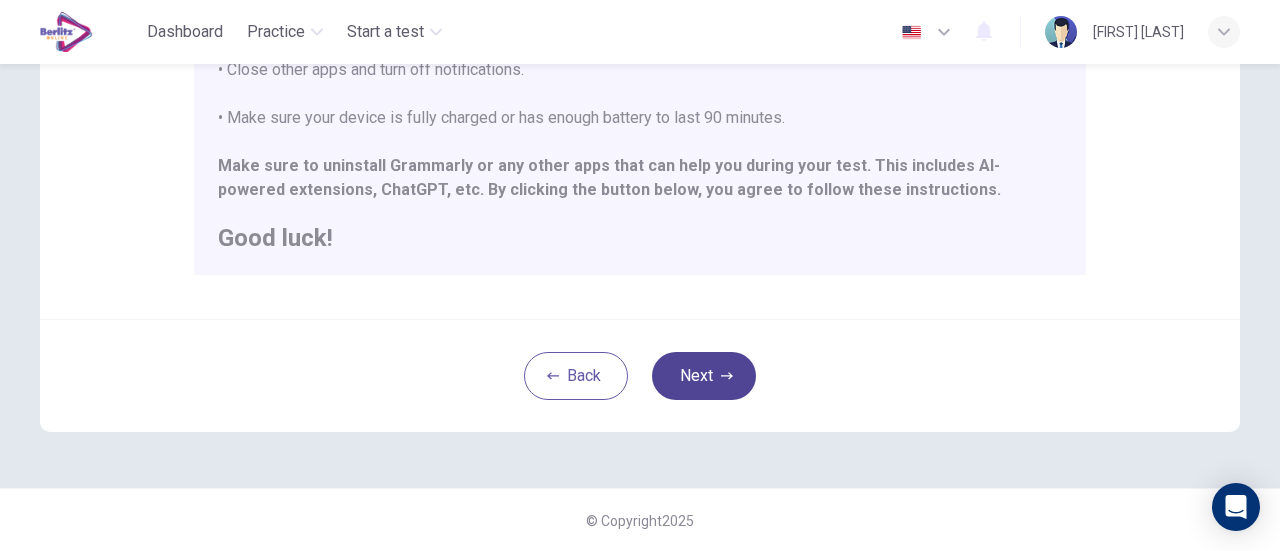 click on "Next" at bounding box center (704, 376) 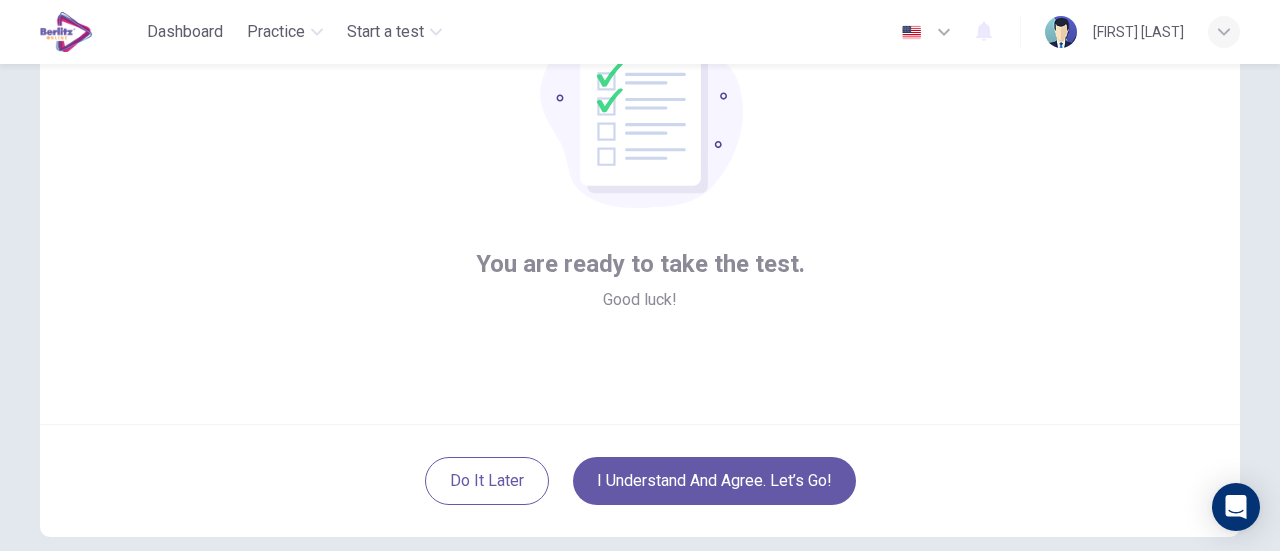 scroll, scrollTop: 281, scrollLeft: 0, axis: vertical 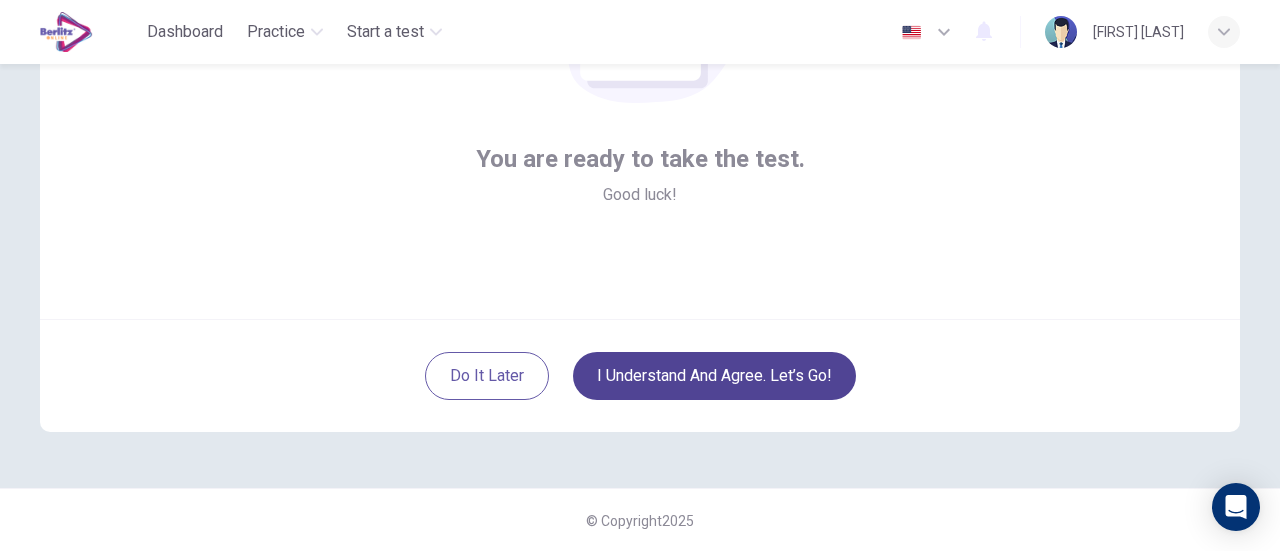 click on "I understand and agree. Let’s go!" at bounding box center (714, 376) 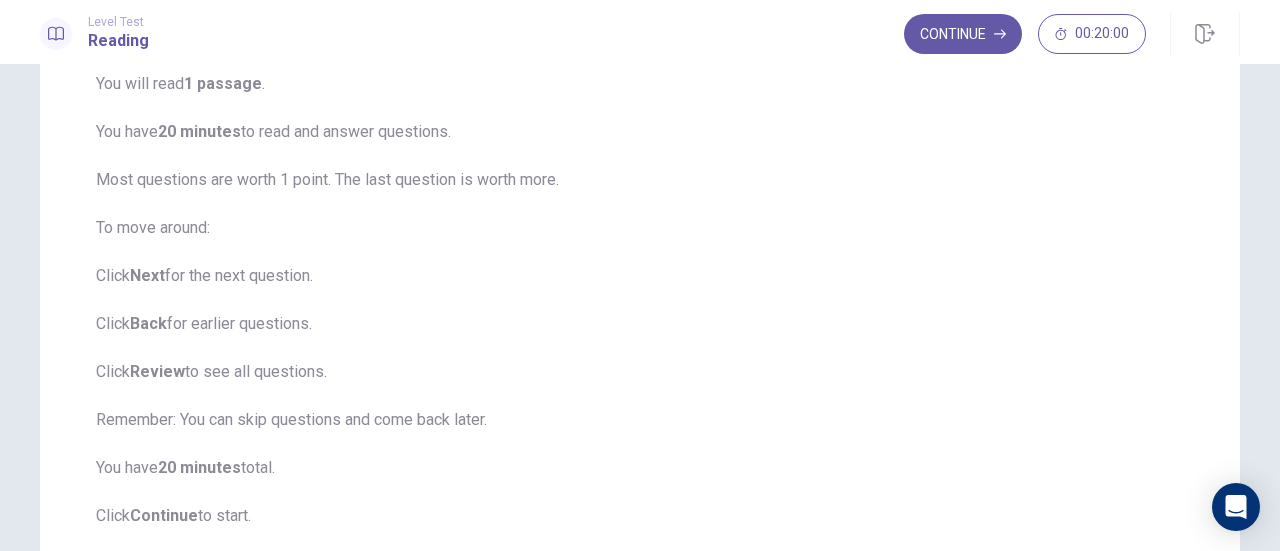 scroll, scrollTop: 0, scrollLeft: 0, axis: both 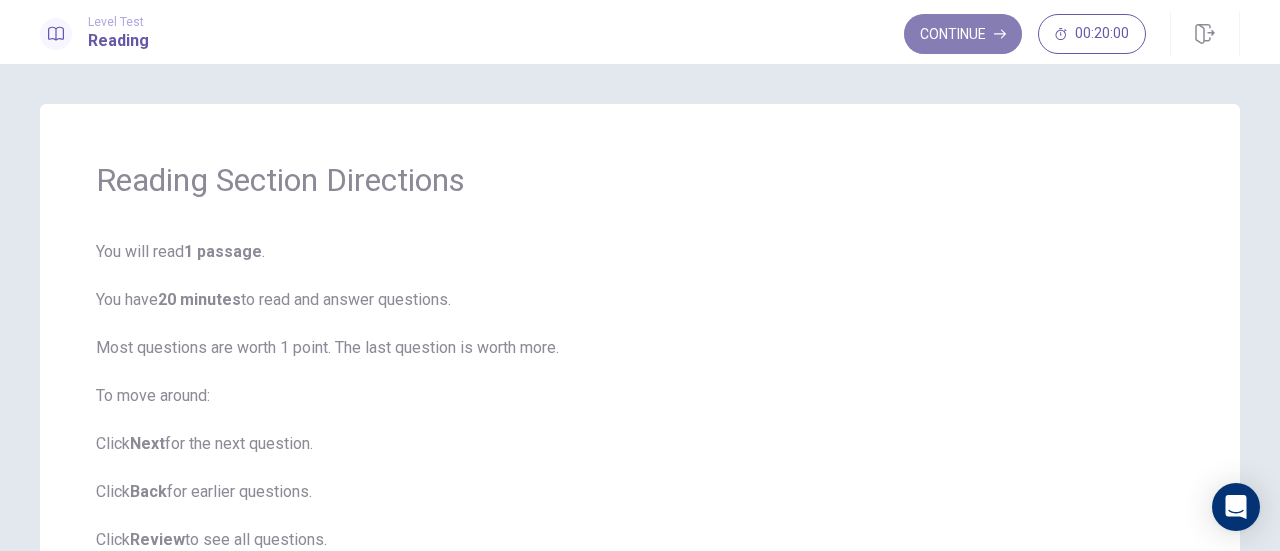 click on "Continue" at bounding box center [963, 34] 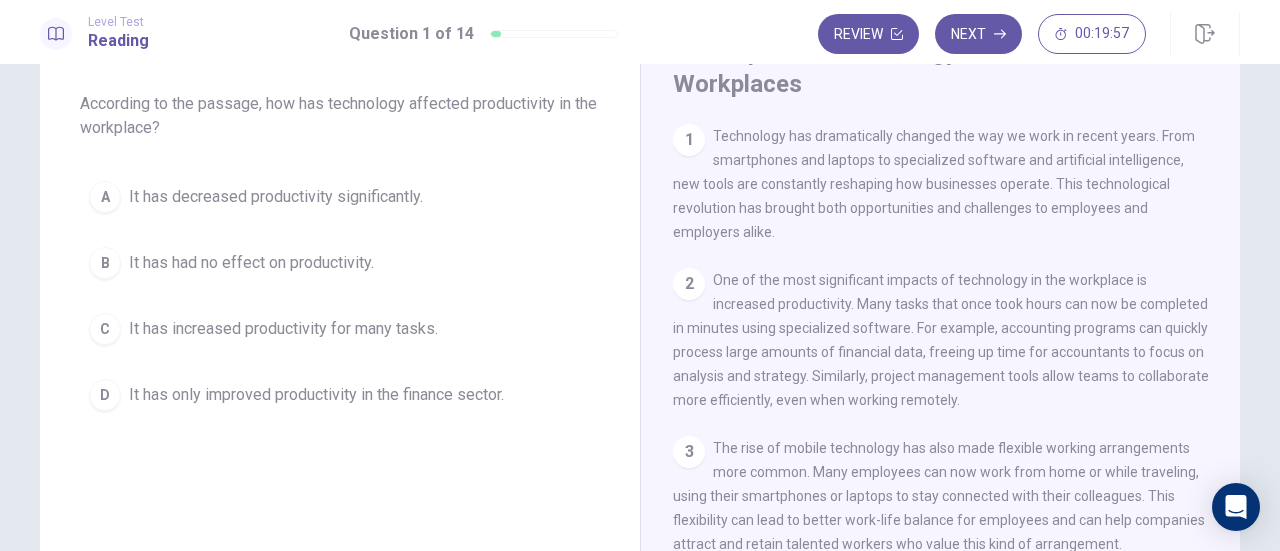 scroll, scrollTop: 0, scrollLeft: 0, axis: both 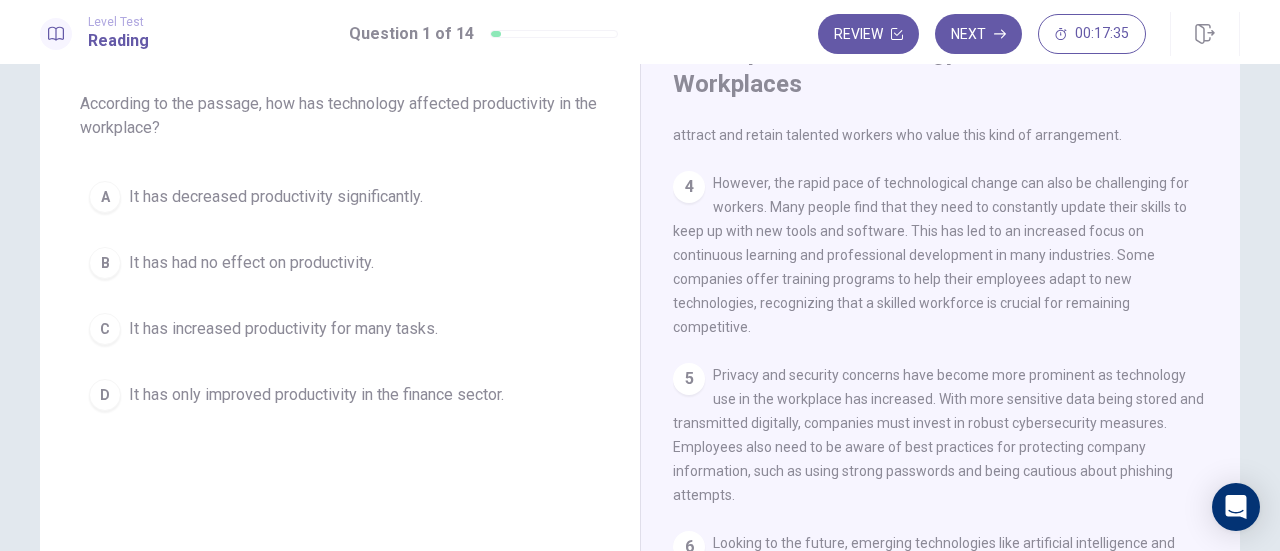 click on "It has increased productivity for many tasks." at bounding box center [283, 329] 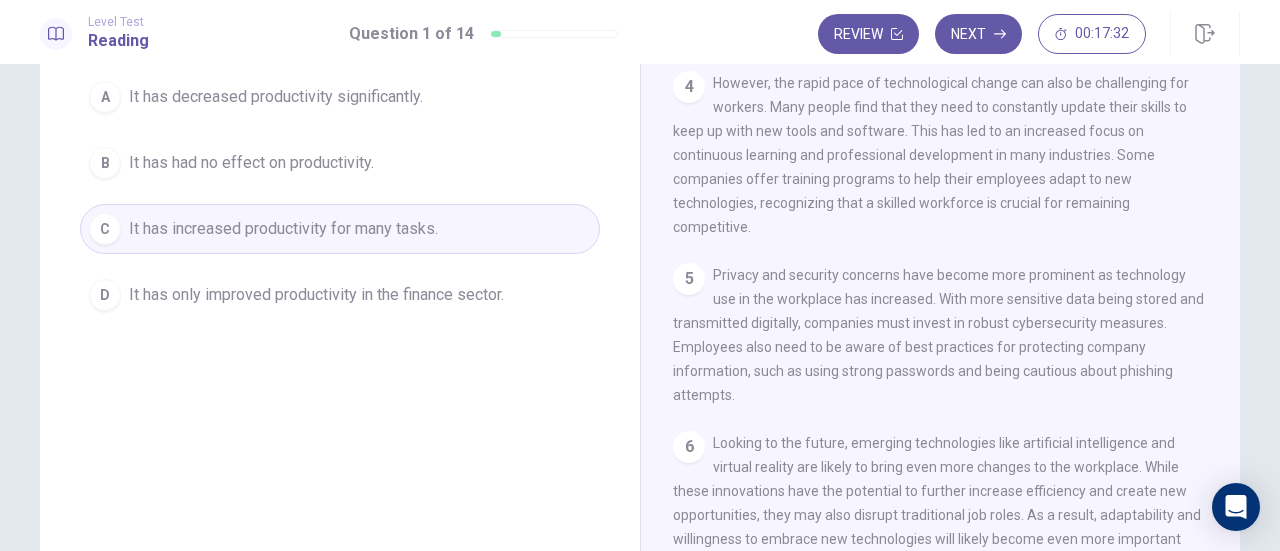 scroll, scrollTop: 300, scrollLeft: 0, axis: vertical 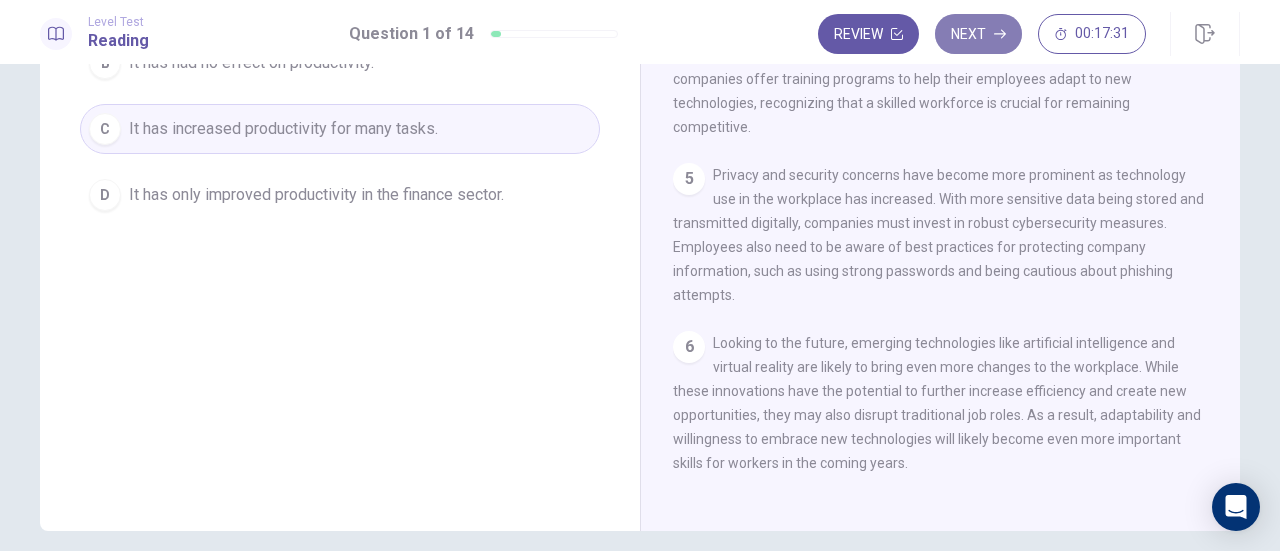 click on "Next" at bounding box center (978, 34) 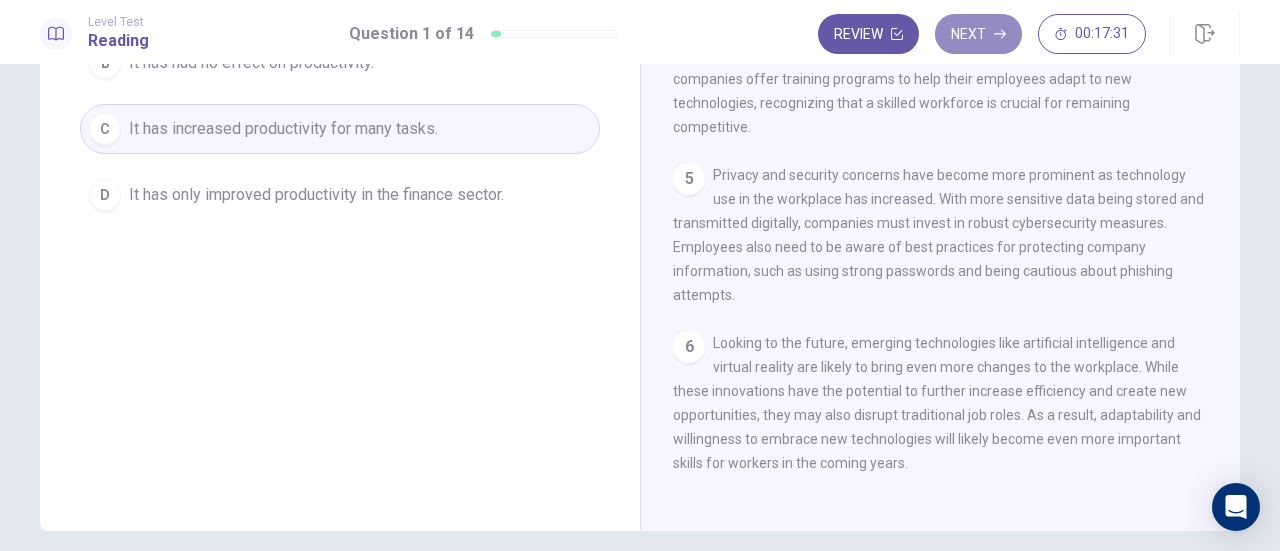 scroll, scrollTop: 276, scrollLeft: 0, axis: vertical 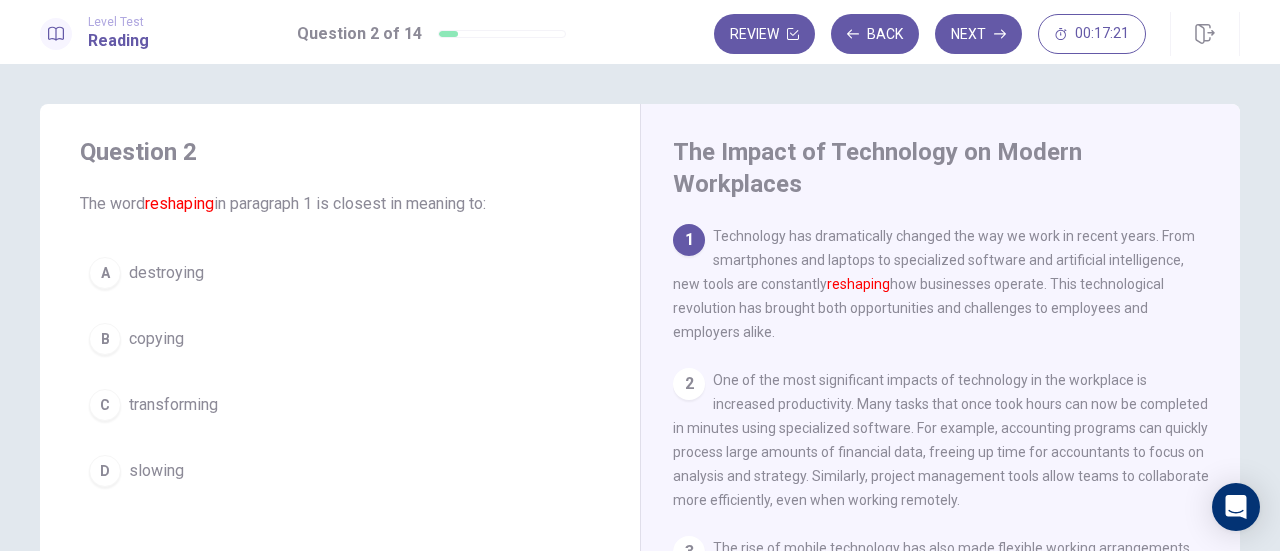 click on "transforming" at bounding box center [173, 405] 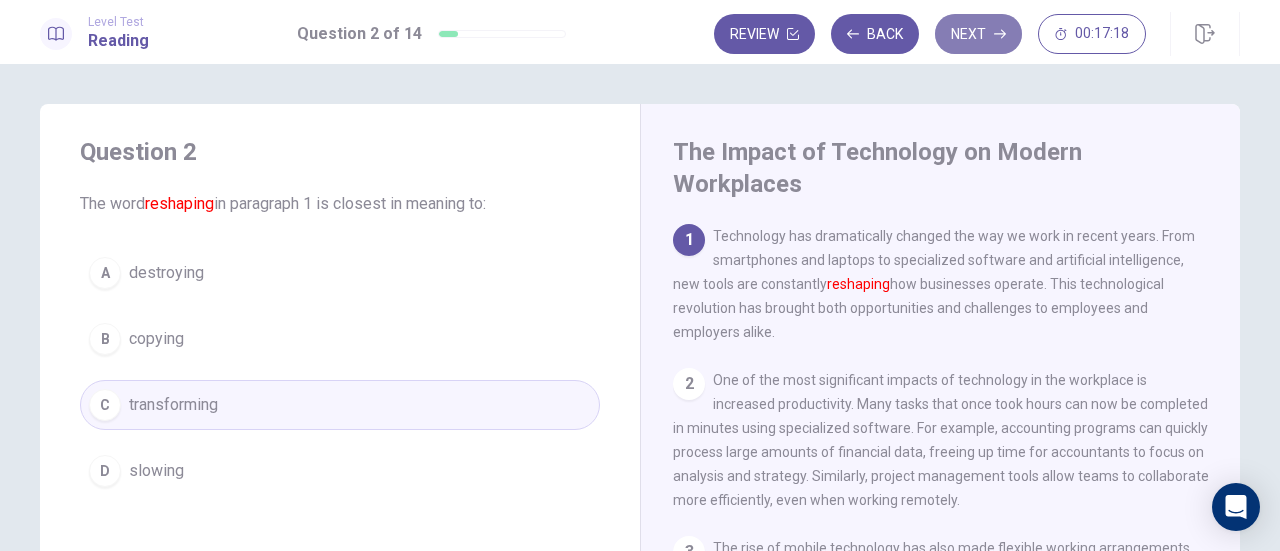 click on "Next" at bounding box center (978, 34) 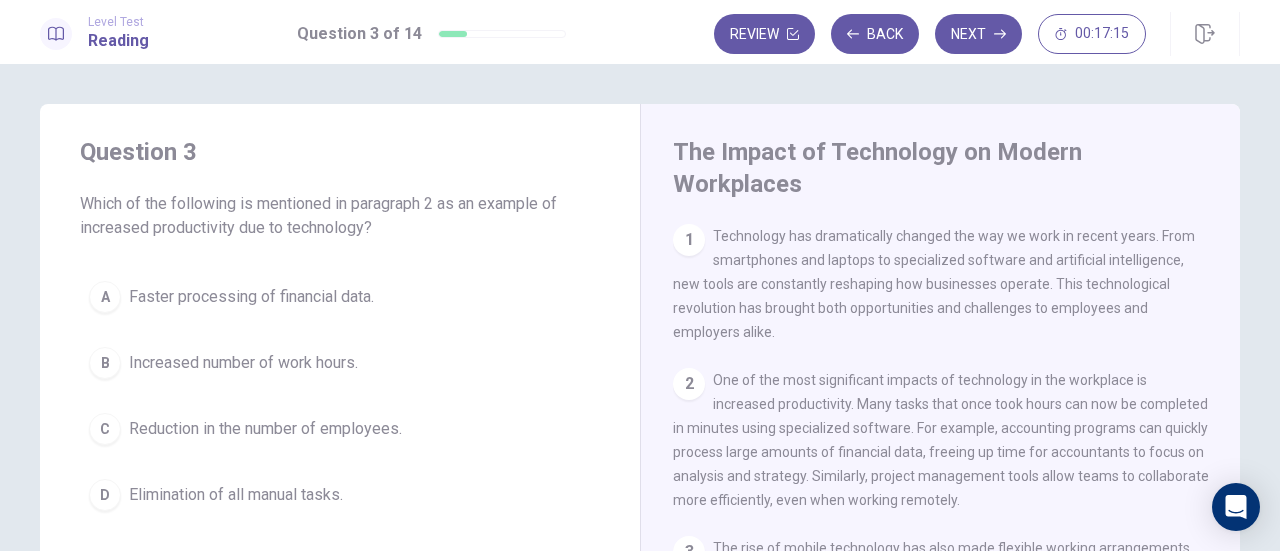scroll, scrollTop: 100, scrollLeft: 0, axis: vertical 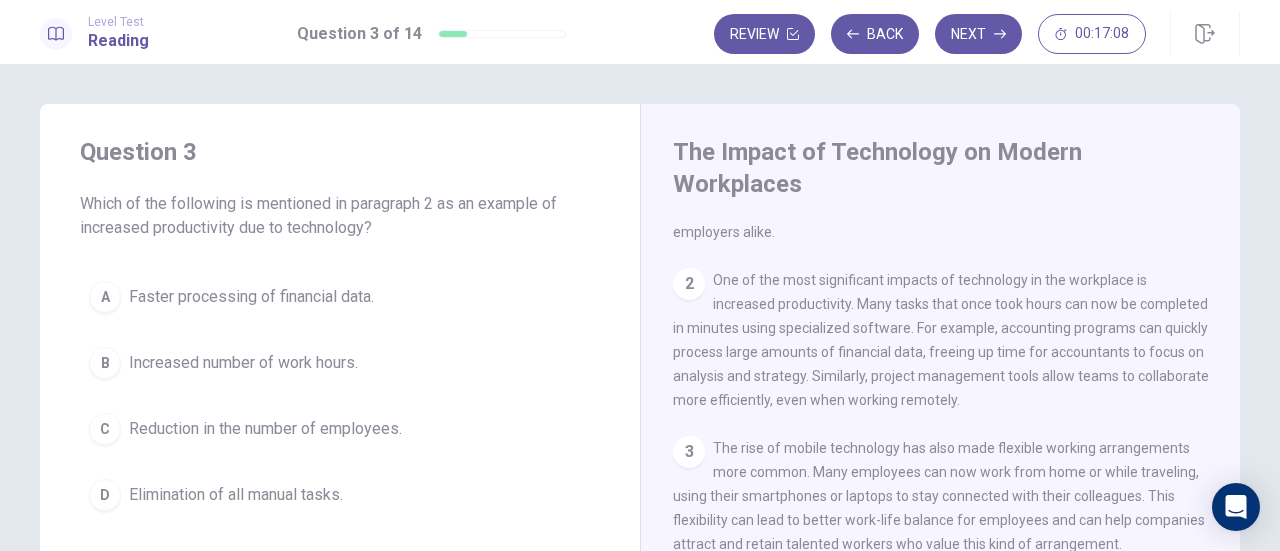 click on "Faster processing of financial data." at bounding box center (251, 297) 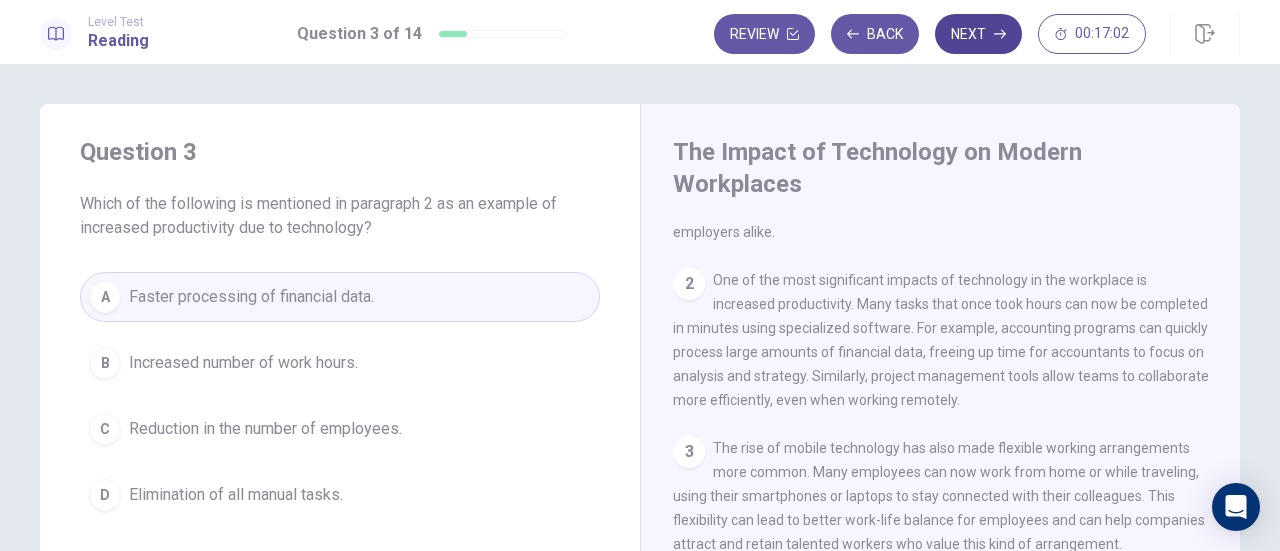 click 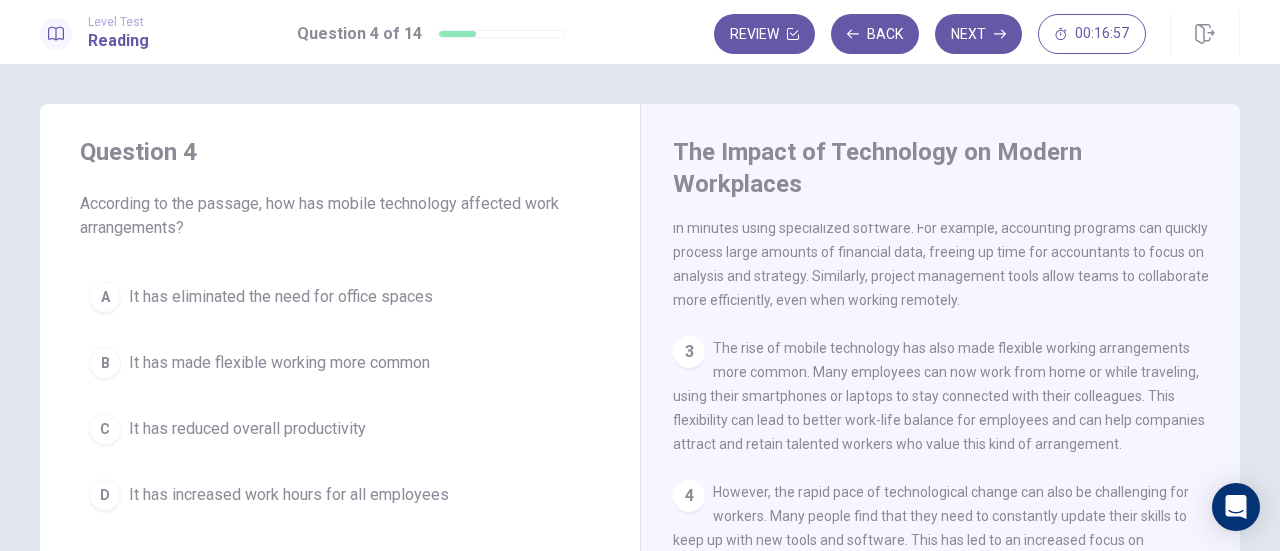 scroll, scrollTop: 300, scrollLeft: 0, axis: vertical 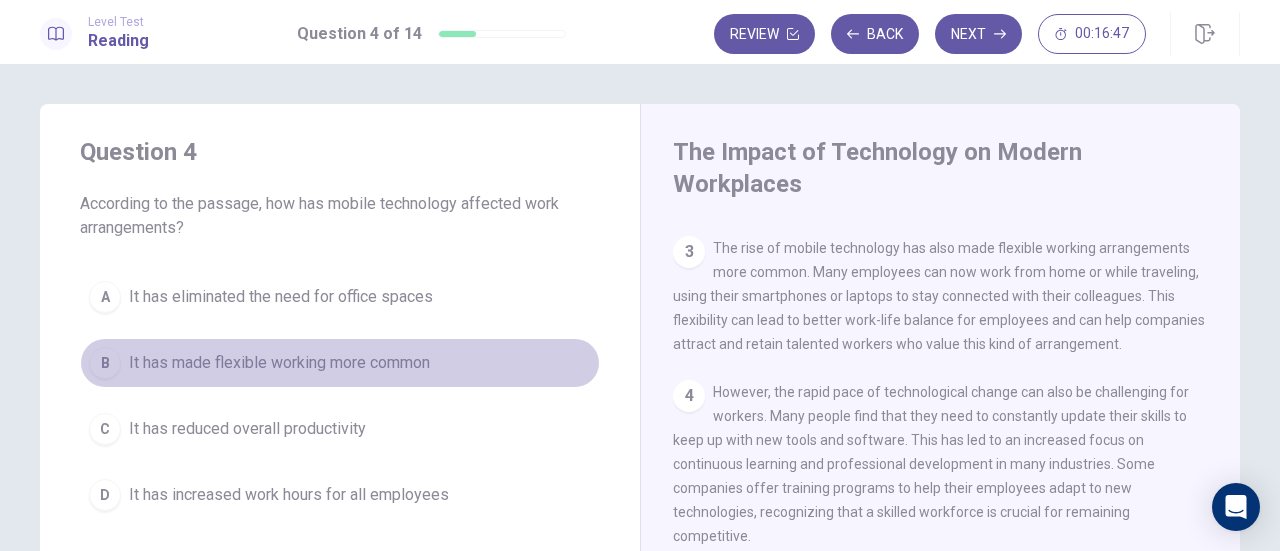 click on "It has made flexible working more common" at bounding box center [279, 363] 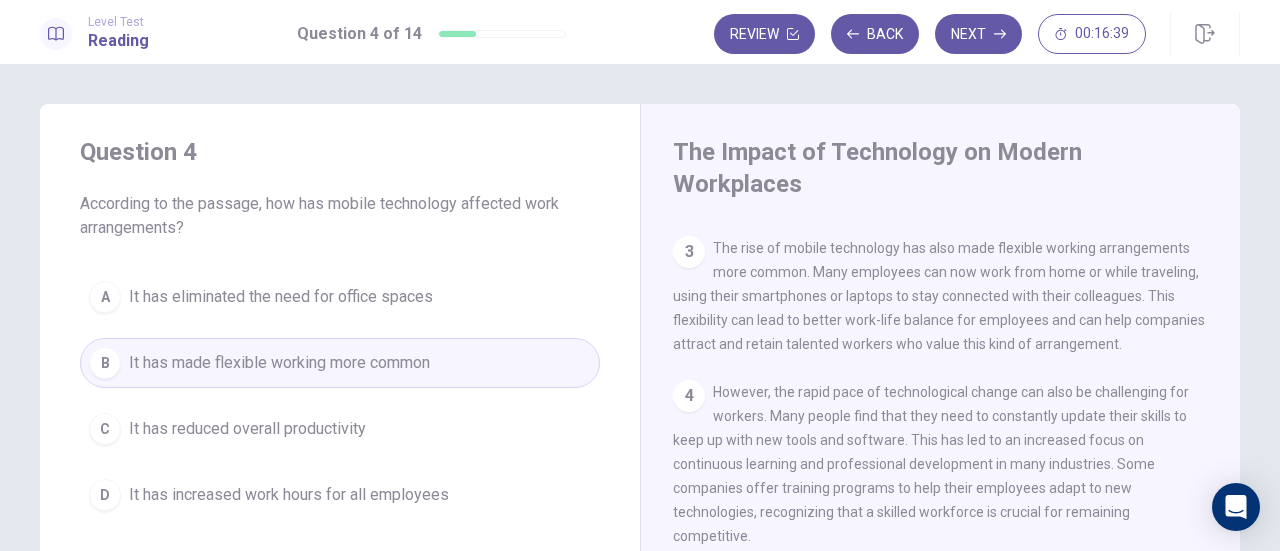 scroll, scrollTop: 400, scrollLeft: 0, axis: vertical 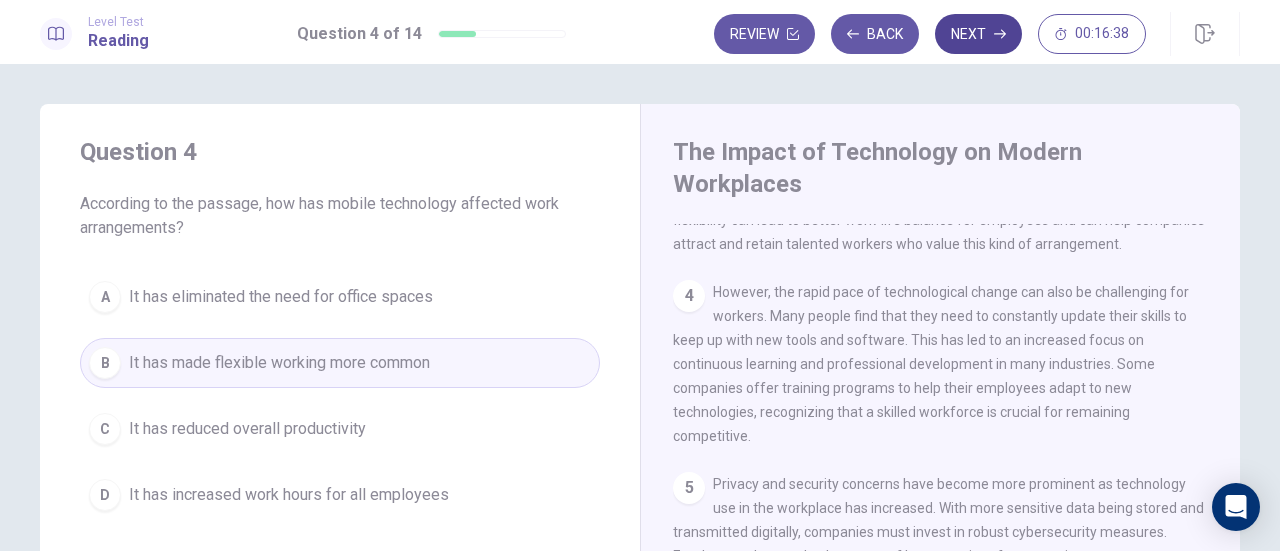 click on "Next" at bounding box center [978, 34] 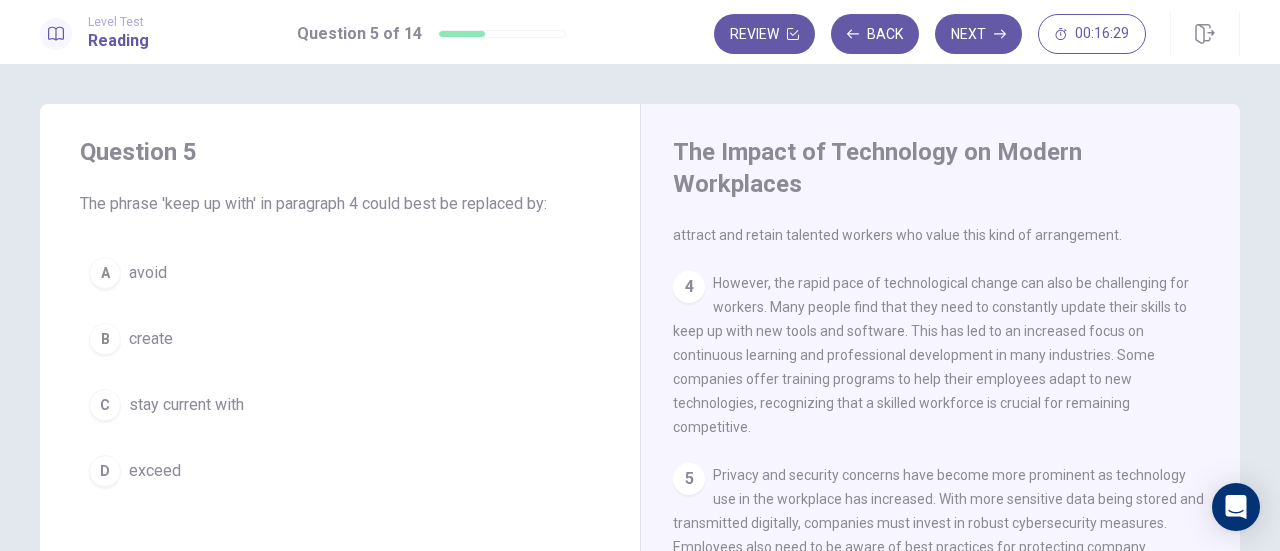 scroll, scrollTop: 432, scrollLeft: 0, axis: vertical 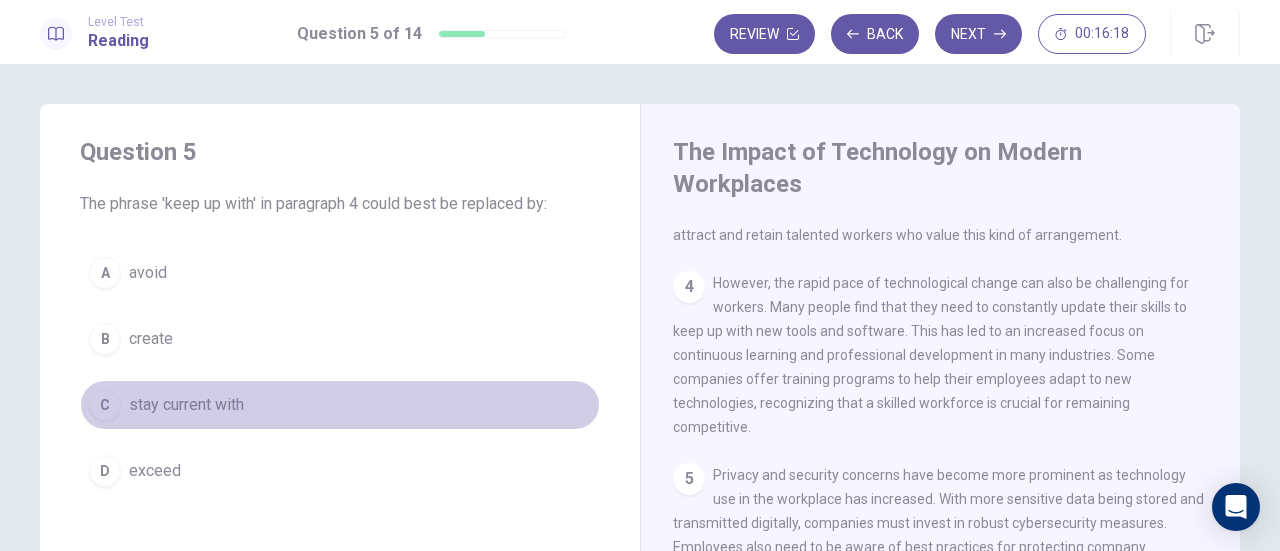 click on "stay current with" at bounding box center [186, 405] 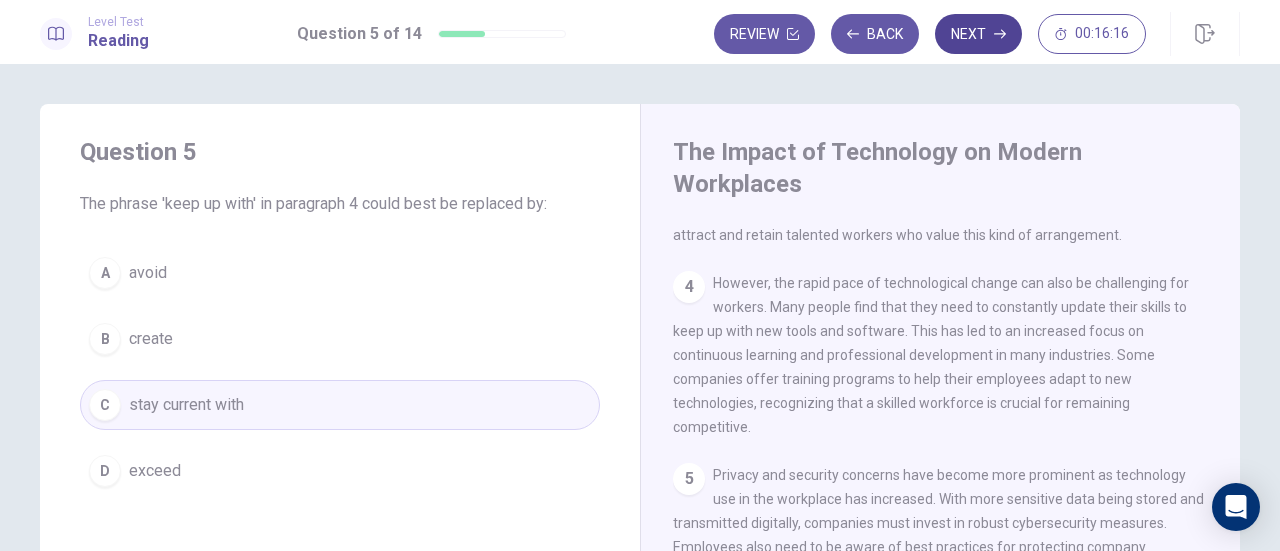 click 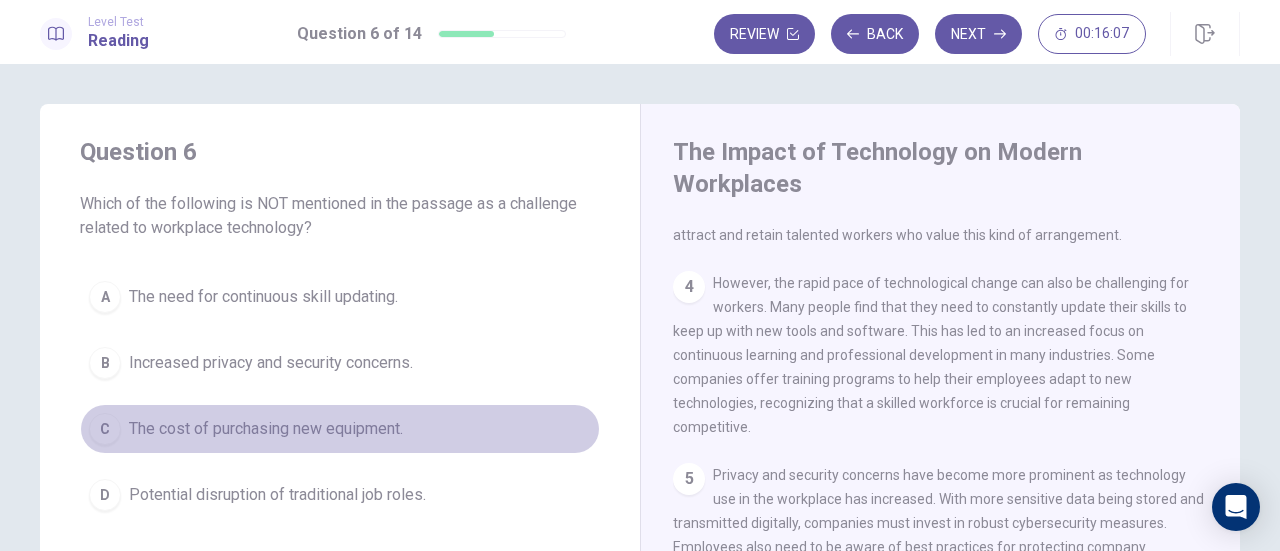 click on "The cost of purchasing new equipment." at bounding box center (266, 429) 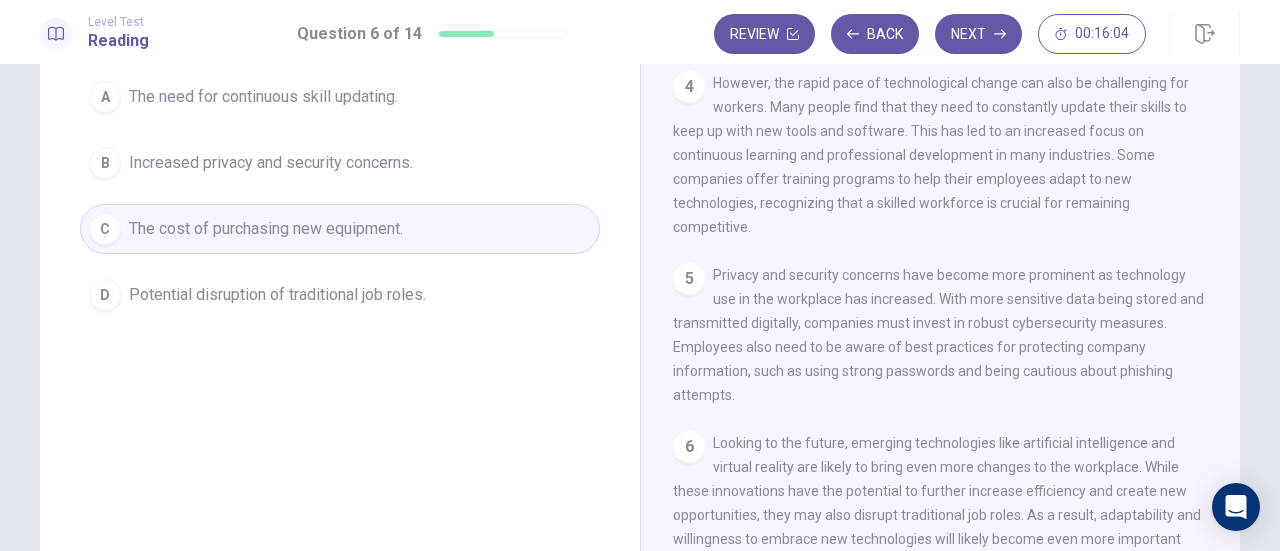 scroll, scrollTop: 300, scrollLeft: 0, axis: vertical 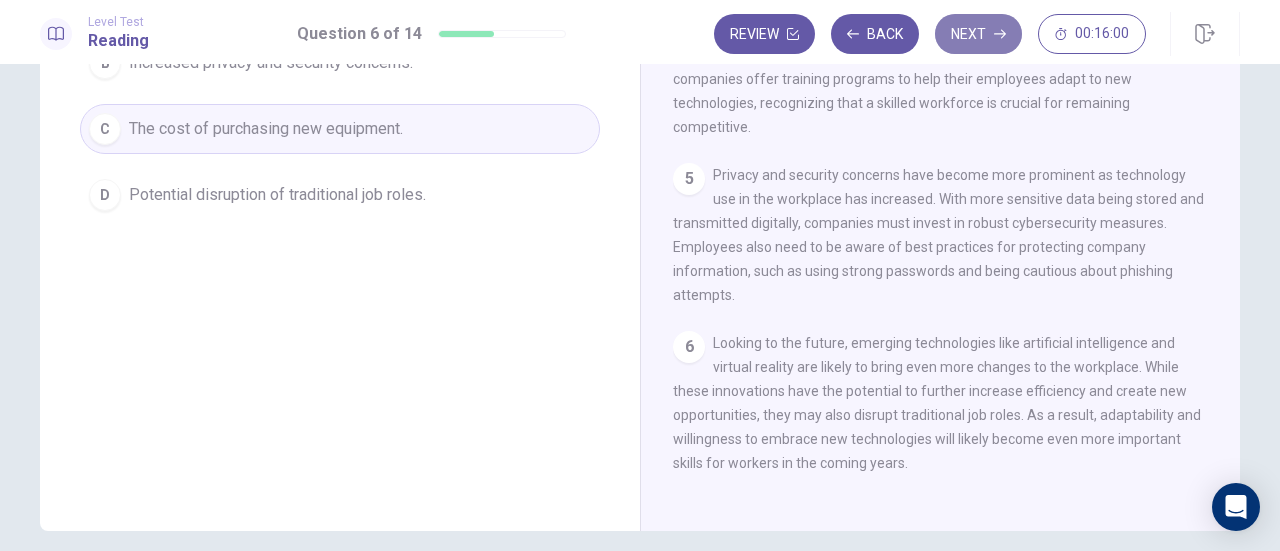 click on "Next" at bounding box center [978, 34] 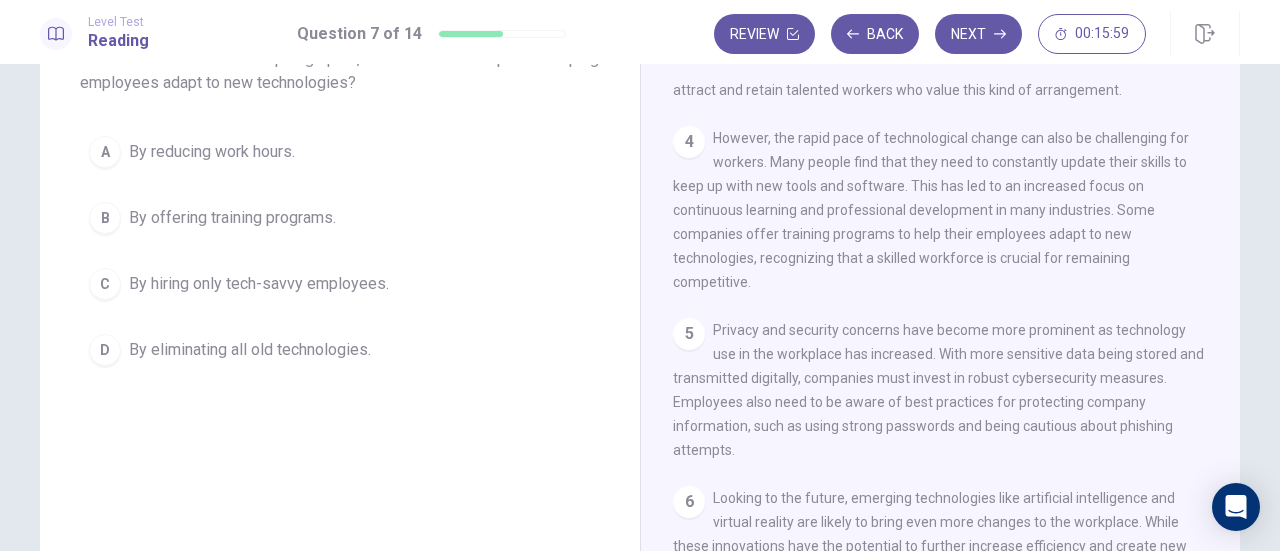scroll, scrollTop: 100, scrollLeft: 0, axis: vertical 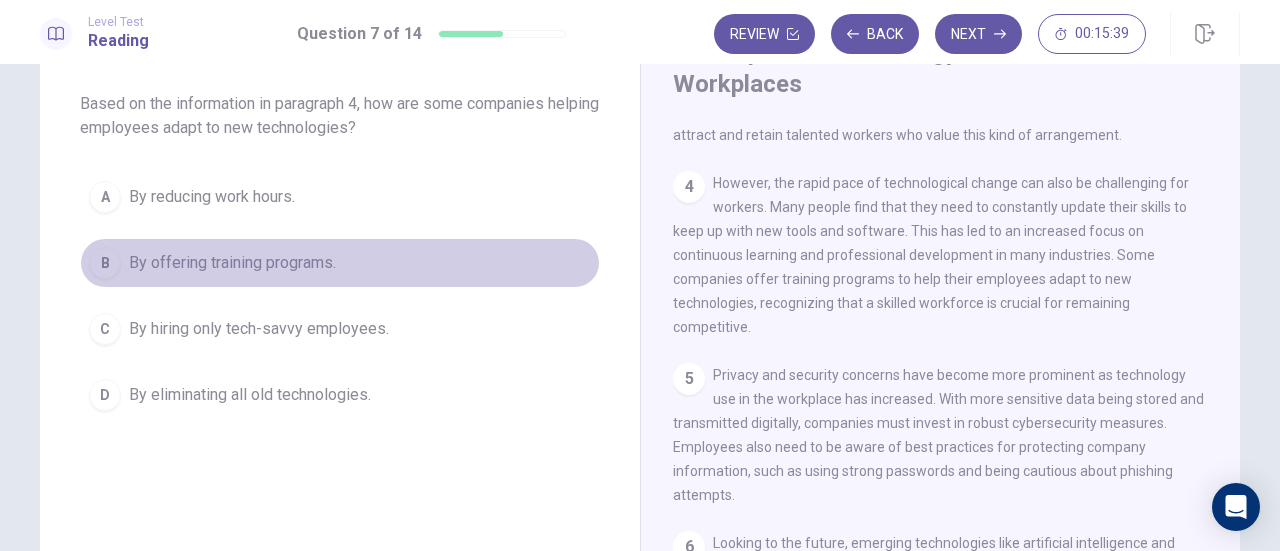 click on "By offering training programs." at bounding box center (232, 263) 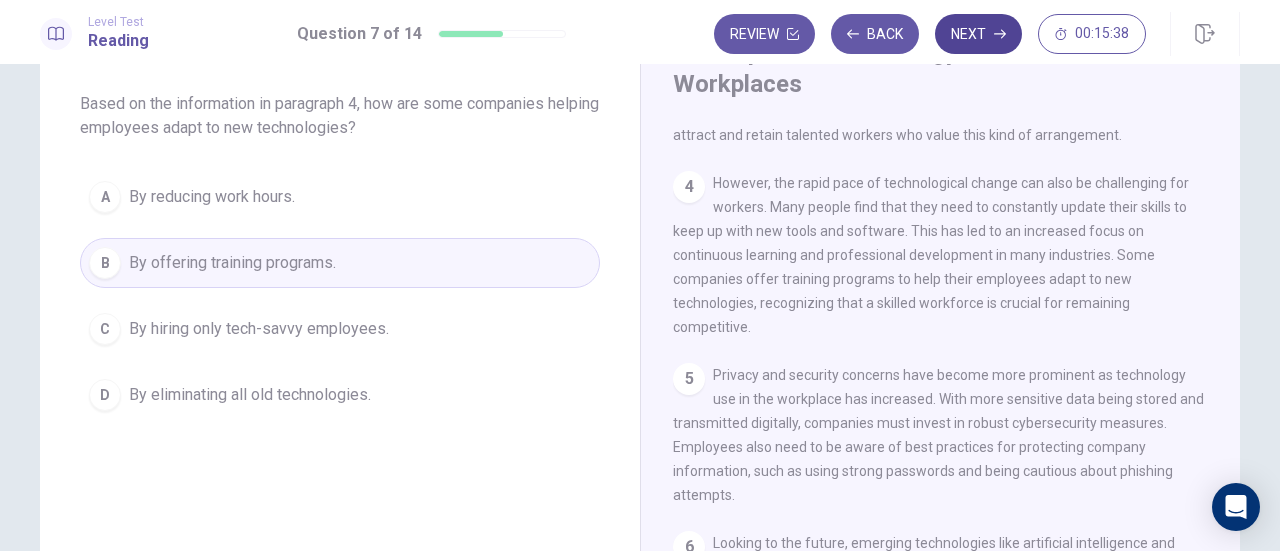 click on "Next" at bounding box center [978, 34] 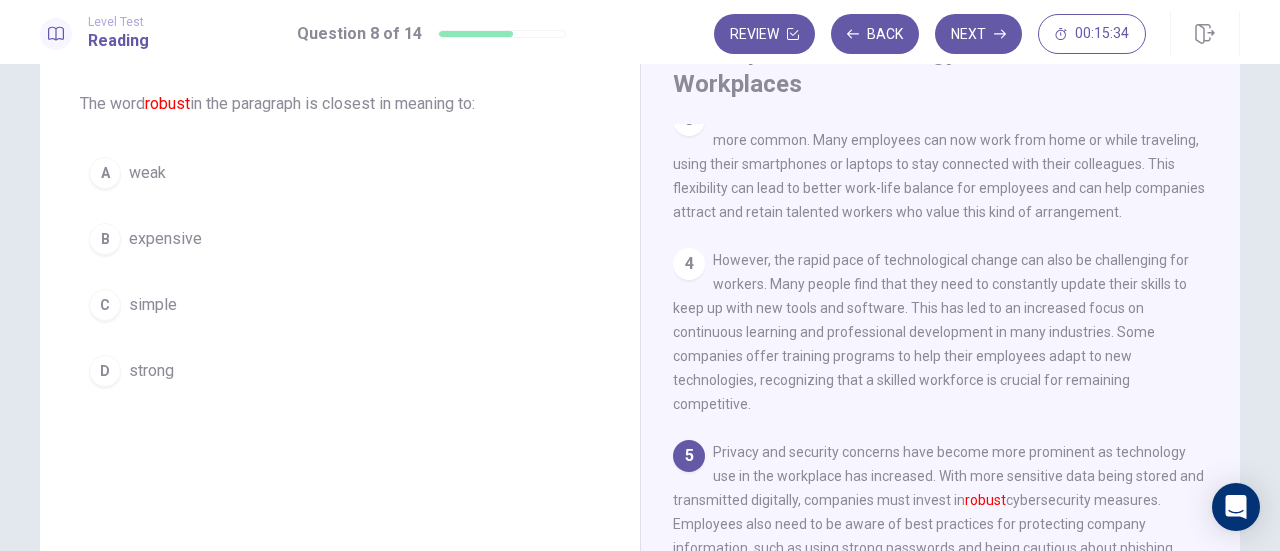 scroll, scrollTop: 432, scrollLeft: 0, axis: vertical 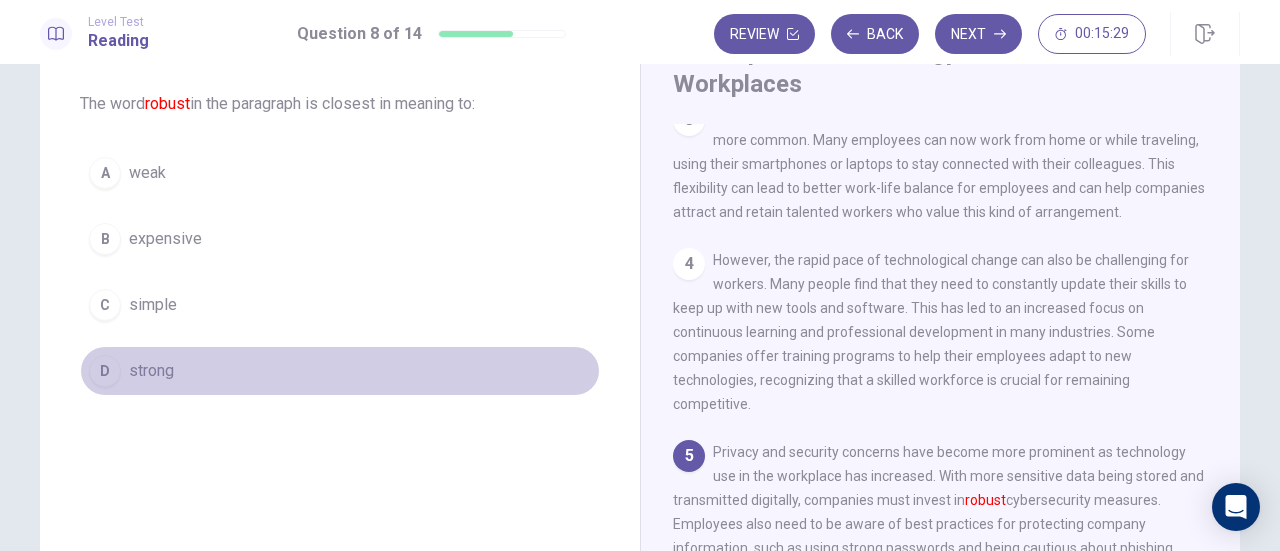 click on "D strong" at bounding box center [340, 371] 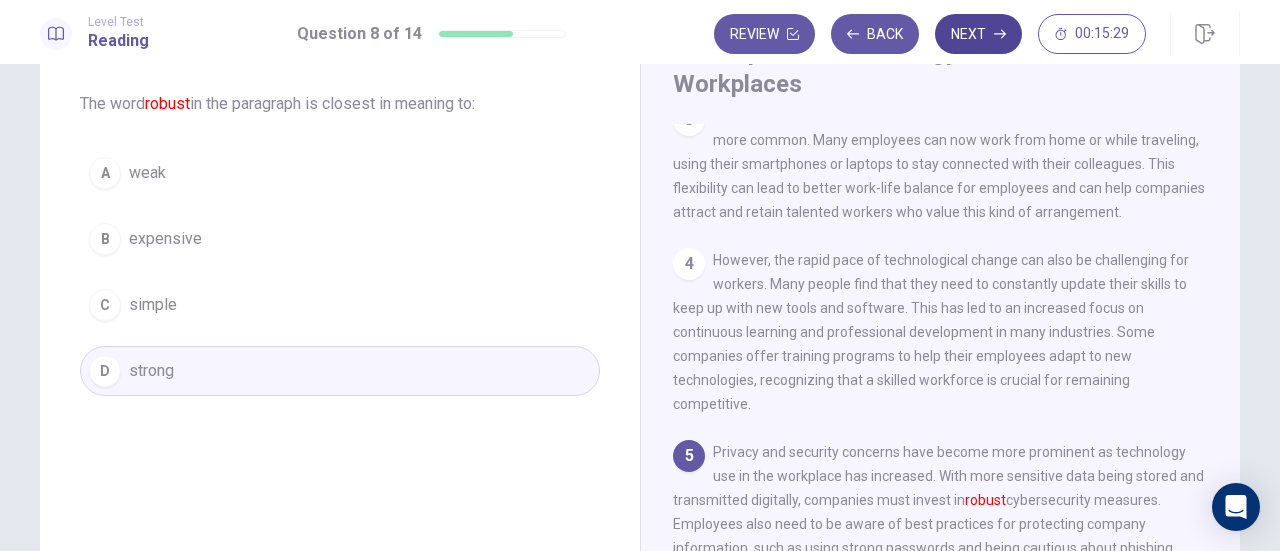 click on "Next" at bounding box center [978, 34] 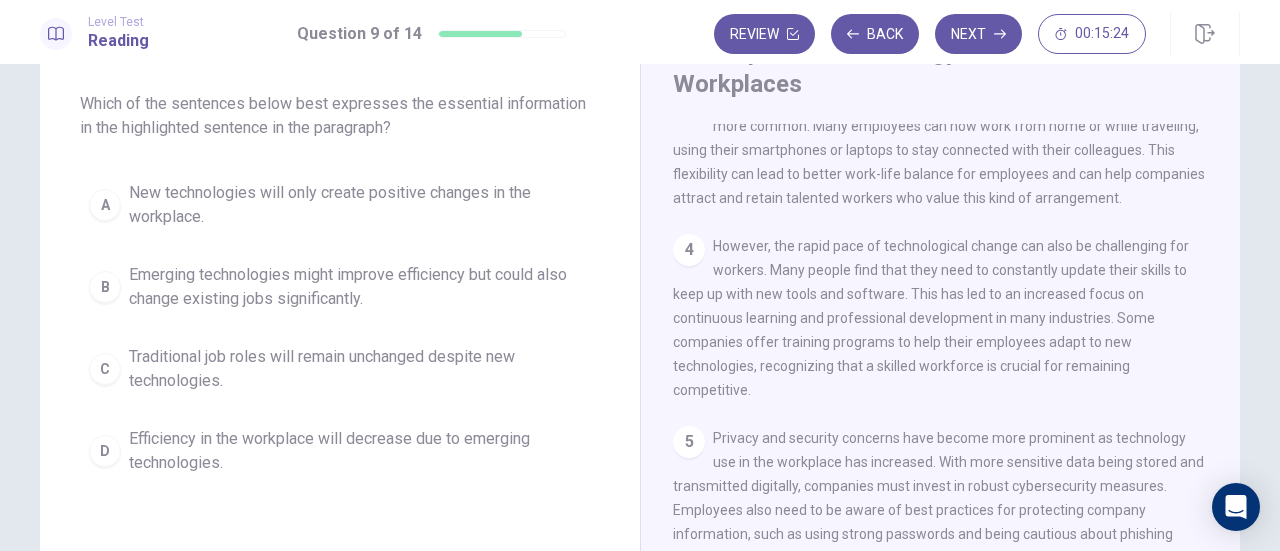 scroll, scrollTop: 432, scrollLeft: 0, axis: vertical 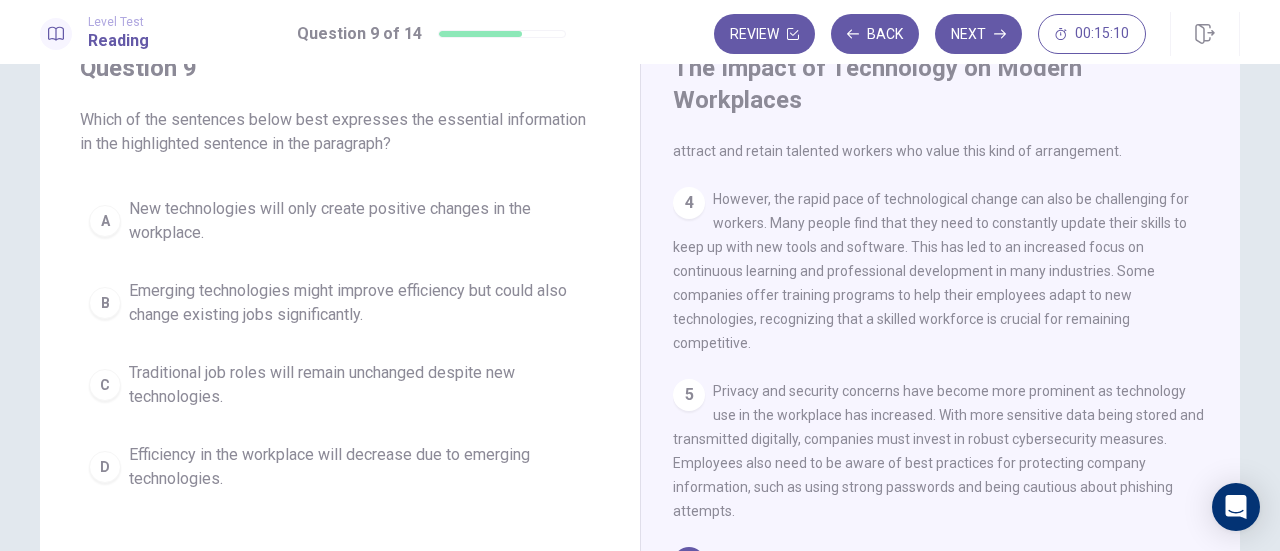 click on "Emerging technologies might improve efficiency but could also change existing jobs significantly." at bounding box center (360, 303) 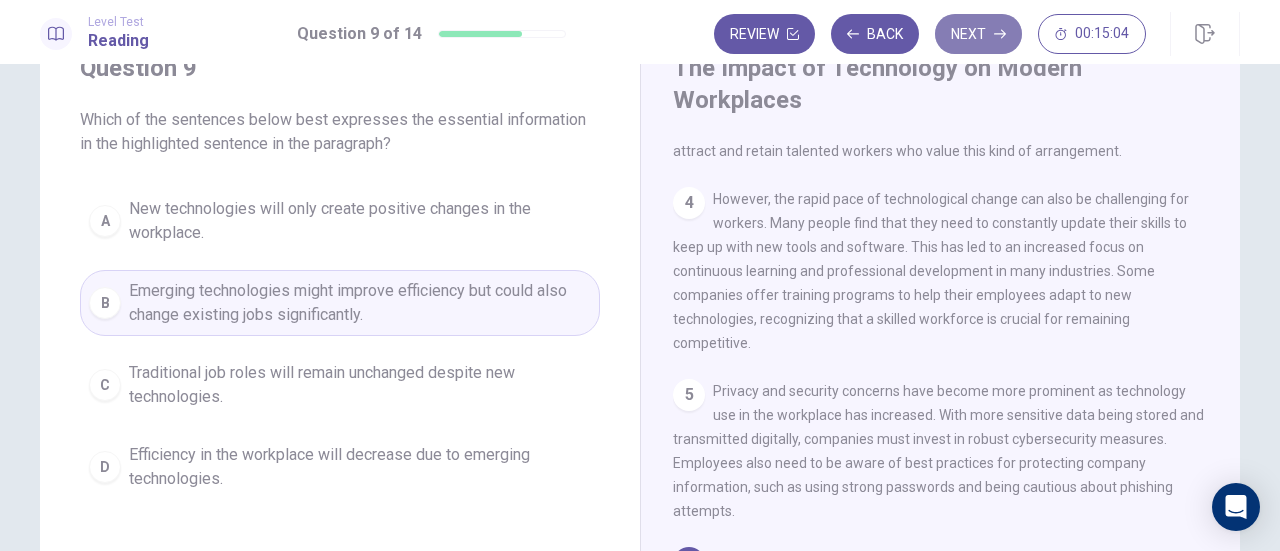 click on "Next" at bounding box center [978, 34] 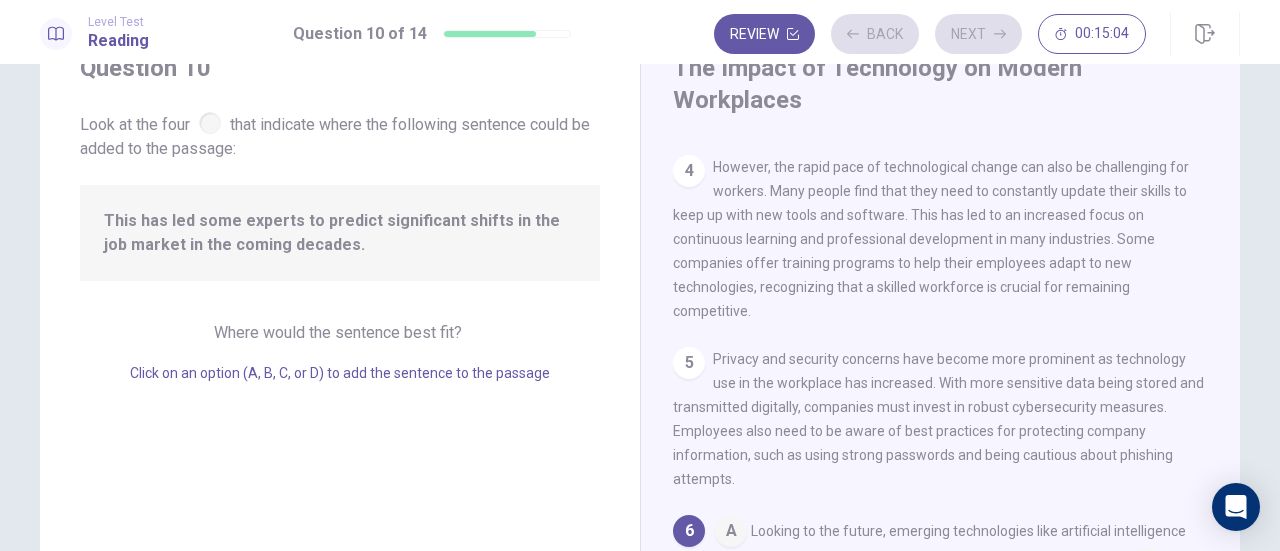 scroll, scrollTop: 460, scrollLeft: 0, axis: vertical 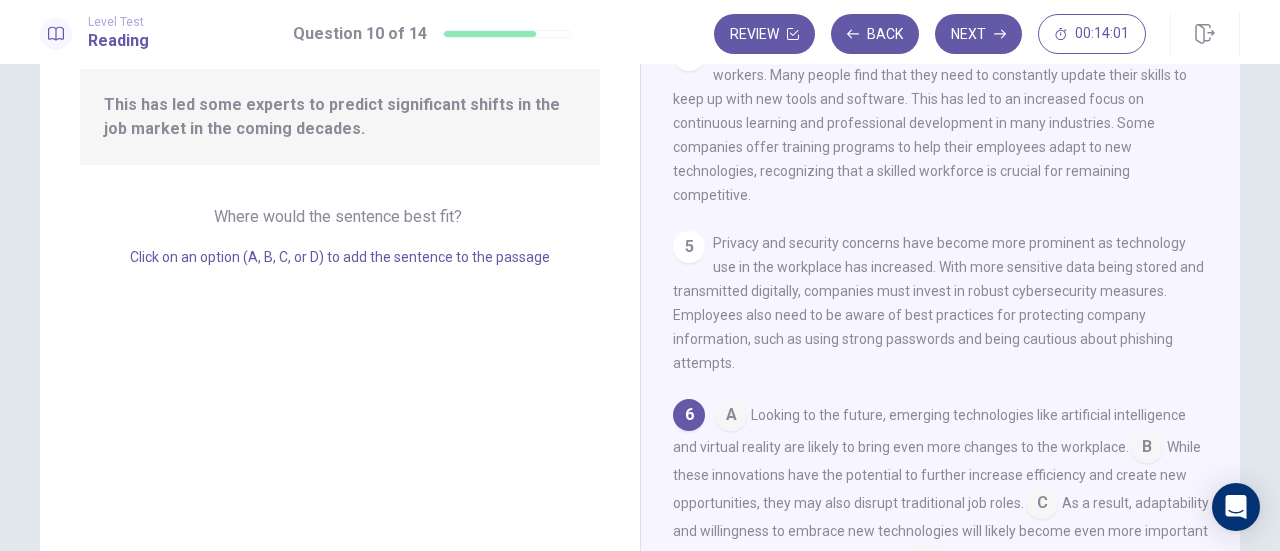 click at bounding box center [1042, 505] 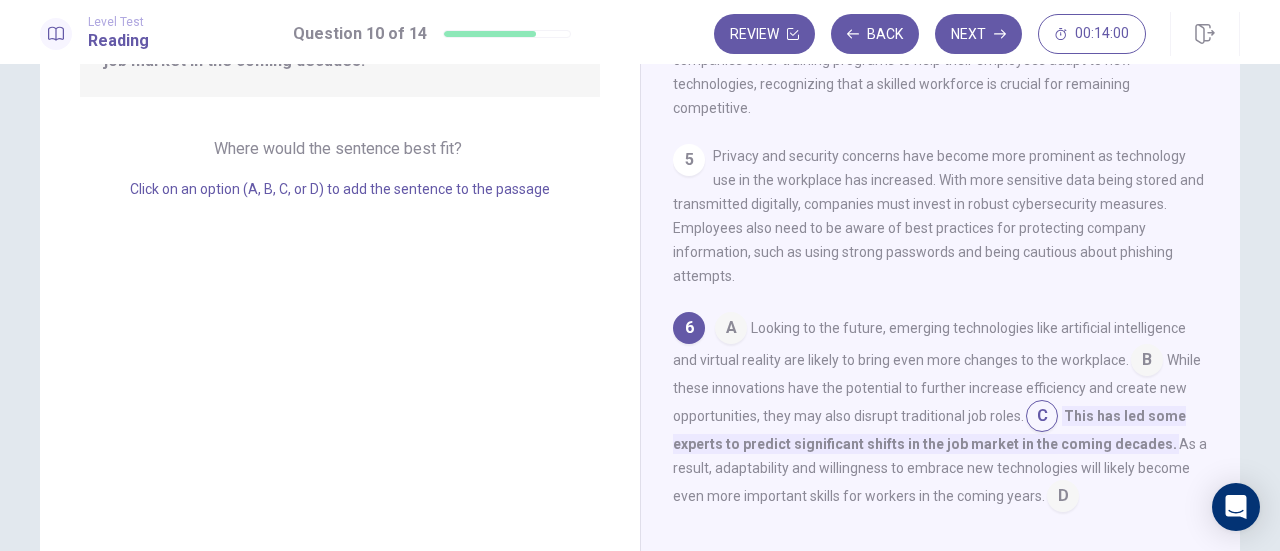 scroll, scrollTop: 300, scrollLeft: 0, axis: vertical 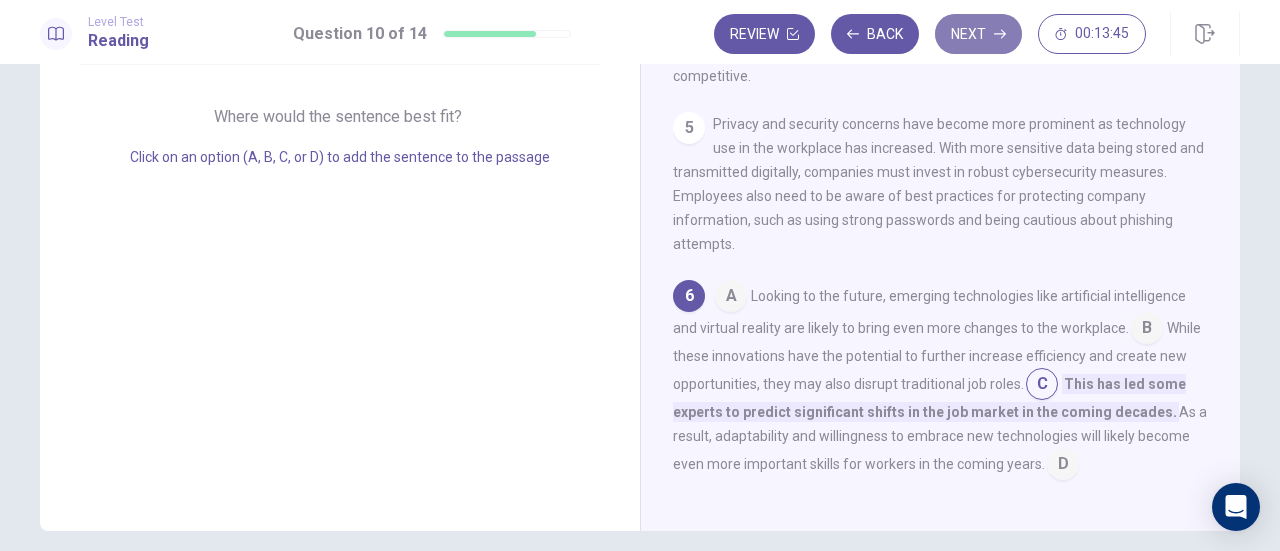 click on "Next" at bounding box center (978, 34) 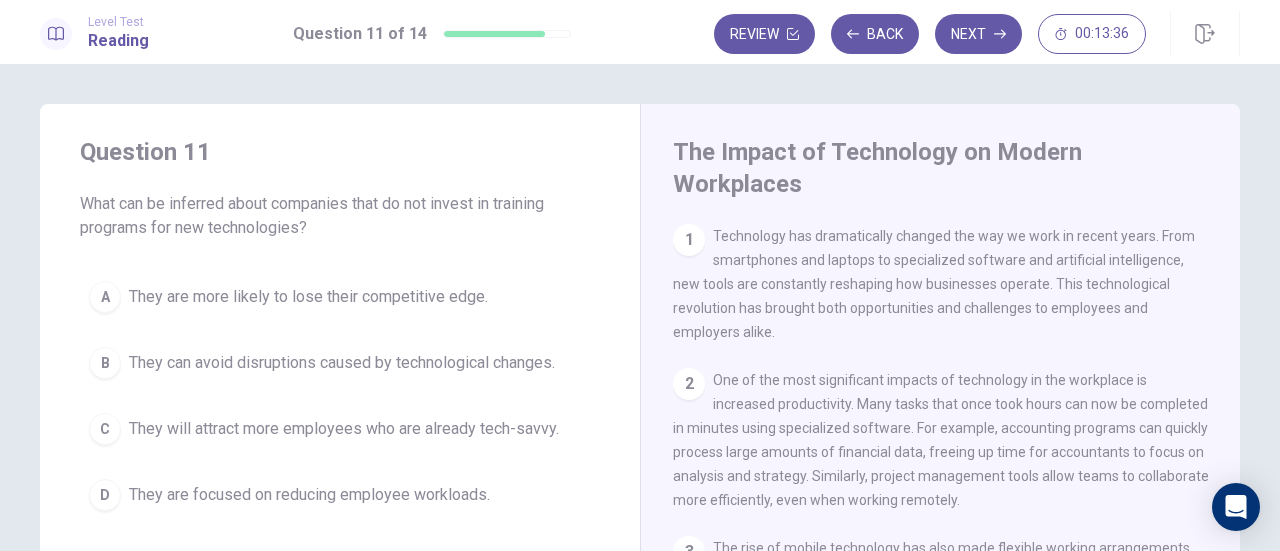 scroll, scrollTop: 100, scrollLeft: 0, axis: vertical 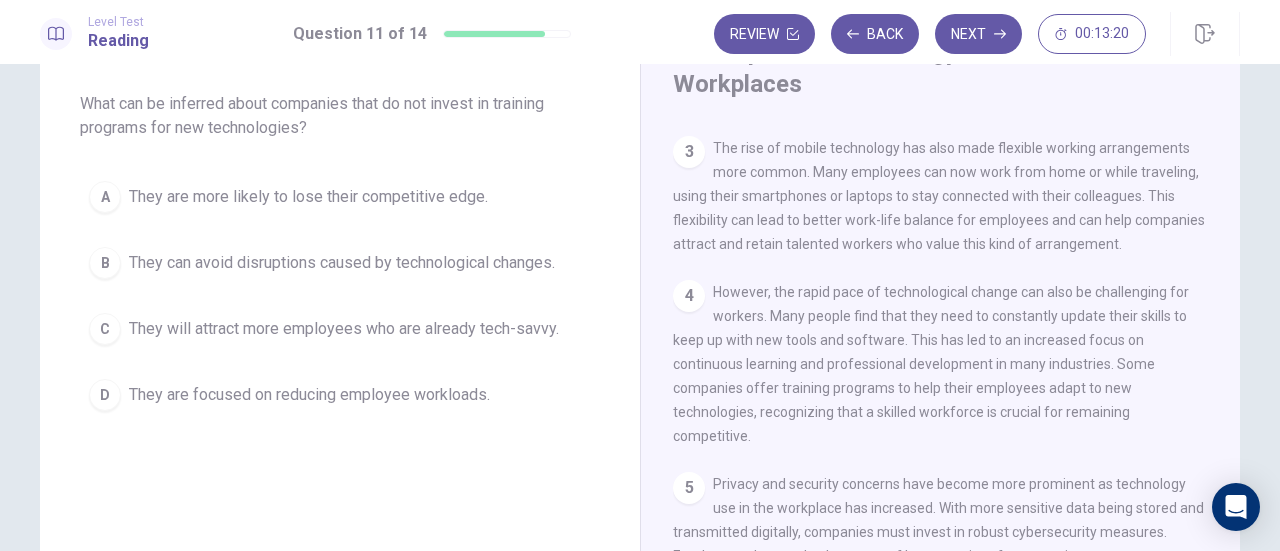 click on "They are more likely to lose their competitive edge." at bounding box center (308, 197) 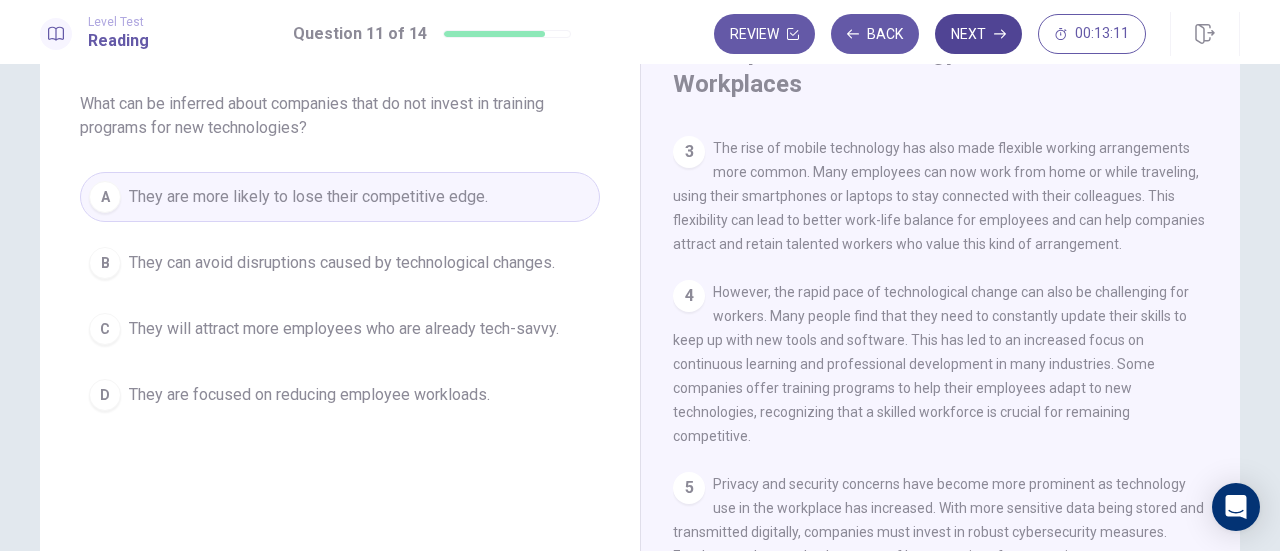 click on "Next" at bounding box center (978, 34) 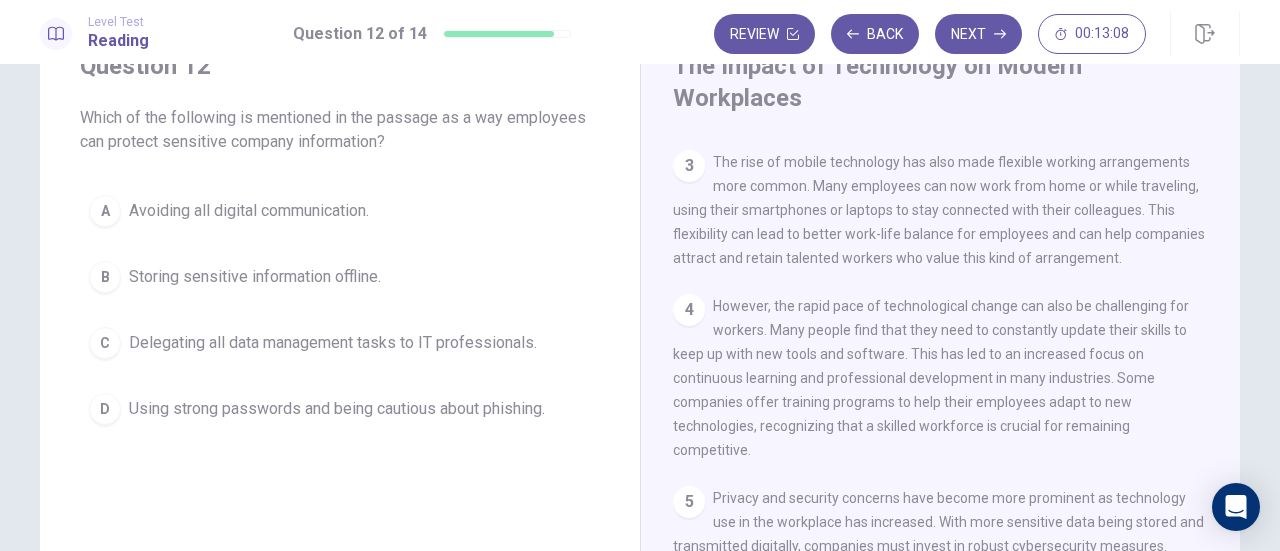 scroll, scrollTop: 100, scrollLeft: 0, axis: vertical 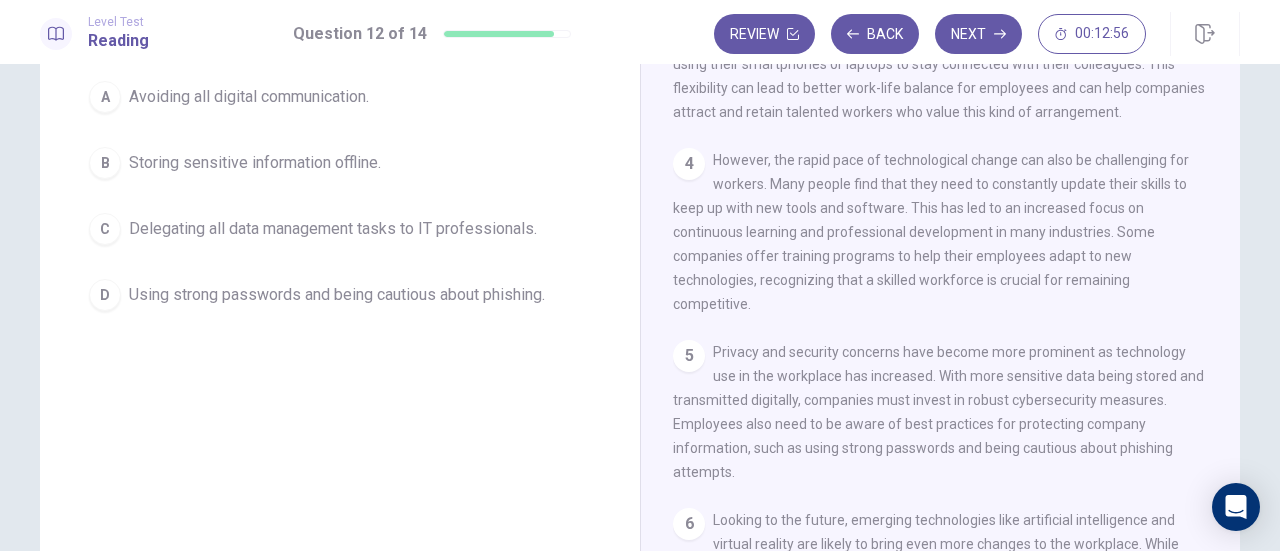 click on "Using strong passwords and being cautious about phishing." at bounding box center (337, 295) 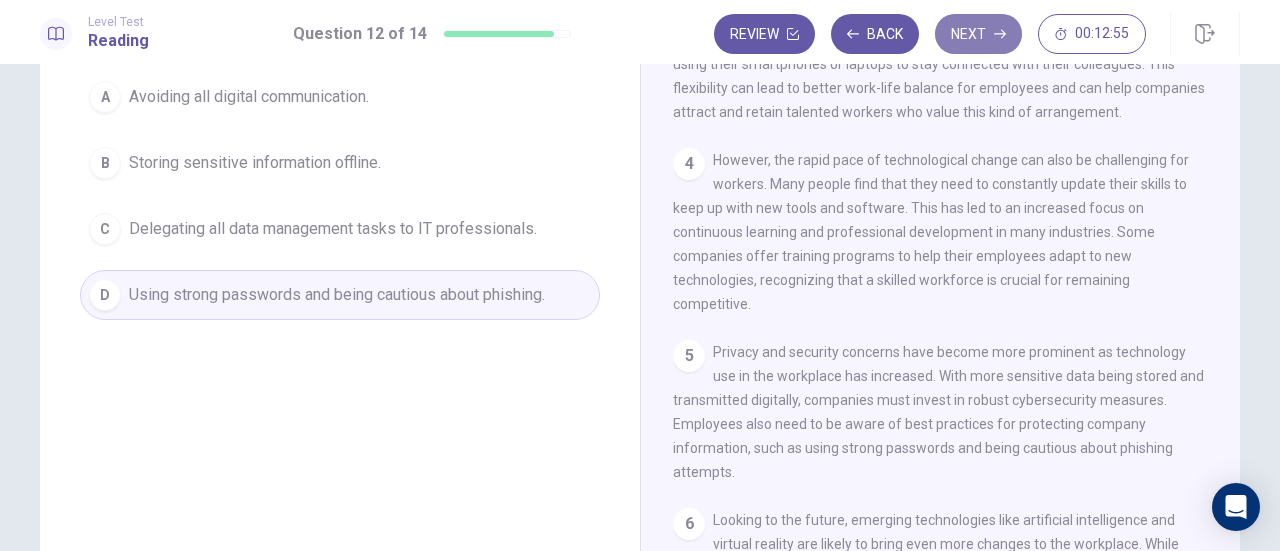 click on "Next" at bounding box center [978, 34] 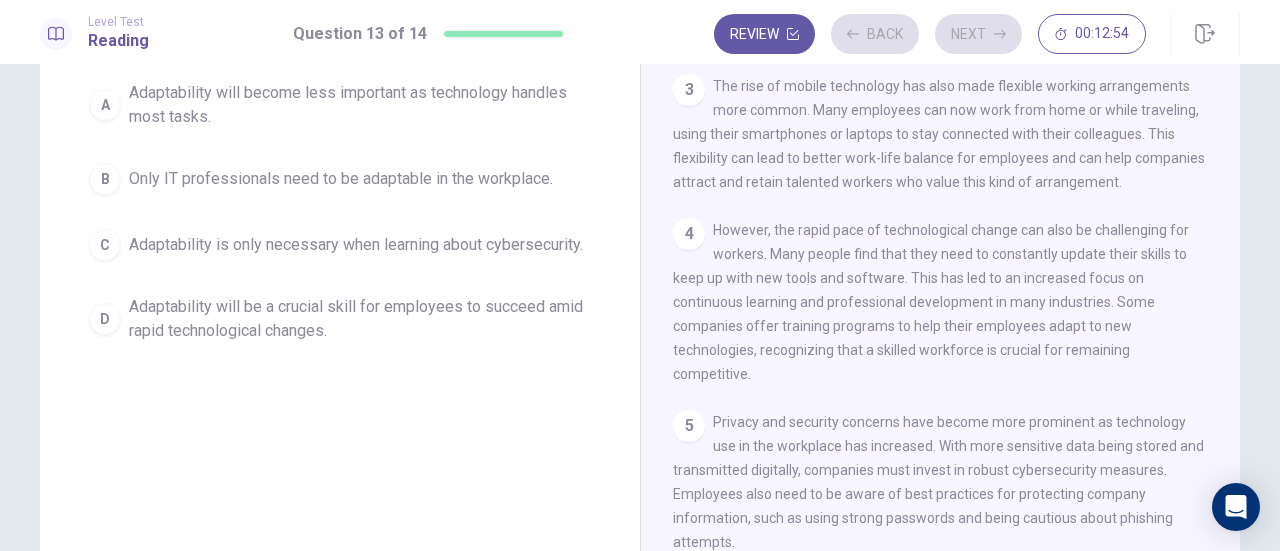 scroll, scrollTop: 232, scrollLeft: 0, axis: vertical 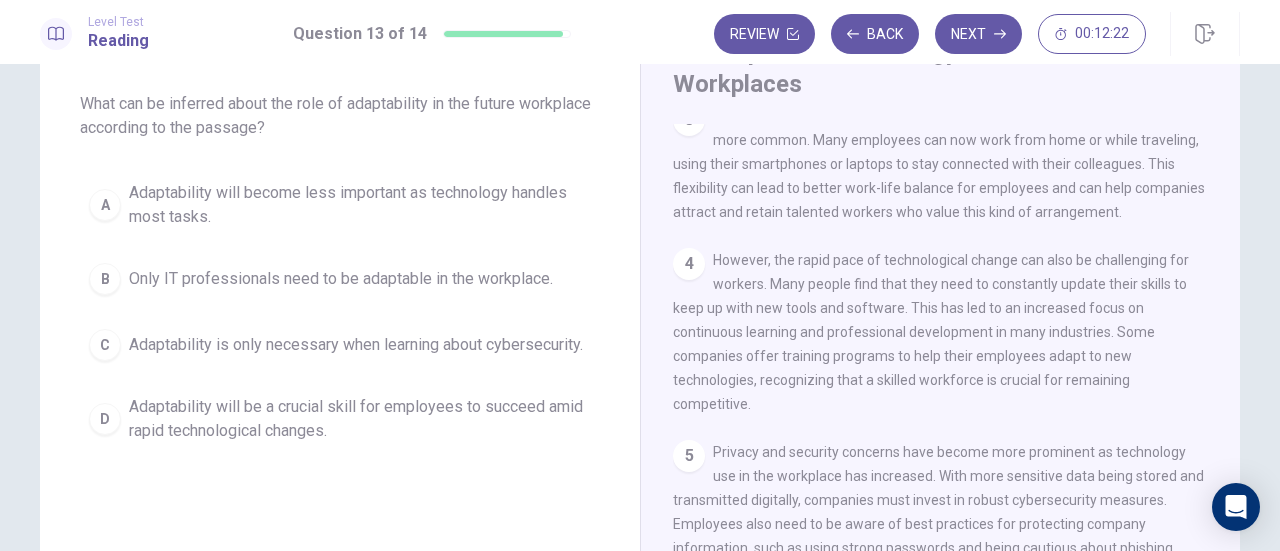 click on "Adaptability will be a crucial skill for employees to succeed amid rapid technological changes." at bounding box center [360, 419] 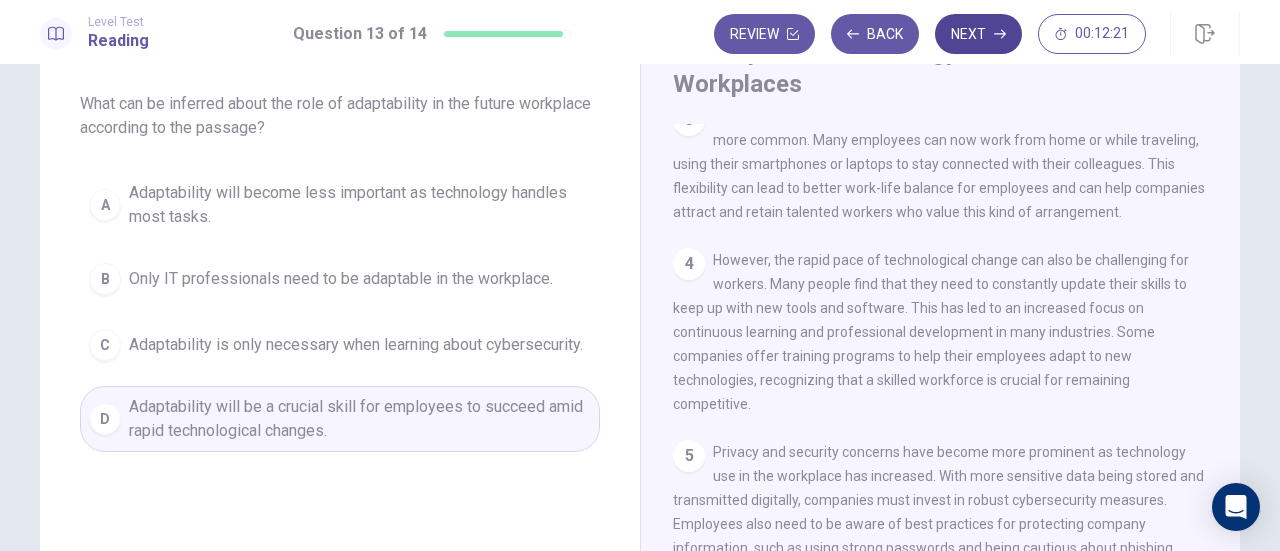 click on "Next" at bounding box center (978, 34) 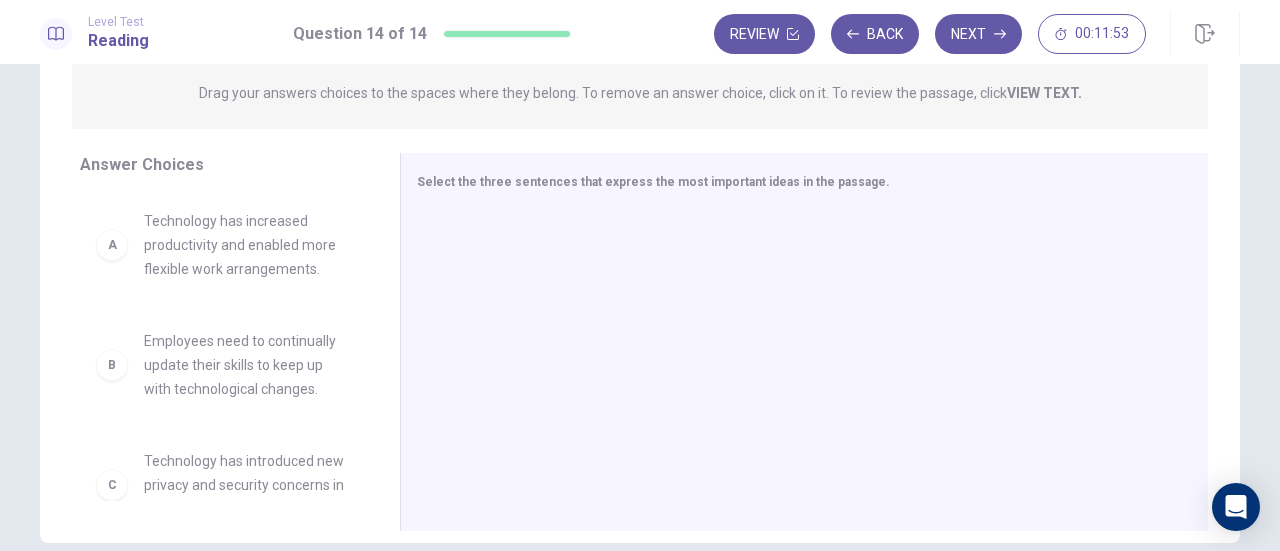 scroll, scrollTop: 300, scrollLeft: 0, axis: vertical 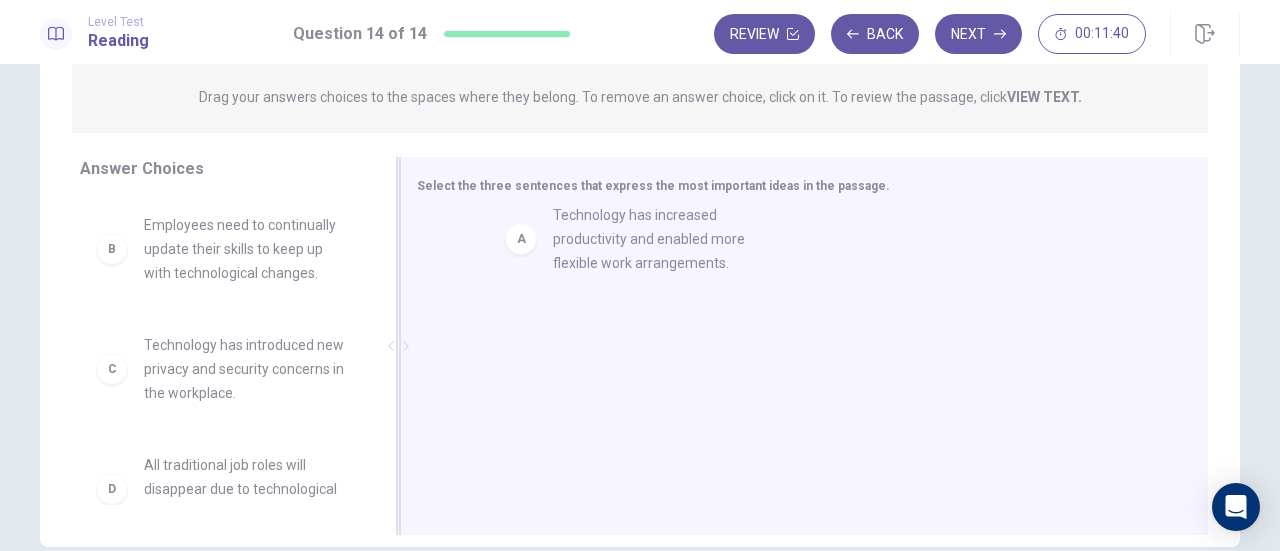 drag, startPoint x: 260, startPoint y: 257, endPoint x: 680, endPoint y: 251, distance: 420.04285 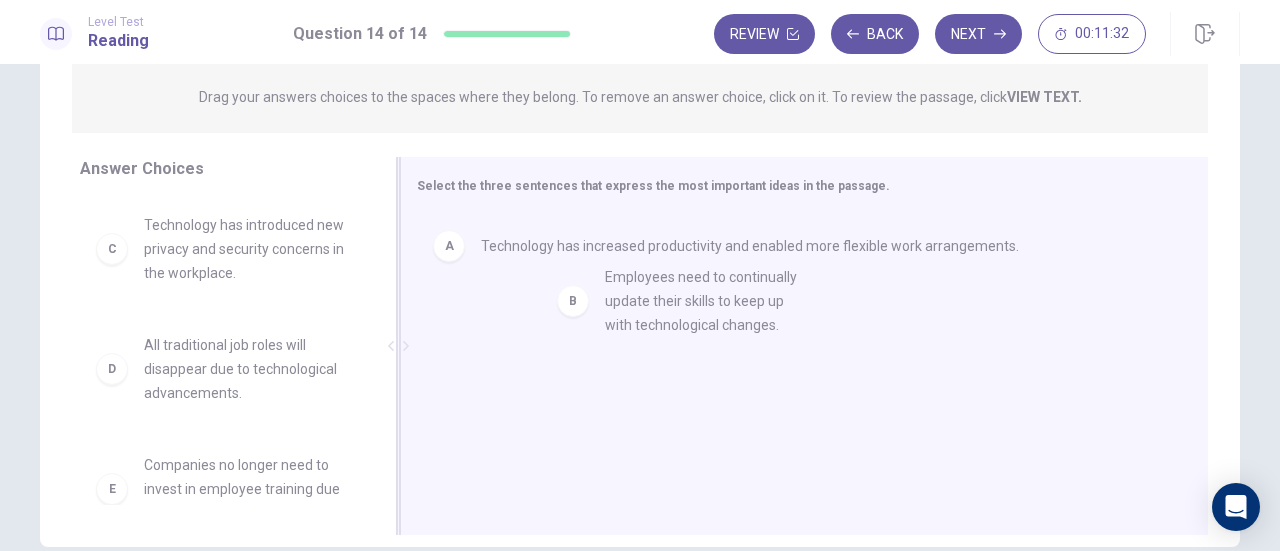 drag, startPoint x: 239, startPoint y: 247, endPoint x: 715, endPoint y: 305, distance: 479.5206 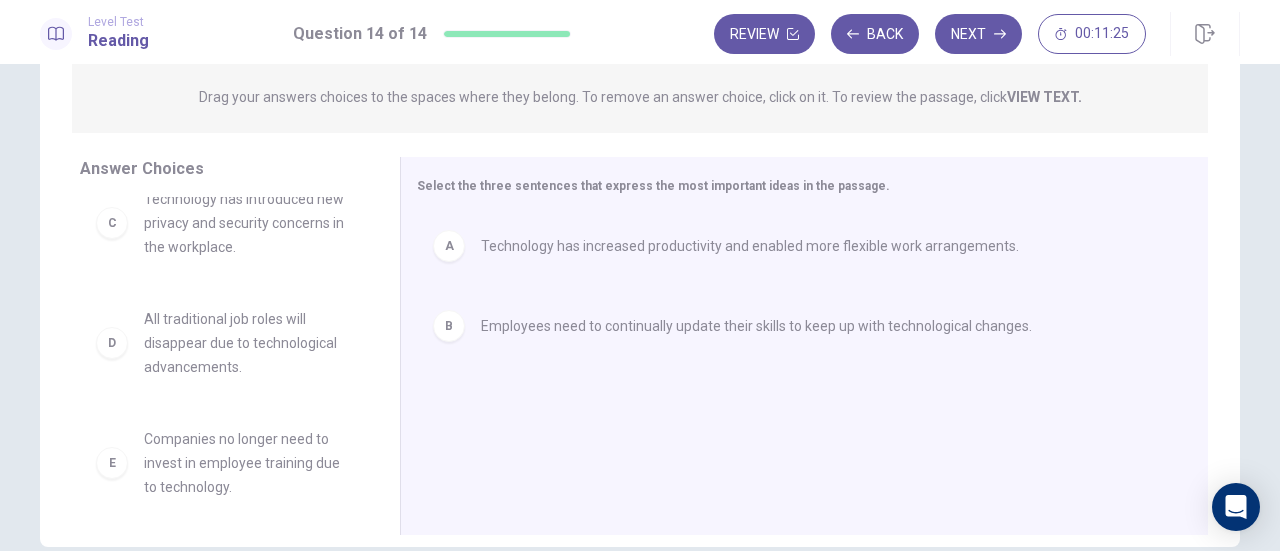 scroll, scrollTop: 0, scrollLeft: 0, axis: both 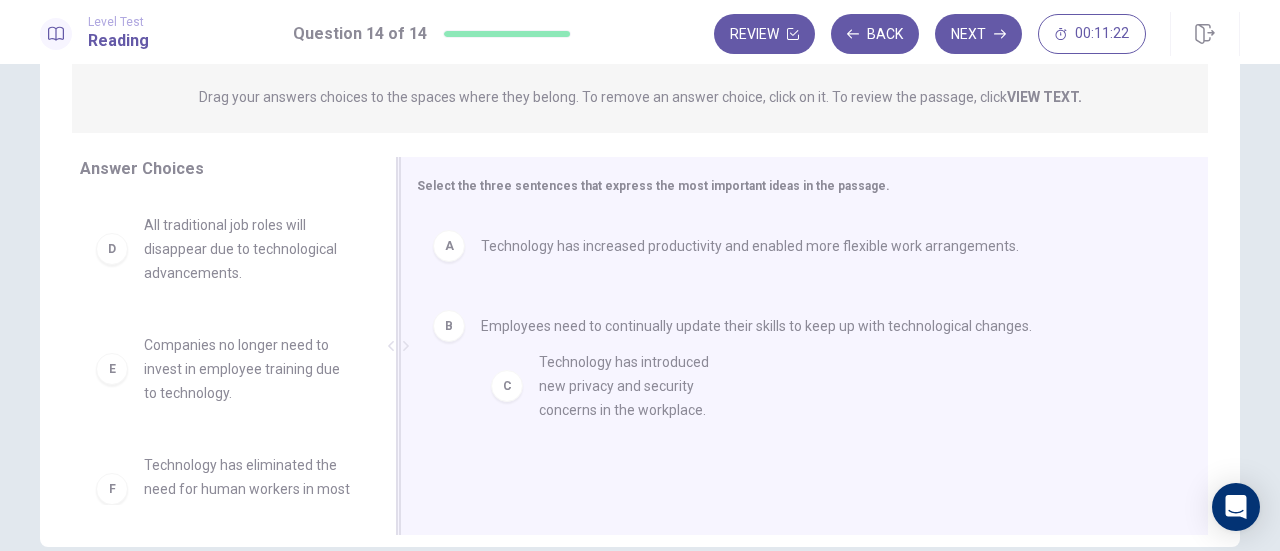 drag, startPoint x: 254, startPoint y: 259, endPoint x: 669, endPoint y: 417, distance: 444.0597 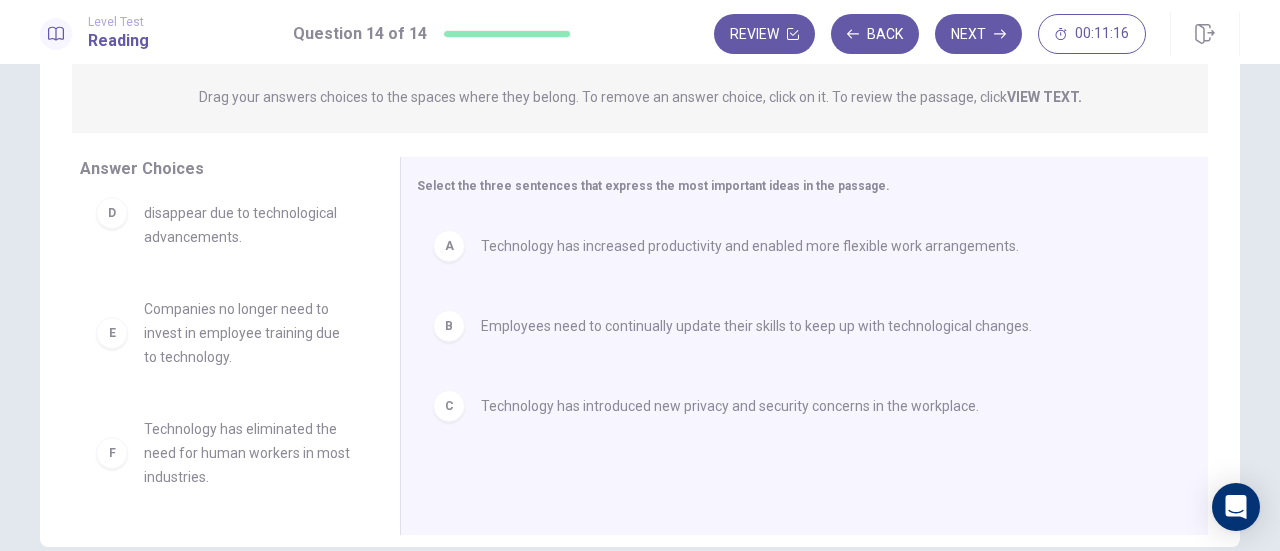 scroll, scrollTop: 0, scrollLeft: 0, axis: both 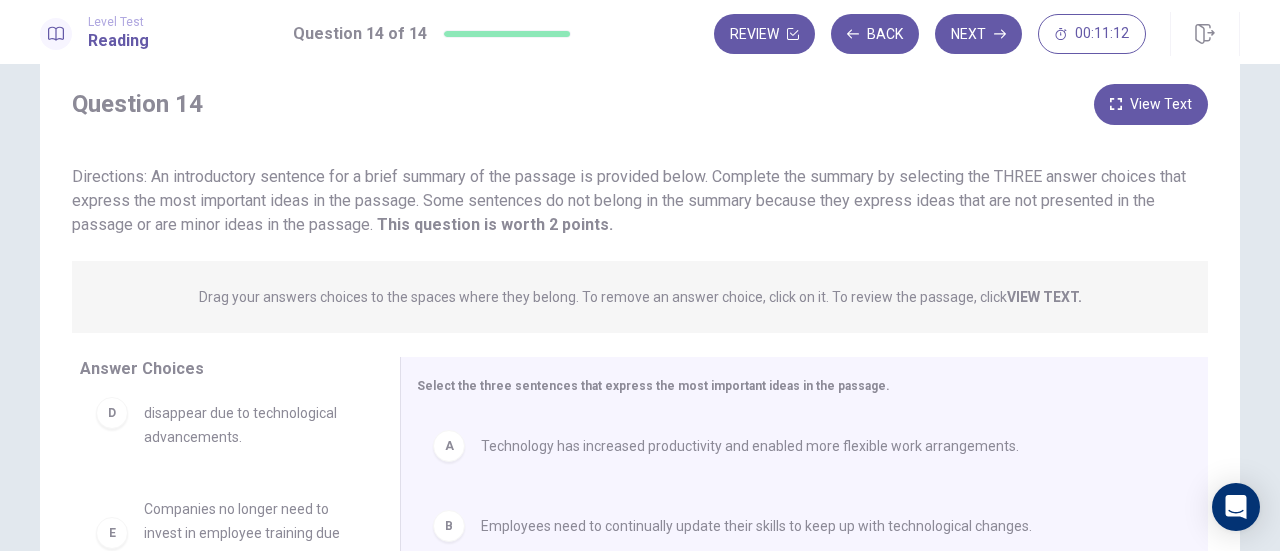 click on "VIEW TEXT." at bounding box center [1044, 297] 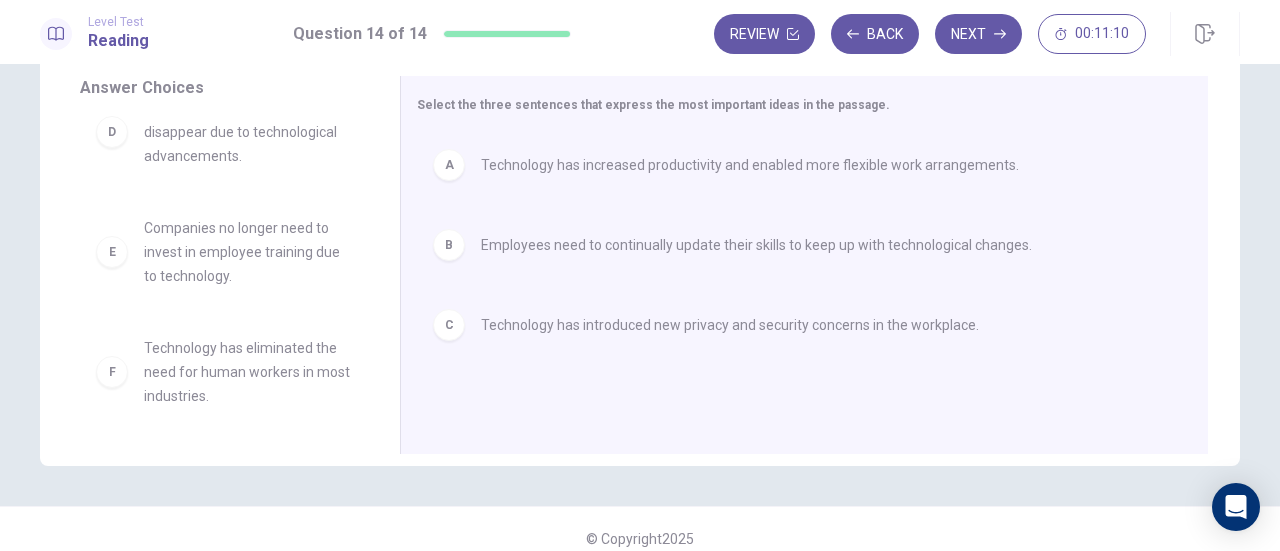 scroll, scrollTop: 352, scrollLeft: 0, axis: vertical 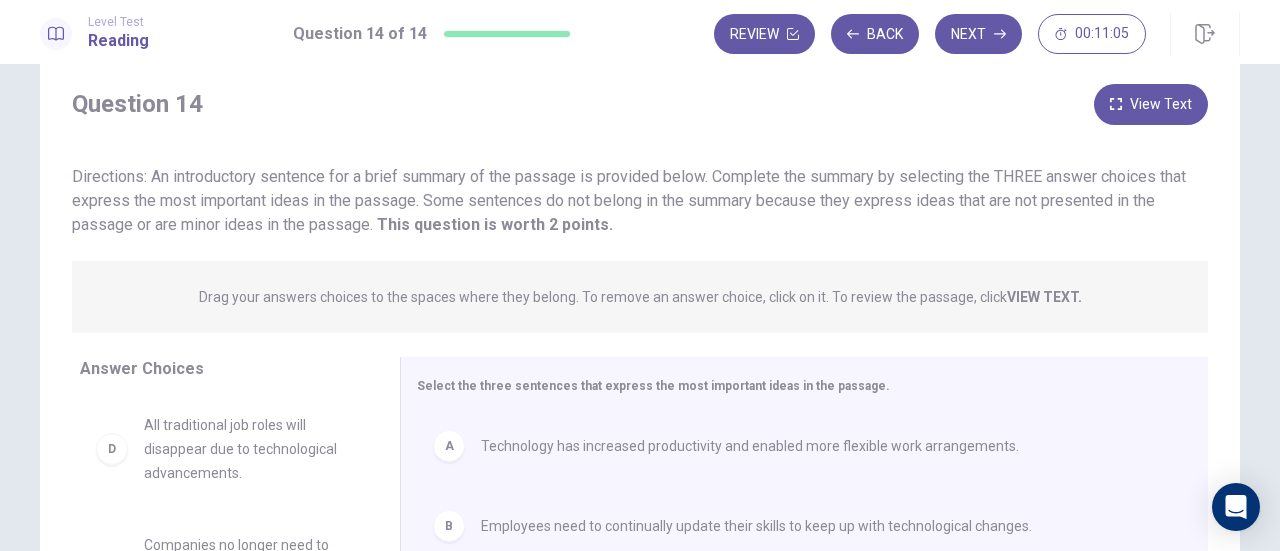 click on "View Text" at bounding box center [1151, 104] 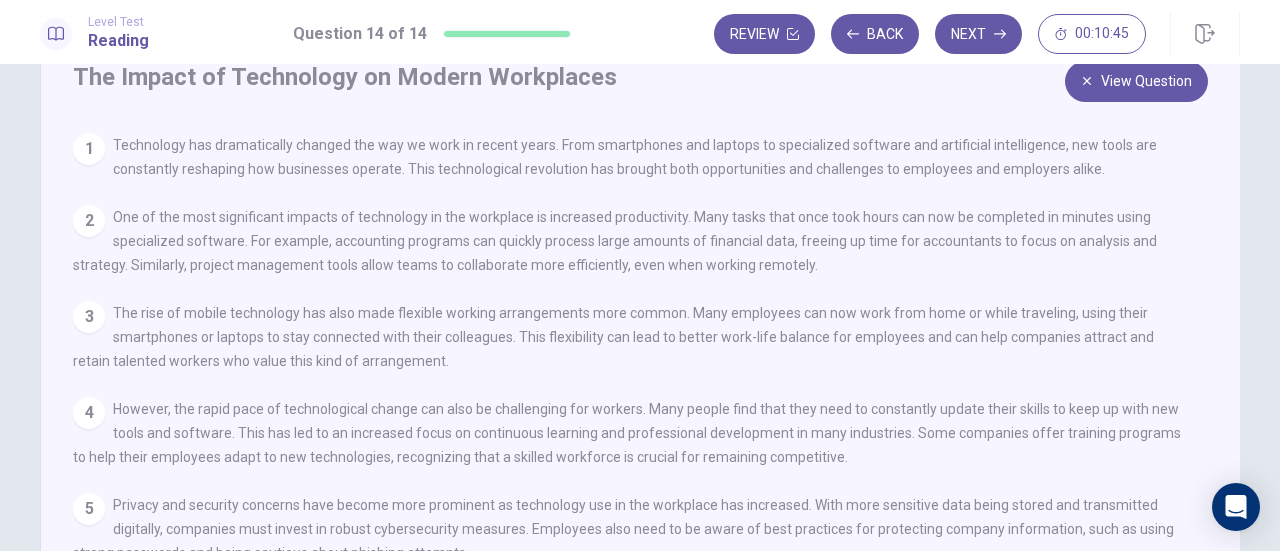 scroll, scrollTop: 0, scrollLeft: 0, axis: both 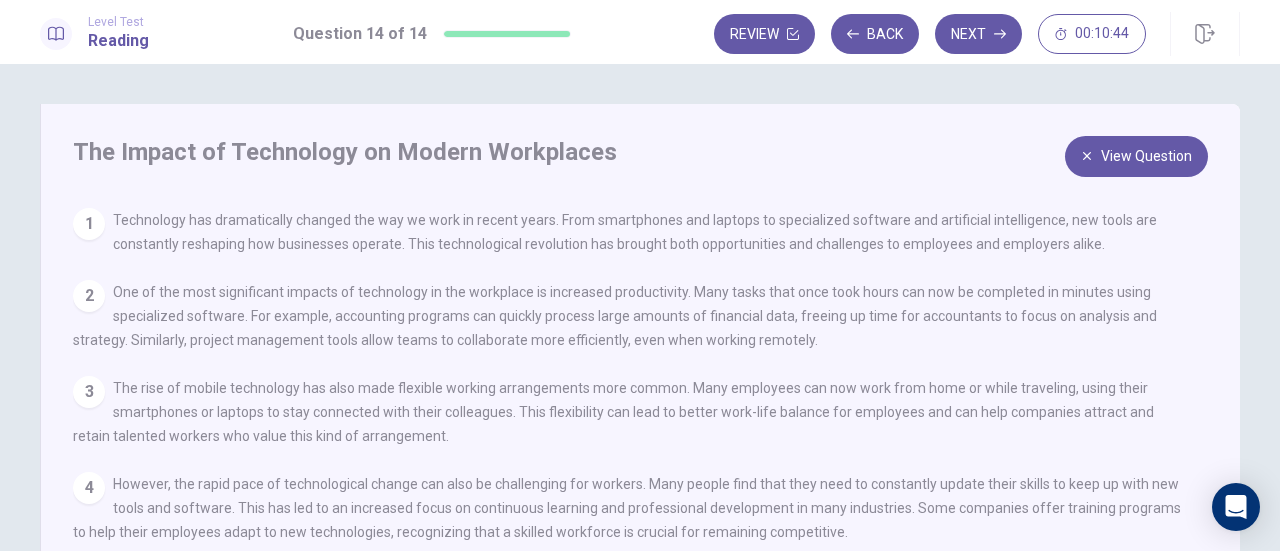 click on "View Question" at bounding box center [1136, 156] 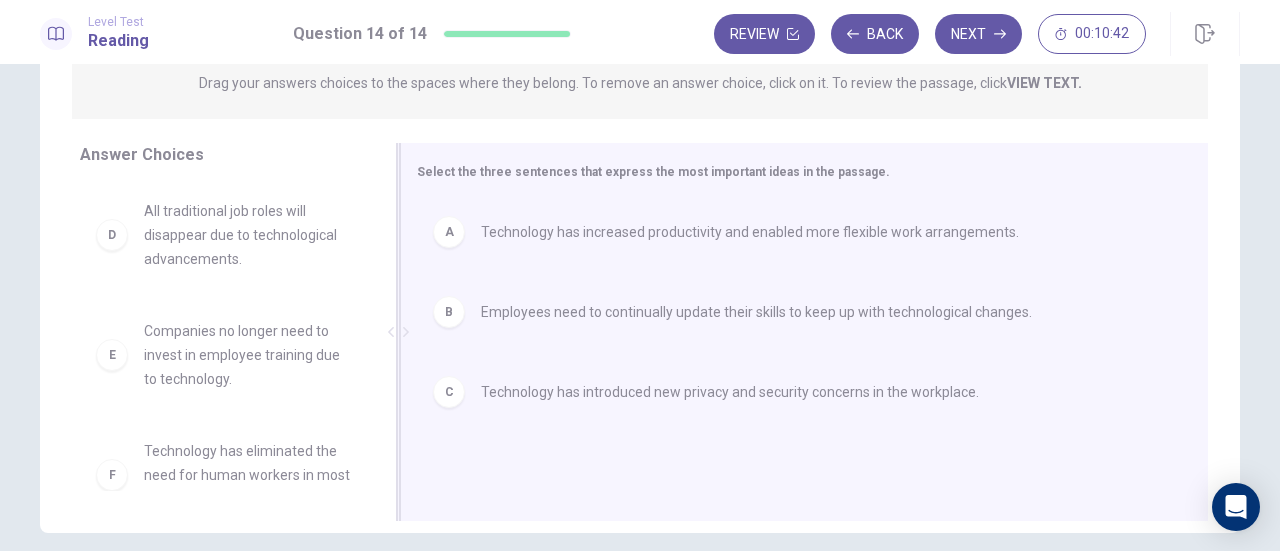 scroll, scrollTop: 352, scrollLeft: 0, axis: vertical 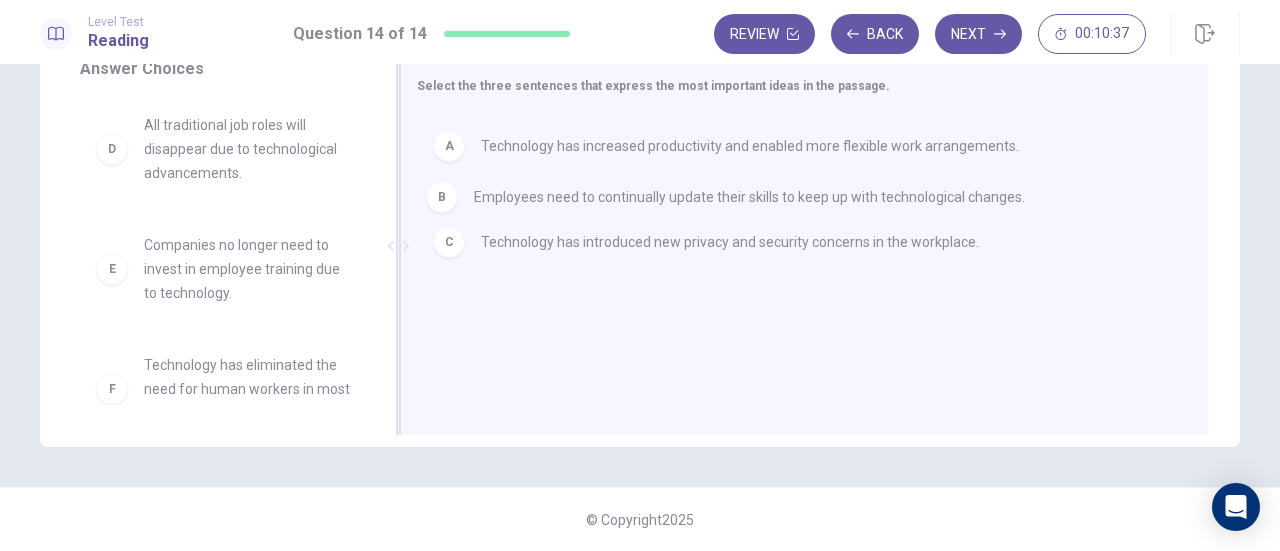 drag, startPoint x: 657, startPoint y: 228, endPoint x: 659, endPoint y: 201, distance: 27.073973 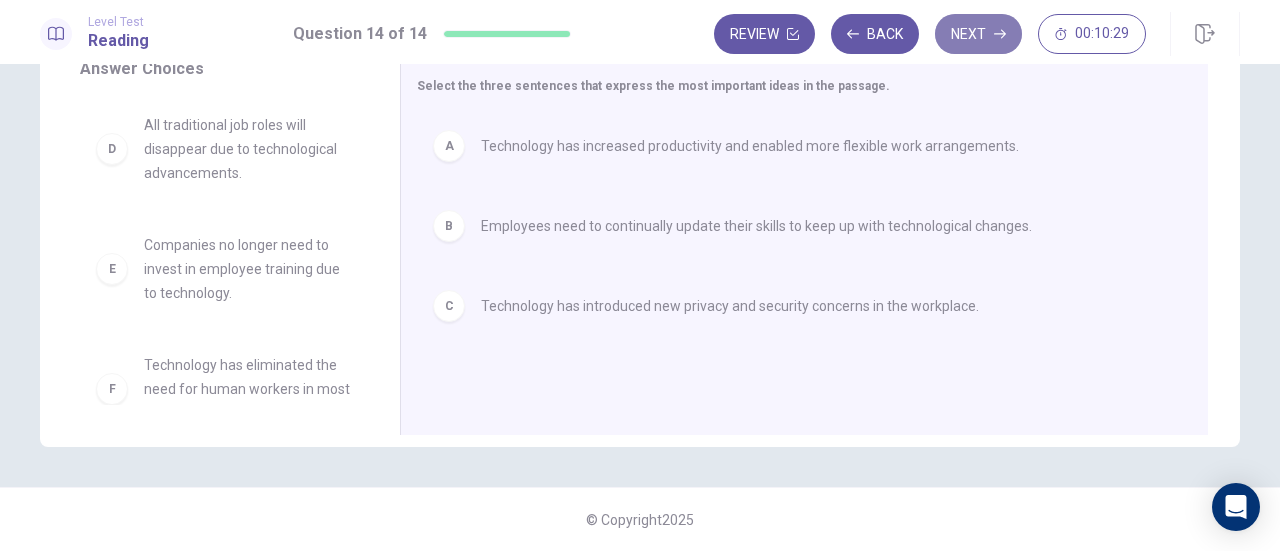 click on "Next" at bounding box center (978, 34) 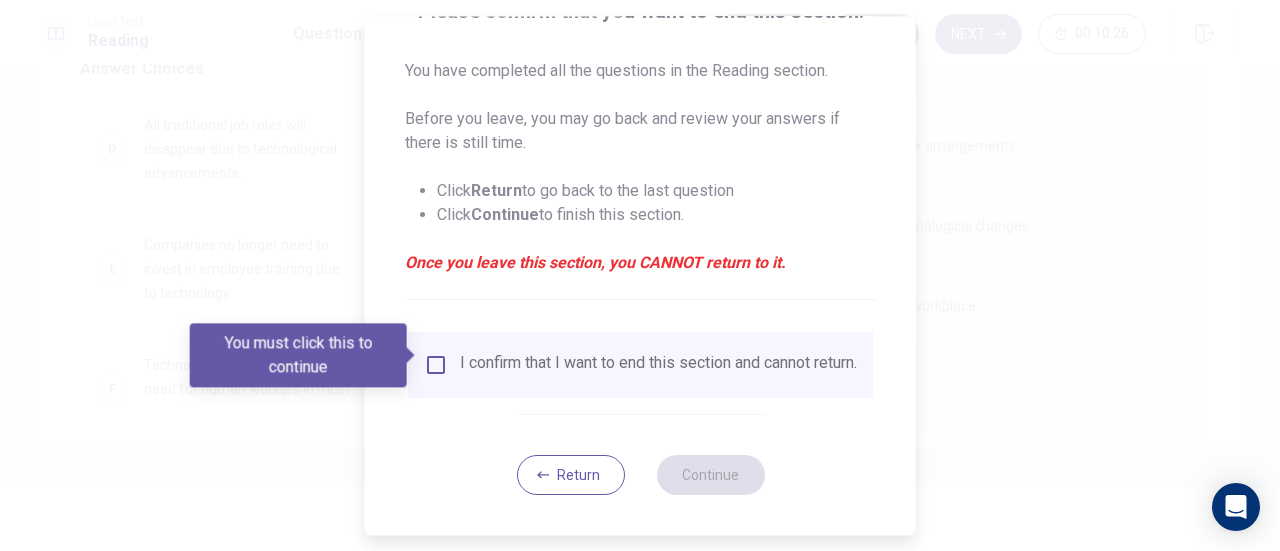 scroll, scrollTop: 194, scrollLeft: 0, axis: vertical 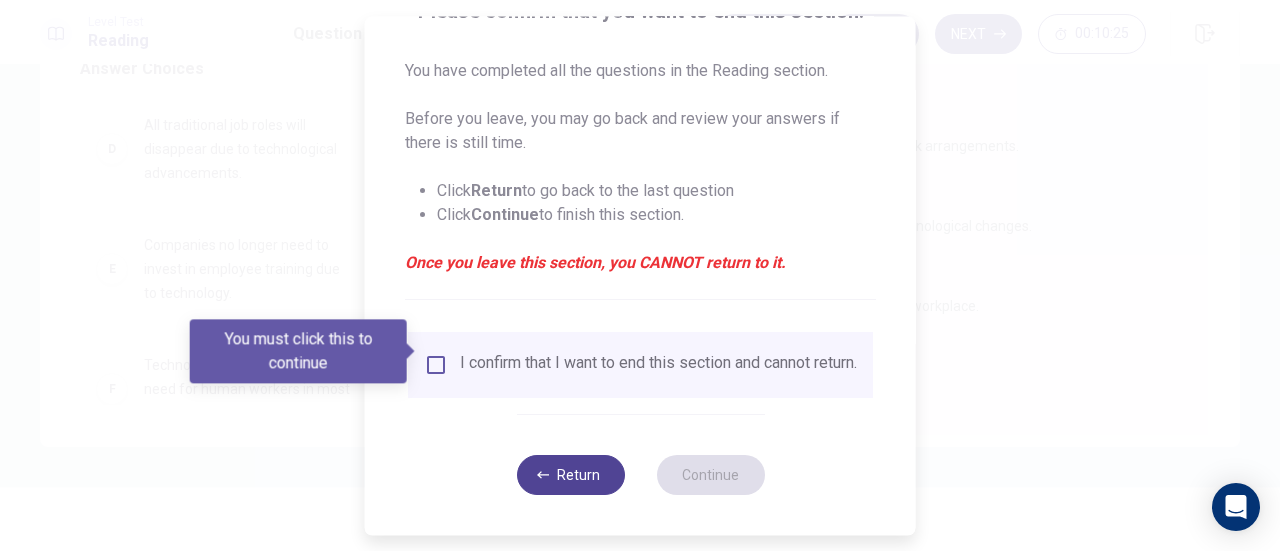 click on "Return" at bounding box center (570, 475) 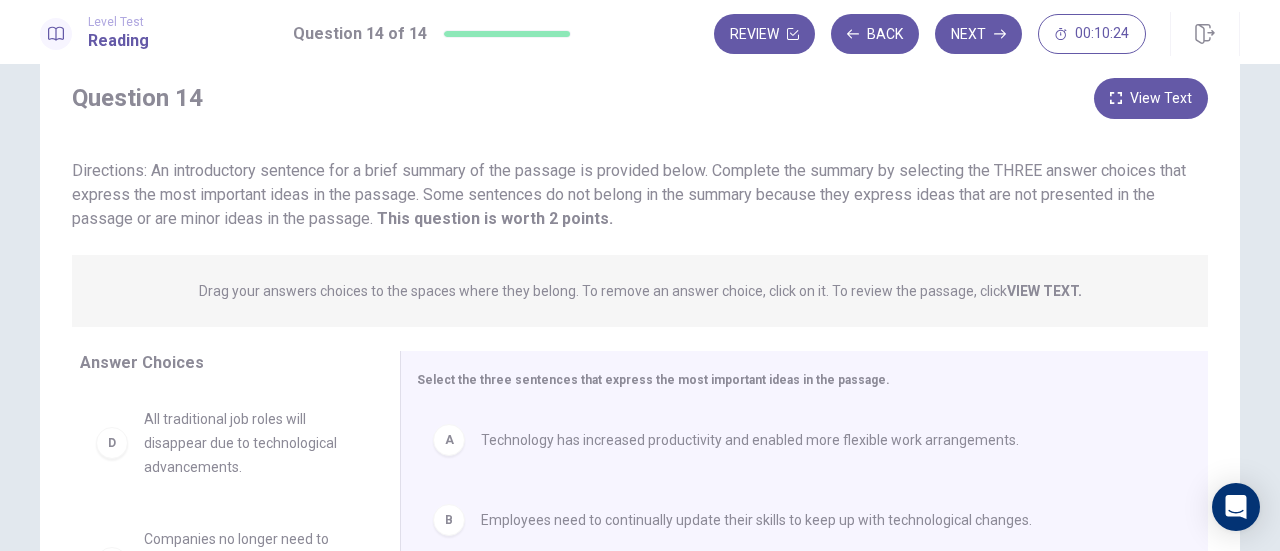 scroll, scrollTop: 52, scrollLeft: 0, axis: vertical 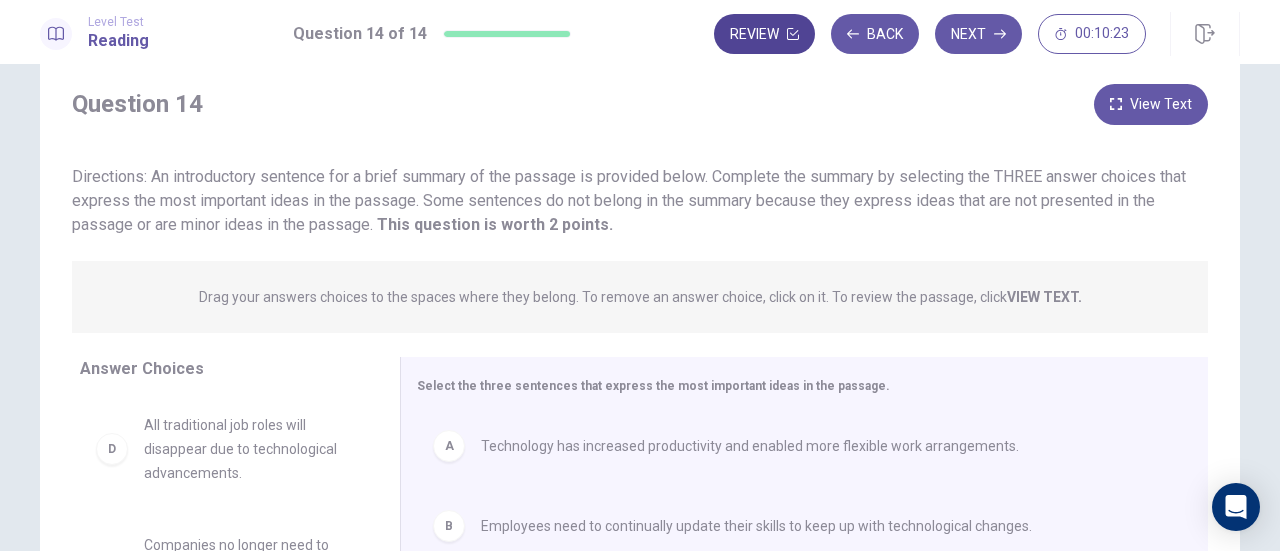 click on "Review" at bounding box center [764, 34] 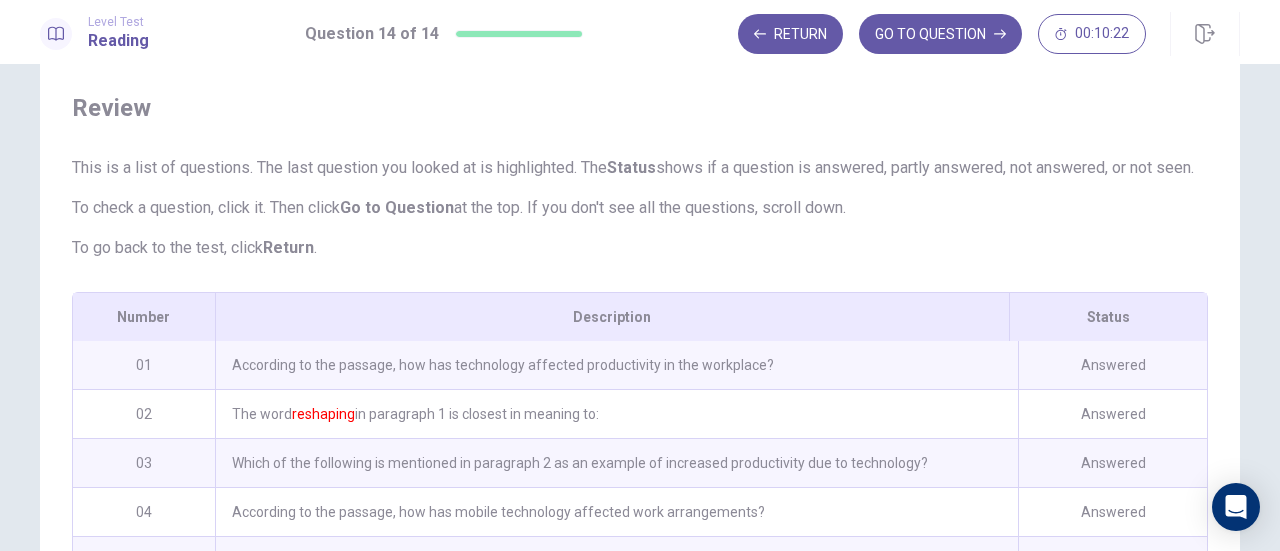 scroll, scrollTop: 273, scrollLeft: 0, axis: vertical 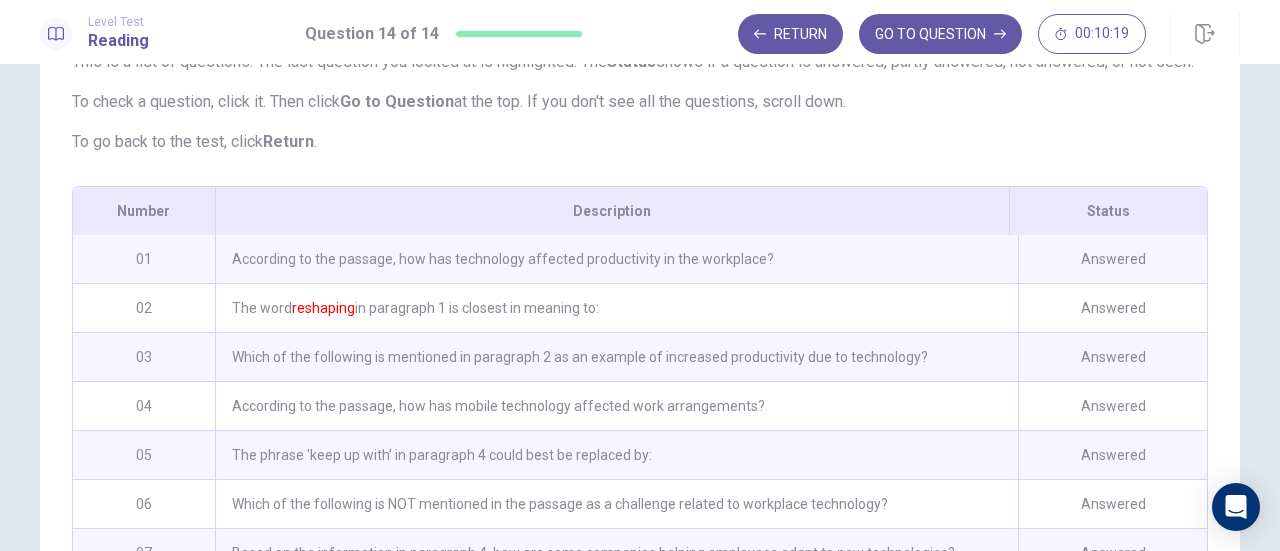 click on "According to the passage, how has technology affected productivity in the workplace?" at bounding box center [616, 259] 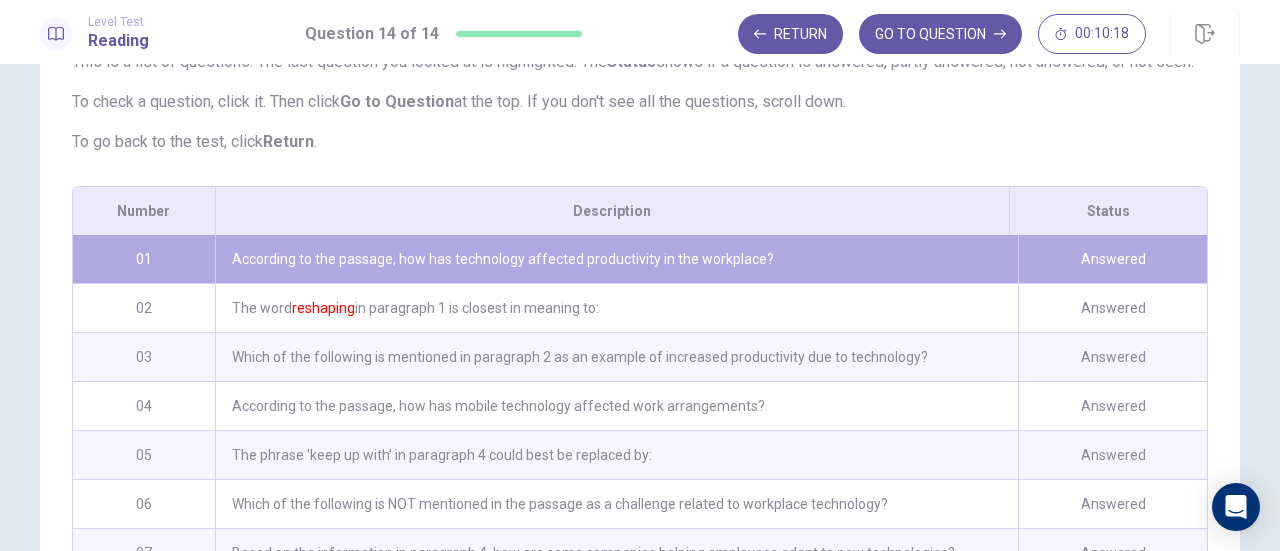 click on "Answered" at bounding box center (1112, 259) 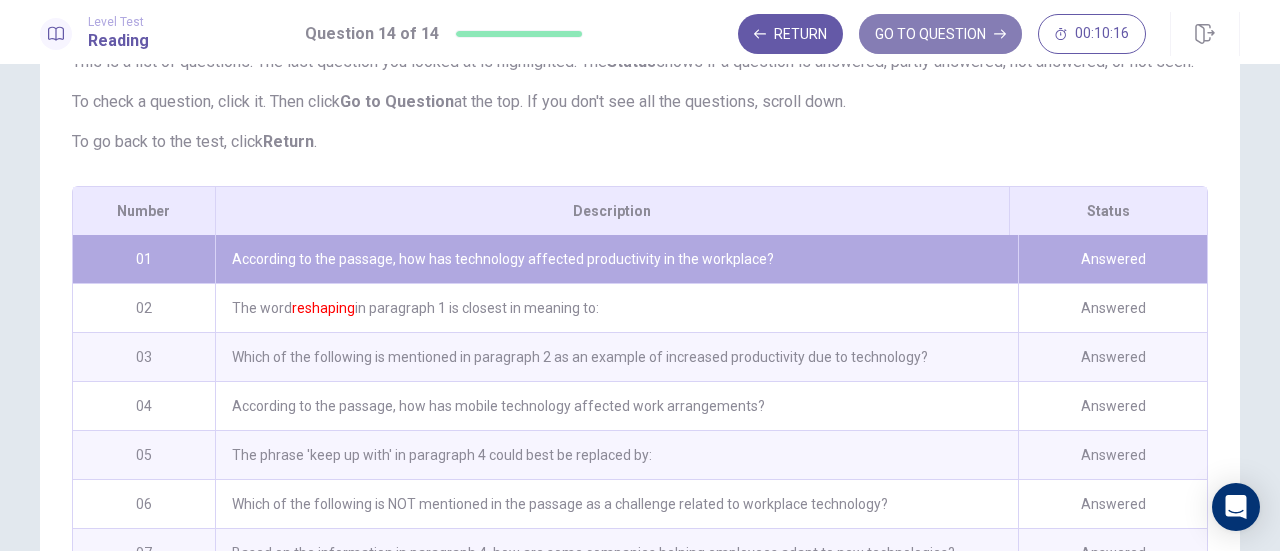 click on "GO TO QUESTION" at bounding box center [940, 34] 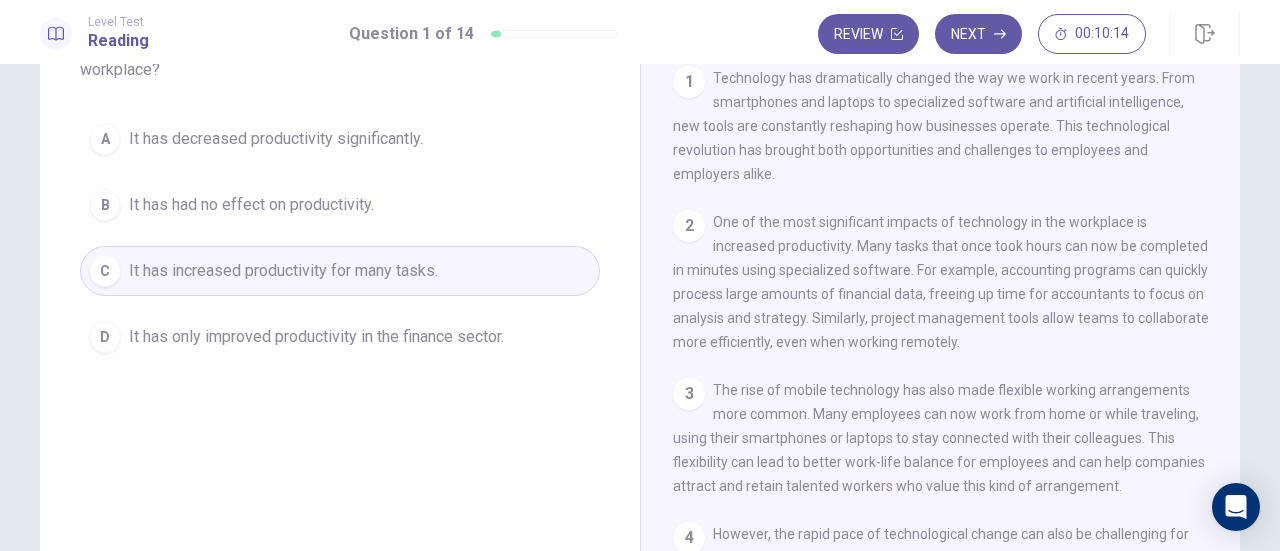 scroll, scrollTop: 58, scrollLeft: 0, axis: vertical 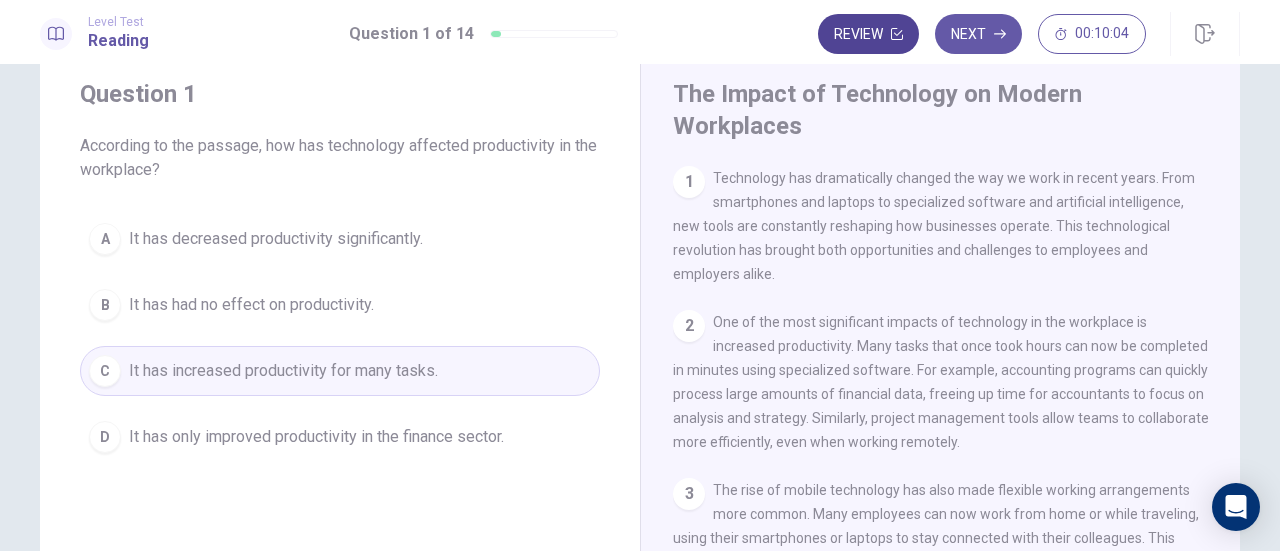 click on "Review" at bounding box center [868, 34] 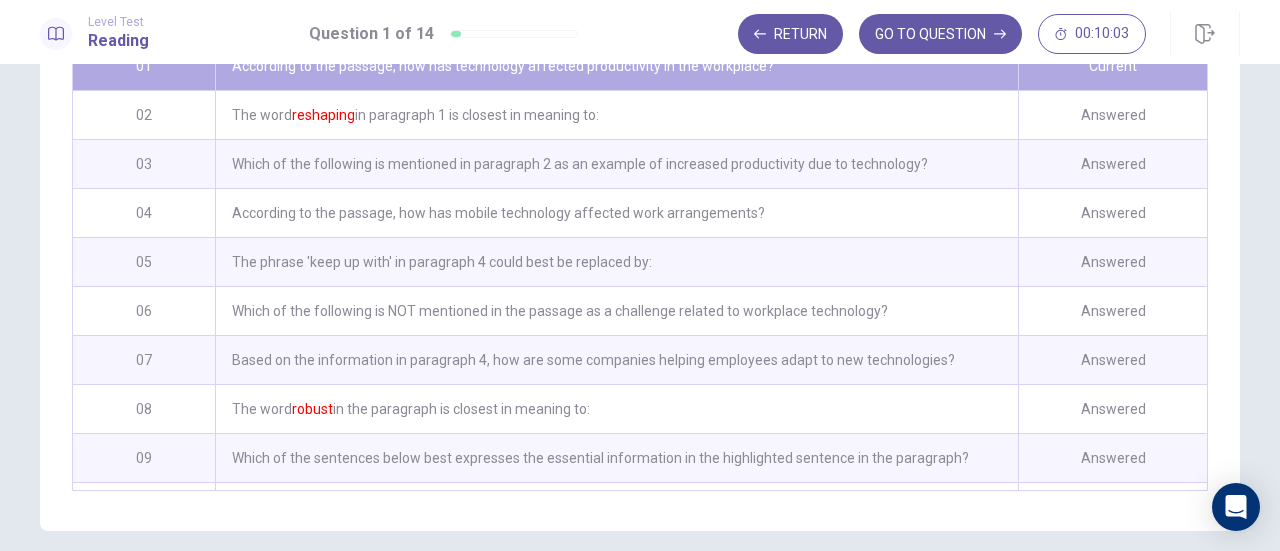 scroll, scrollTop: 352, scrollLeft: 0, axis: vertical 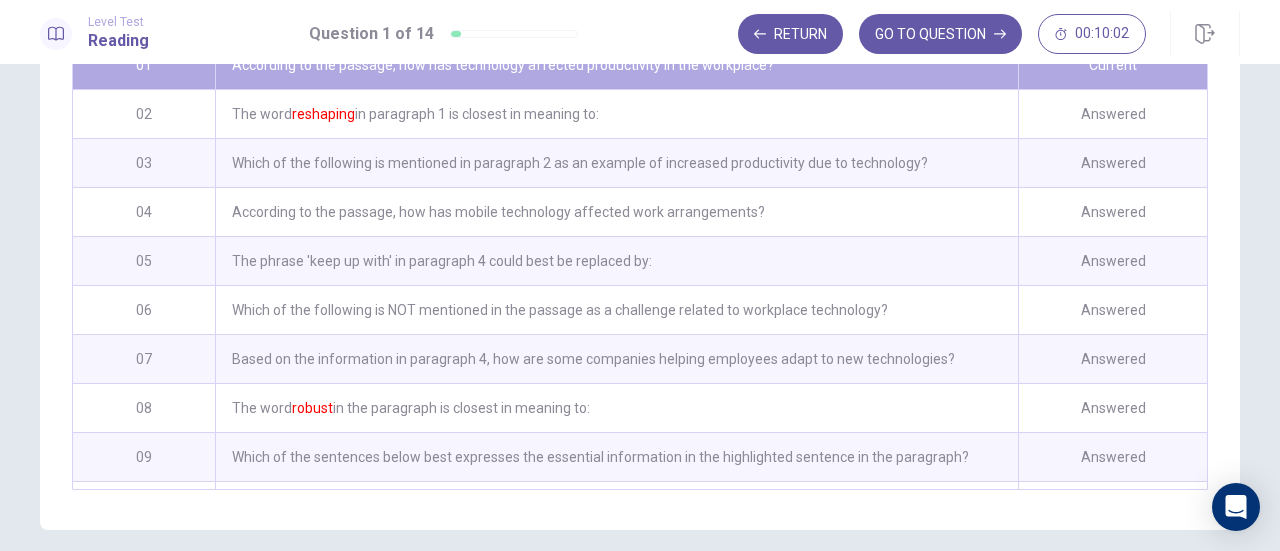 click on "The word  reshaping  in paragraph 1 is closest in meaning to:" at bounding box center (616, 114) 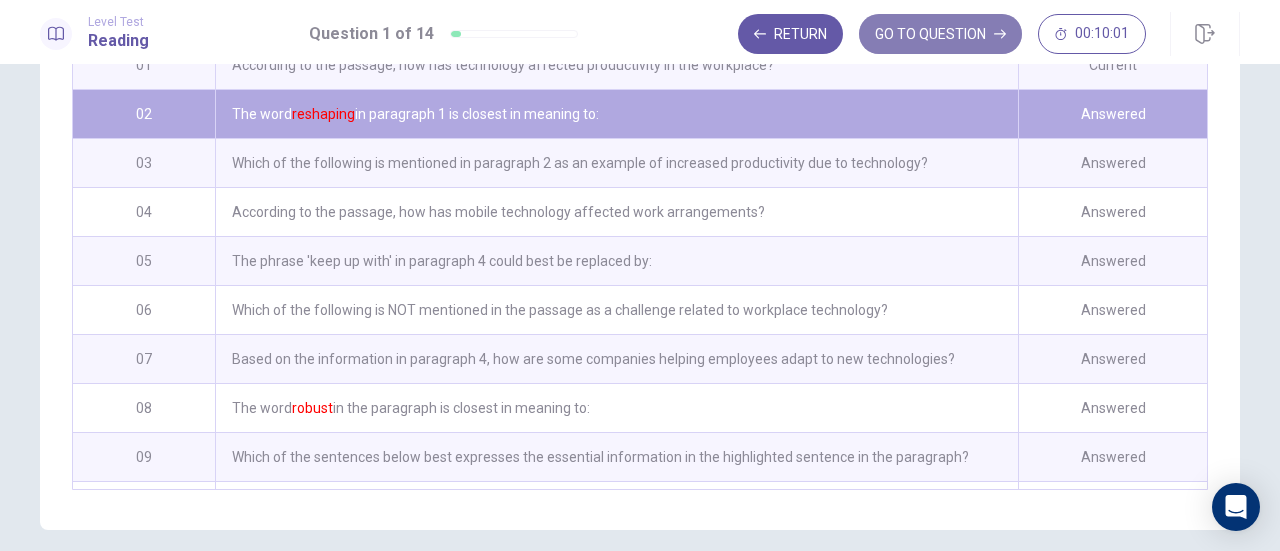click on "GO TO QUESTION" at bounding box center (940, 34) 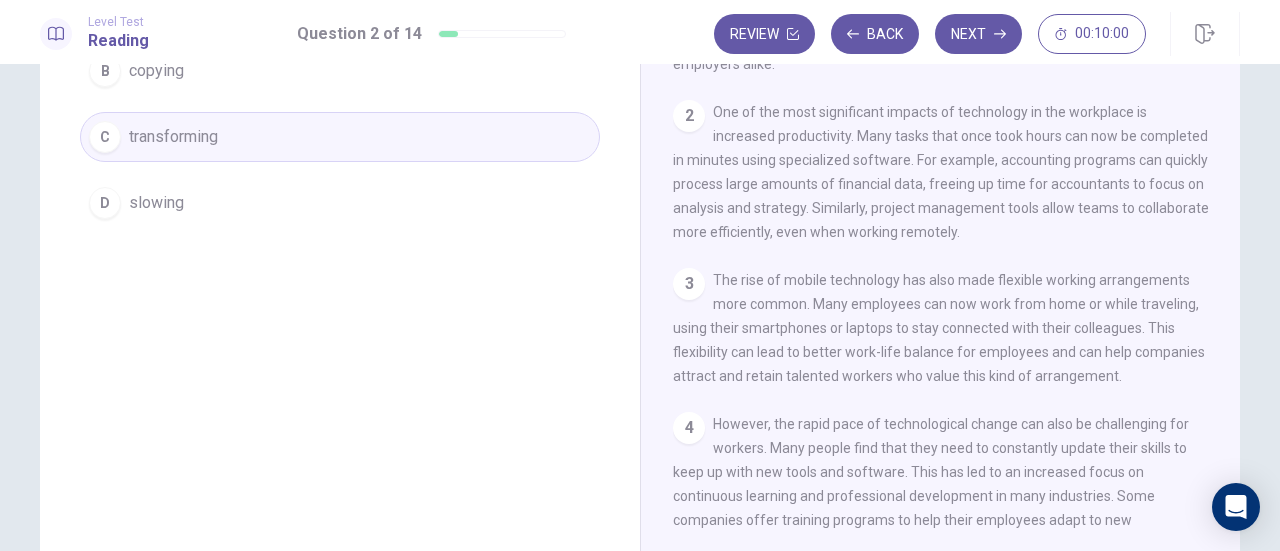 scroll, scrollTop: 152, scrollLeft: 0, axis: vertical 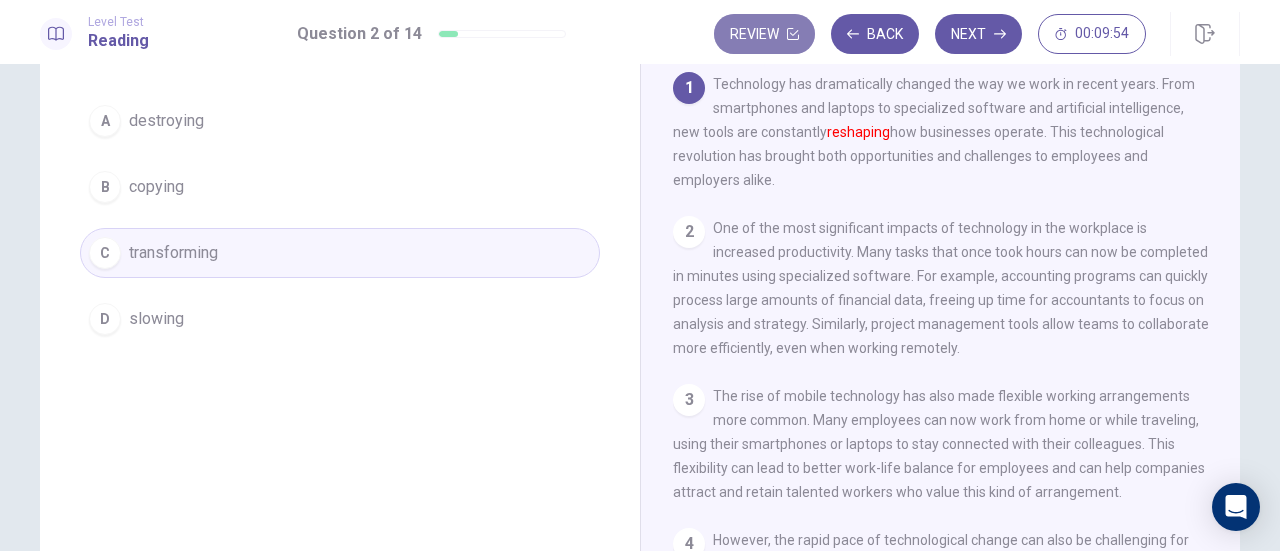 click on "Review" at bounding box center (764, 34) 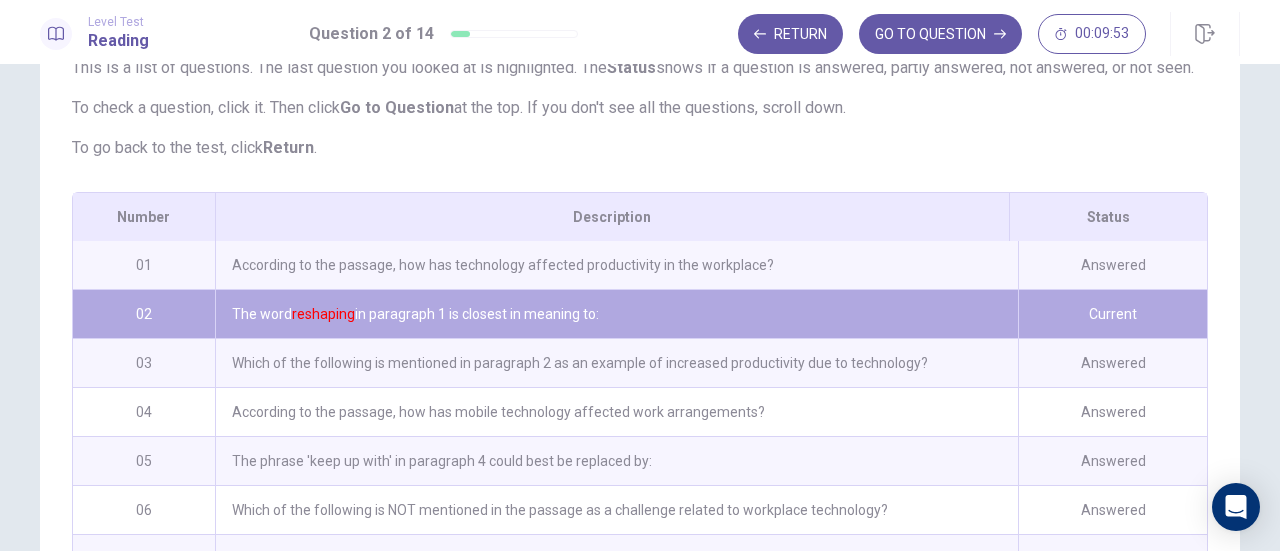 scroll, scrollTop: 239, scrollLeft: 0, axis: vertical 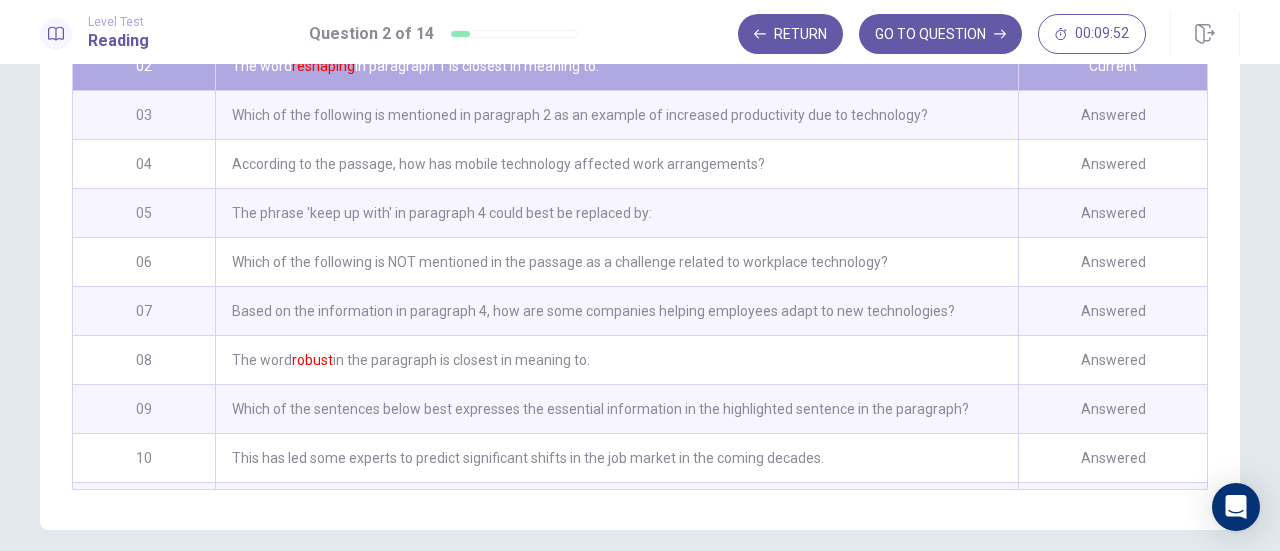 click on "Which of the following is mentioned in paragraph 2 as an example of increased productivity due to technology?" at bounding box center [616, 115] 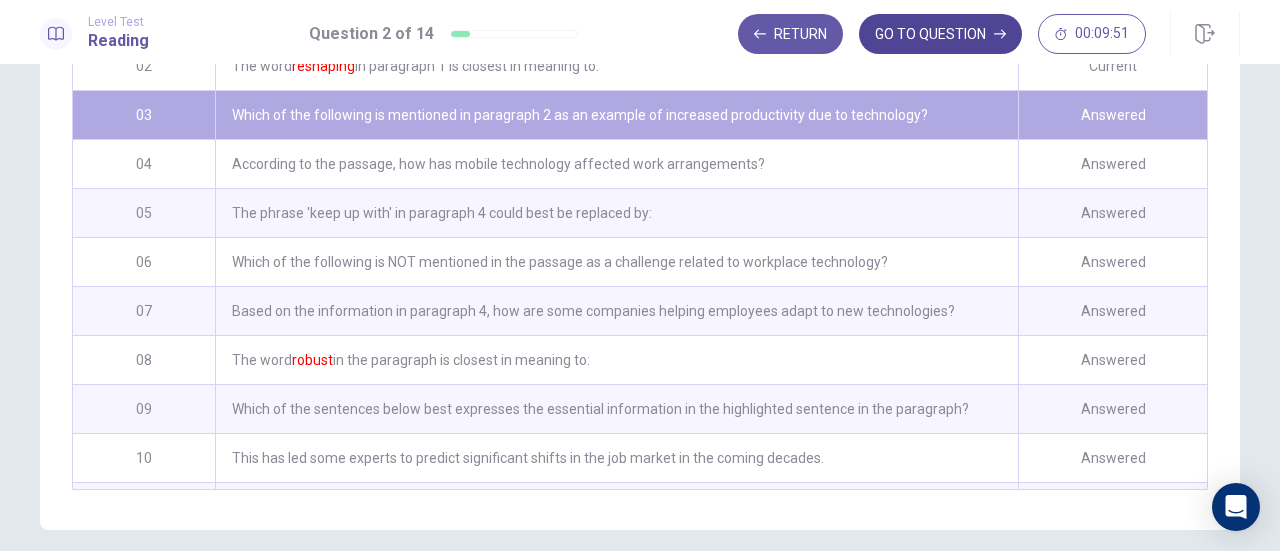 click on "GO TO QUESTION" at bounding box center [940, 34] 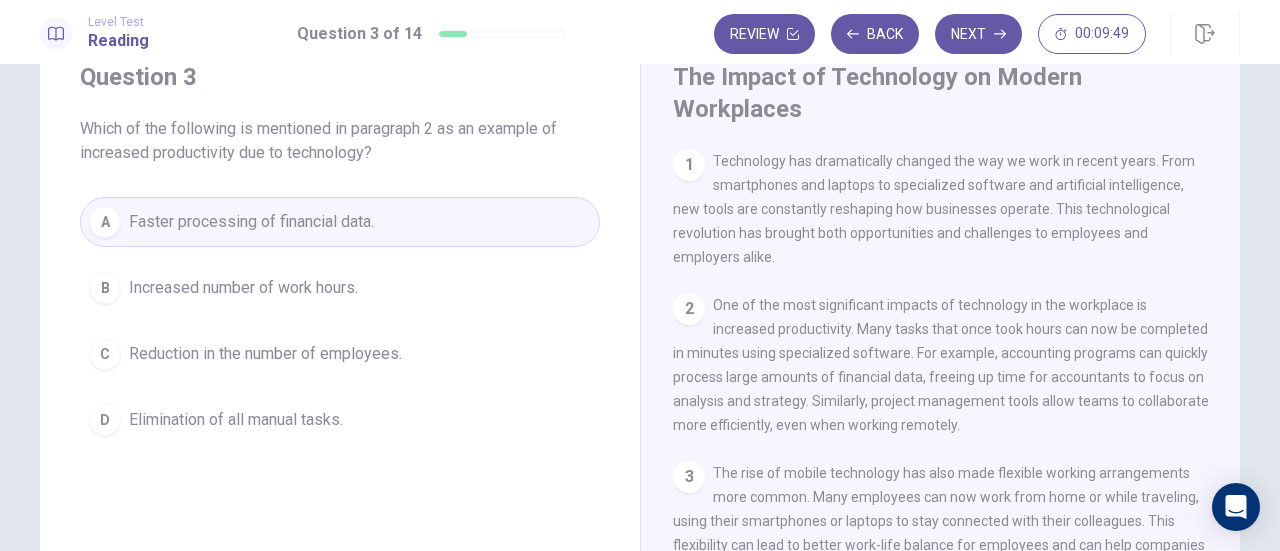 scroll, scrollTop: 0, scrollLeft: 0, axis: both 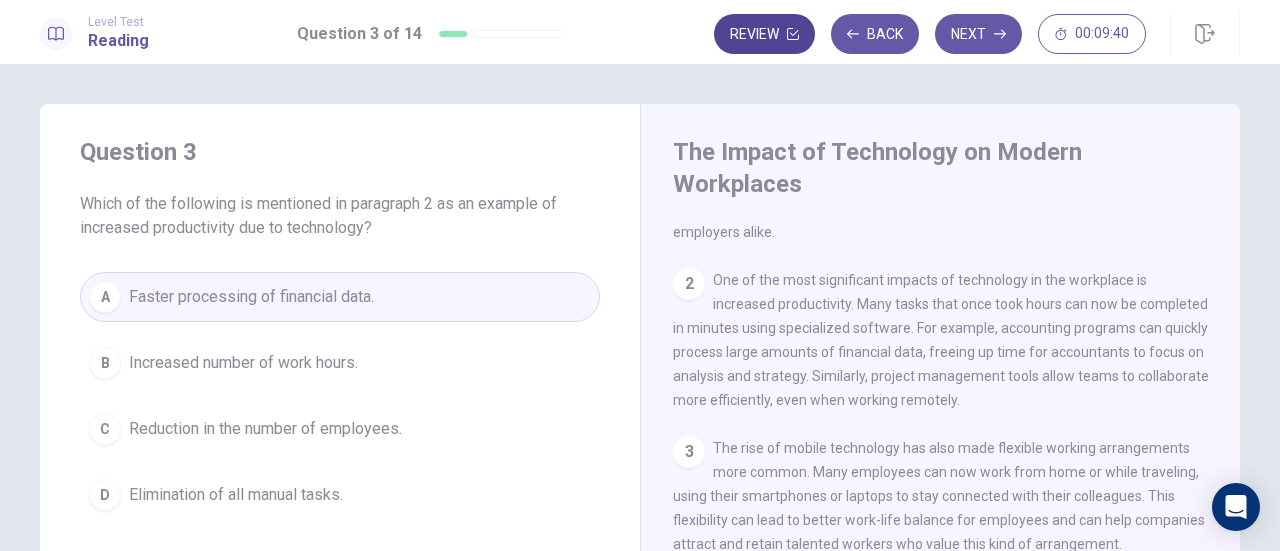 click on "Review" at bounding box center [764, 34] 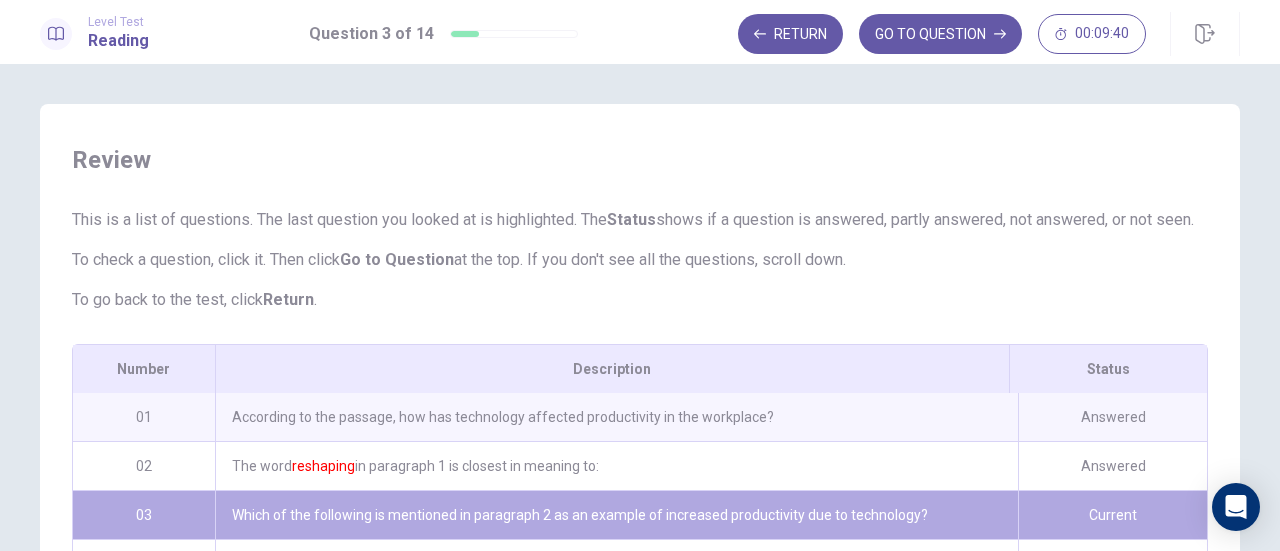scroll, scrollTop: 88, scrollLeft: 0, axis: vertical 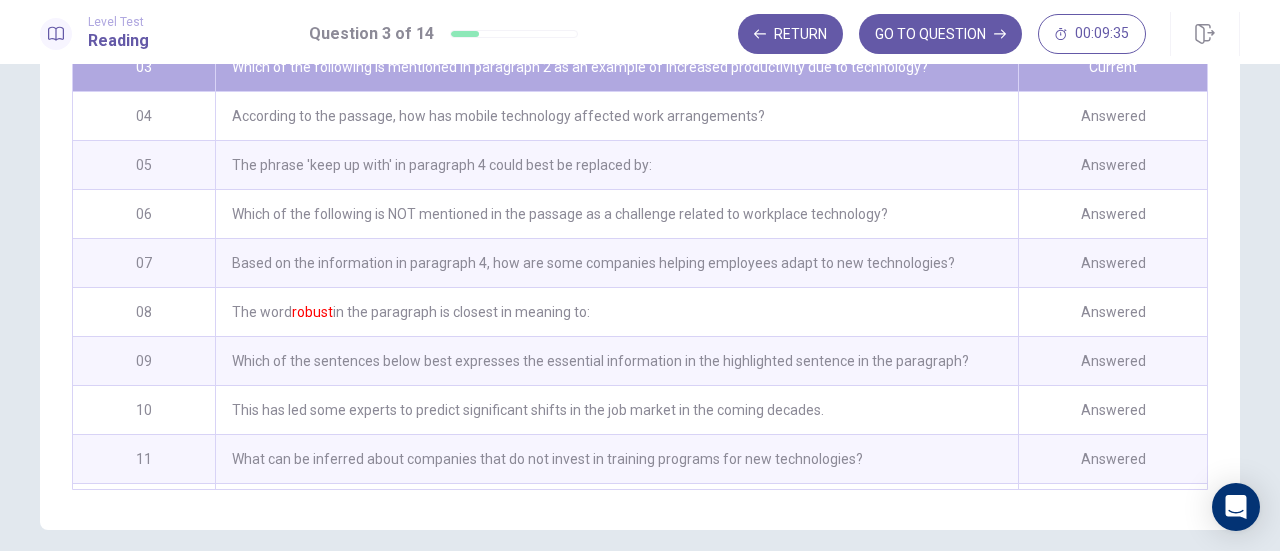 click on "According to the passage, how has mobile technology affected work arrangements?" at bounding box center [616, 116] 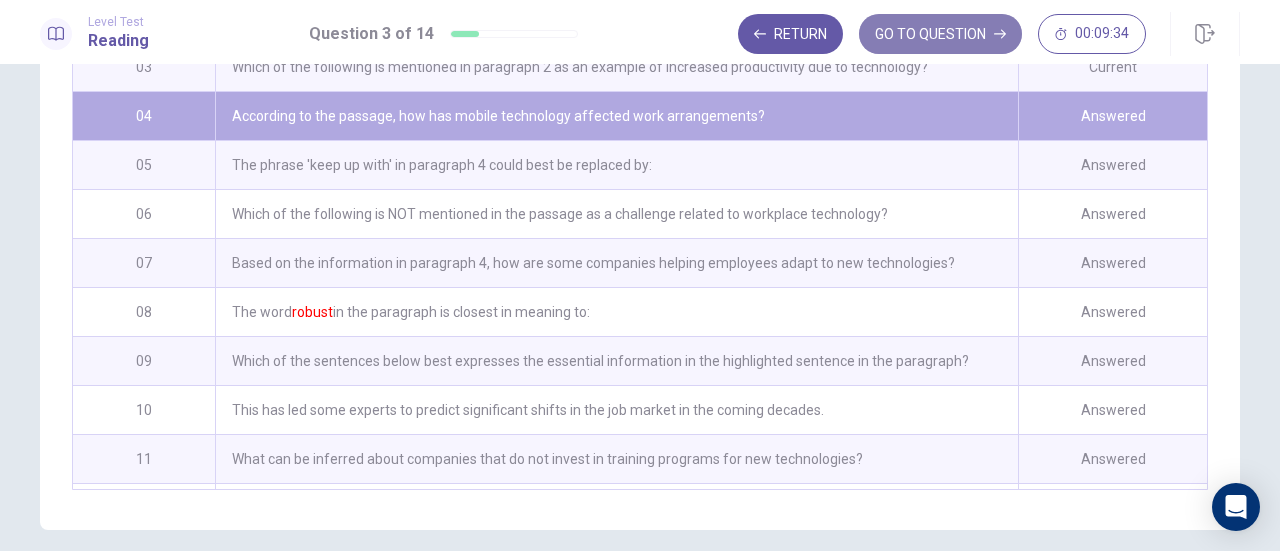 click on "GO TO QUESTION" at bounding box center (940, 34) 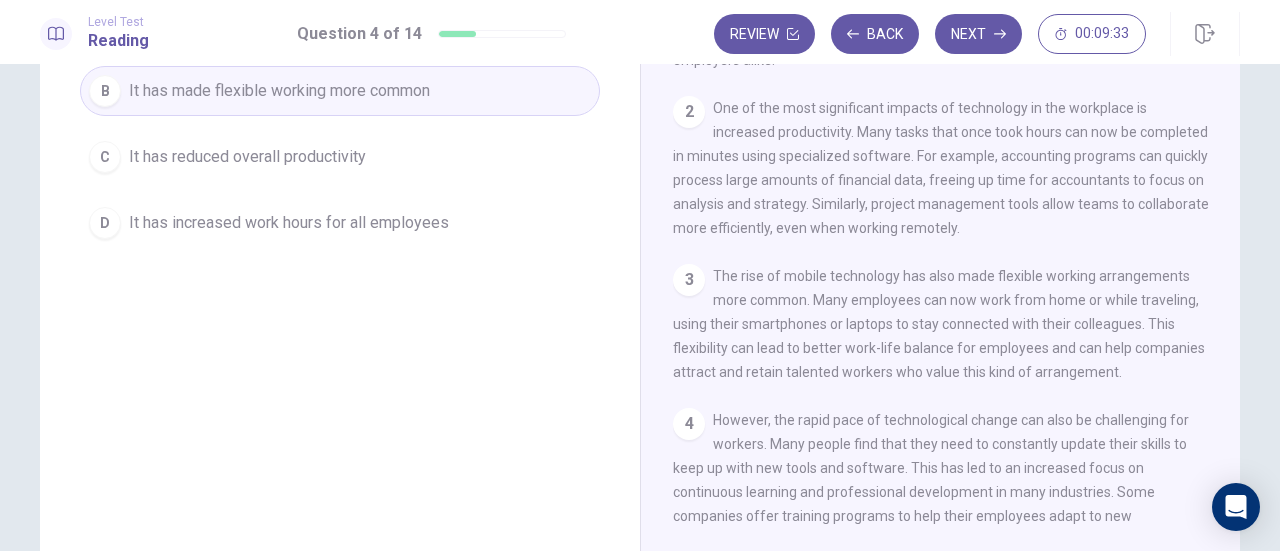 scroll, scrollTop: 152, scrollLeft: 0, axis: vertical 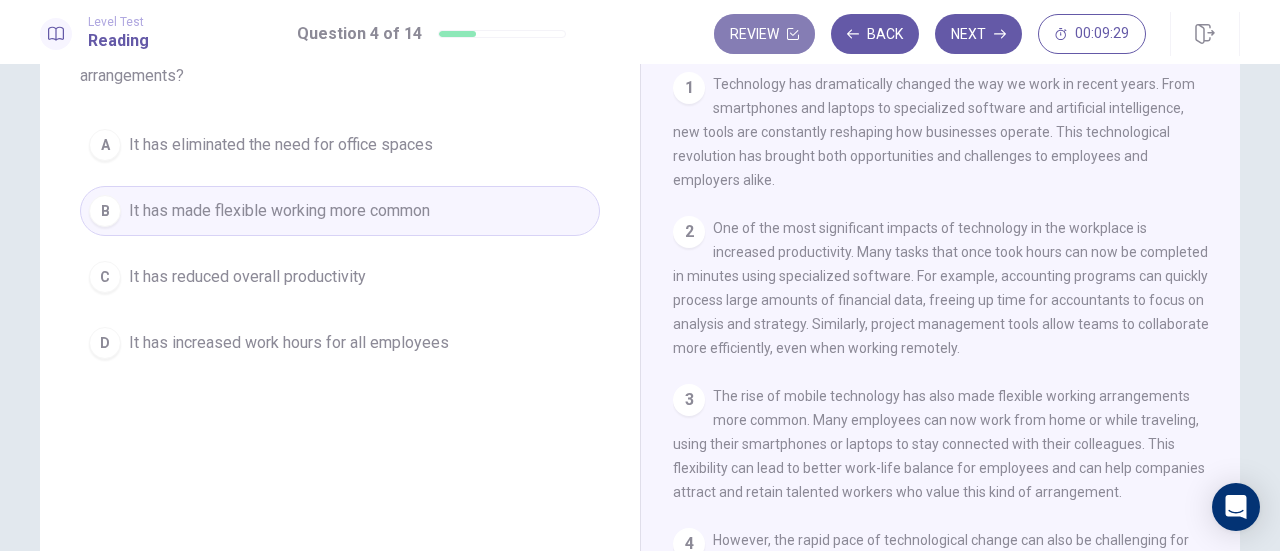 click 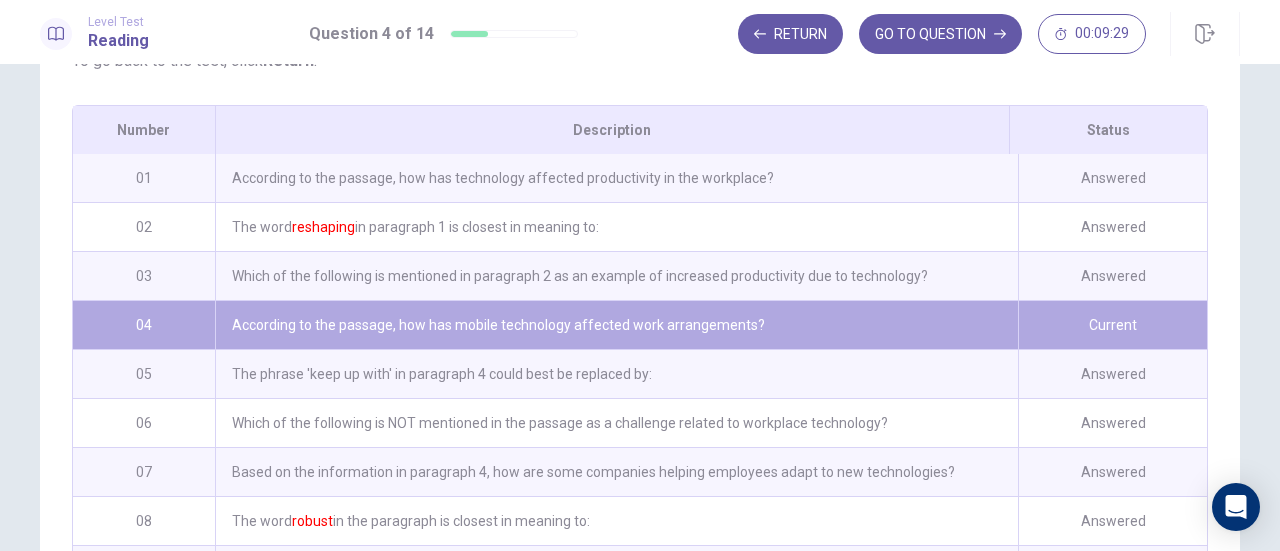 scroll, scrollTop: 338, scrollLeft: 0, axis: vertical 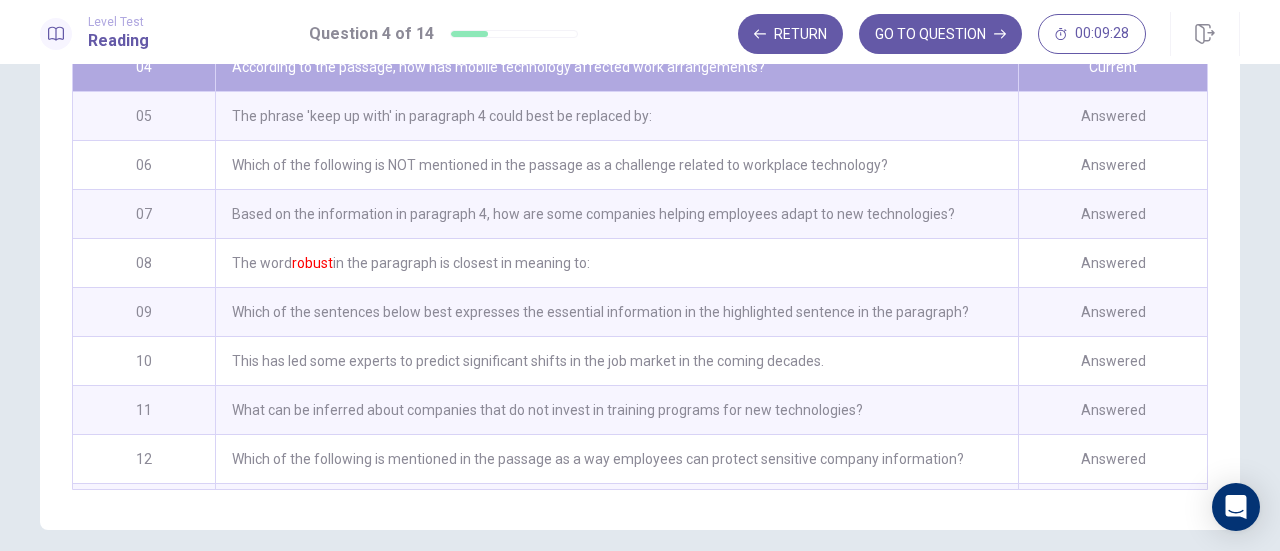 click on "The phrase 'keep up with' in paragraph 4 could best be replaced by:" at bounding box center [616, 116] 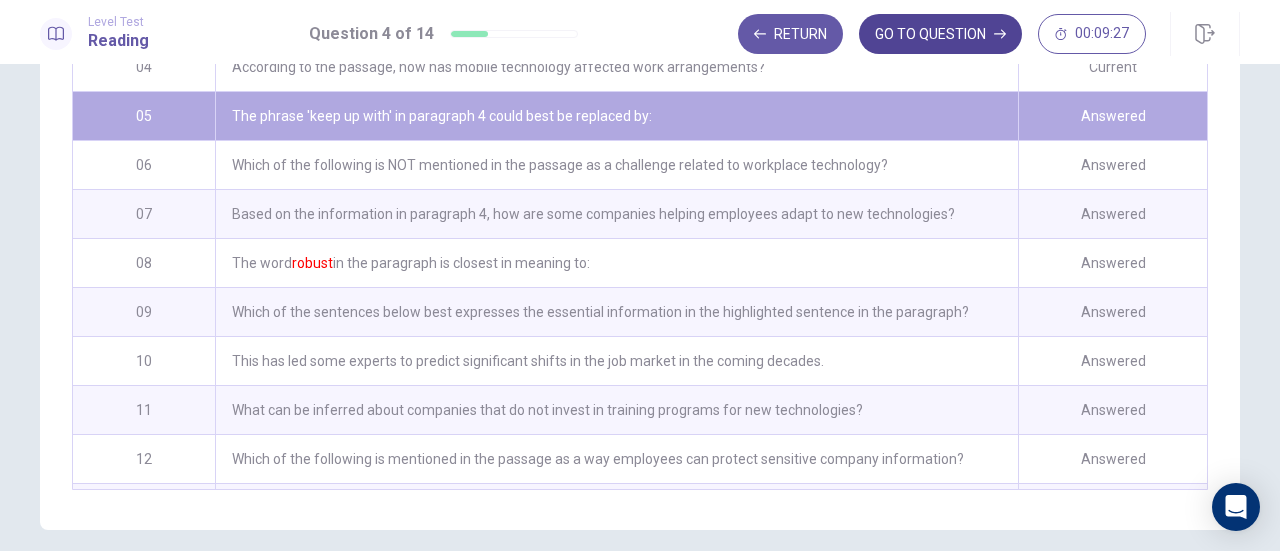 click on "GO TO QUESTION" at bounding box center (940, 34) 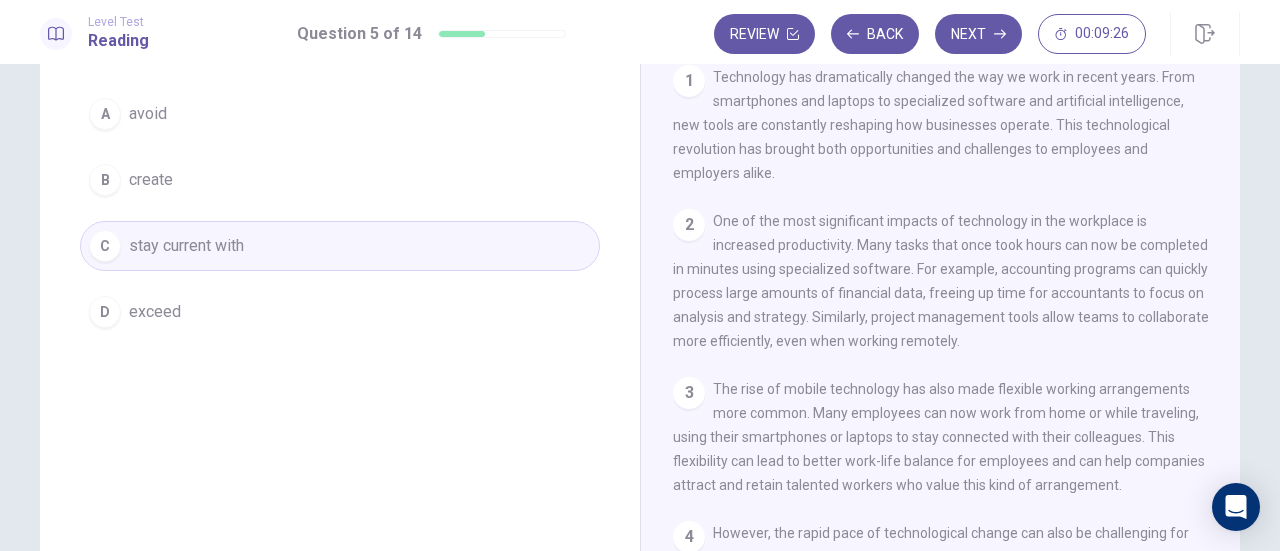scroll, scrollTop: 152, scrollLeft: 0, axis: vertical 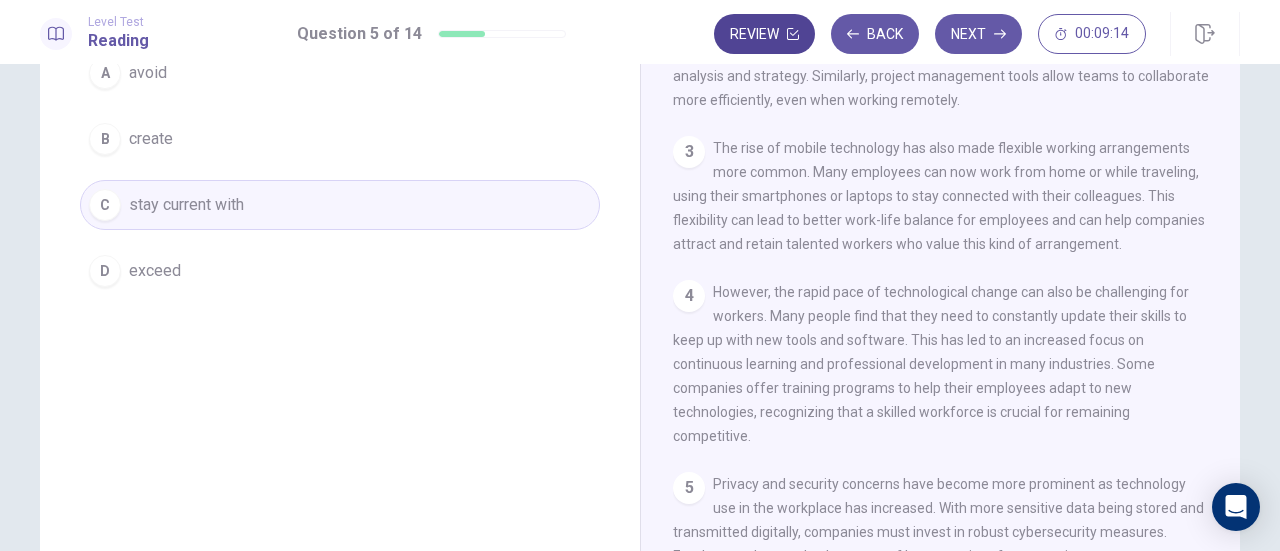 click on "Review" at bounding box center [764, 34] 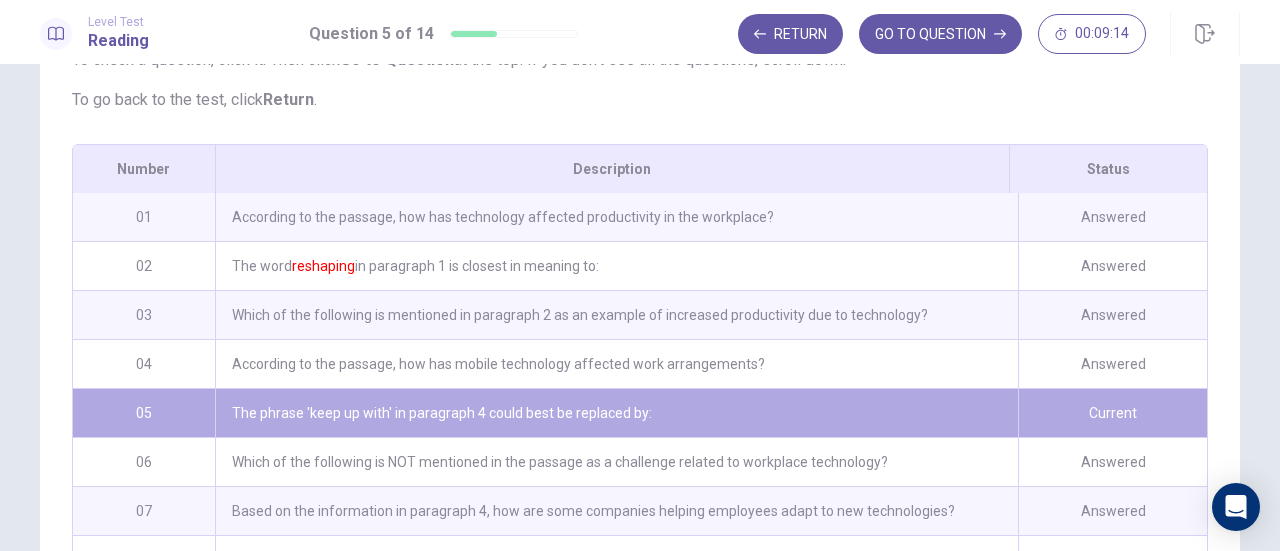 scroll, scrollTop: 266, scrollLeft: 0, axis: vertical 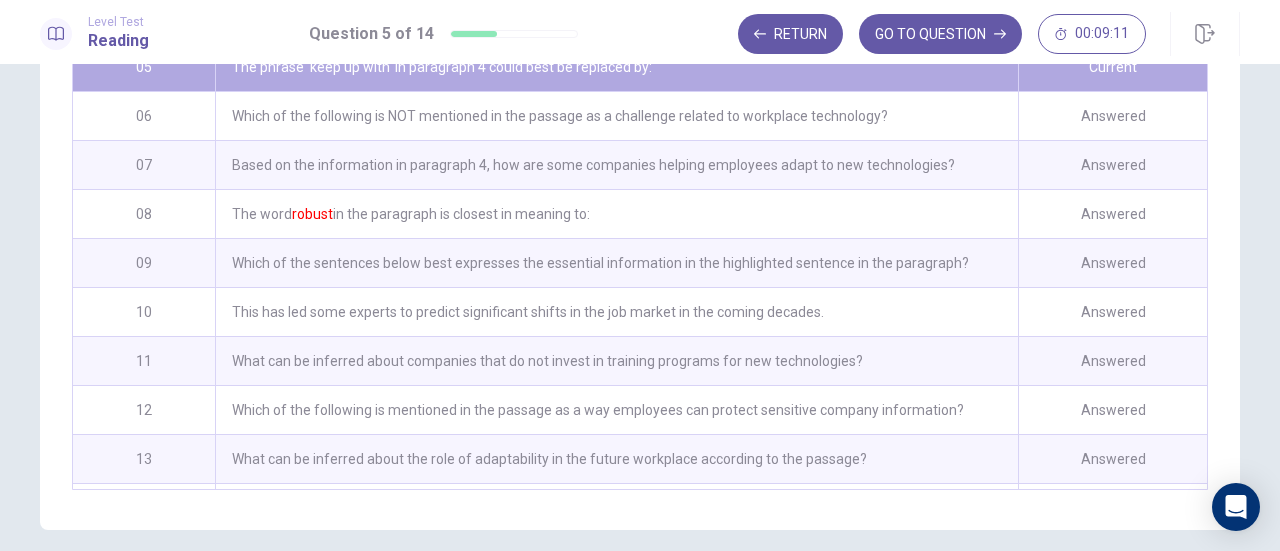 click on "Which of the following is NOT mentioned in the passage as a challenge related to workplace technology?" at bounding box center (616, 116) 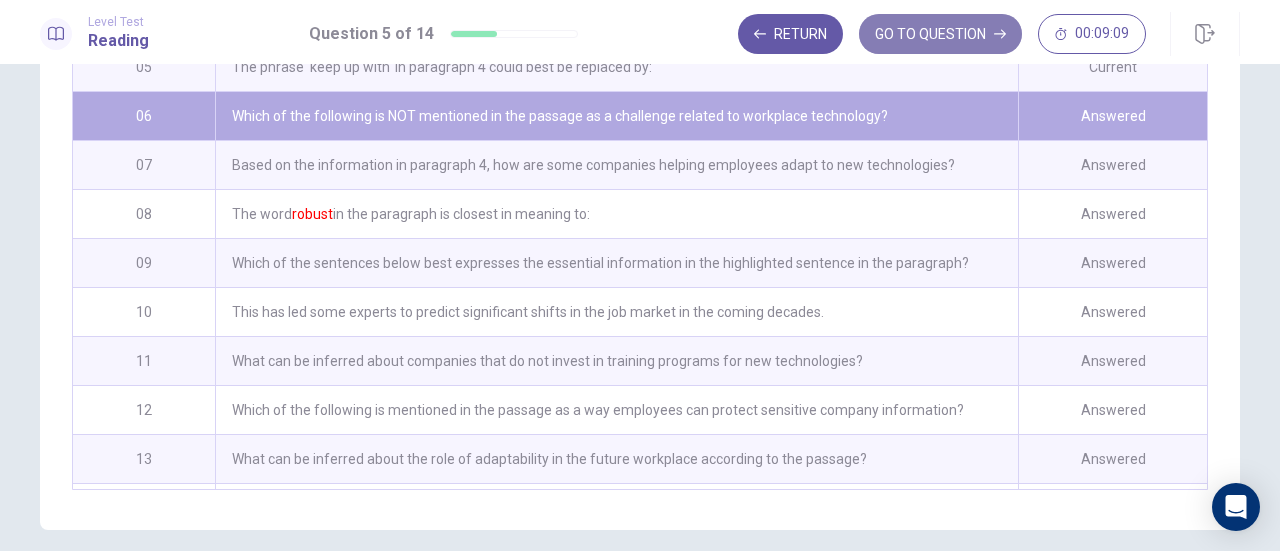 click on "GO TO QUESTION" at bounding box center [940, 34] 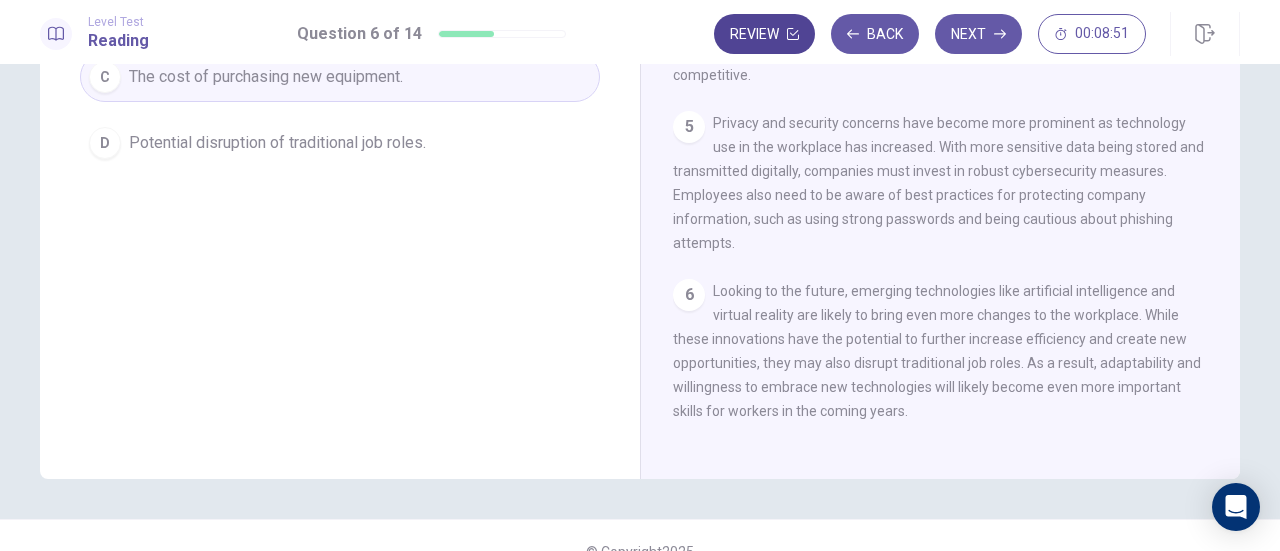 click on "Review" at bounding box center [764, 34] 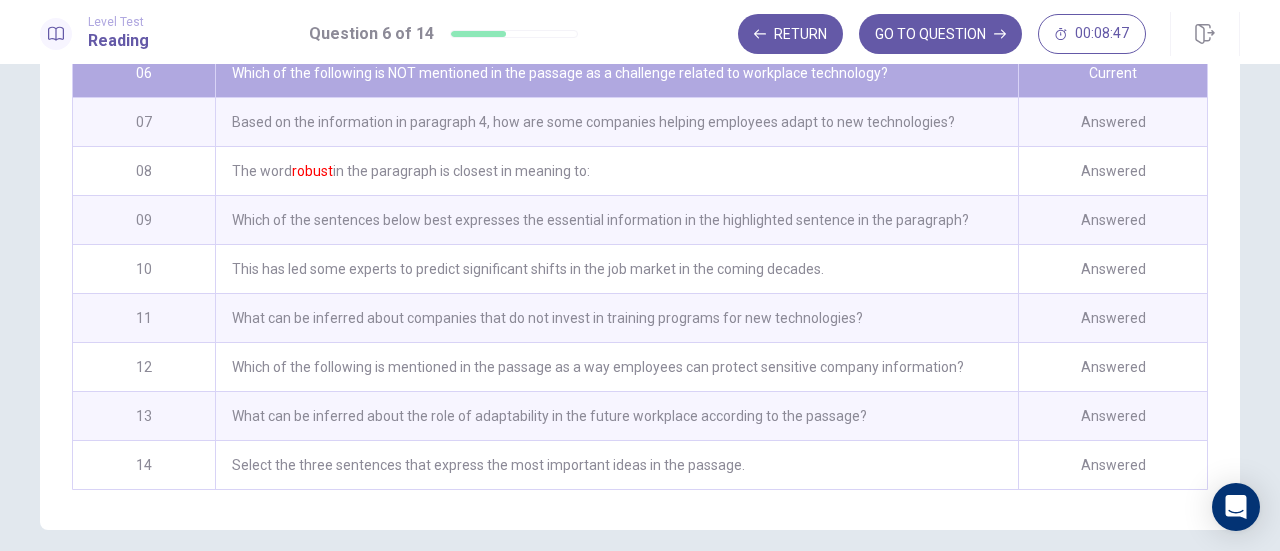click on "Based on the information in paragraph 4, how are some companies helping employees adapt to new technologies?" at bounding box center [616, 122] 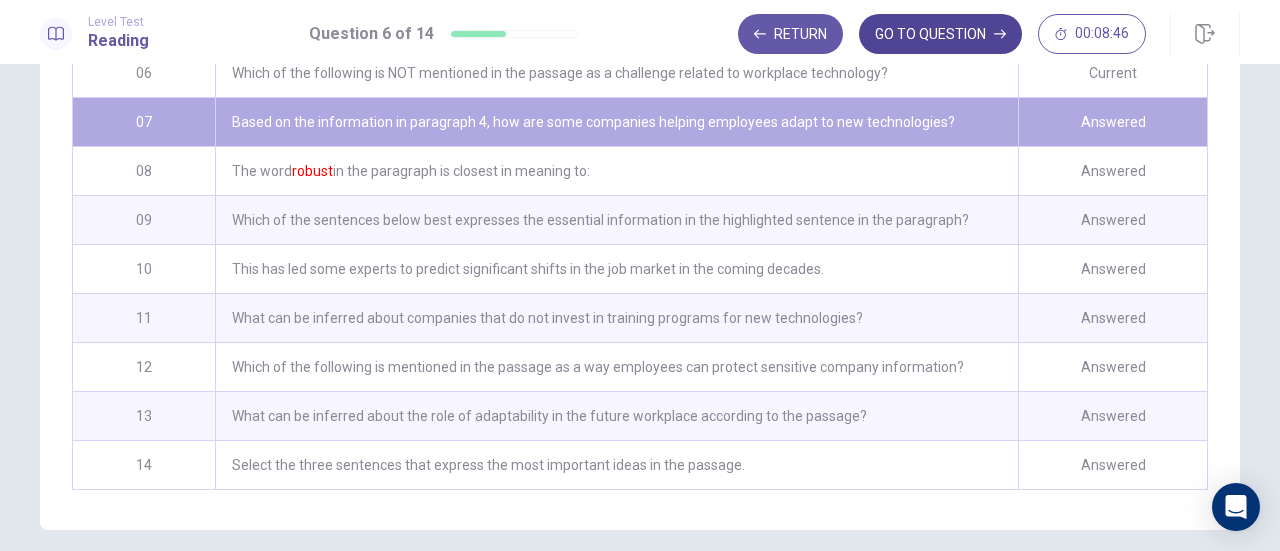 click on "GO TO QUESTION" at bounding box center [940, 34] 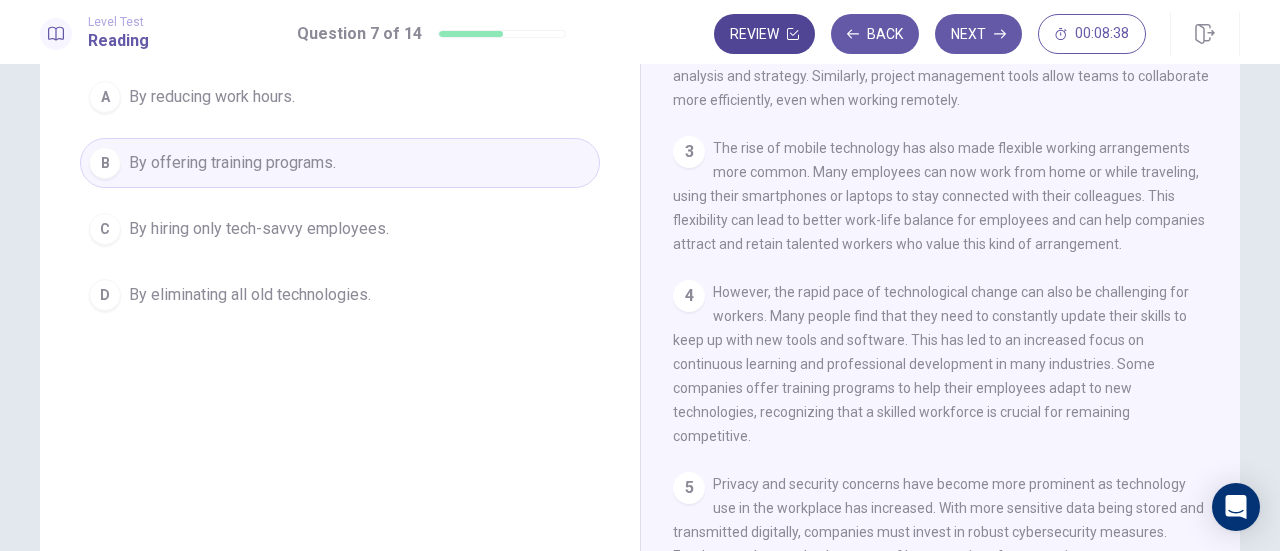 click on "Review" at bounding box center (764, 34) 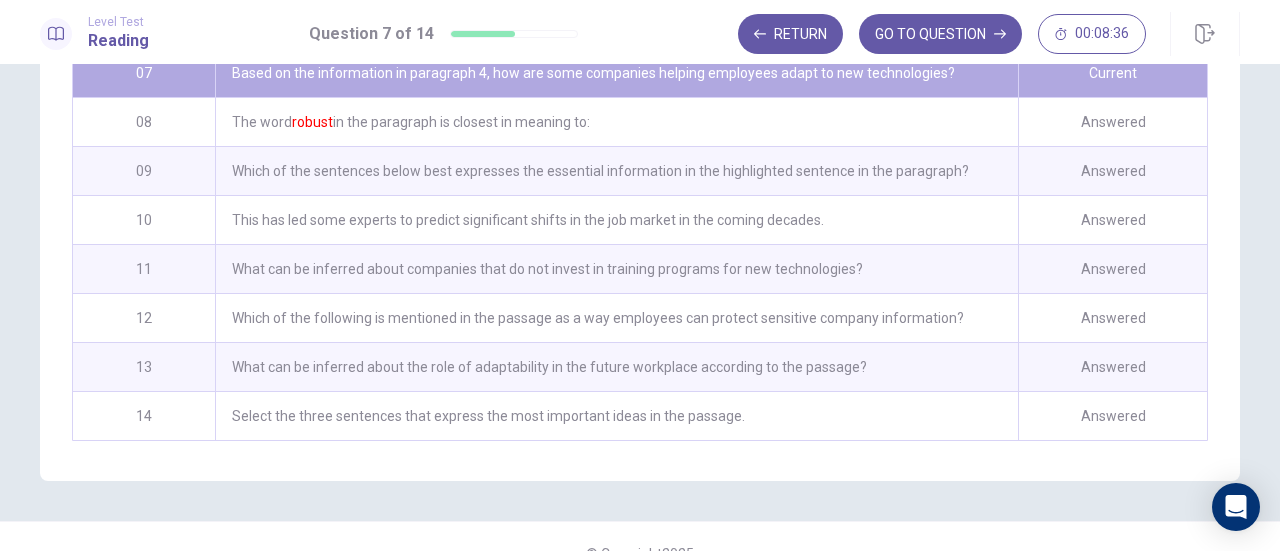 click on "The word  robust  in the paragraph is closest in meaning to:" at bounding box center (616, 122) 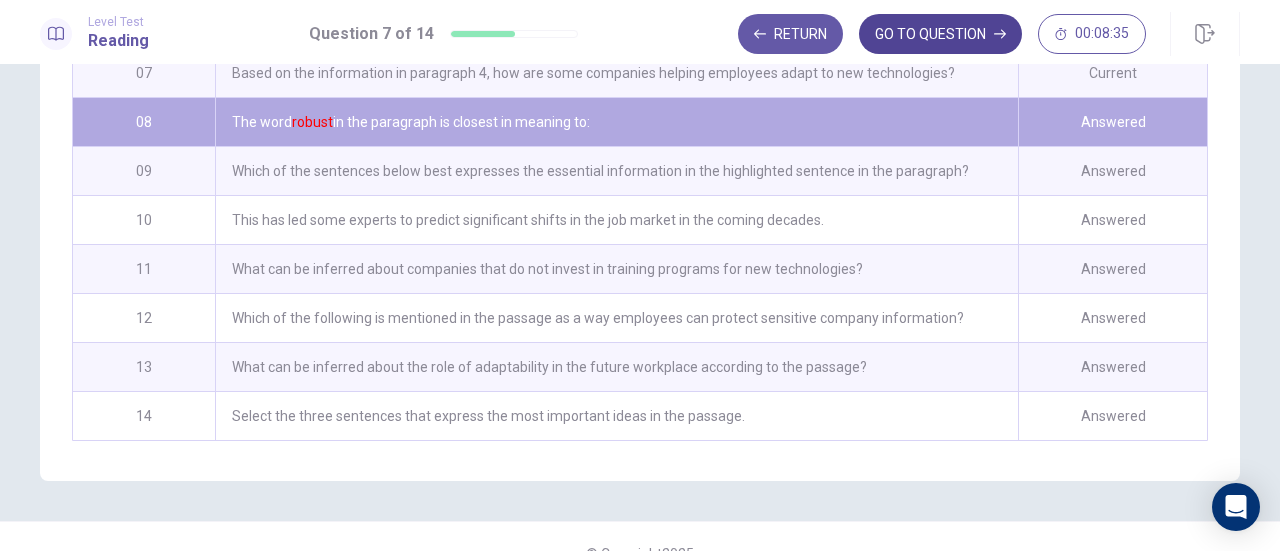 click on "GO TO QUESTION" at bounding box center [940, 34] 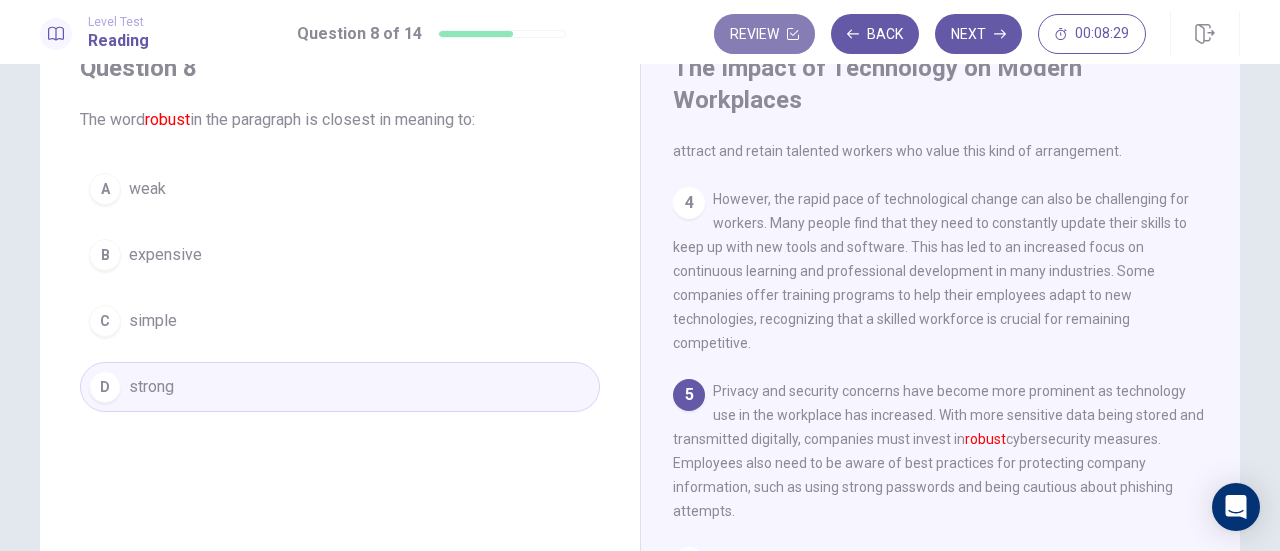 click on "Review" at bounding box center (764, 34) 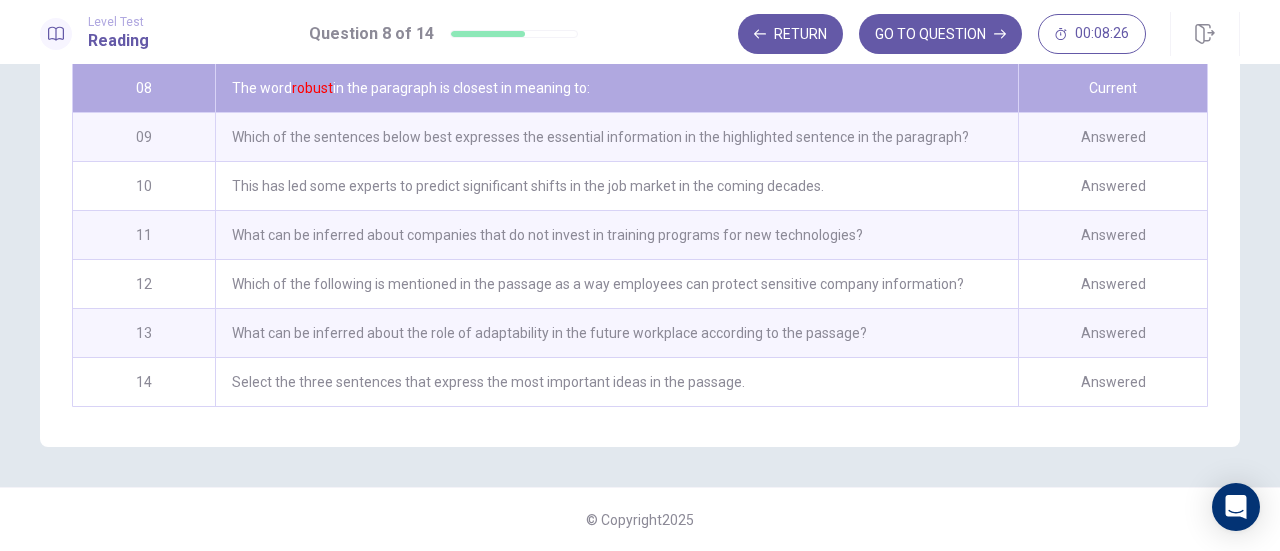 click on "Which of the sentences below best expresses the essential information in the highlighted sentence in the paragraph?" at bounding box center (616, 137) 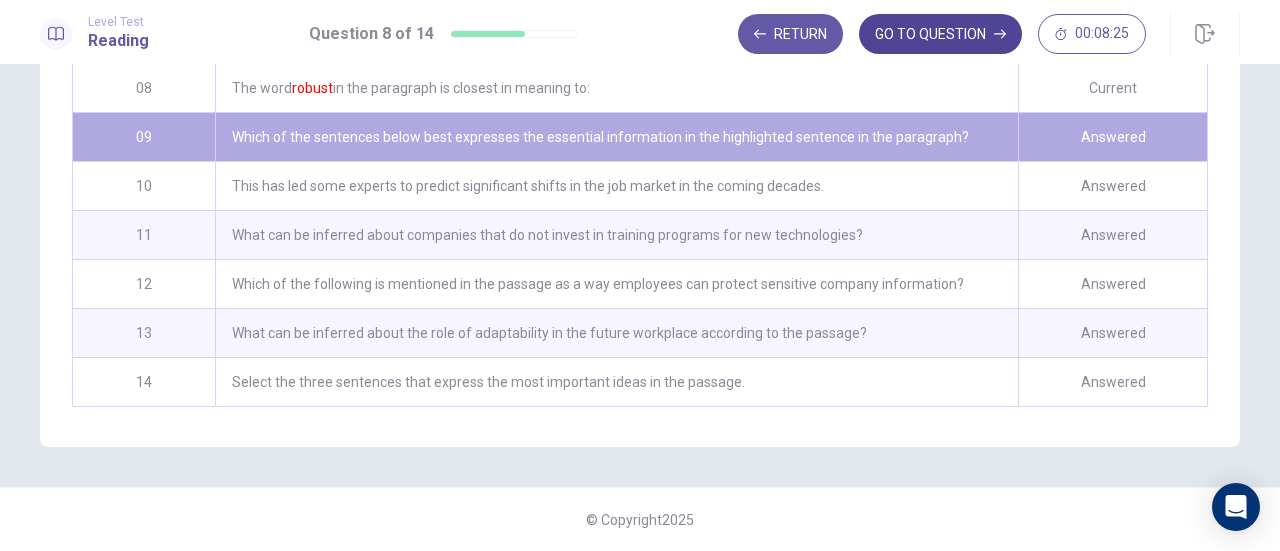 click on "GO TO QUESTION" at bounding box center [940, 34] 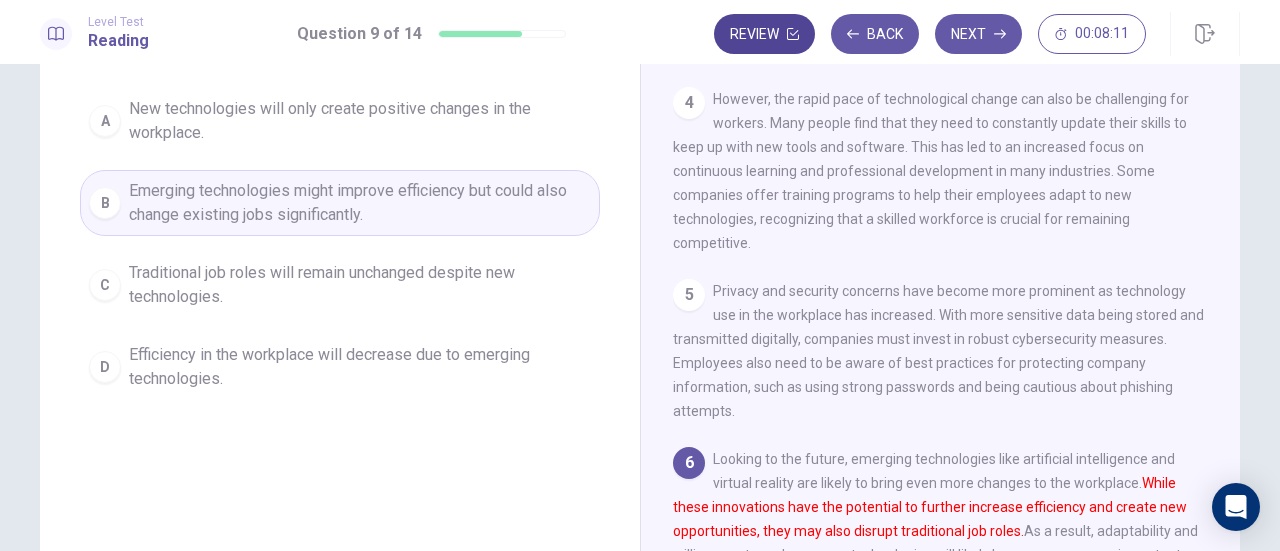 click on "Review" at bounding box center (764, 34) 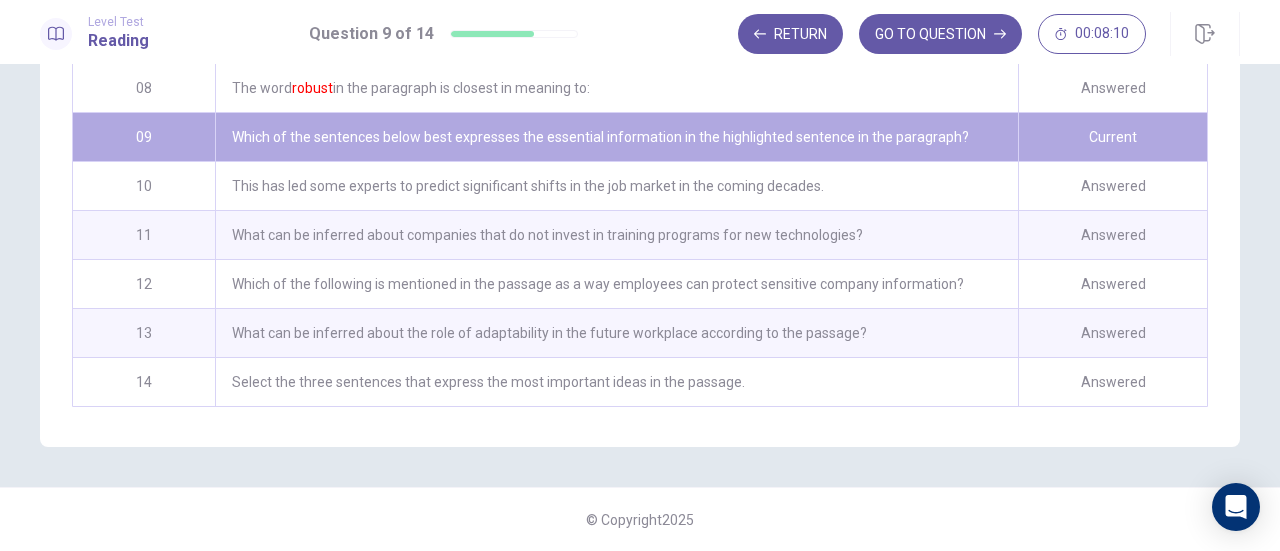 click on "This has led some experts to predict significant shifts in the job market in the coming decades." at bounding box center [616, 186] 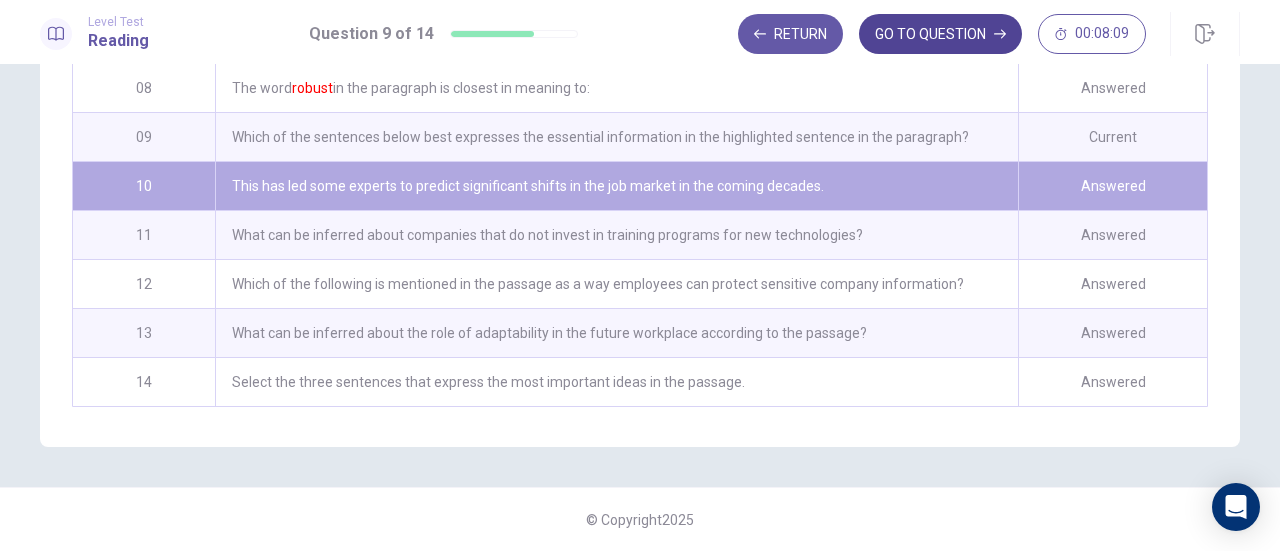 click on "GO TO QUESTION" at bounding box center (940, 34) 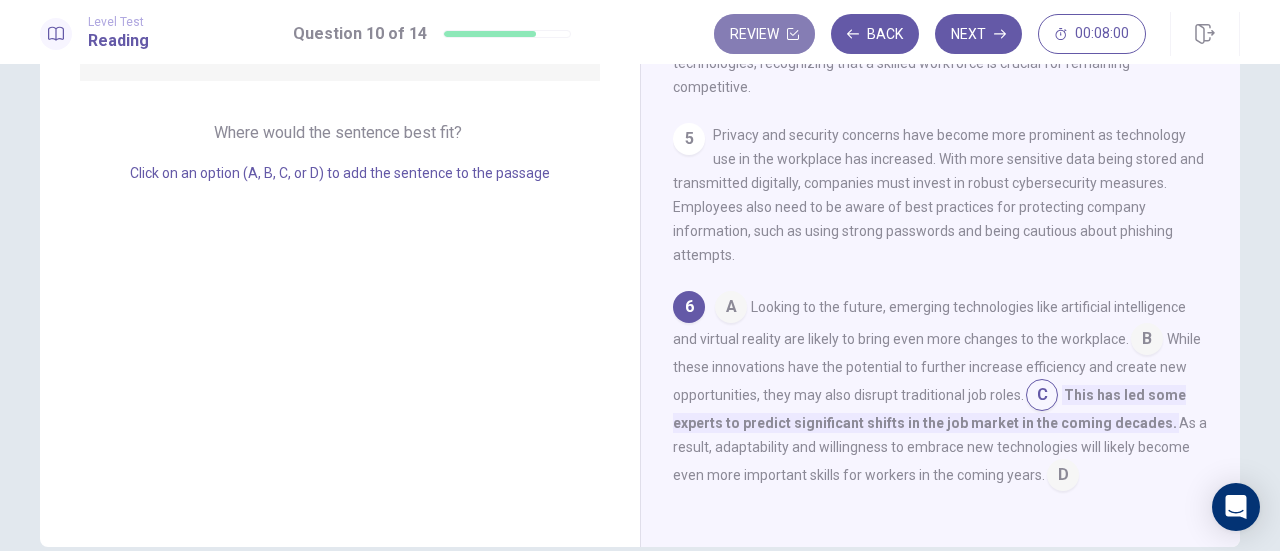 click on "Review" at bounding box center (764, 34) 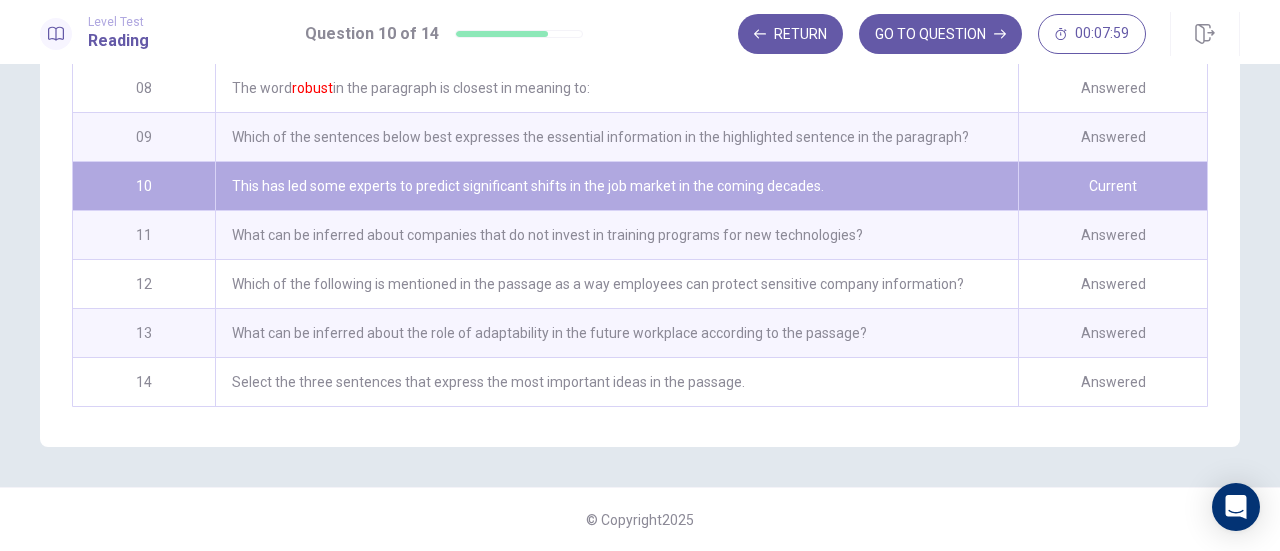 click on "What can be inferred about companies that do not invest in training programs for new technologies?" at bounding box center [616, 235] 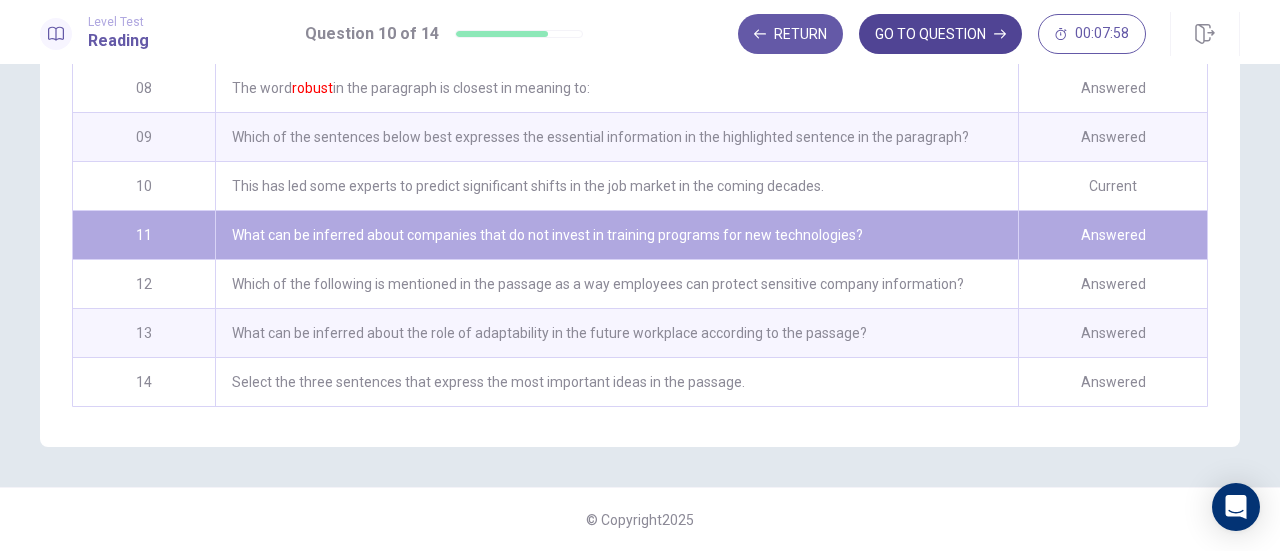 click on "GO TO QUESTION" at bounding box center (940, 34) 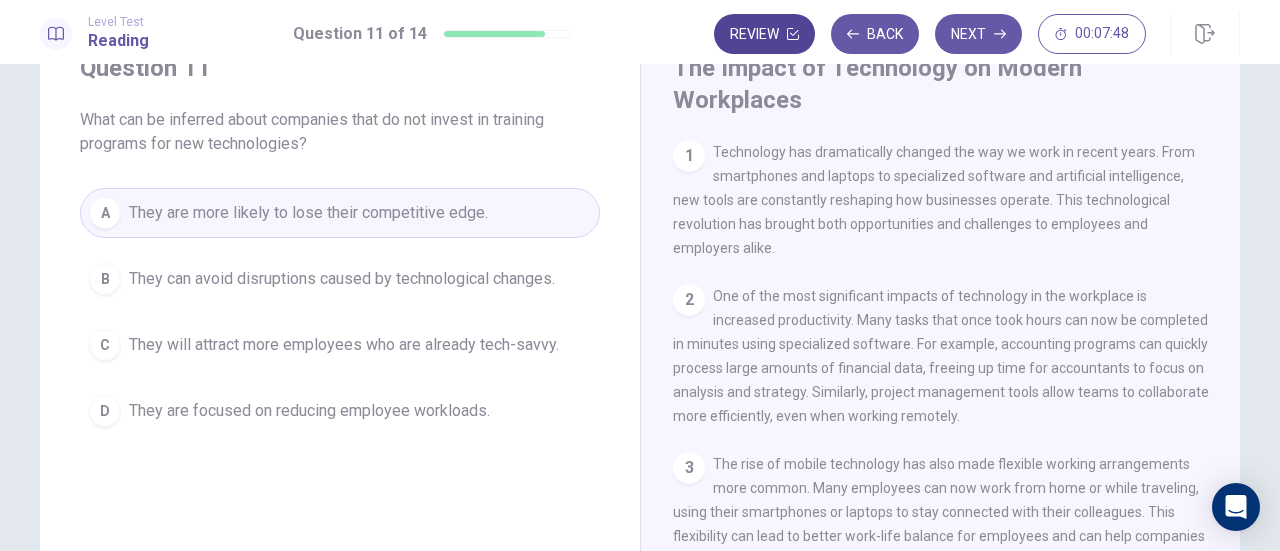 click on "Review" at bounding box center [764, 34] 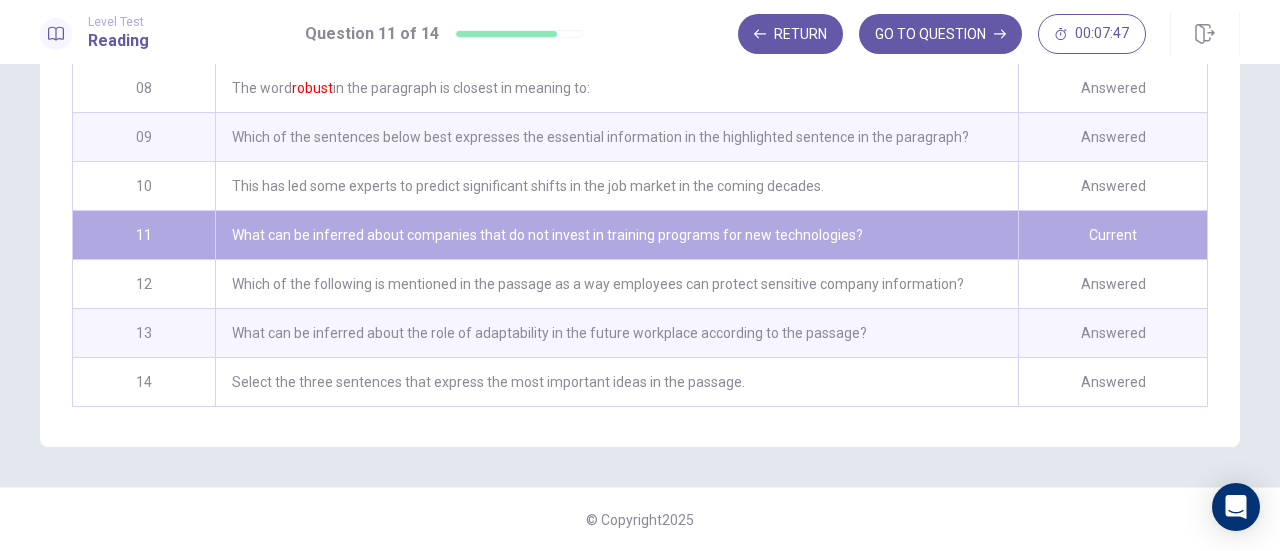 click on "Which of the following is mentioned in the passage as a way employees can protect sensitive company information?" at bounding box center [616, 284] 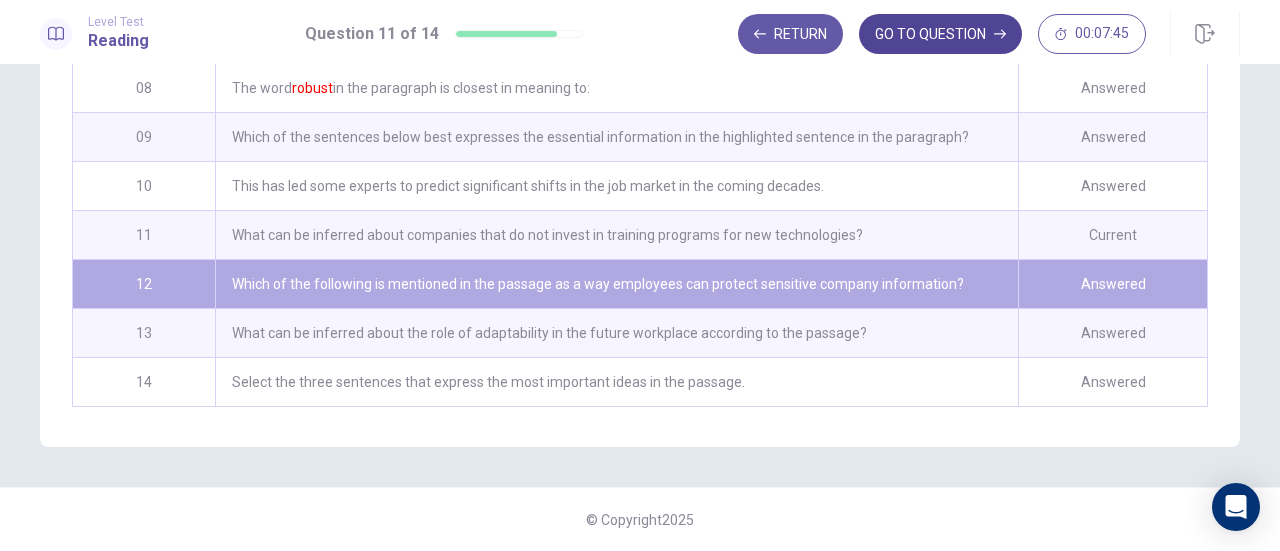 click on "GO TO QUESTION" at bounding box center (940, 34) 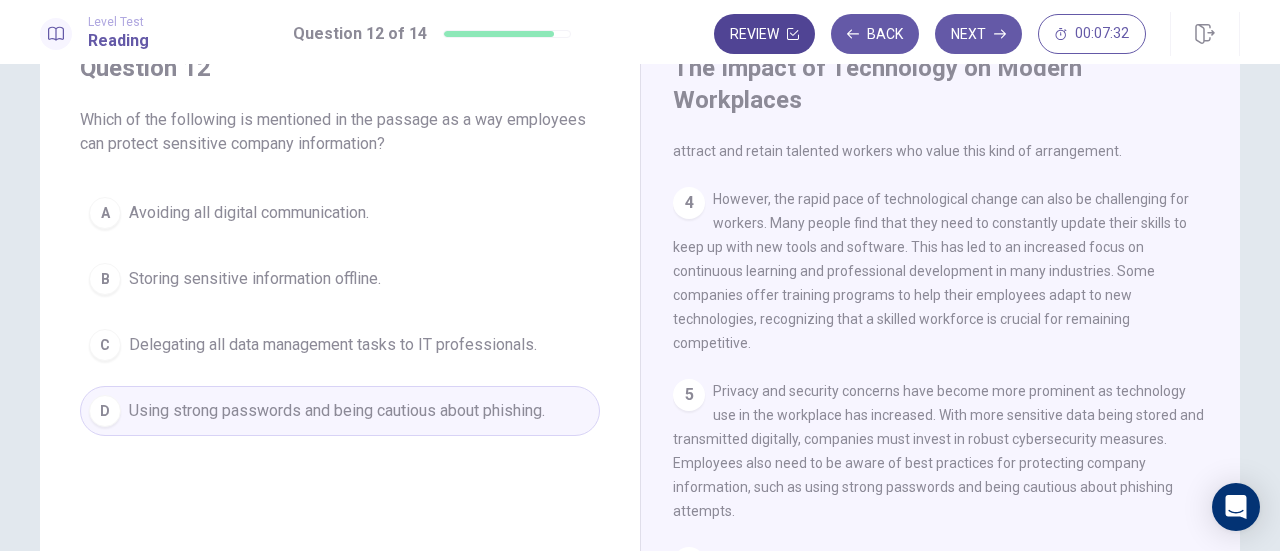 click on "Review" at bounding box center [764, 34] 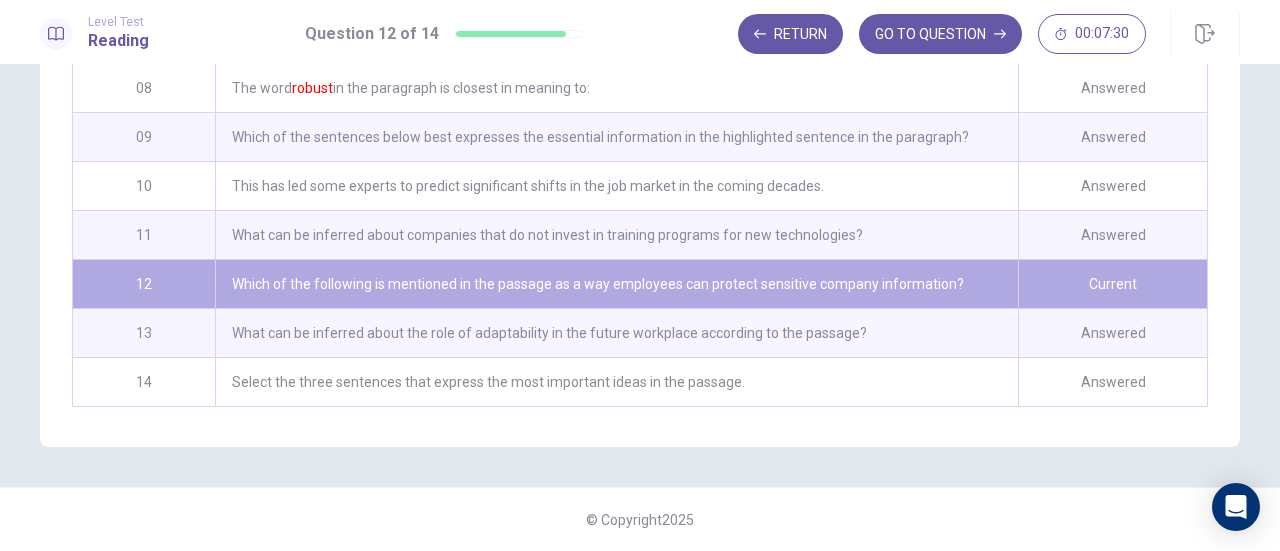 click on "What can be inferred about the role of adaptability in the future workplace according to the passage?" at bounding box center [616, 333] 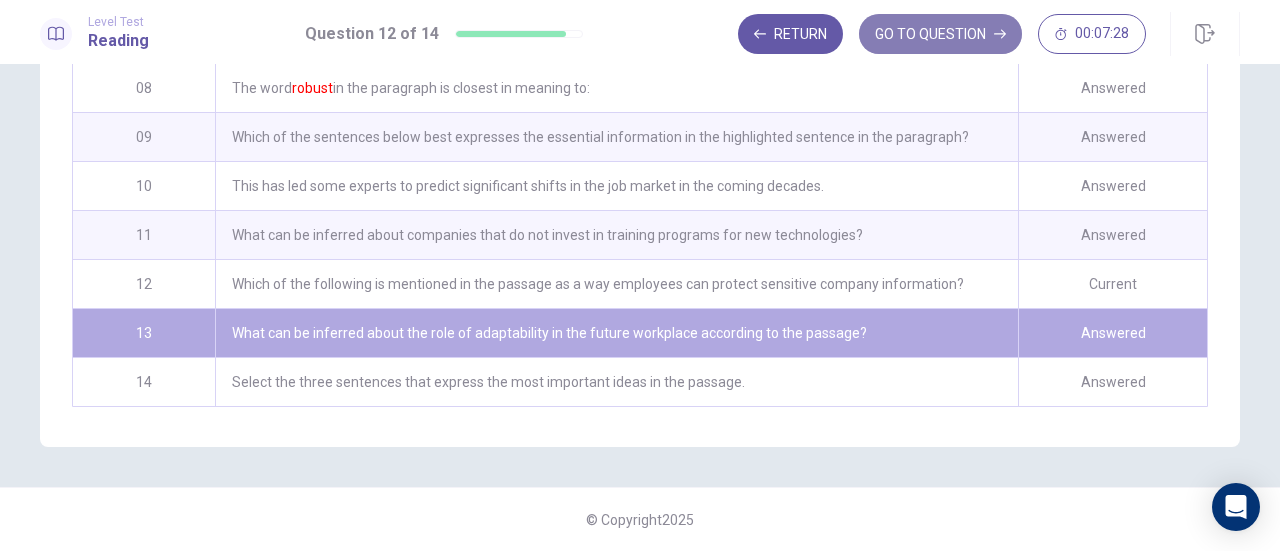 click on "GO TO QUESTION" at bounding box center (940, 34) 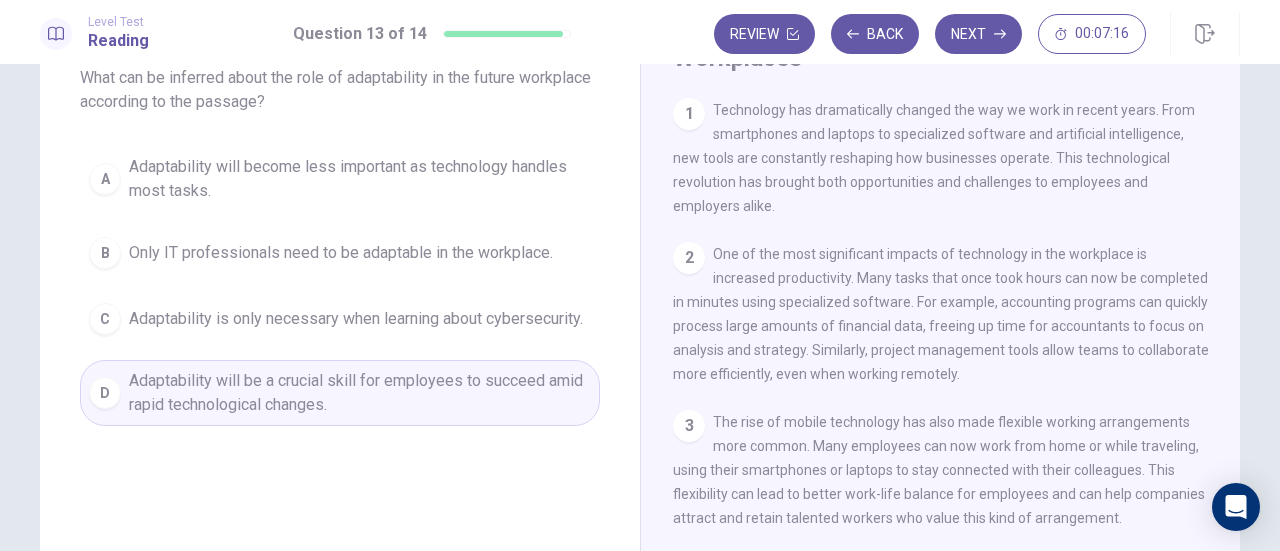 scroll, scrollTop: 100, scrollLeft: 0, axis: vertical 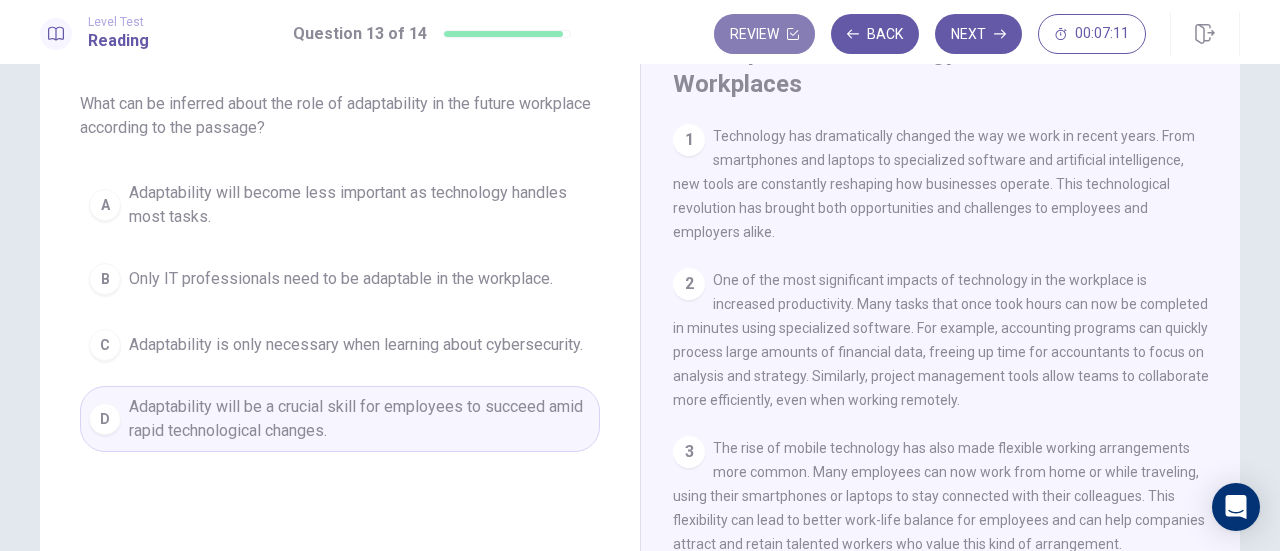 click on "Review" at bounding box center [764, 34] 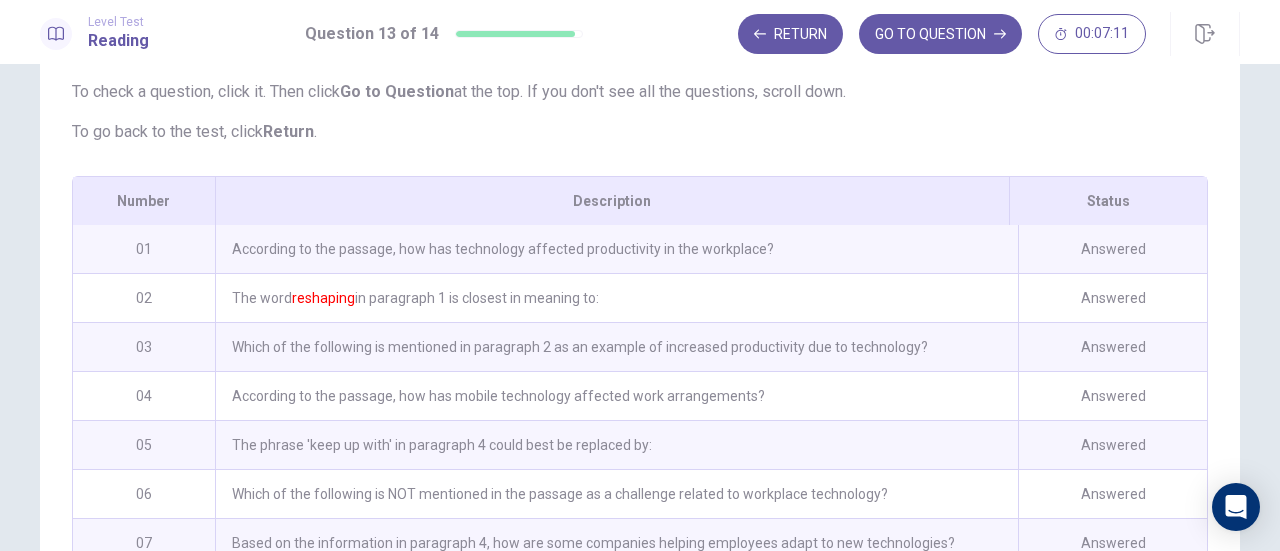 scroll, scrollTop: 341, scrollLeft: 0, axis: vertical 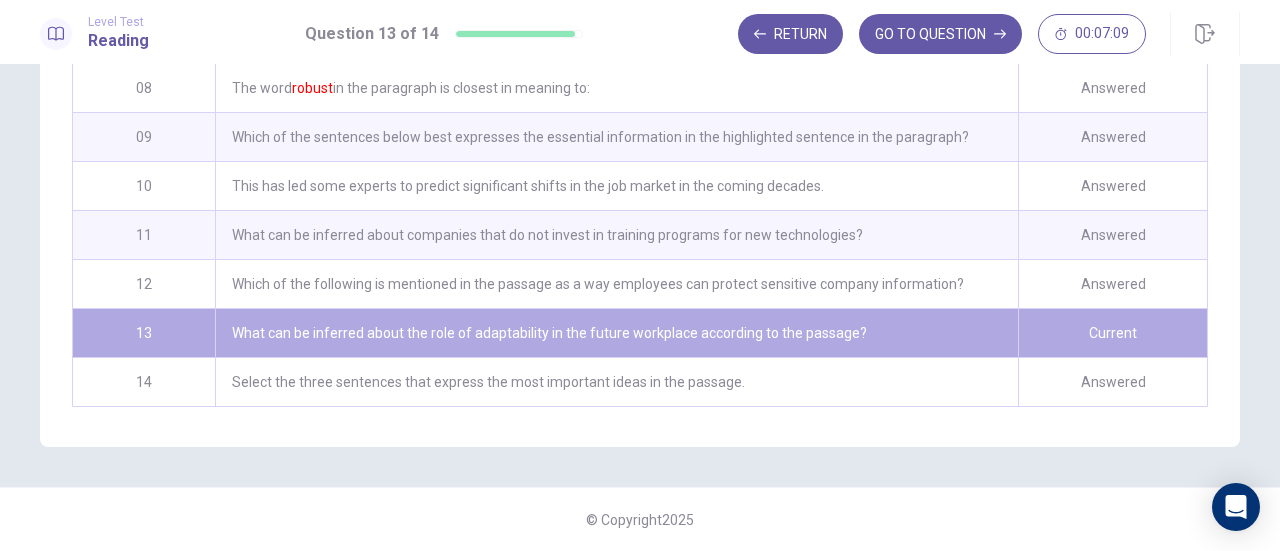 click on "Select the three sentences that express the most important ideas in the passage." at bounding box center (616, 382) 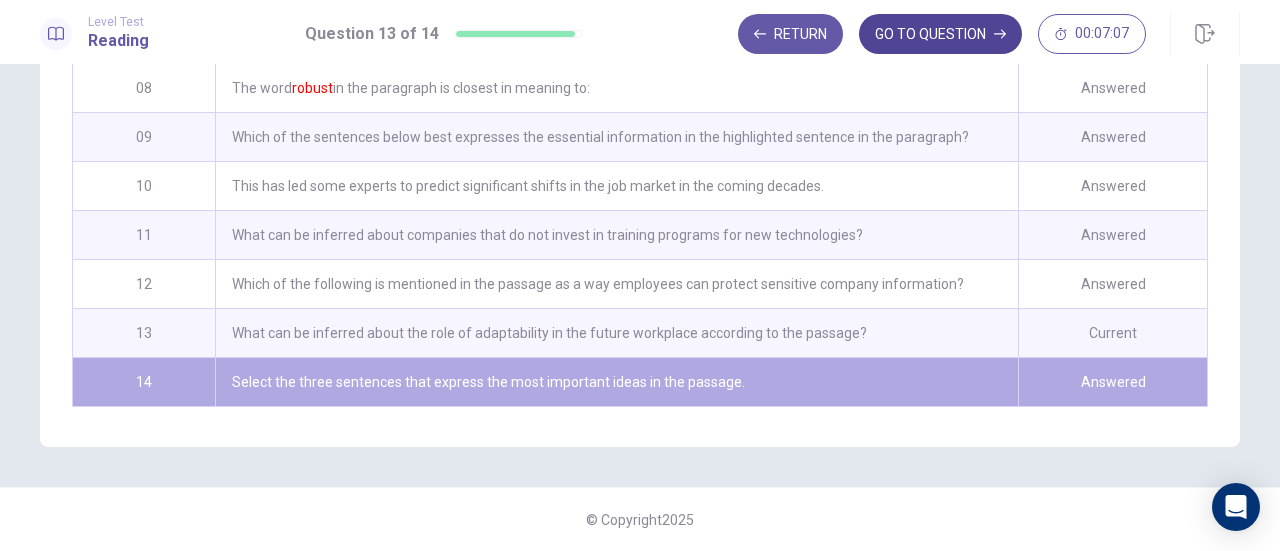 click on "GO TO QUESTION" at bounding box center (940, 34) 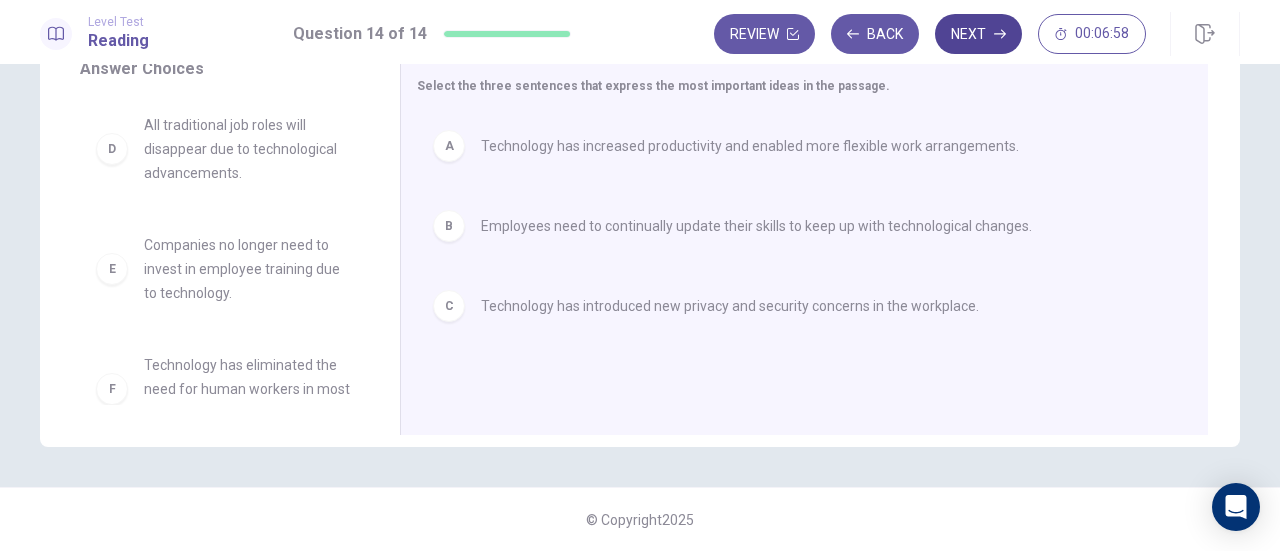 click on "Next" at bounding box center [978, 34] 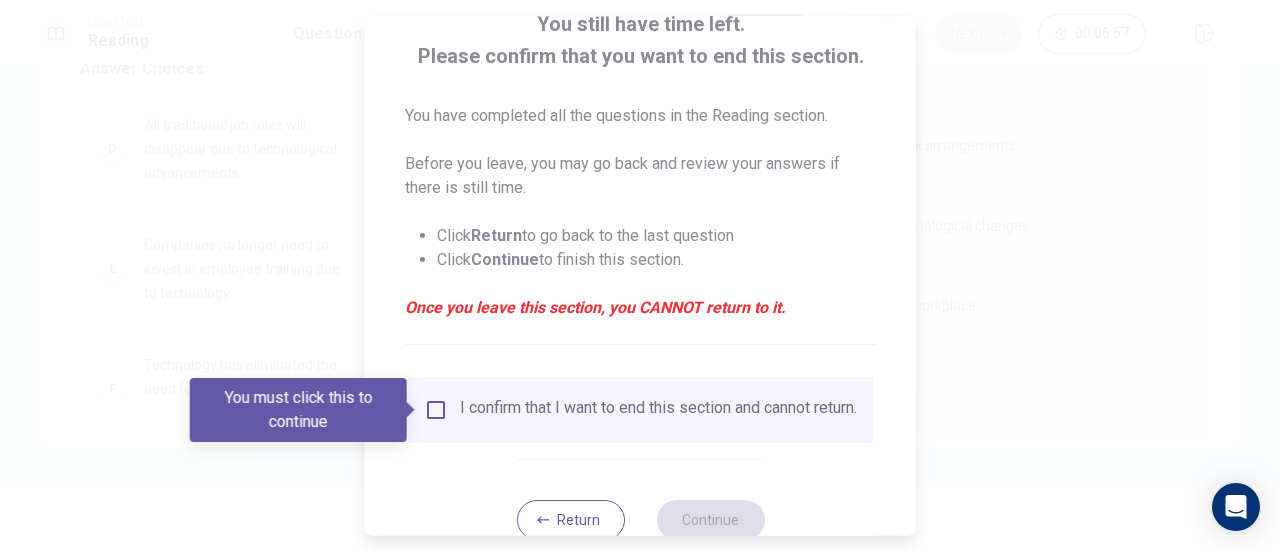 scroll, scrollTop: 194, scrollLeft: 0, axis: vertical 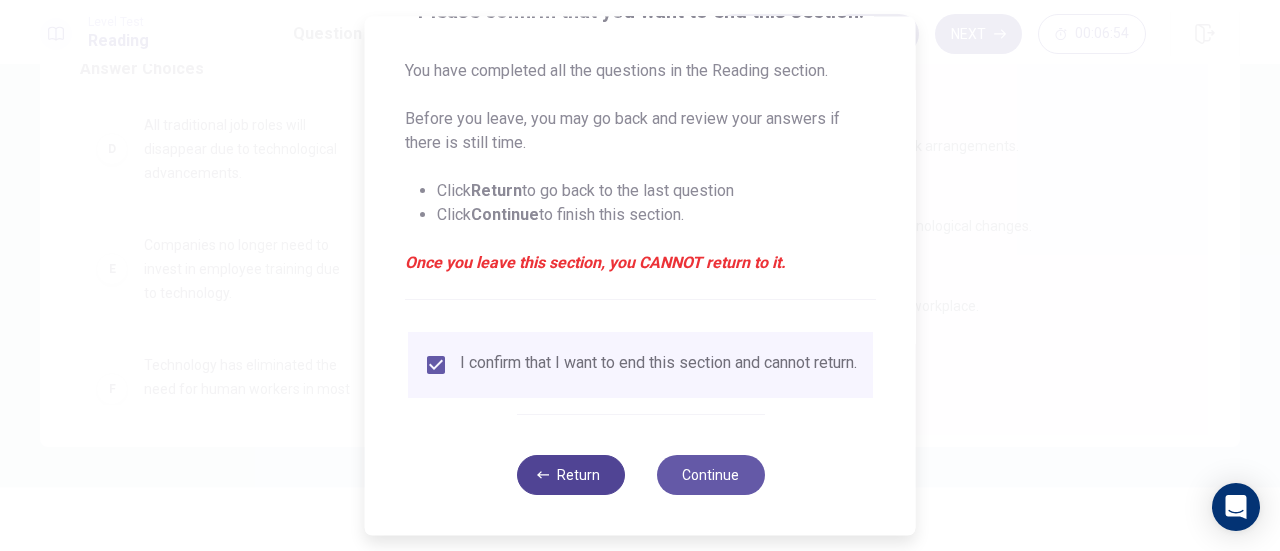click on "Return" at bounding box center (570, 475) 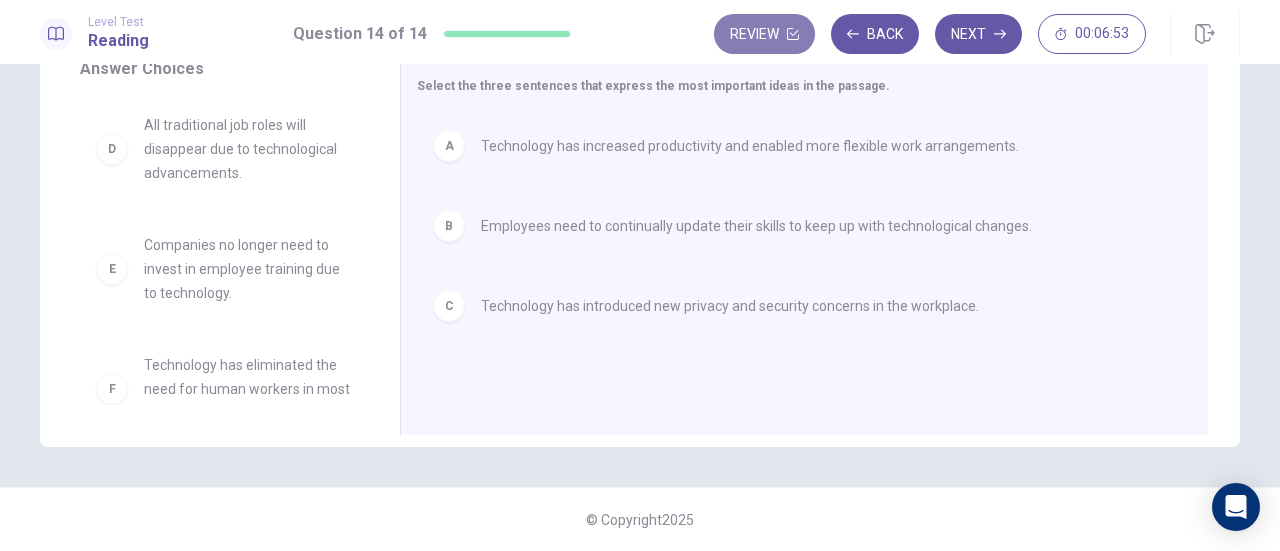 click on "Review" at bounding box center [764, 34] 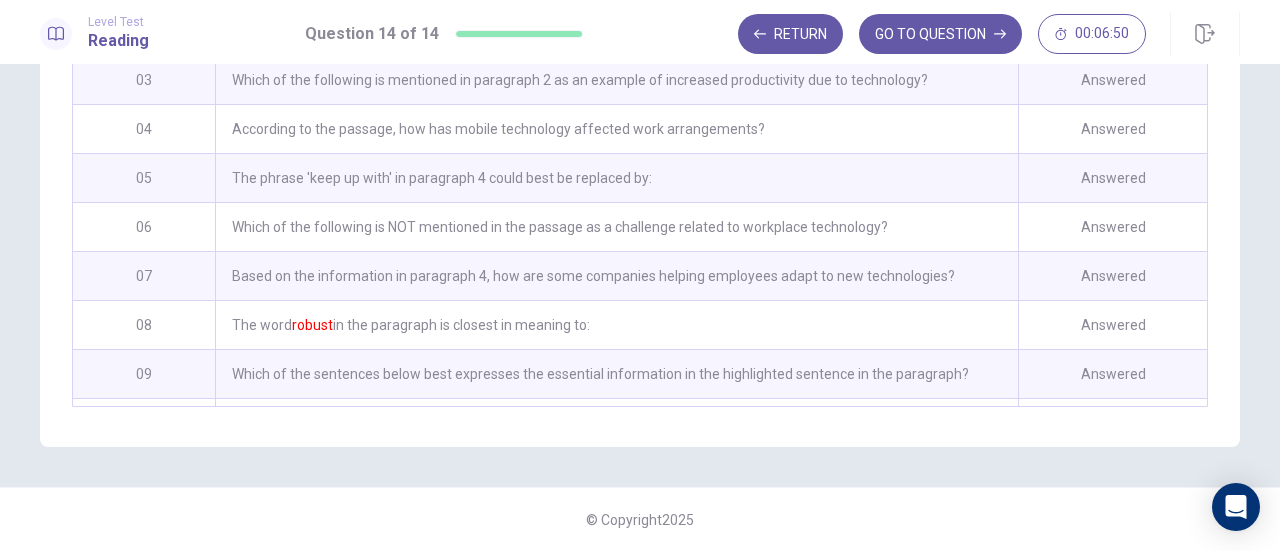 scroll, scrollTop: 242, scrollLeft: 0, axis: vertical 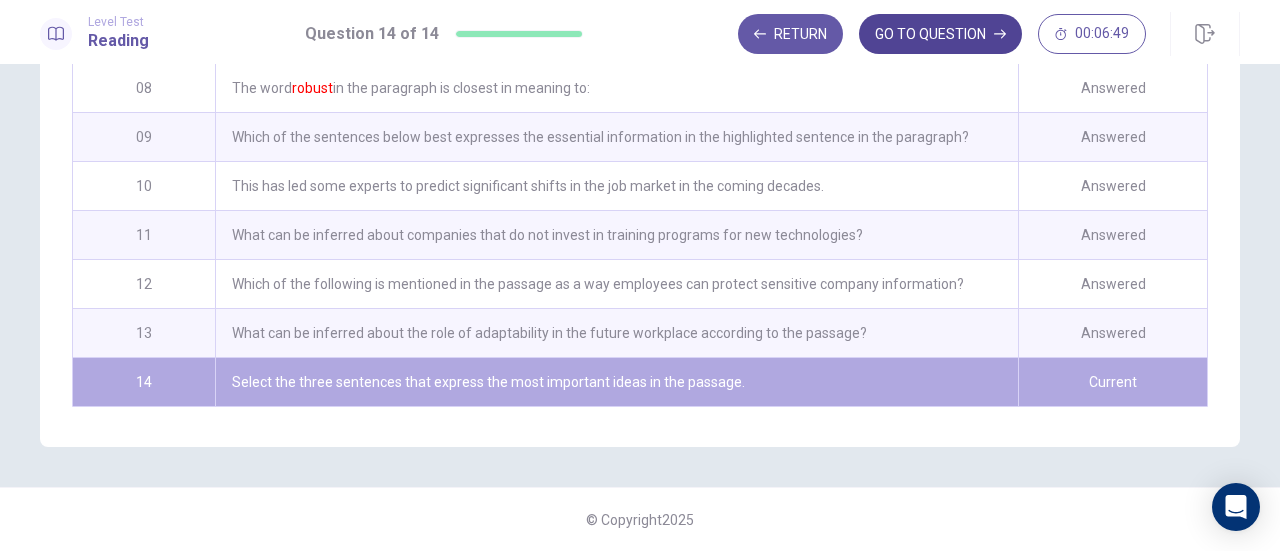 click on "GO TO QUESTION" at bounding box center (940, 34) 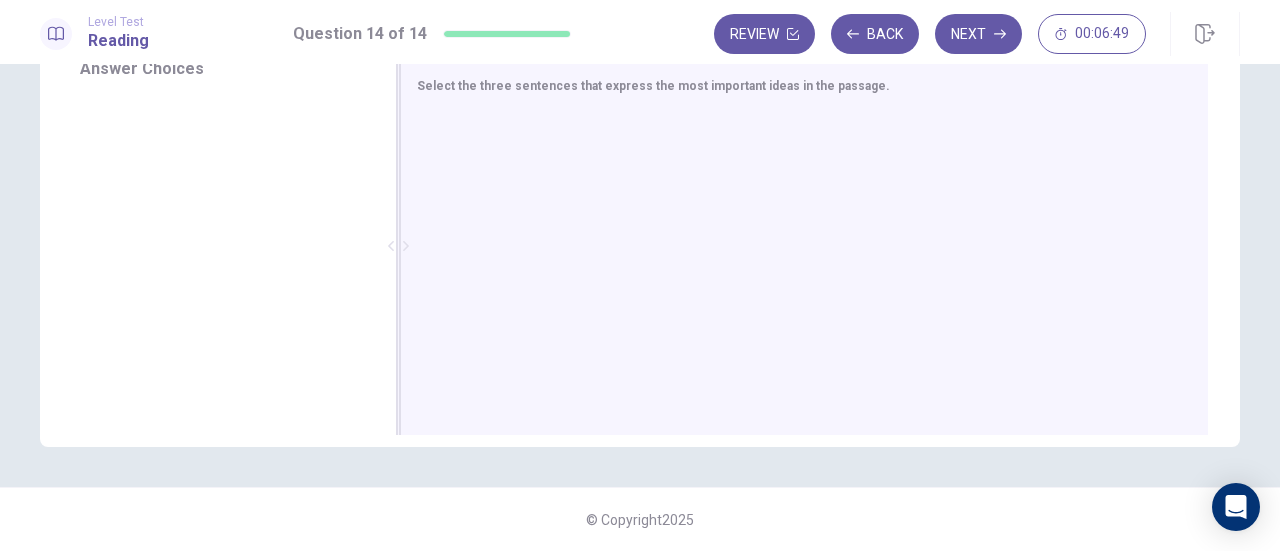 scroll, scrollTop: 352, scrollLeft: 0, axis: vertical 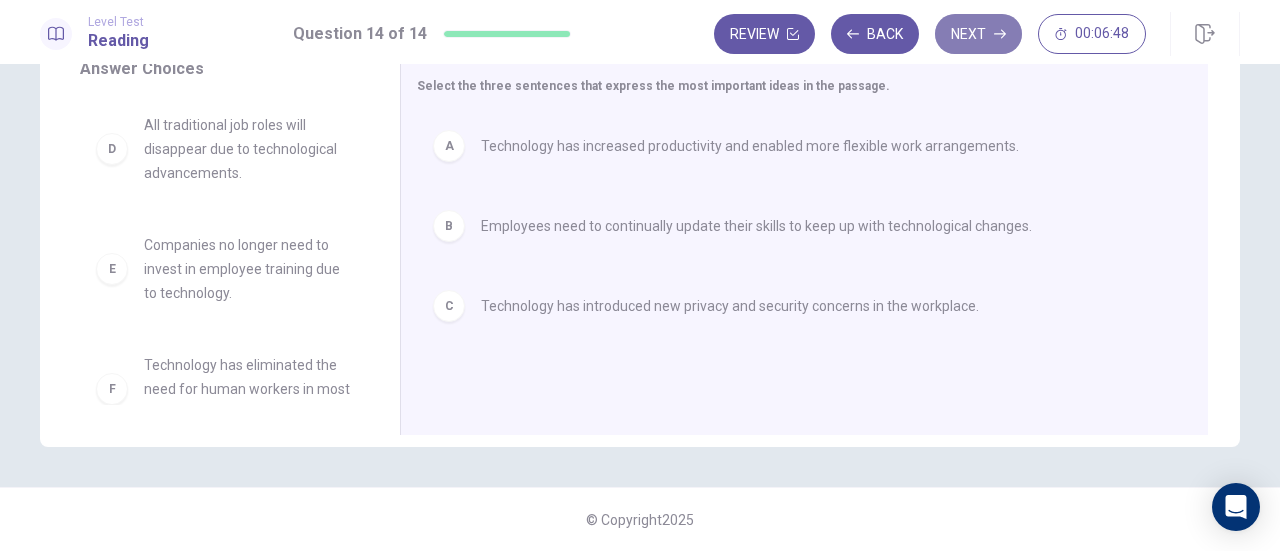 click on "Next" at bounding box center (978, 34) 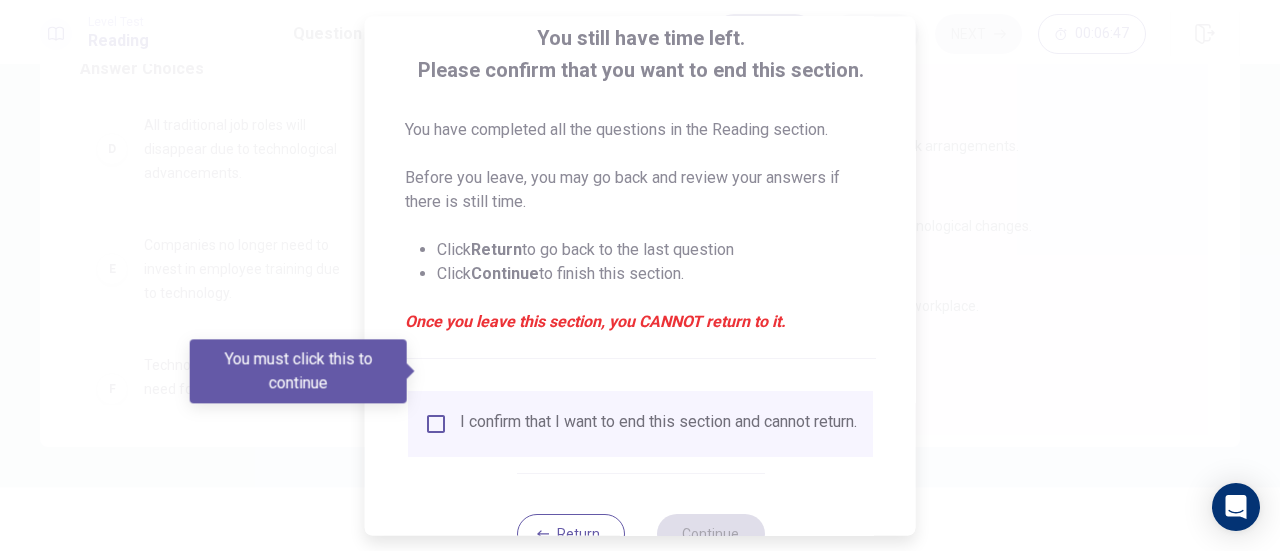scroll, scrollTop: 194, scrollLeft: 0, axis: vertical 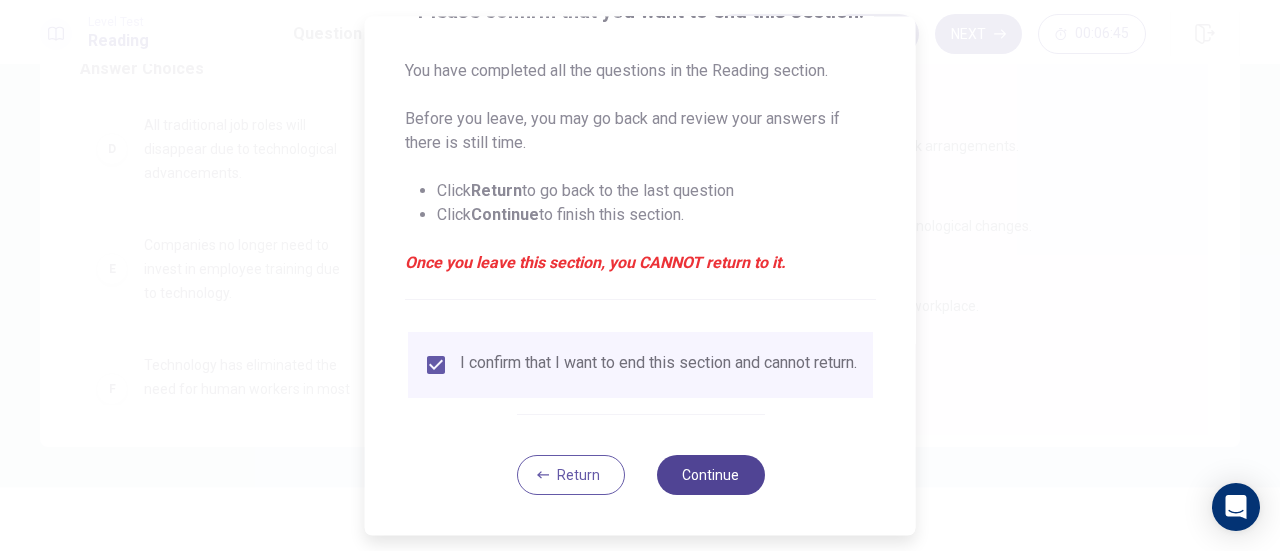 click on "Continue" at bounding box center (710, 475) 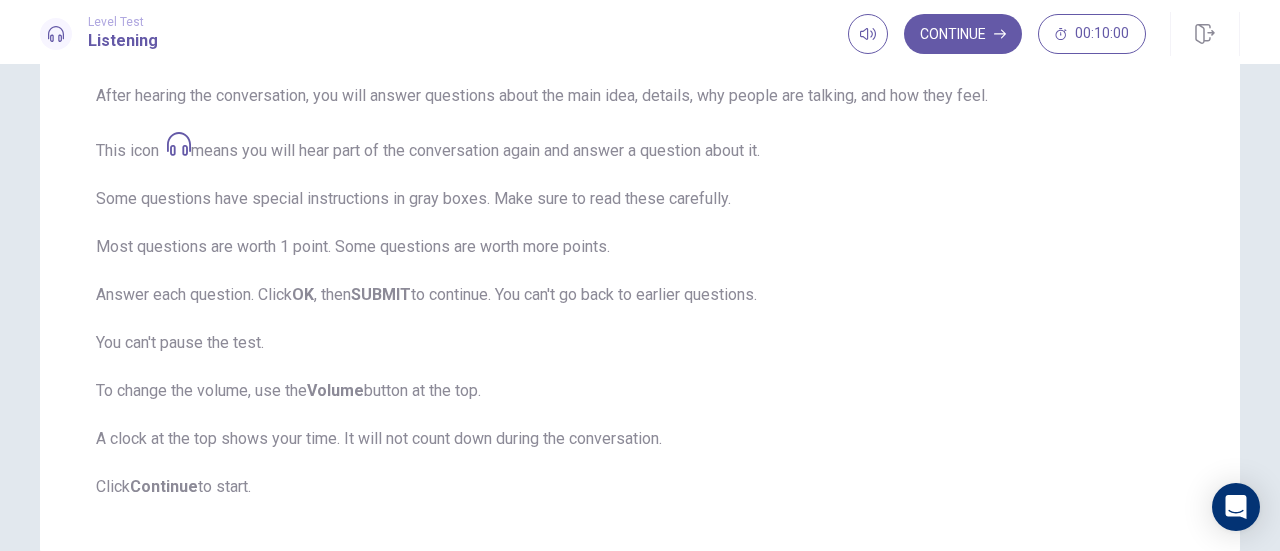 scroll, scrollTop: 400, scrollLeft: 0, axis: vertical 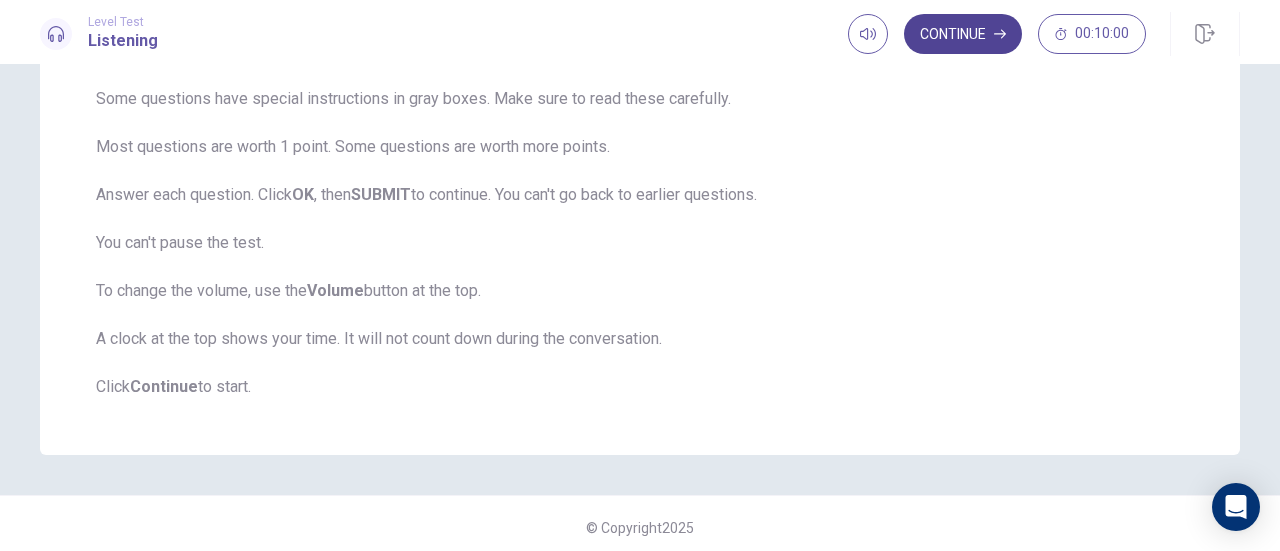 click on "Continue" at bounding box center (963, 34) 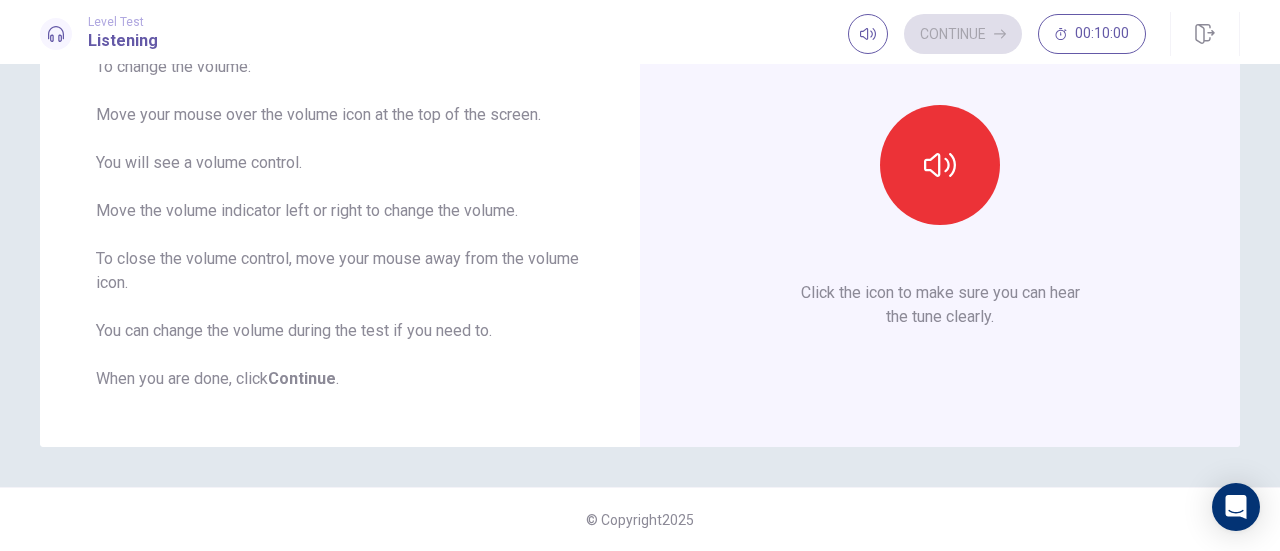 scroll, scrollTop: 196, scrollLeft: 0, axis: vertical 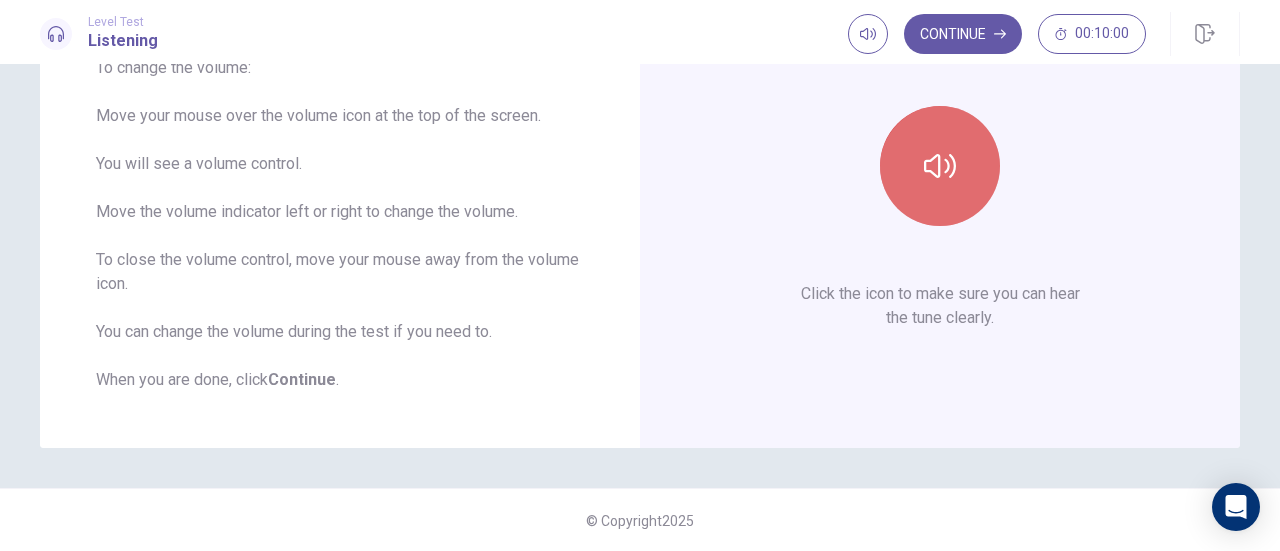 click 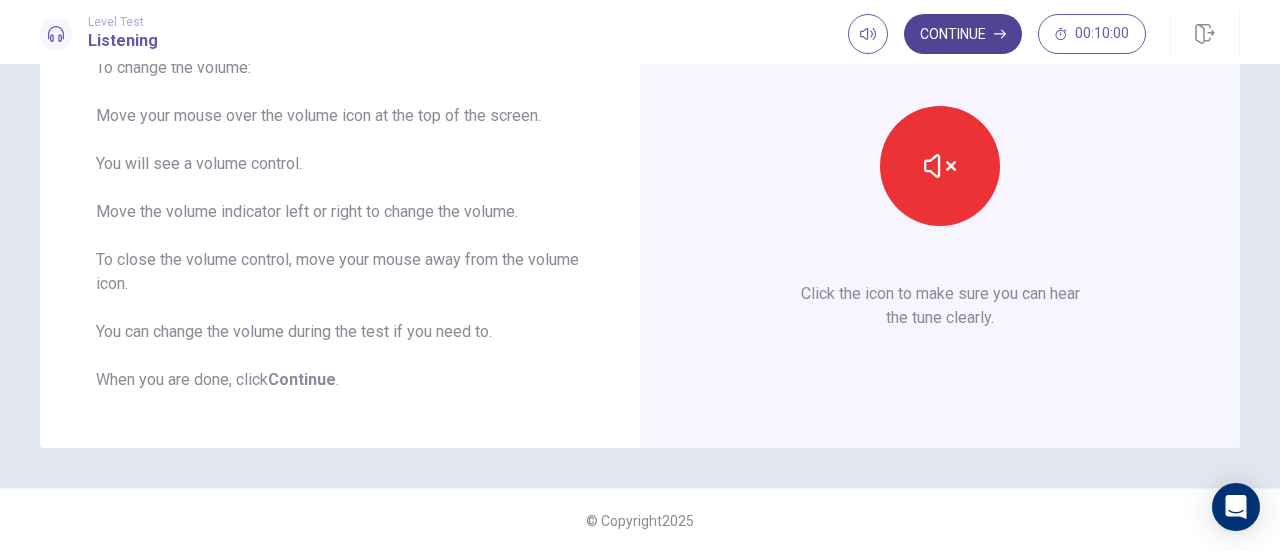 click on "Continue" at bounding box center (963, 34) 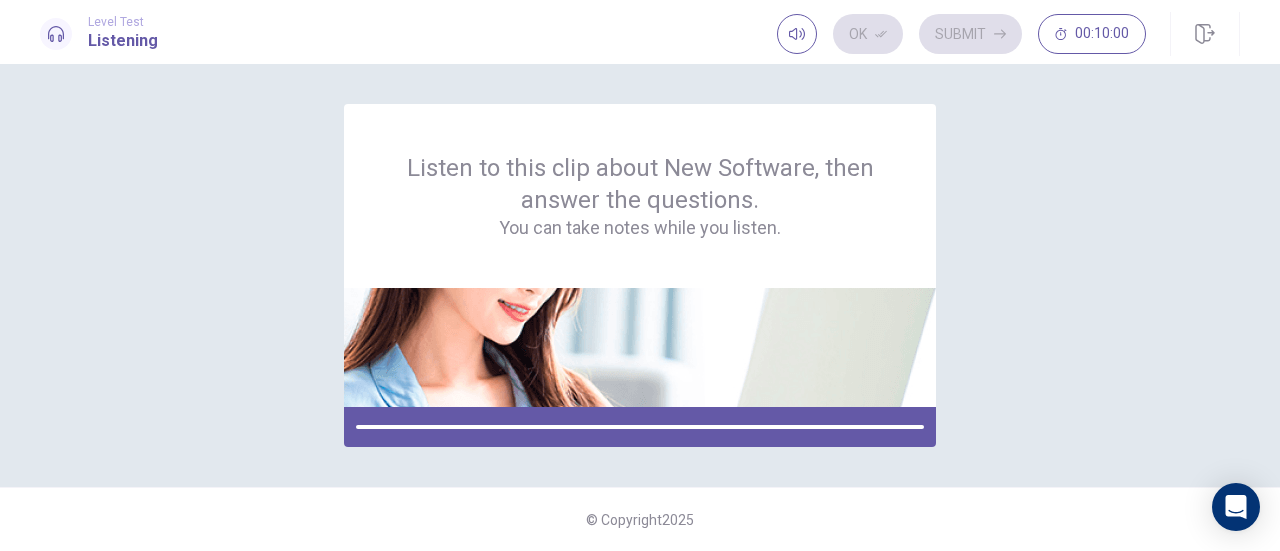 scroll, scrollTop: 0, scrollLeft: 0, axis: both 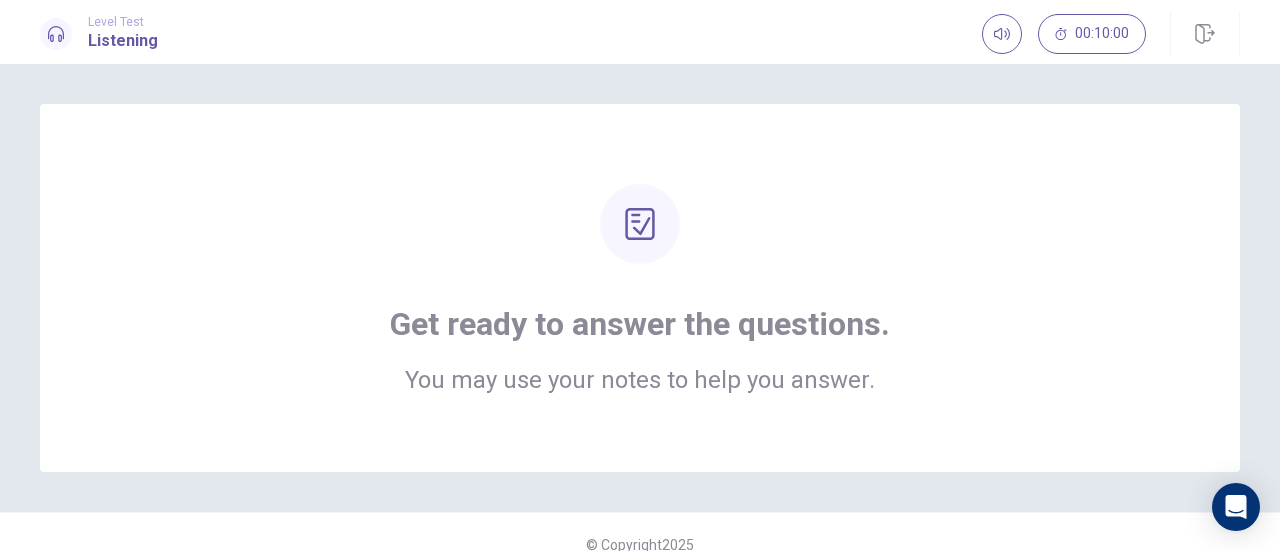 click 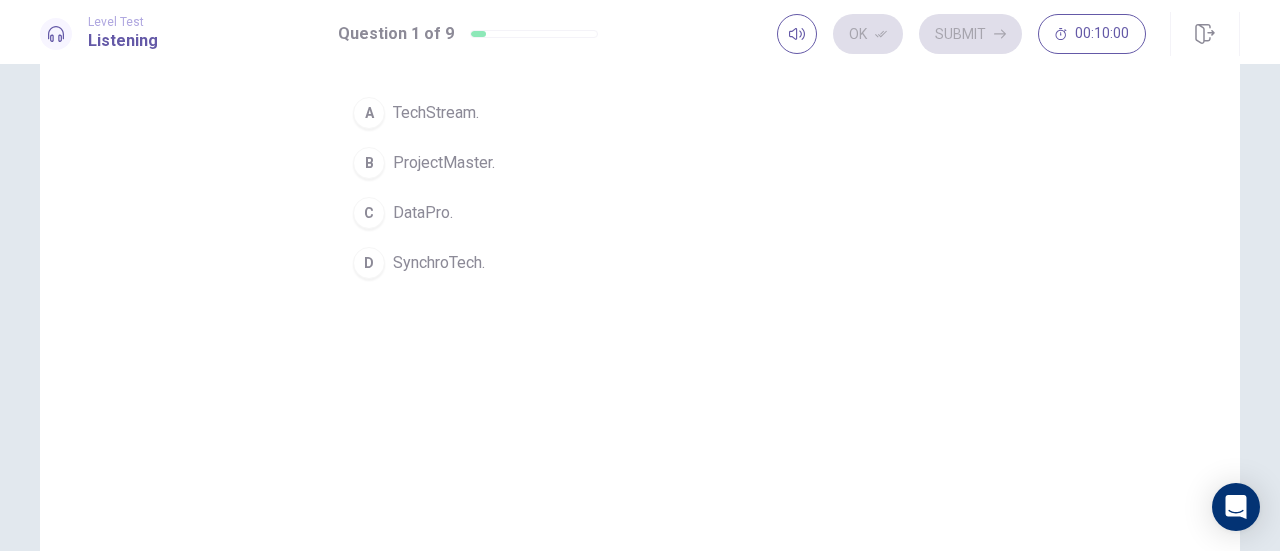 scroll, scrollTop: 100, scrollLeft: 0, axis: vertical 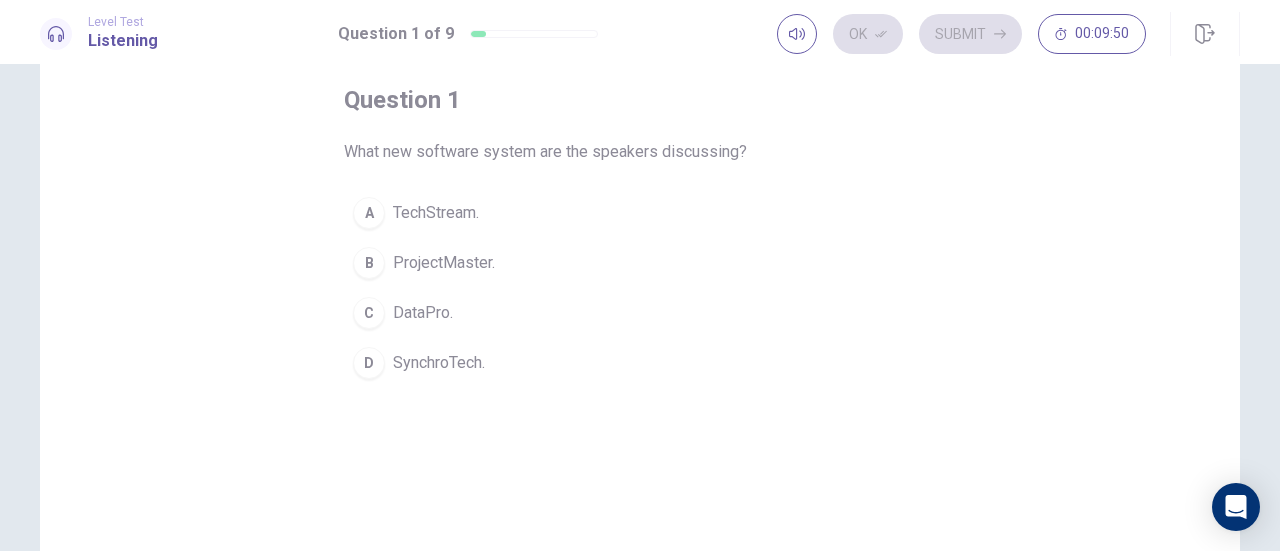 click on "D SynchroTech." at bounding box center (640, 363) 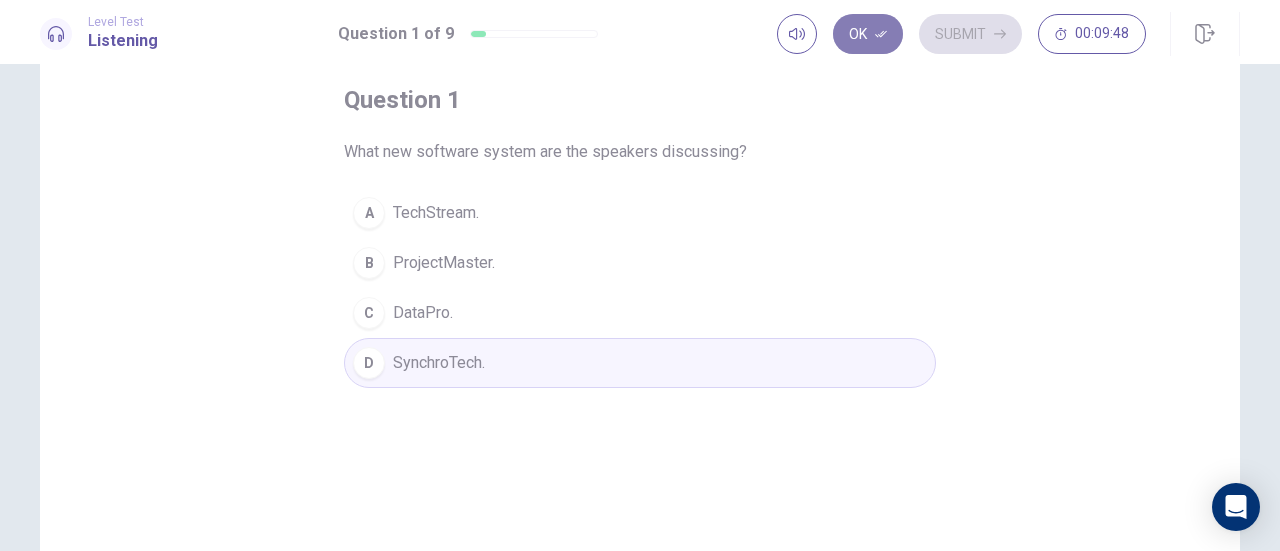 click on "Ok" at bounding box center (868, 34) 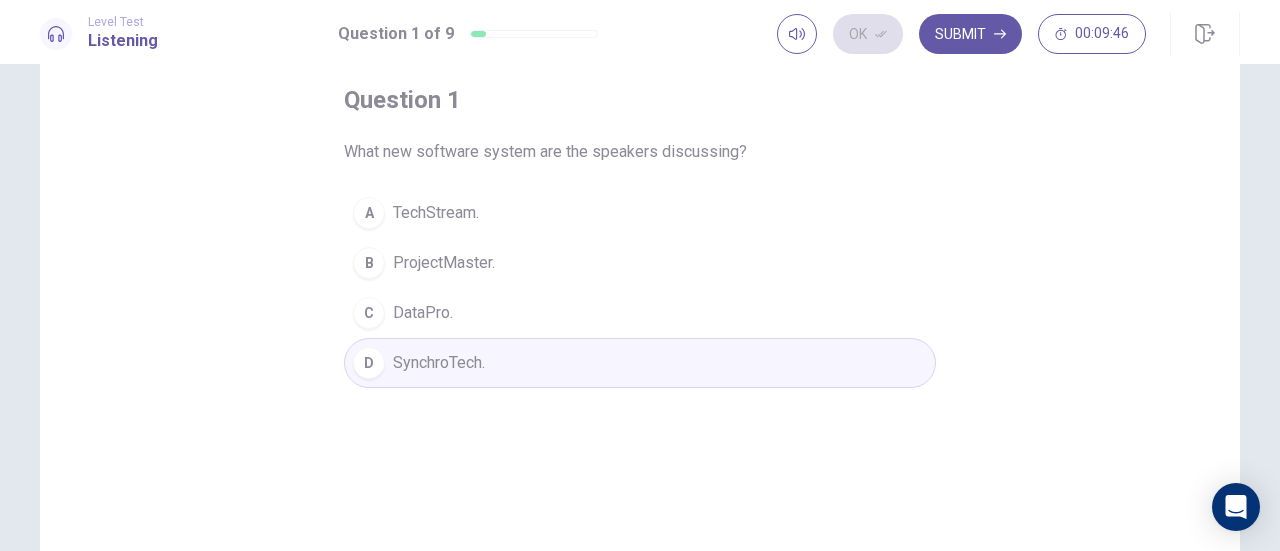 click on "Submit" at bounding box center [970, 34] 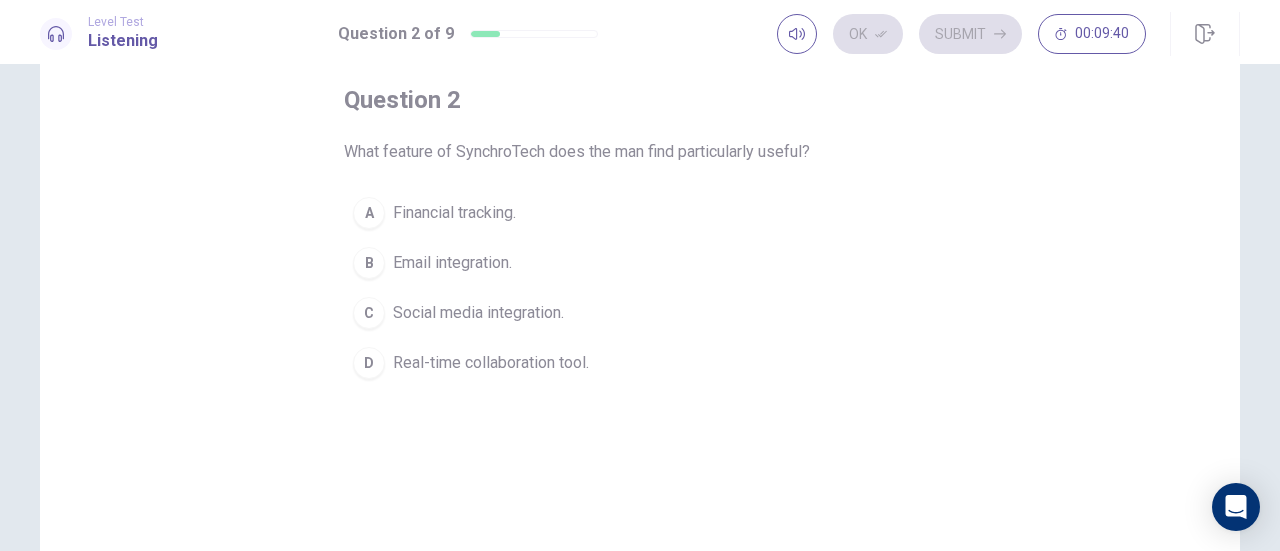 click on "Real-time collaboration tool." at bounding box center [491, 363] 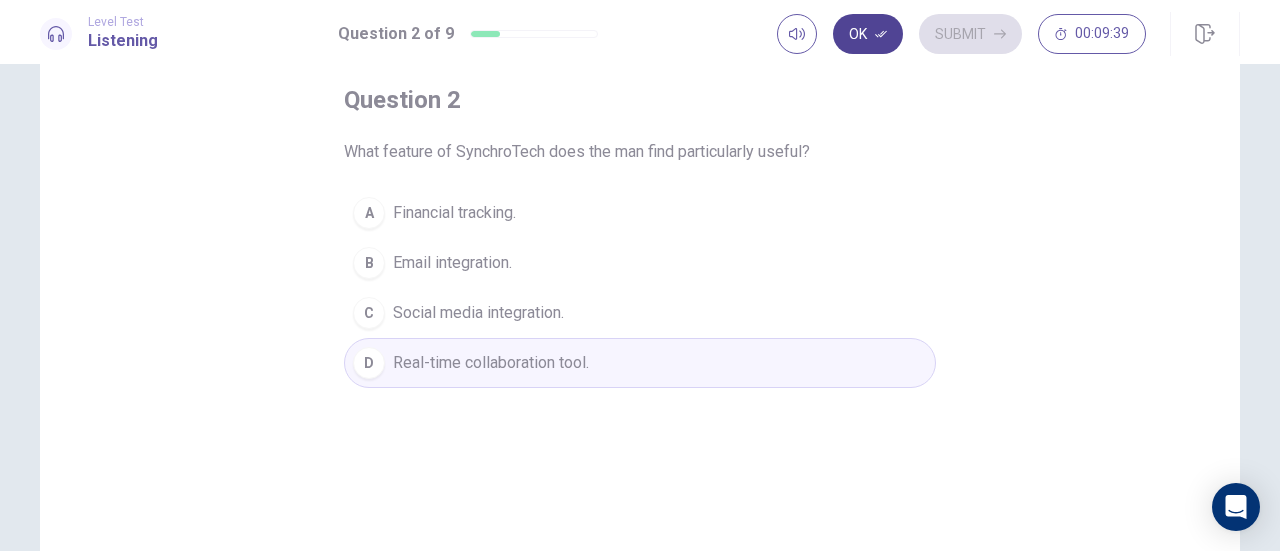 click on "Ok" at bounding box center [868, 34] 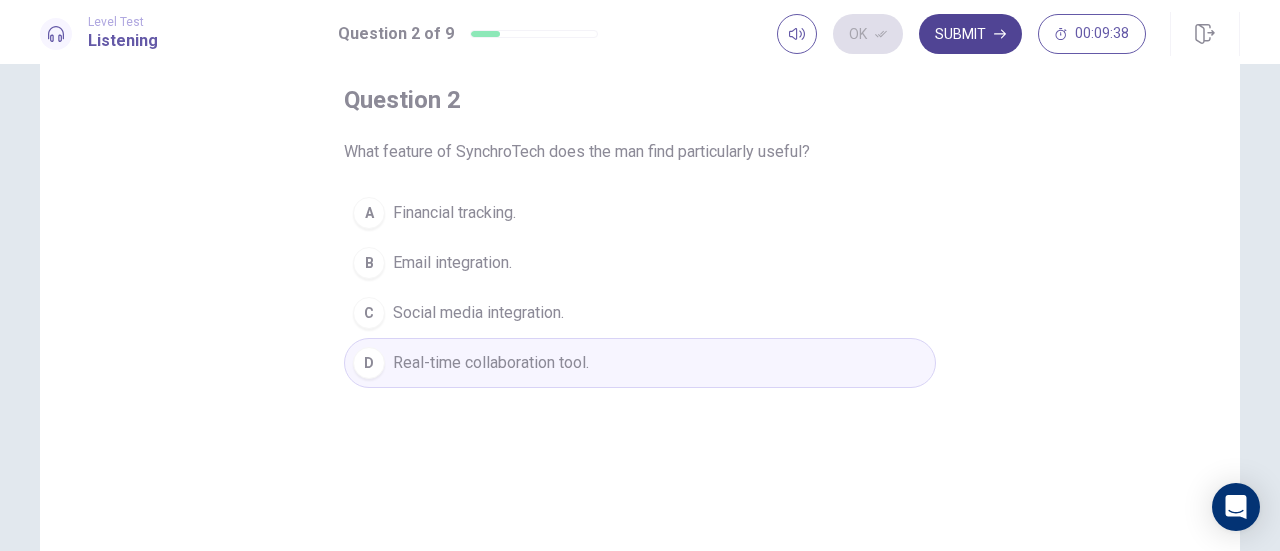 click on "Submit" at bounding box center [970, 34] 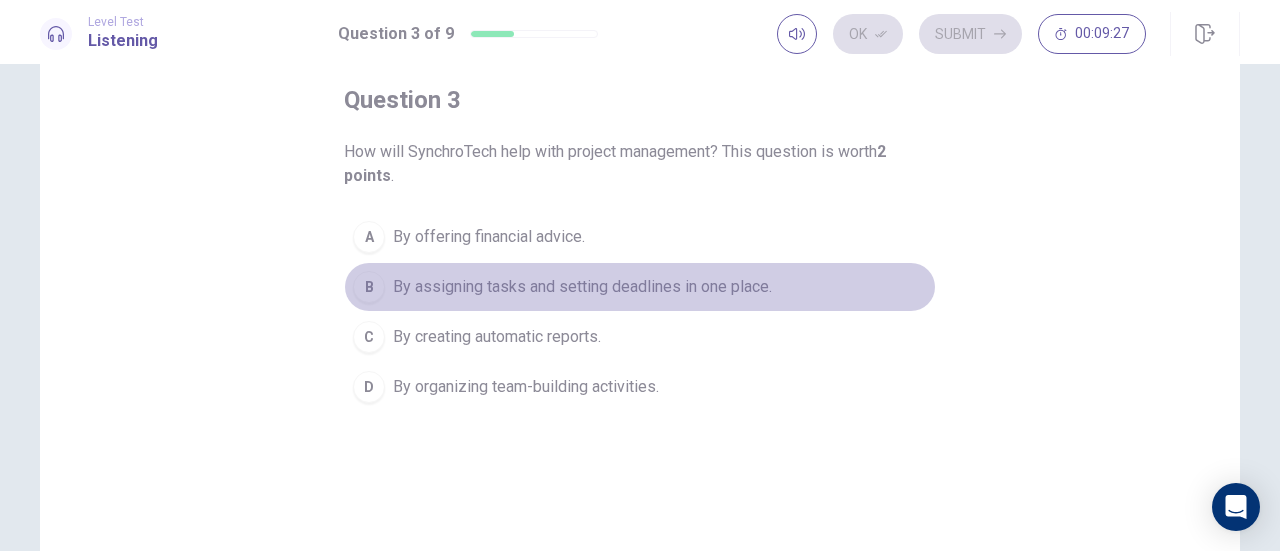 click on "By assigning tasks and setting deadlines in one place." at bounding box center [582, 287] 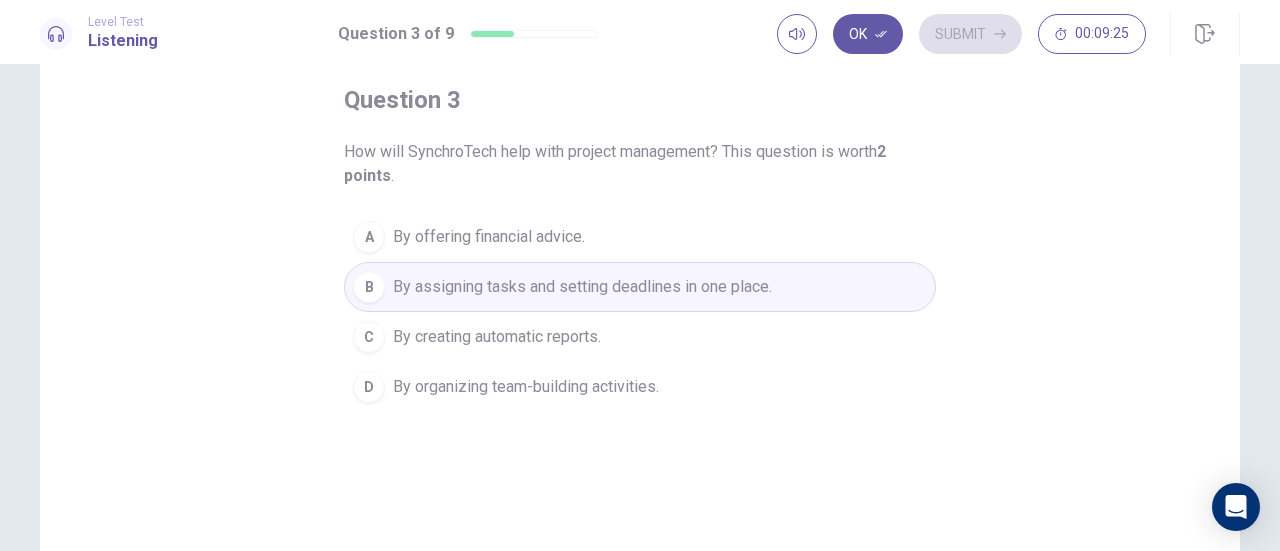click on "Ok" at bounding box center [868, 34] 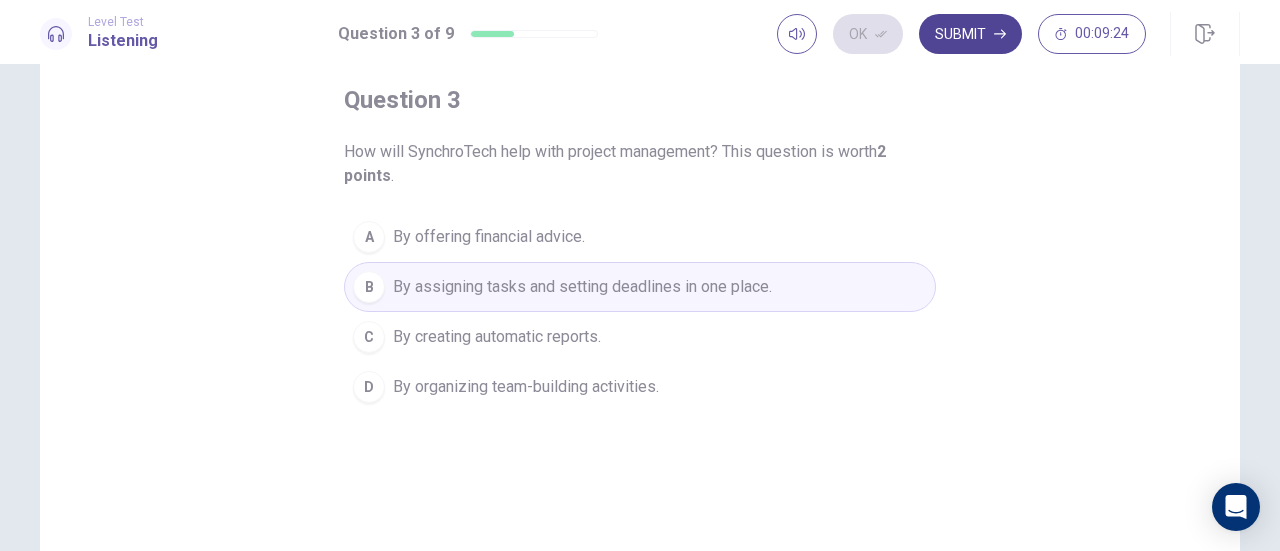 click on "Submit" at bounding box center [970, 34] 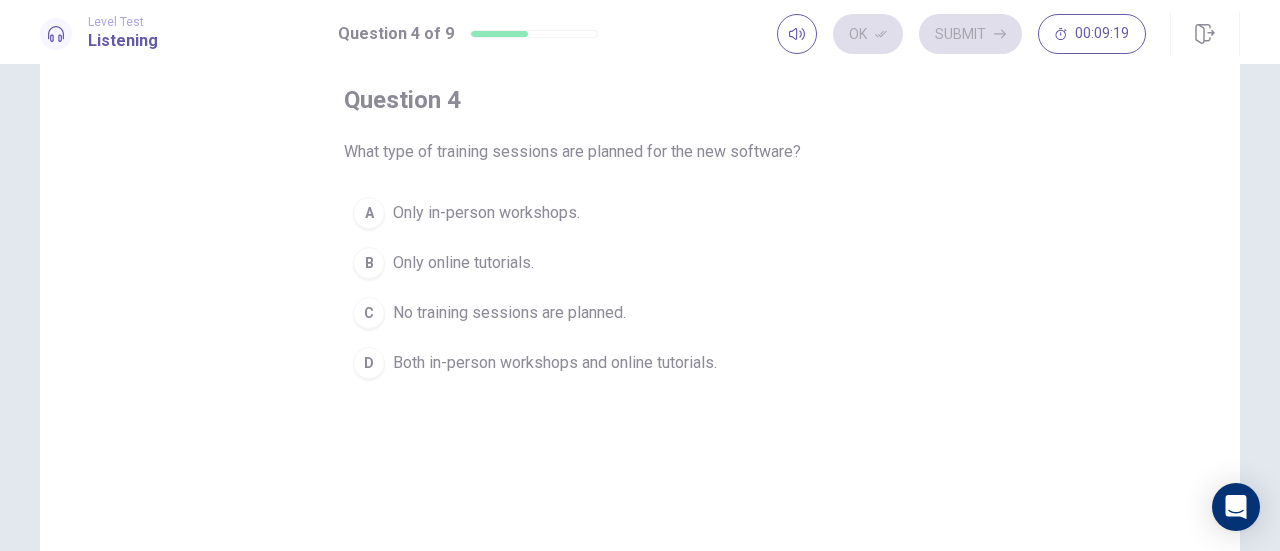 click on "D Both in-person workshops and online tutorials." at bounding box center [640, 363] 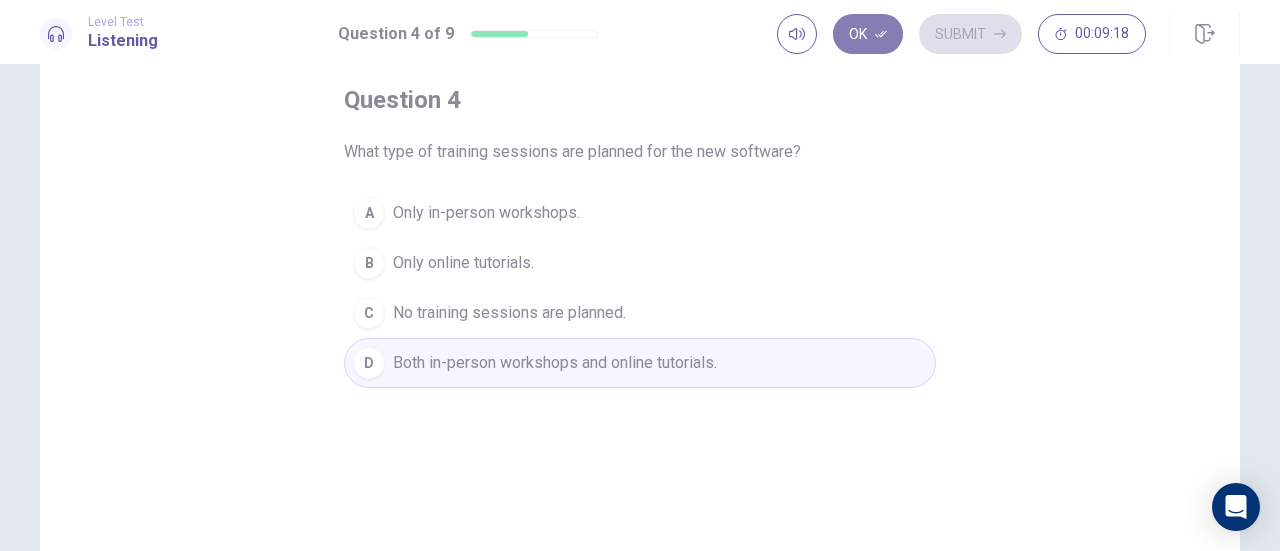 click 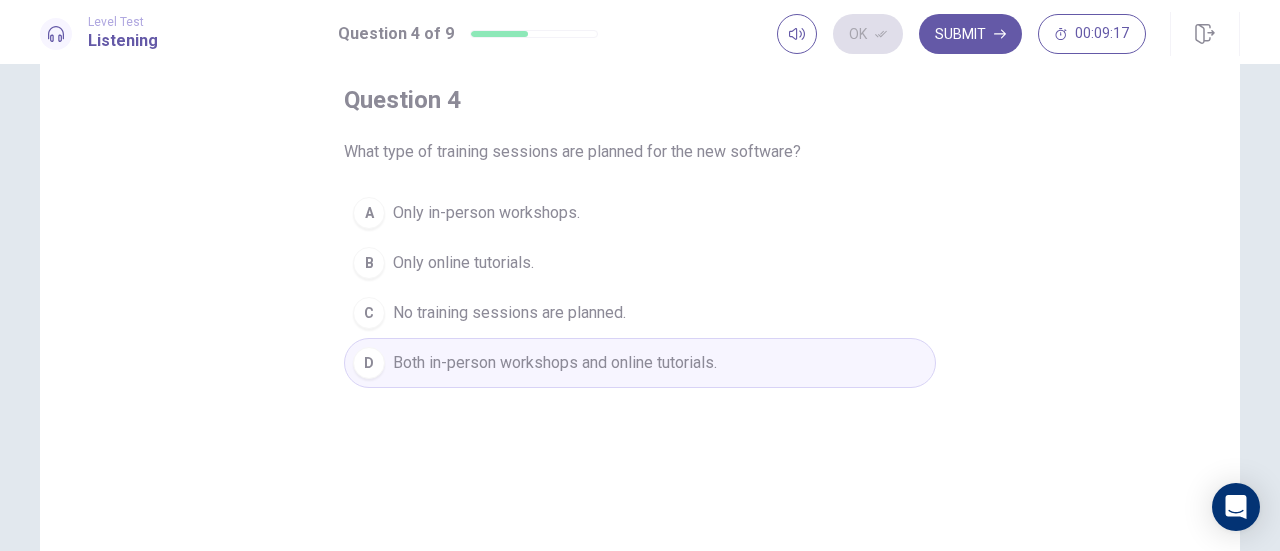 click on "Submit" at bounding box center (970, 34) 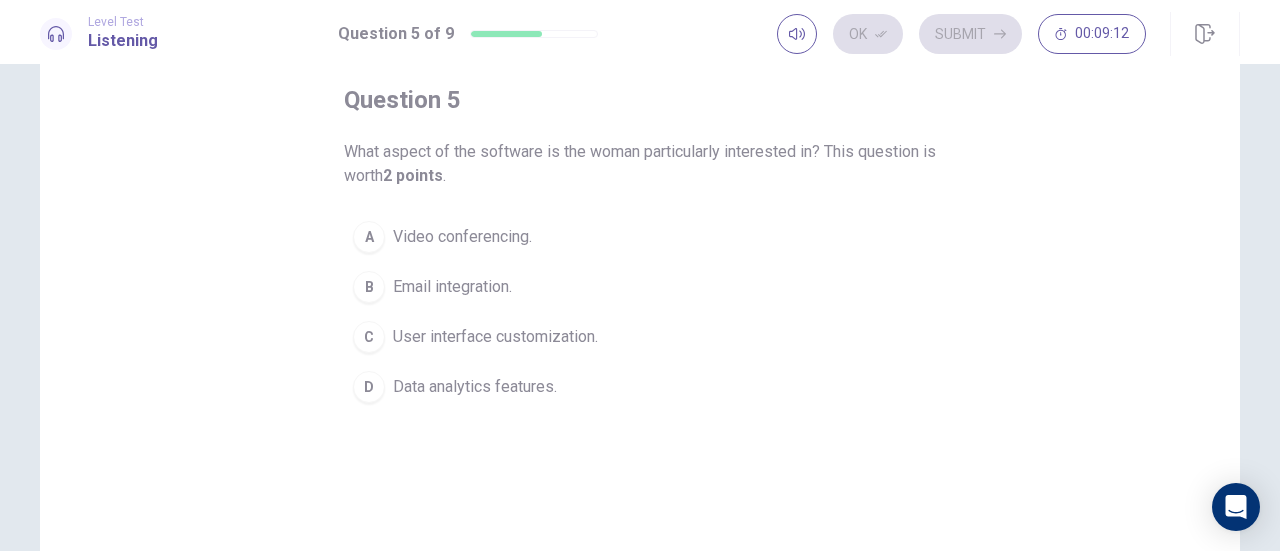 click on "Data analytics features." at bounding box center (475, 387) 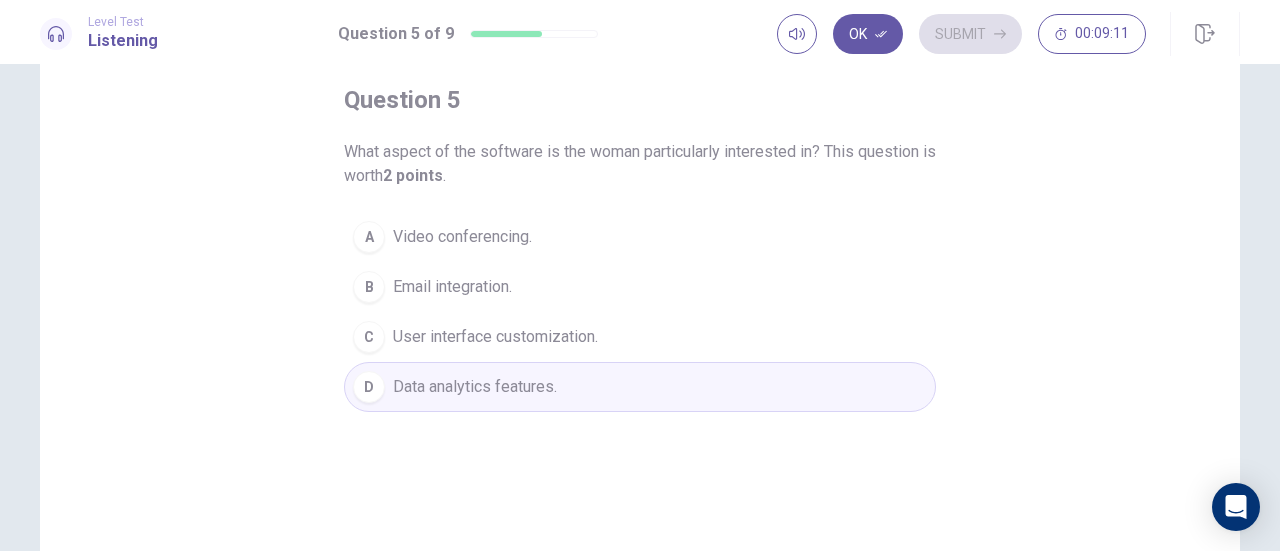 click 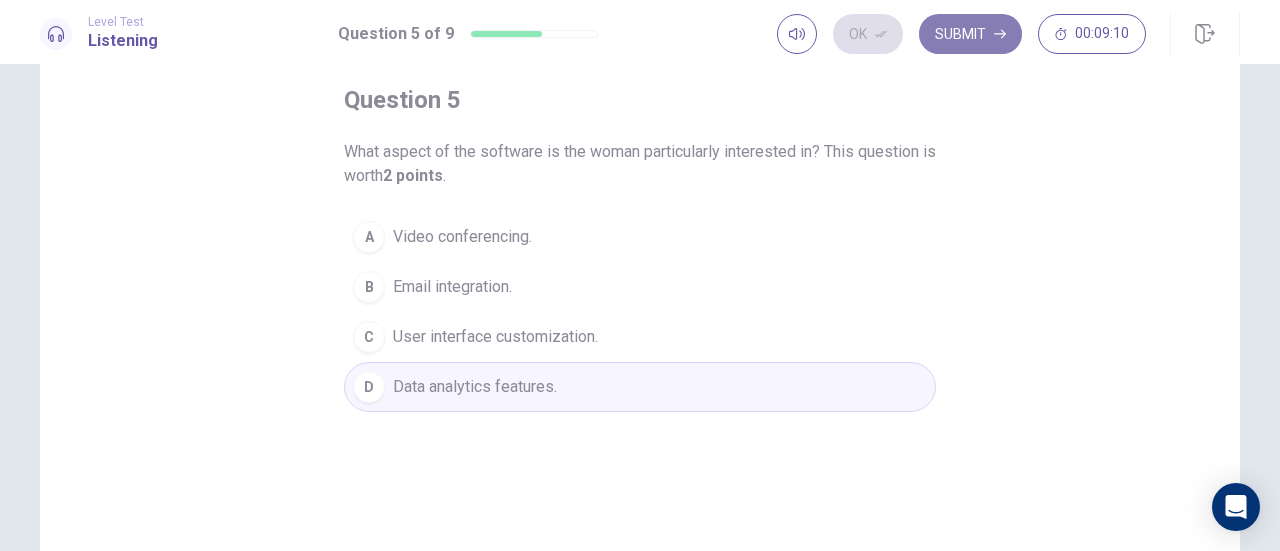 click on "Submit" at bounding box center [970, 34] 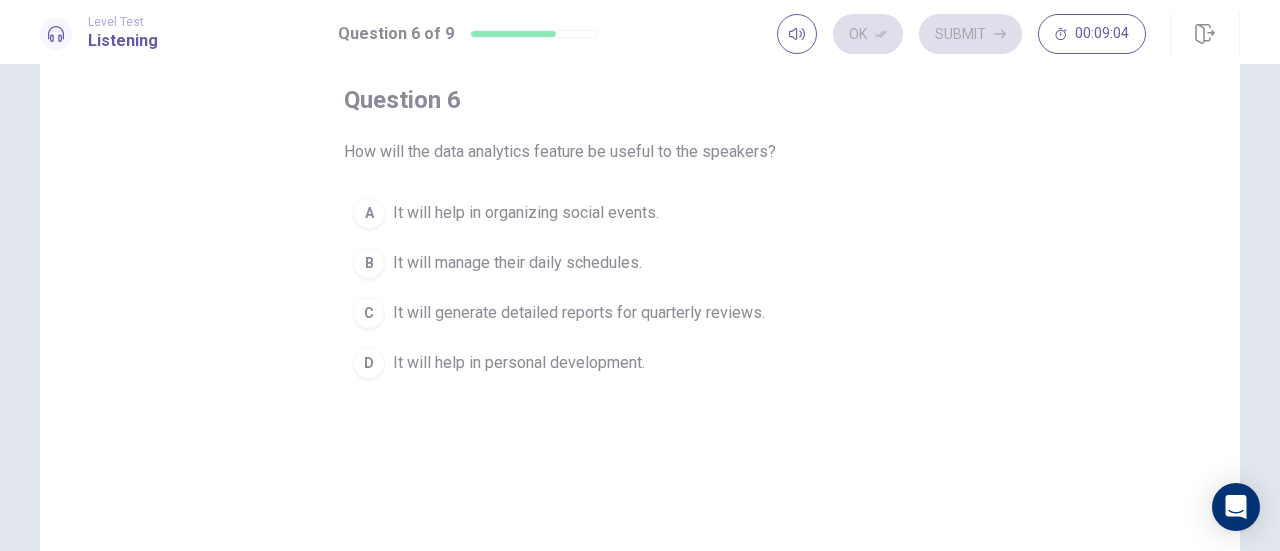 click on "It will generate detailed reports for quarterly reviews." at bounding box center (579, 313) 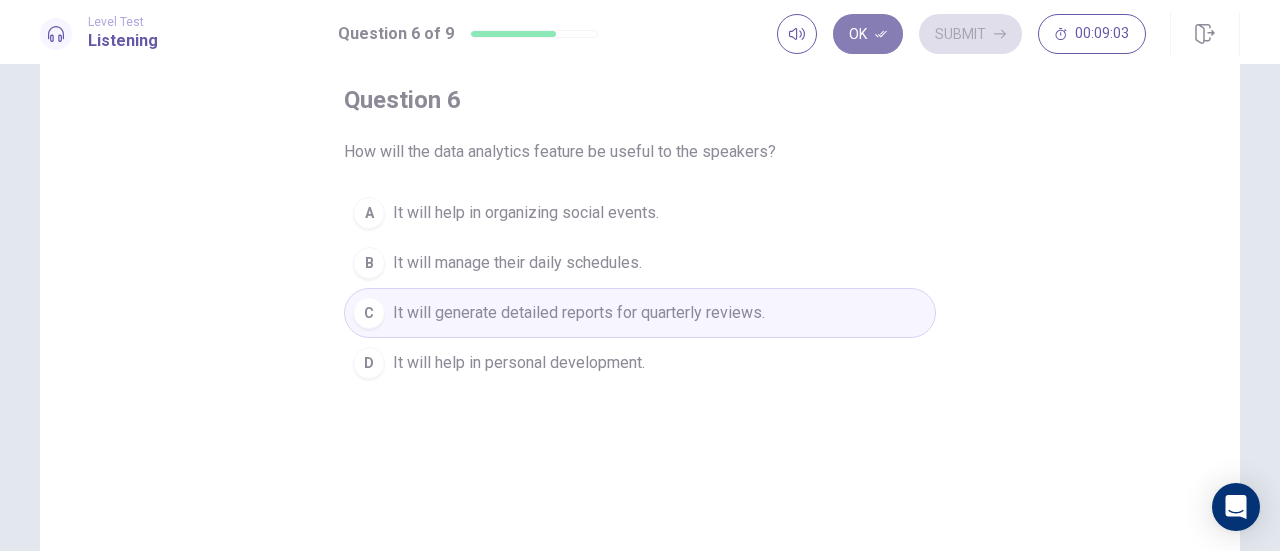 click on "Ok" at bounding box center (868, 34) 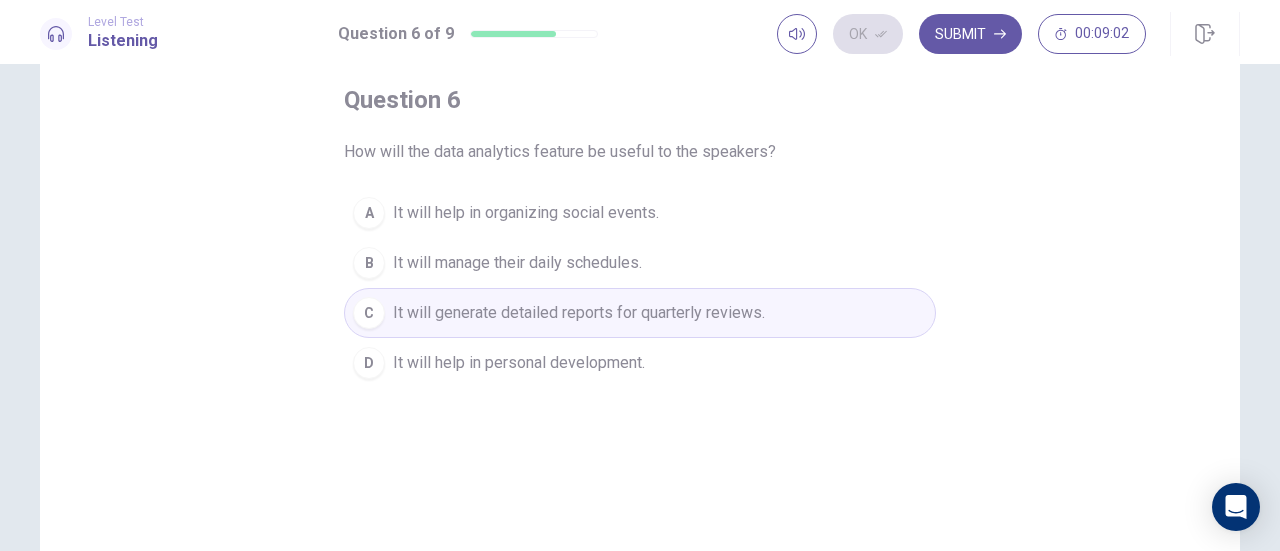 click on "Submit" at bounding box center (970, 34) 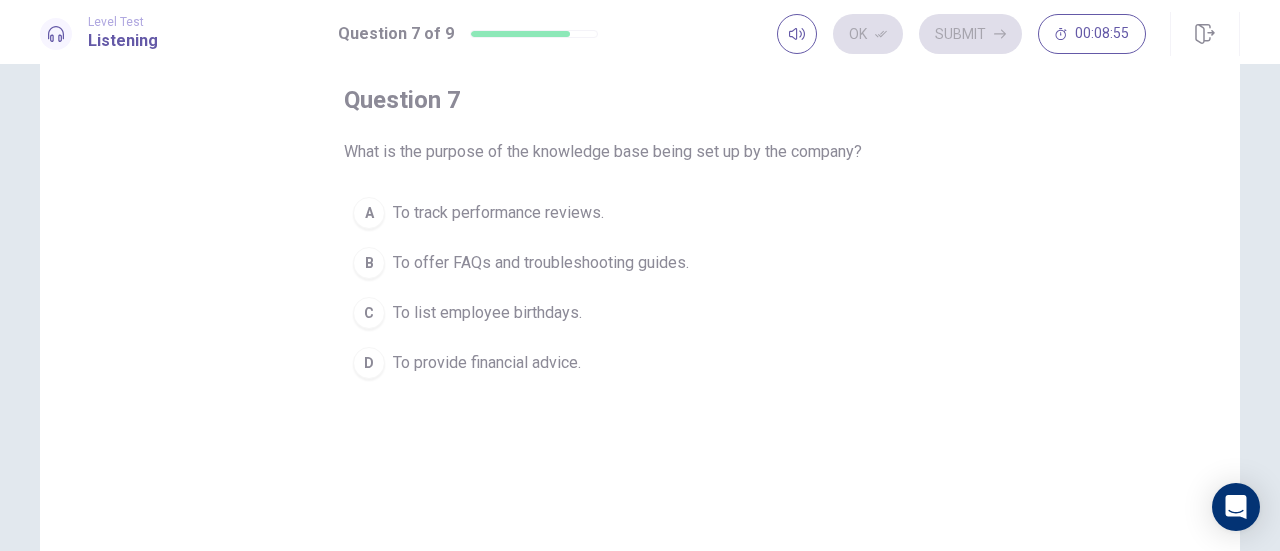 click on "To offer FAQs and troubleshooting guides." at bounding box center (541, 263) 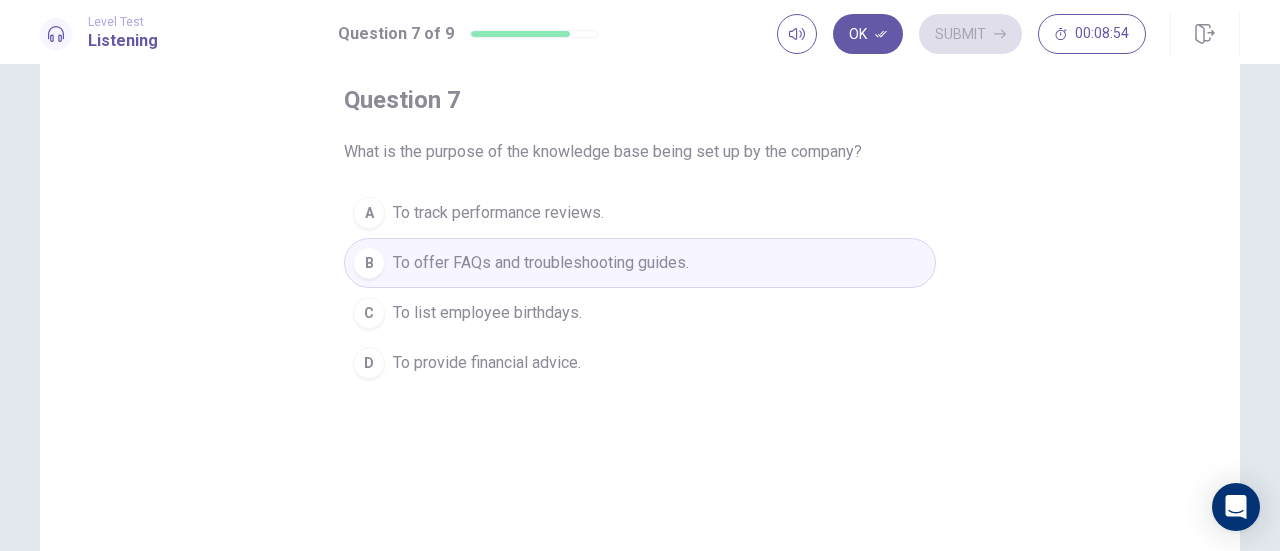 click on "Ok" at bounding box center [868, 34] 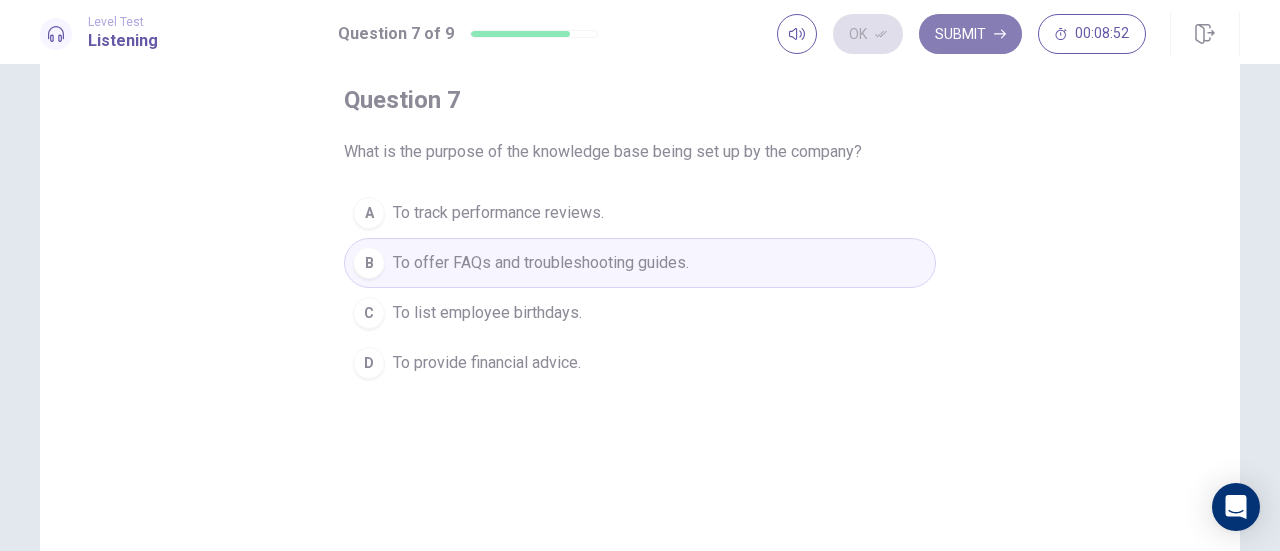 click on "Submit" at bounding box center (970, 34) 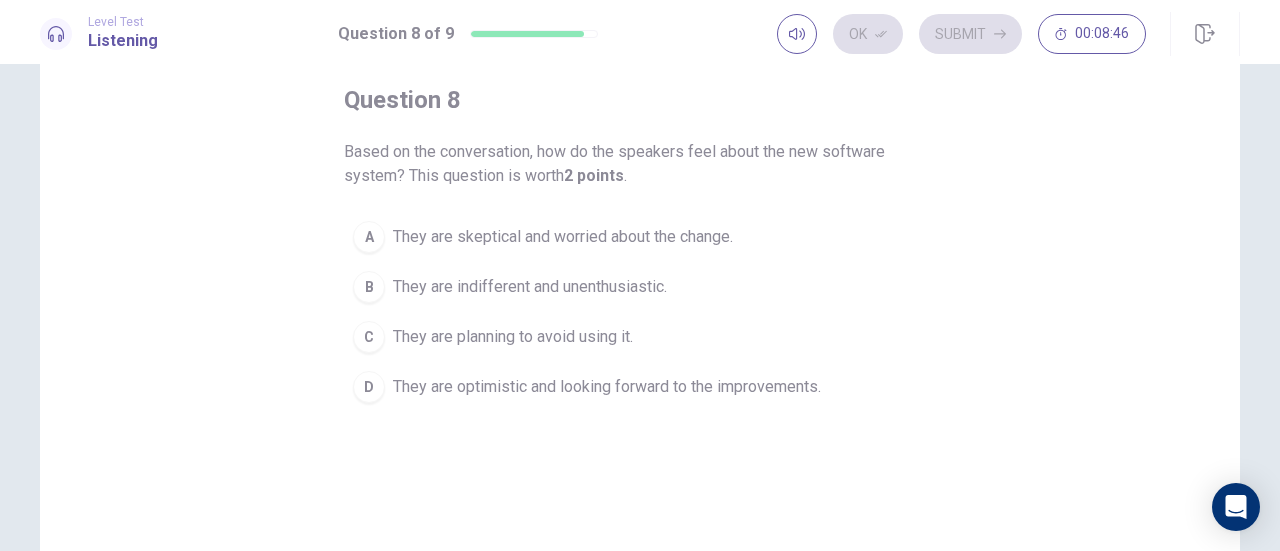 click on "They are optimistic and looking forward to the improvements." at bounding box center [607, 387] 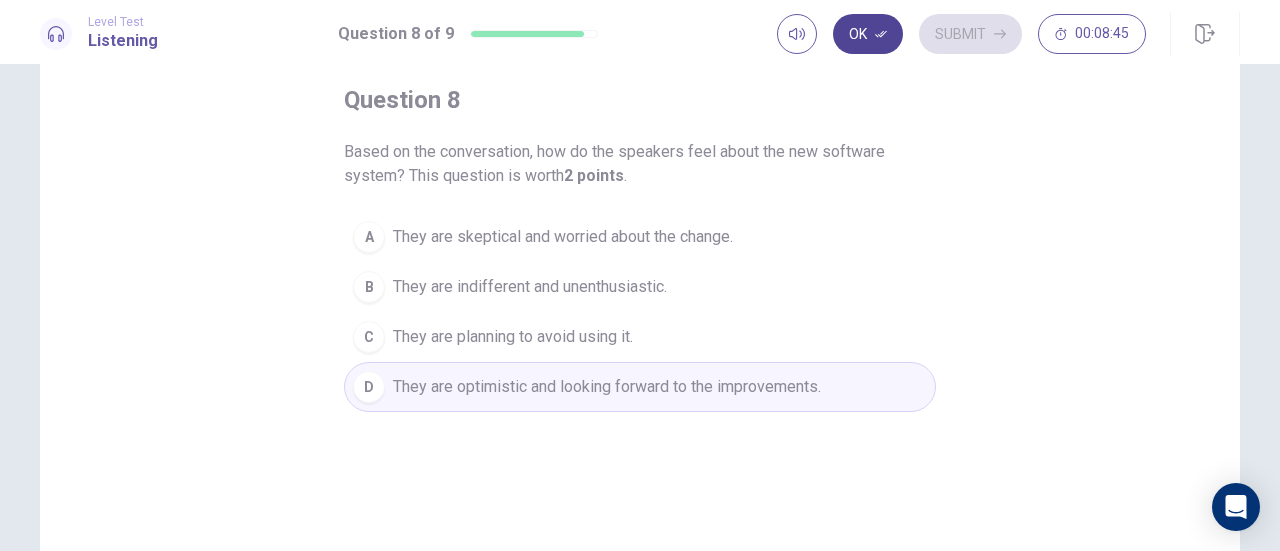 click on "Ok" at bounding box center [868, 34] 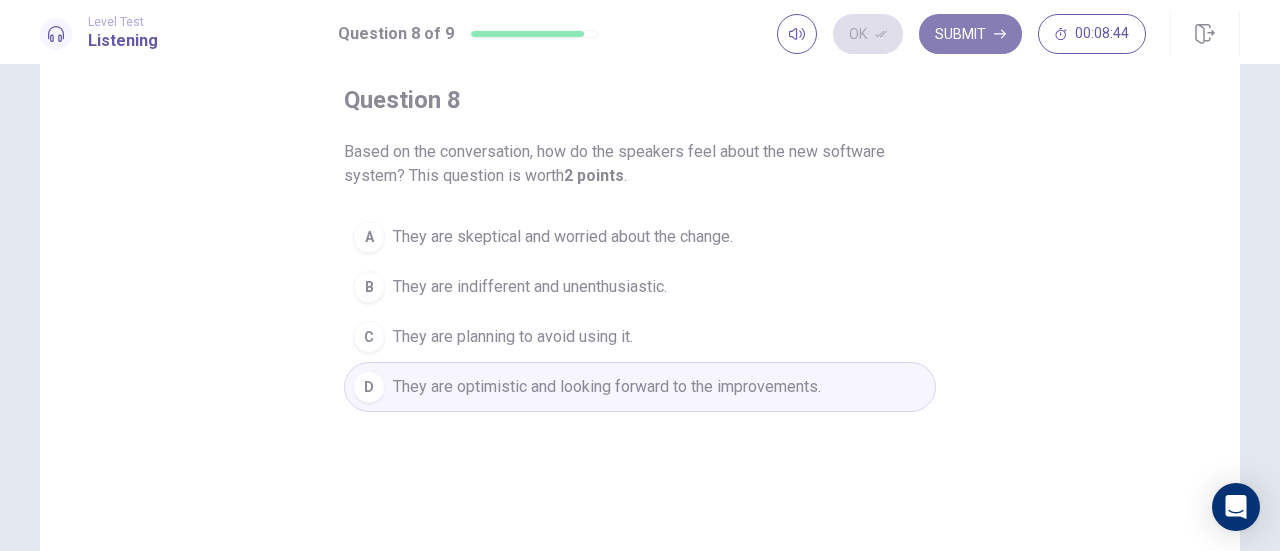 click on "Submit" at bounding box center (970, 34) 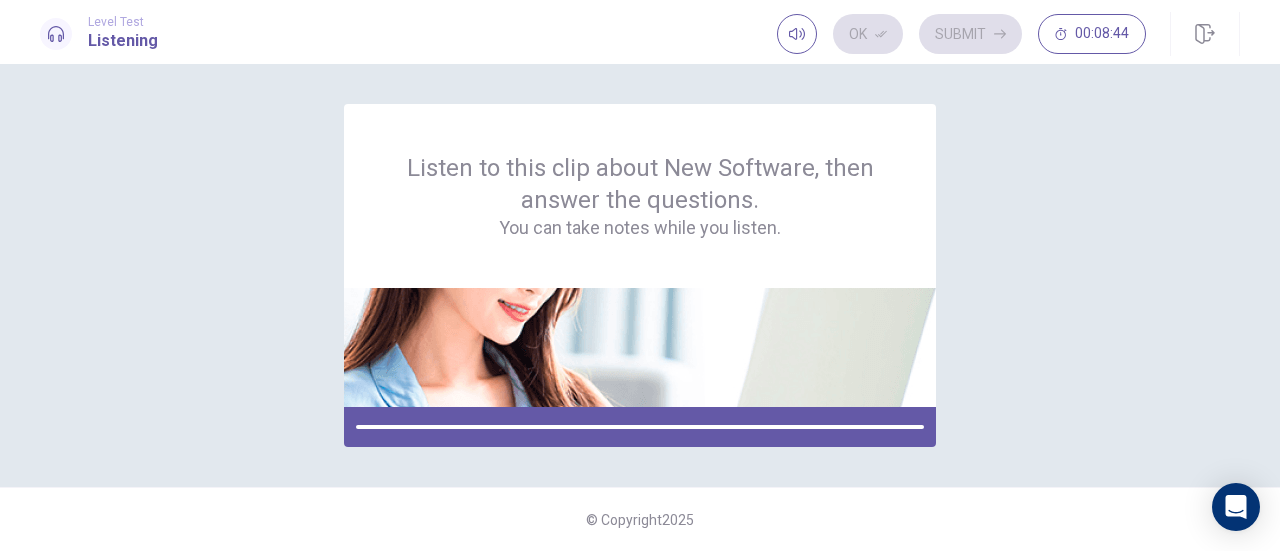 scroll, scrollTop: 0, scrollLeft: 0, axis: both 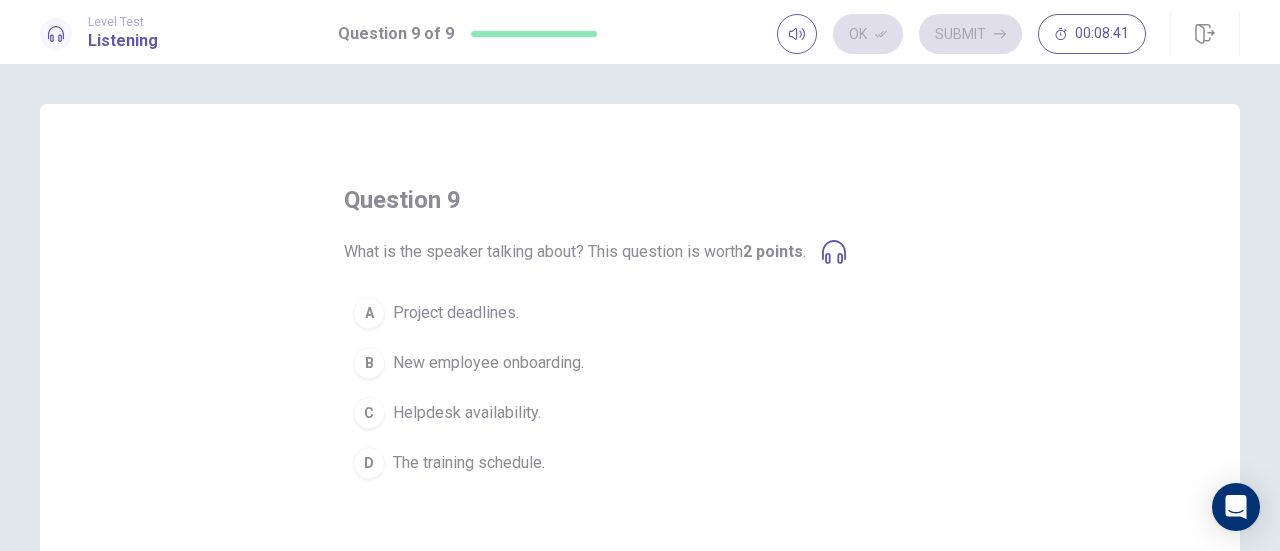 click on "Helpdesk availability." at bounding box center [467, 413] 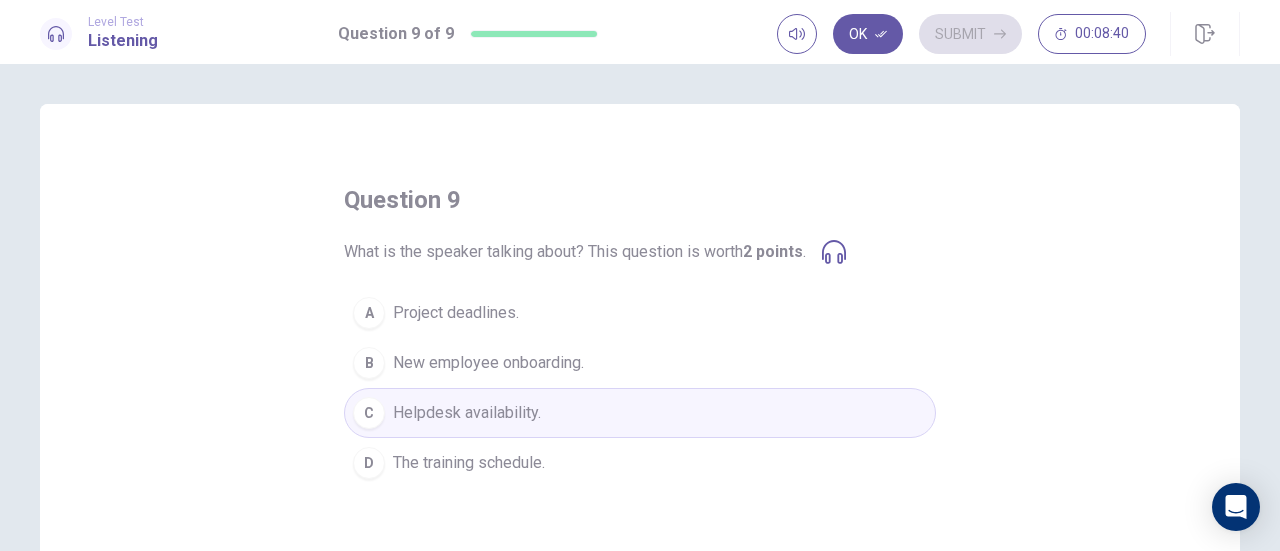 click 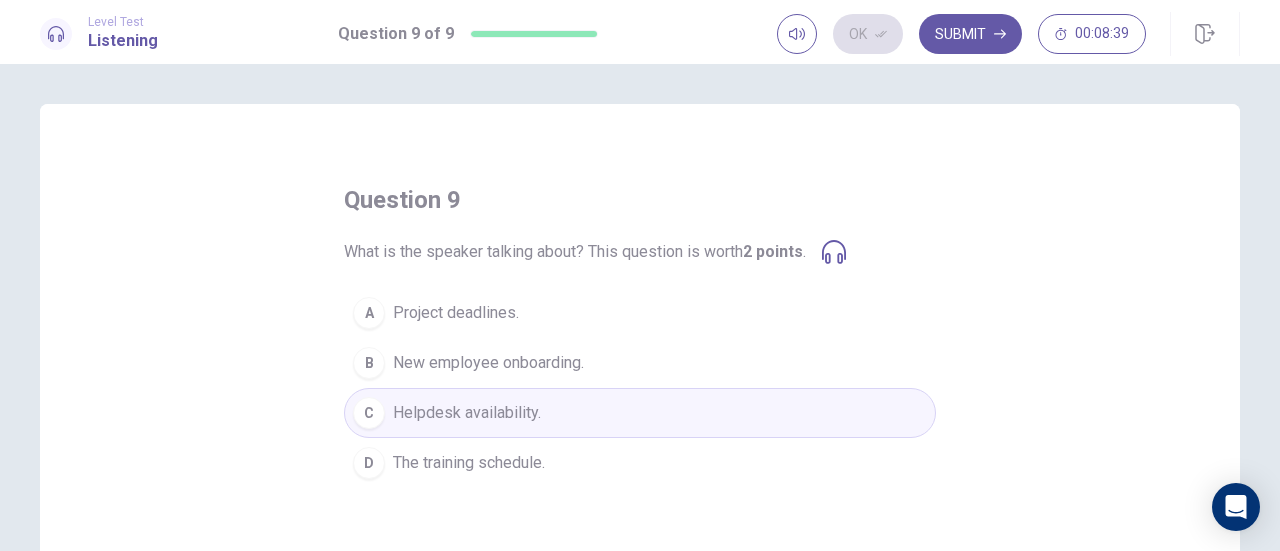 click on "Submit" at bounding box center [970, 34] 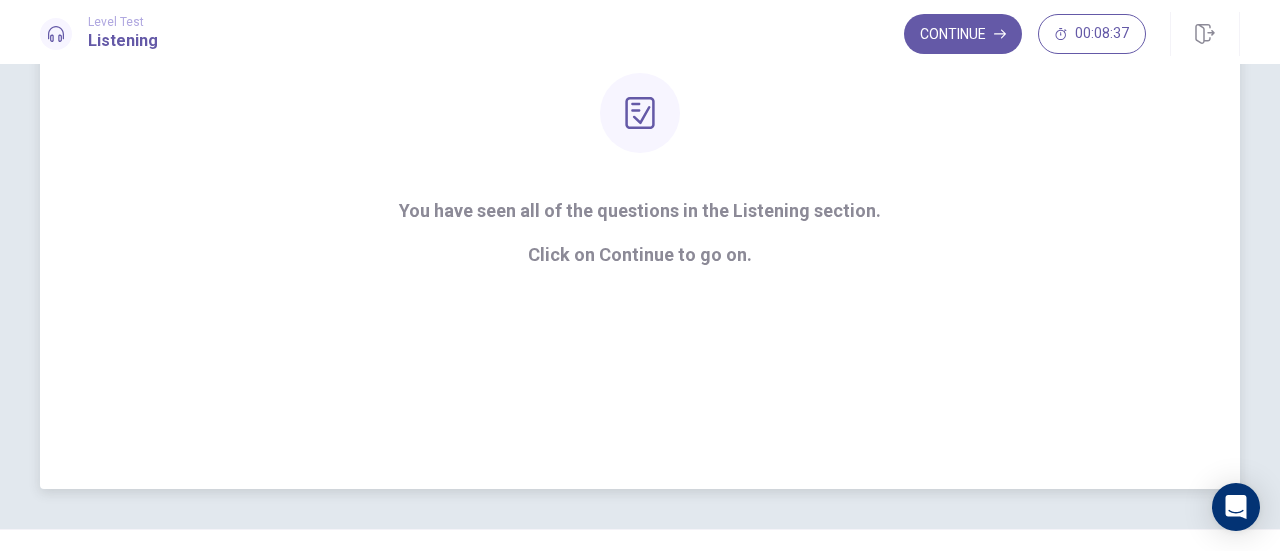 scroll, scrollTop: 296, scrollLeft: 0, axis: vertical 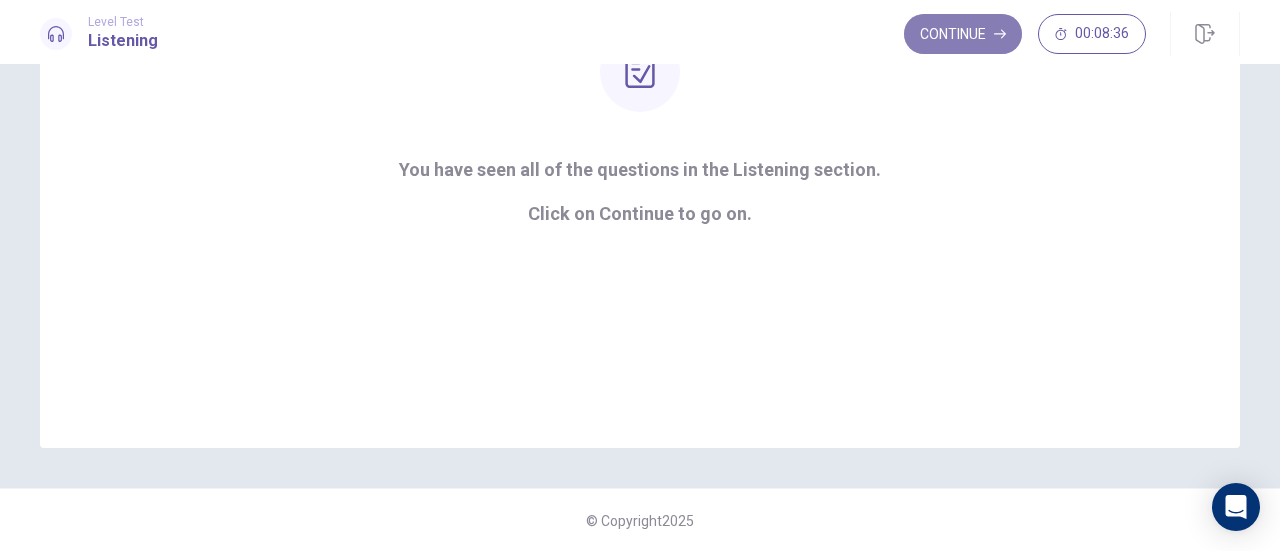 click on "Continue" at bounding box center [963, 34] 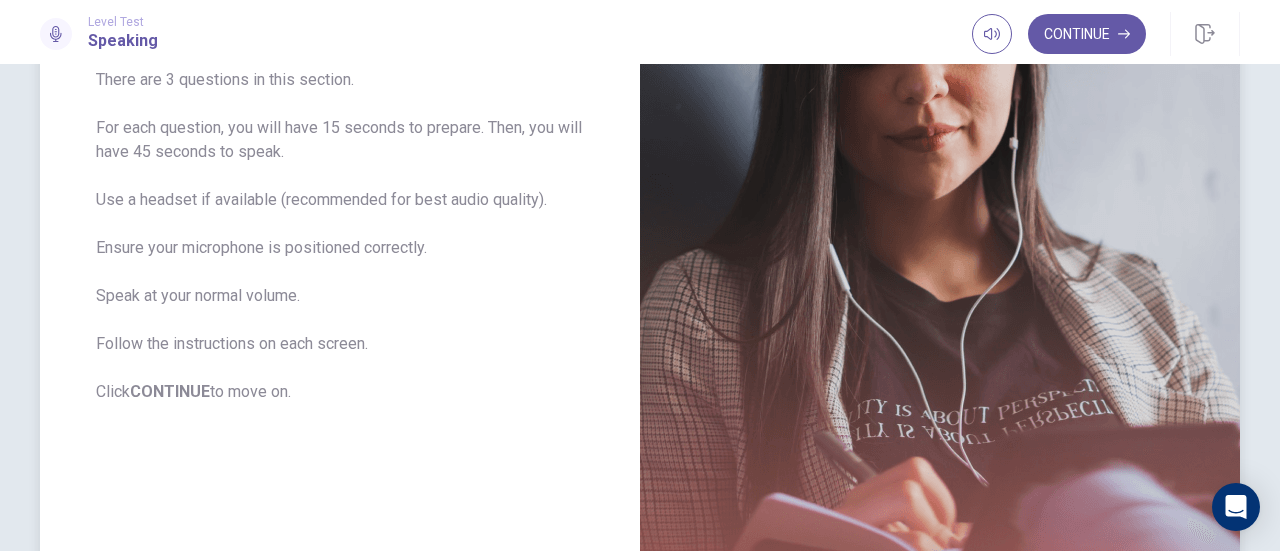 scroll, scrollTop: 196, scrollLeft: 0, axis: vertical 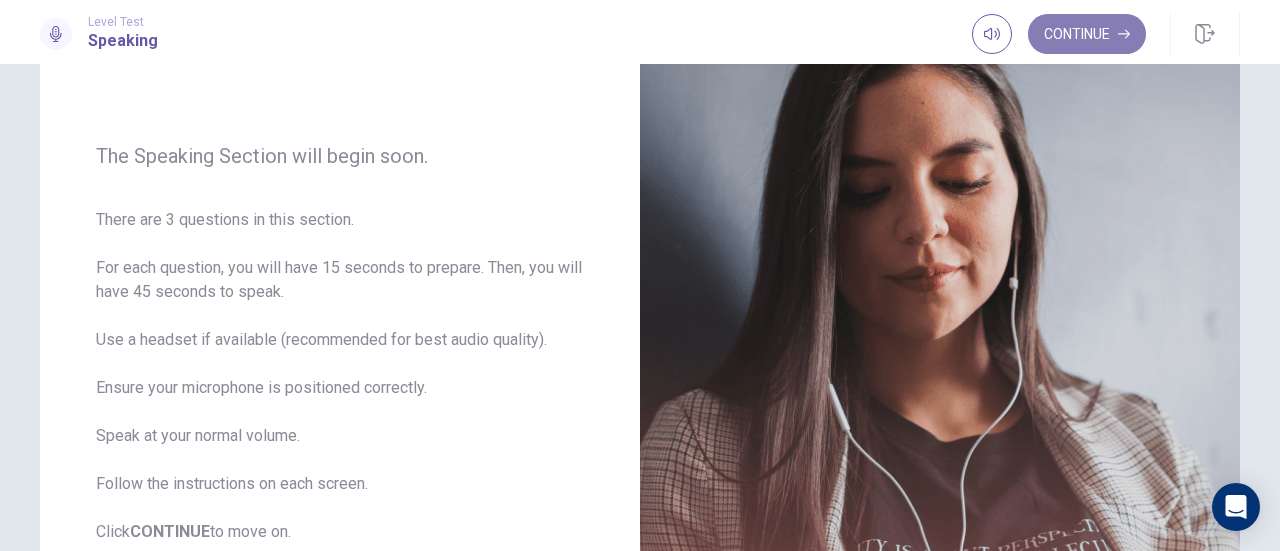 click on "Continue" at bounding box center (1087, 34) 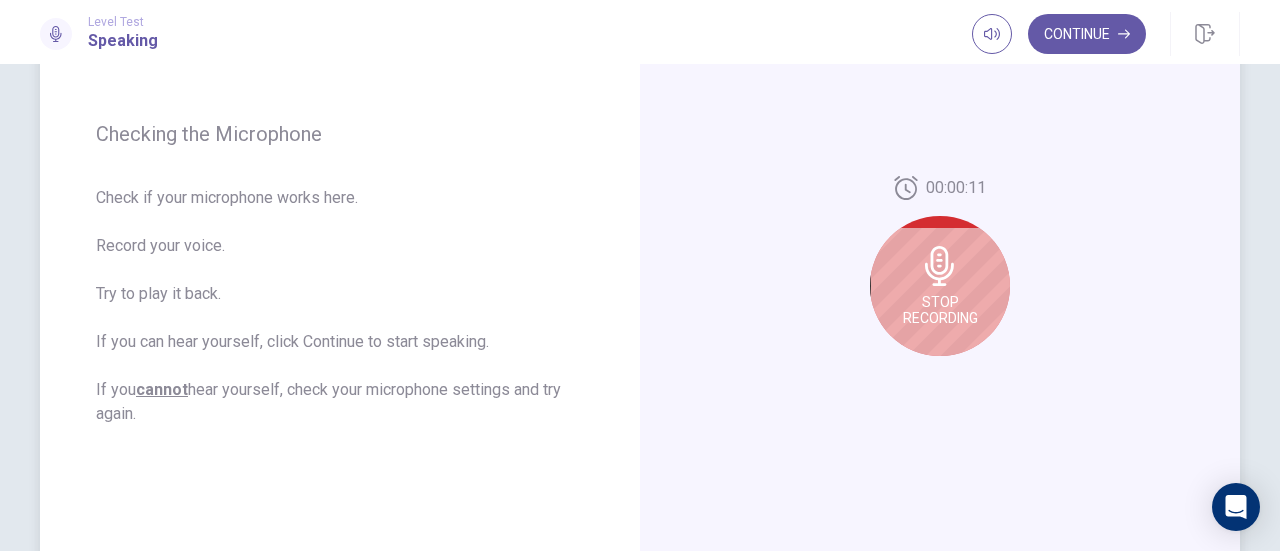 scroll, scrollTop: 296, scrollLeft: 0, axis: vertical 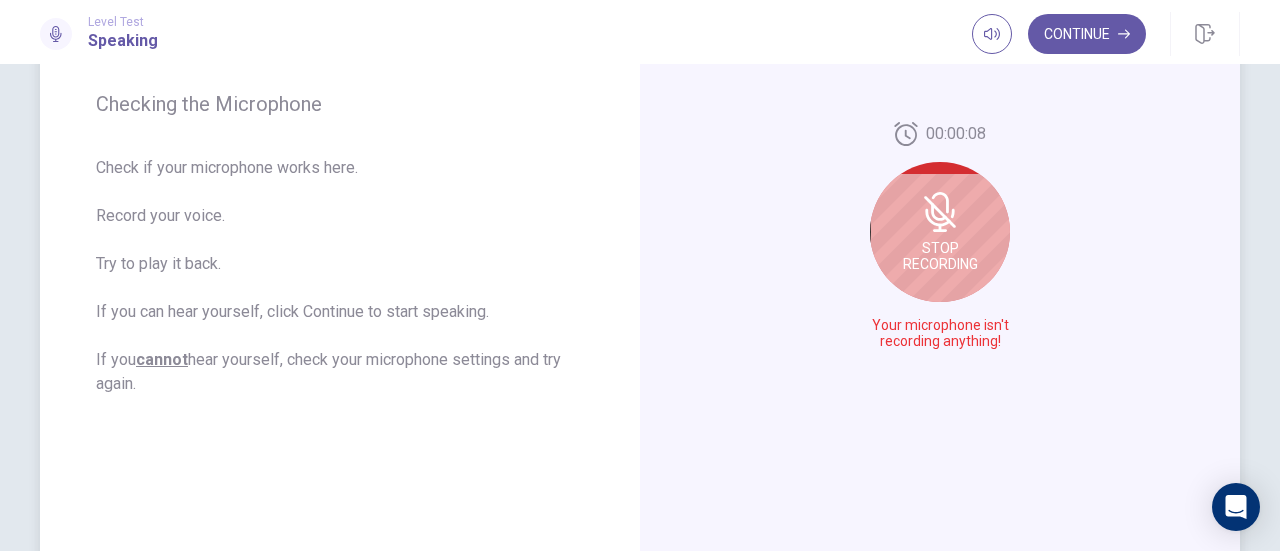 click on "Stop   Recording" at bounding box center [940, 232] 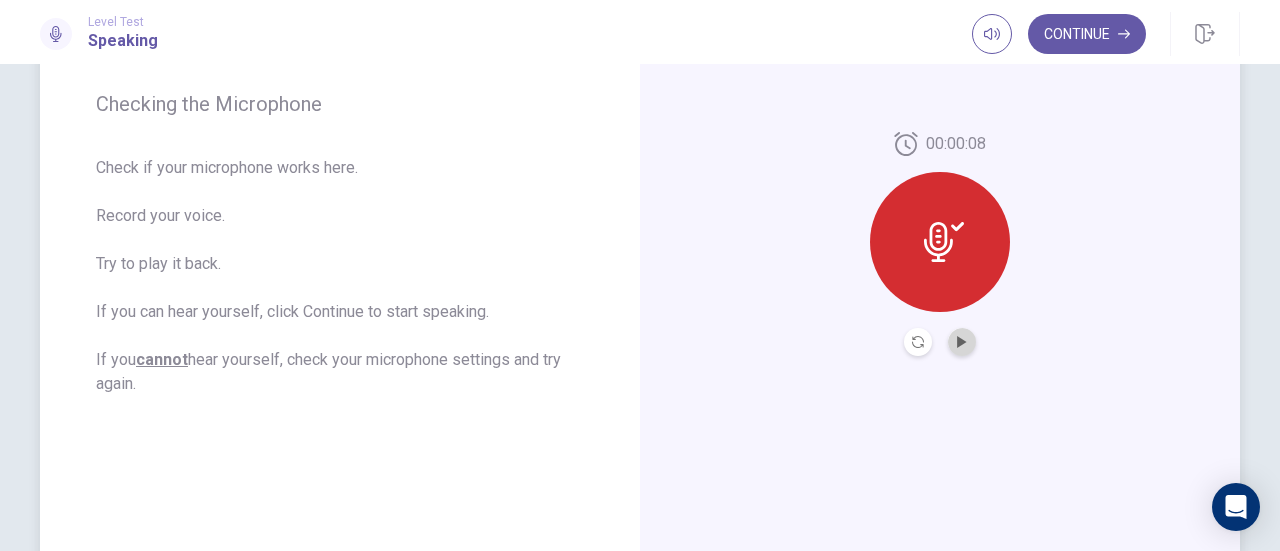 click at bounding box center [962, 342] 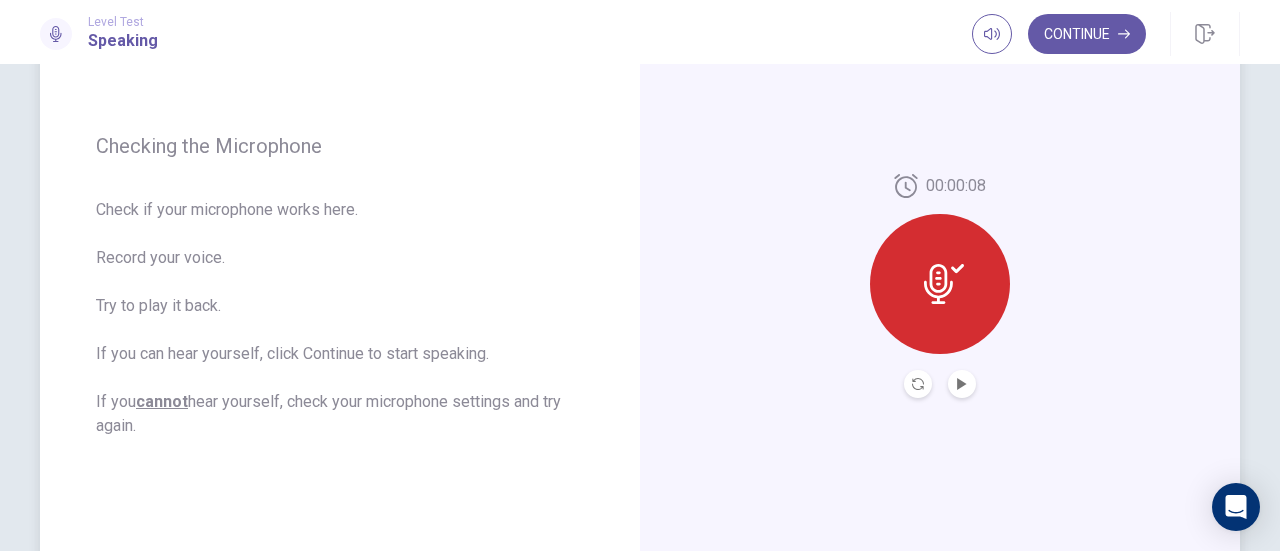 scroll, scrollTop: 296, scrollLeft: 0, axis: vertical 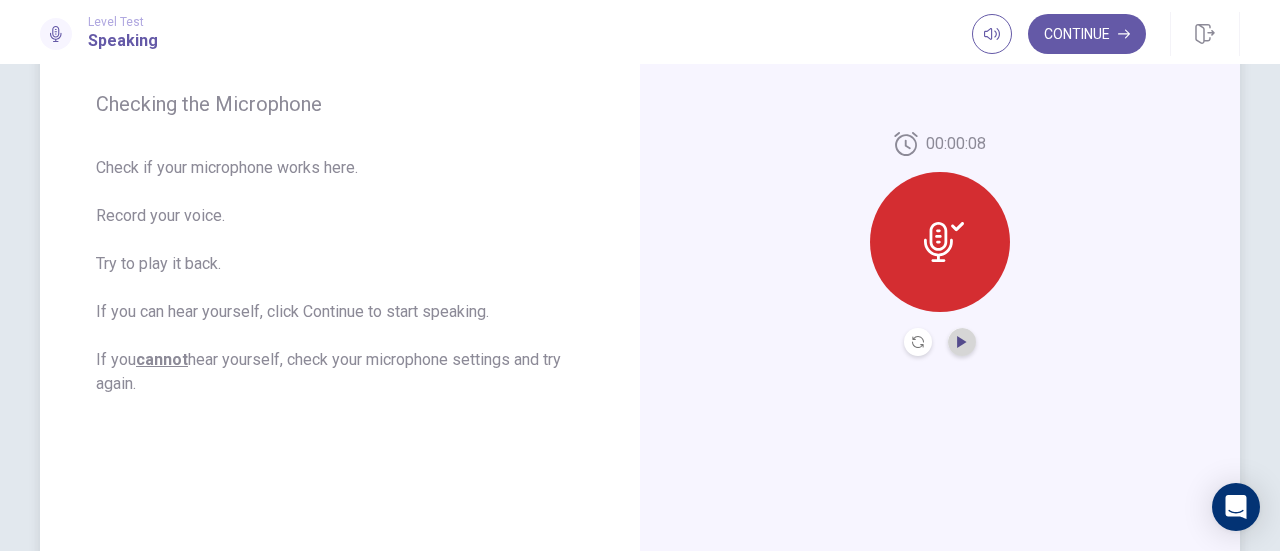 click 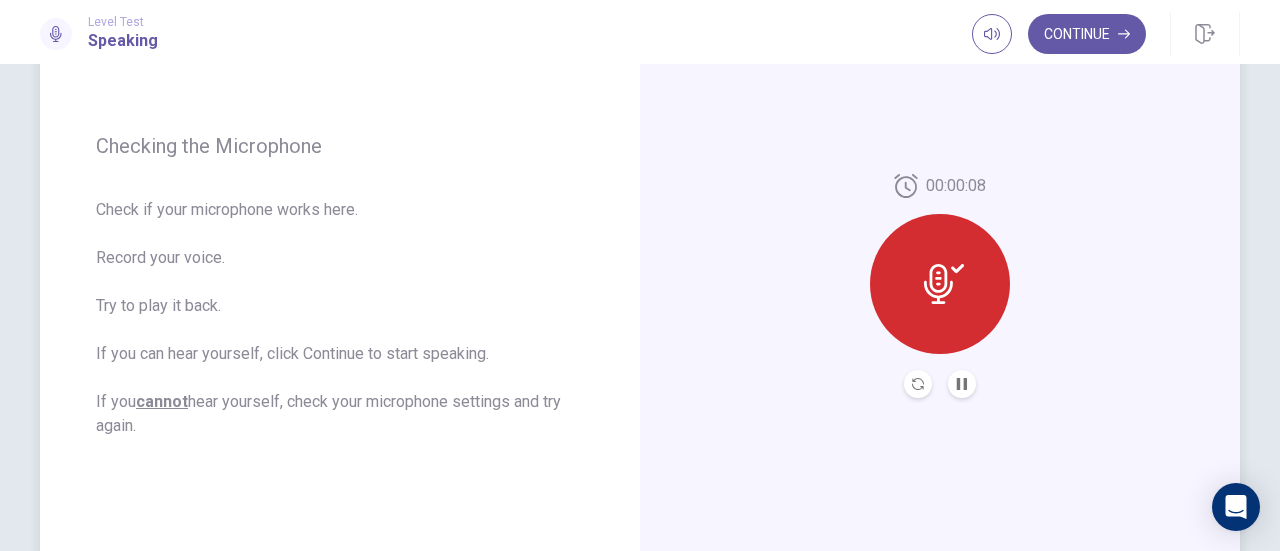 scroll, scrollTop: 296, scrollLeft: 0, axis: vertical 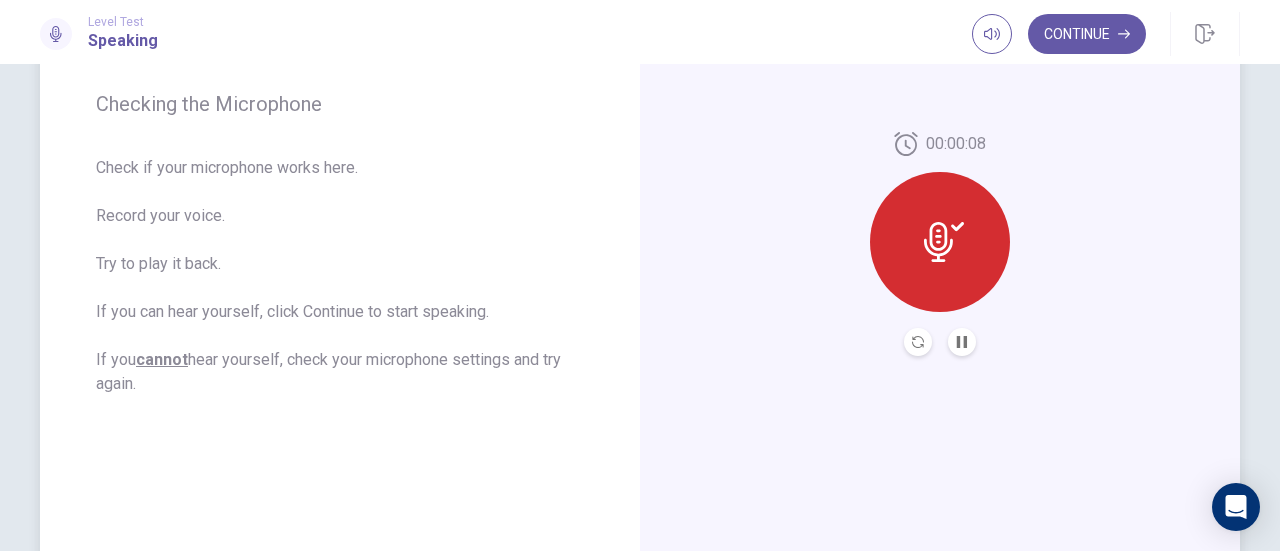 click at bounding box center (918, 342) 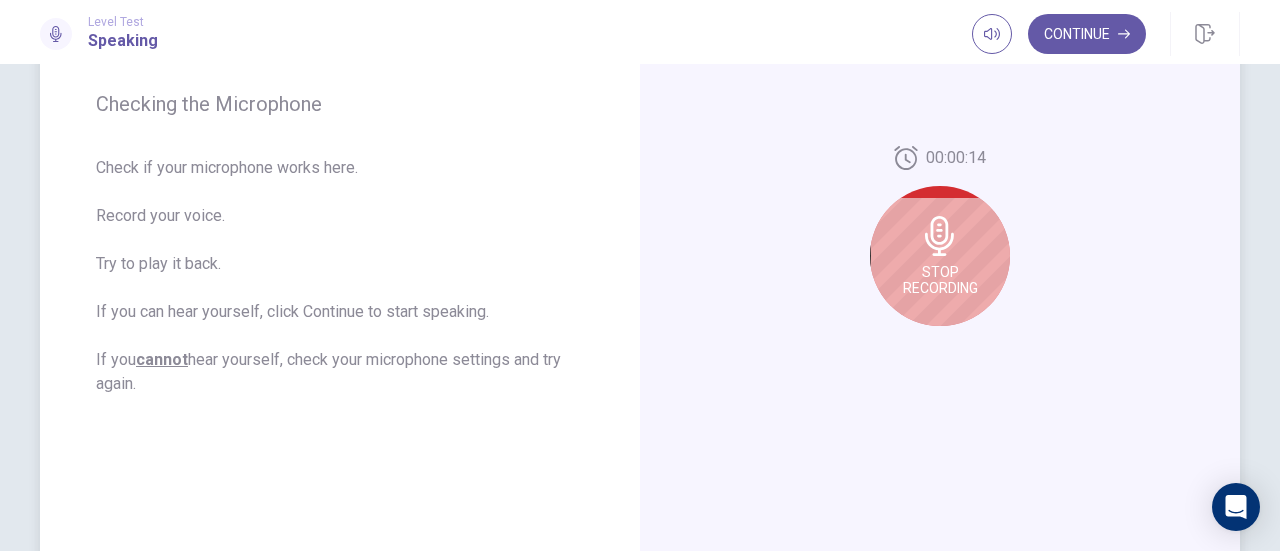 click on "Stop   Recording" at bounding box center [940, 256] 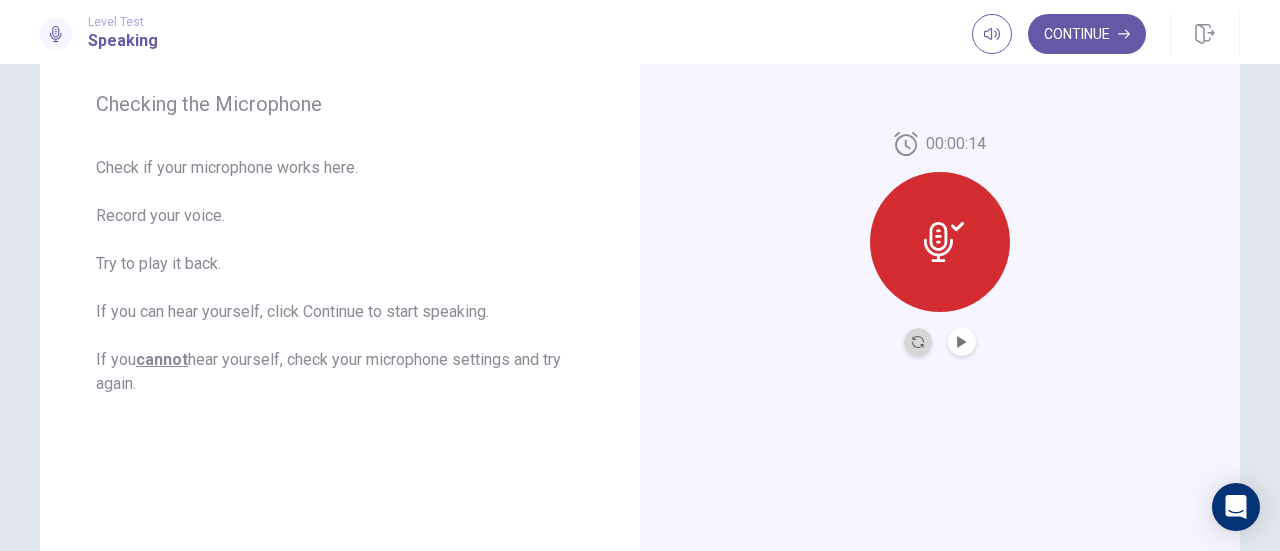 click at bounding box center (918, 342) 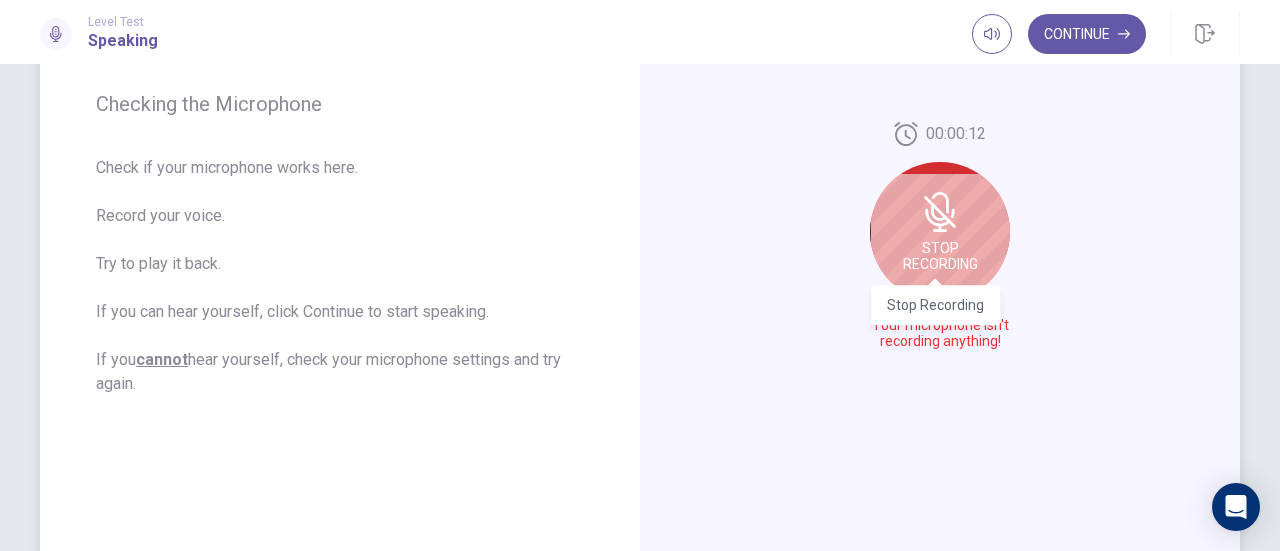 click on "Stop   Recording" at bounding box center (940, 256) 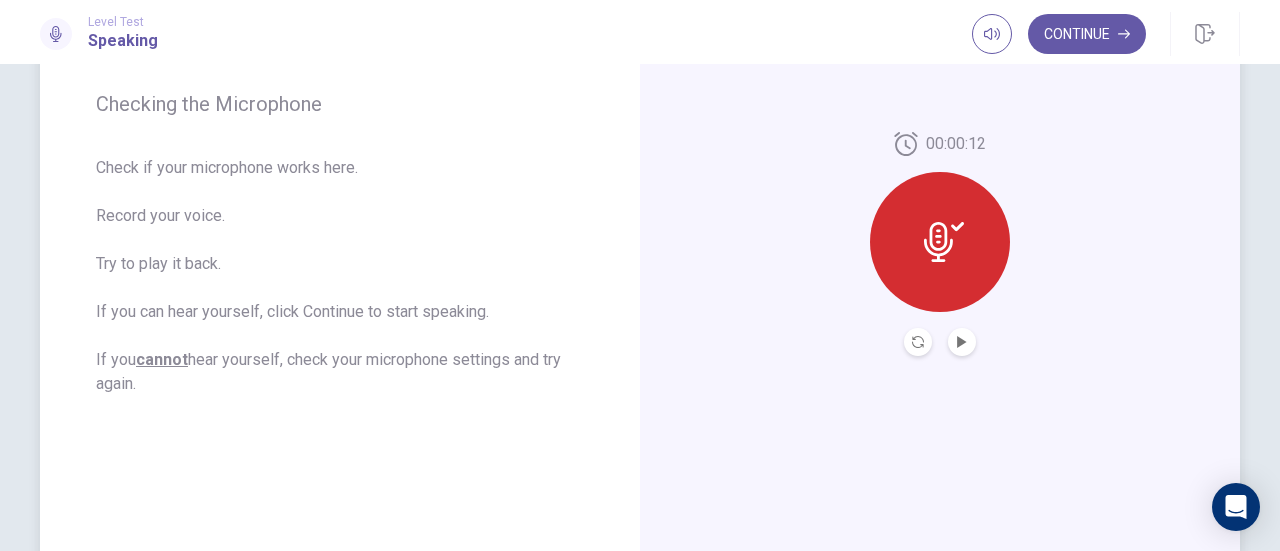 click 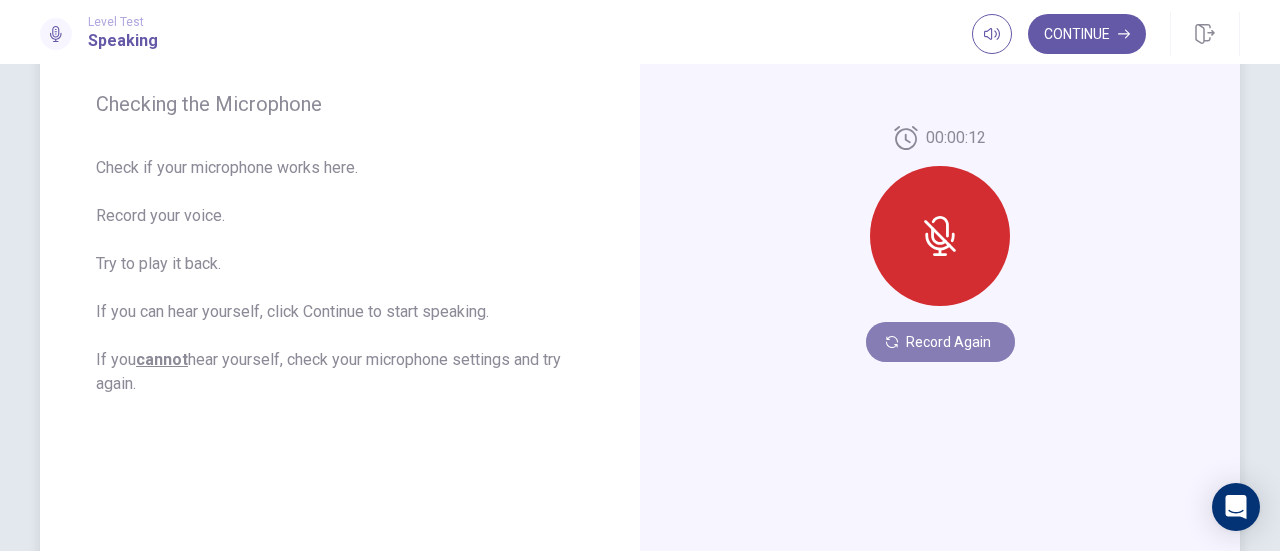 click on "Record Again" at bounding box center [940, 342] 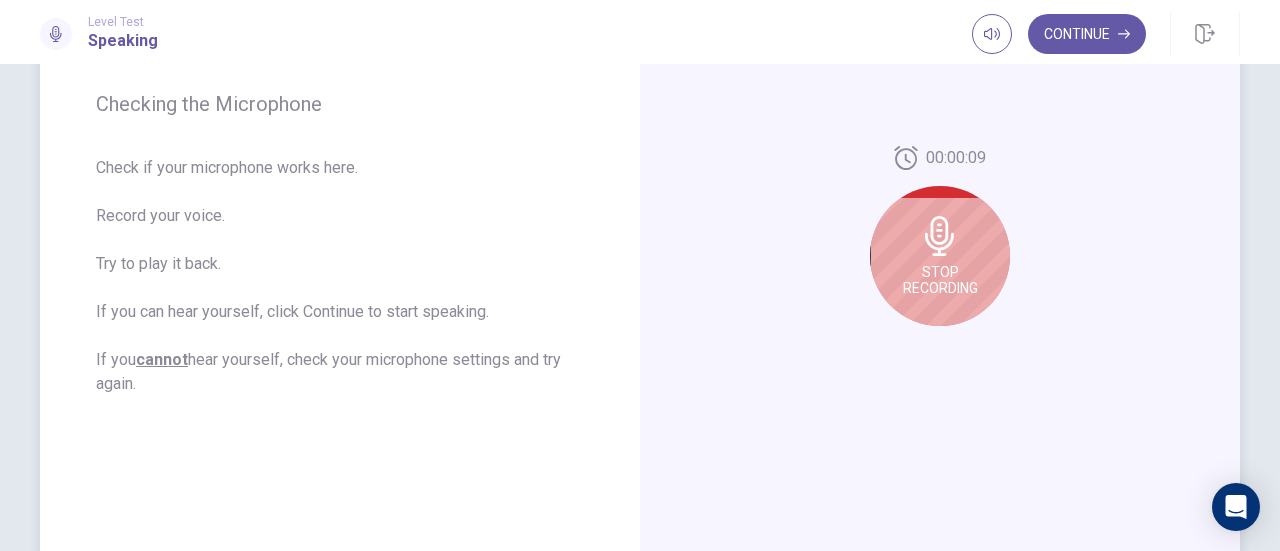 click 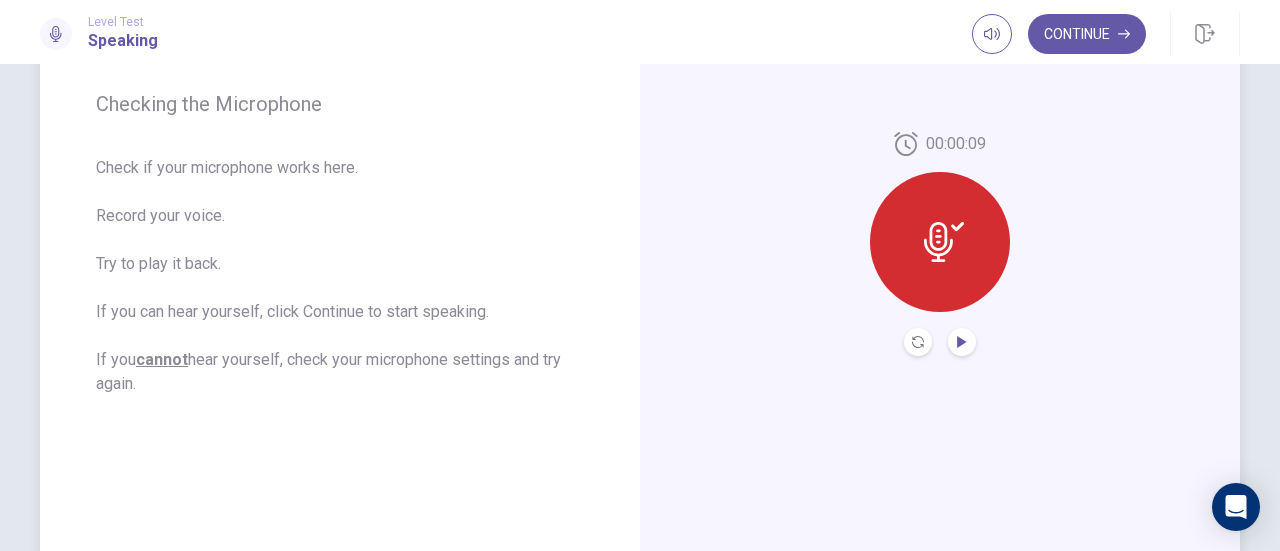click 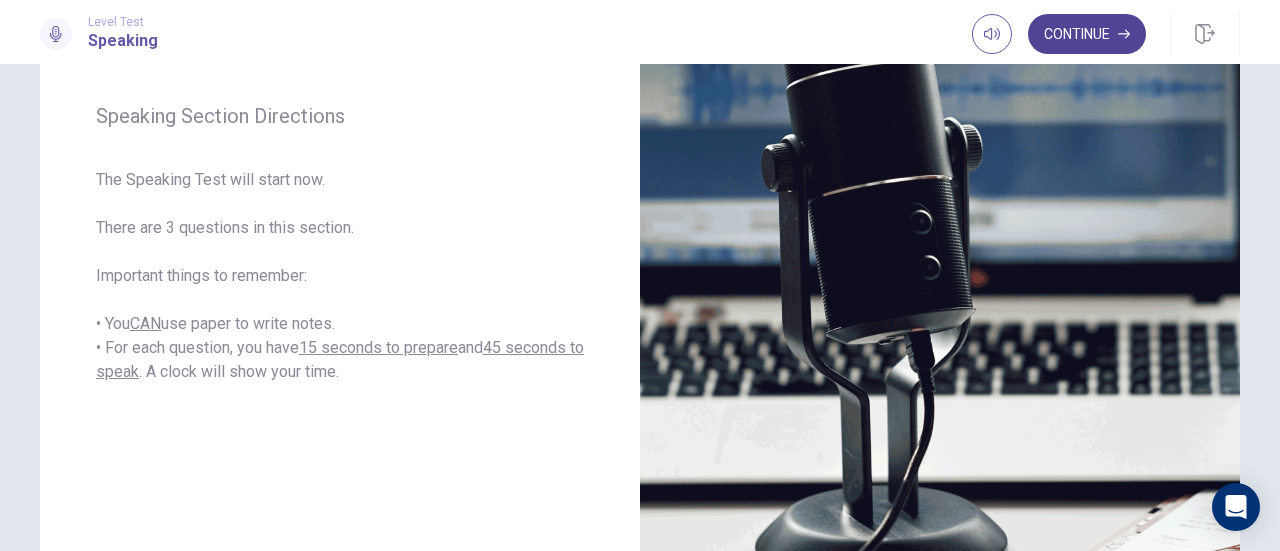 click on "Continue" at bounding box center [1087, 34] 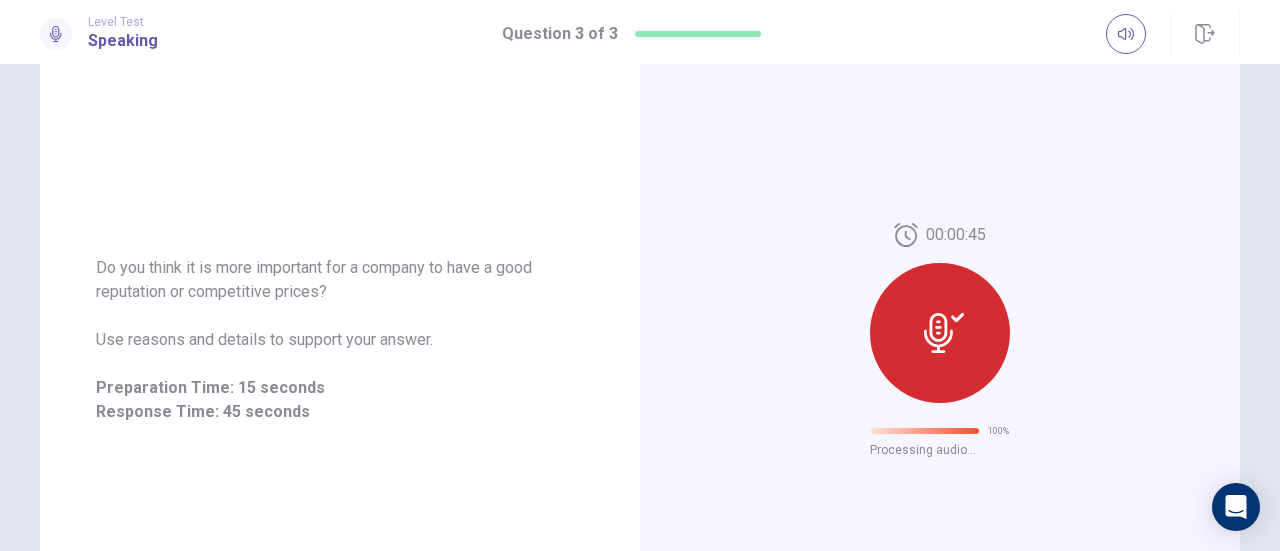 scroll, scrollTop: 176, scrollLeft: 0, axis: vertical 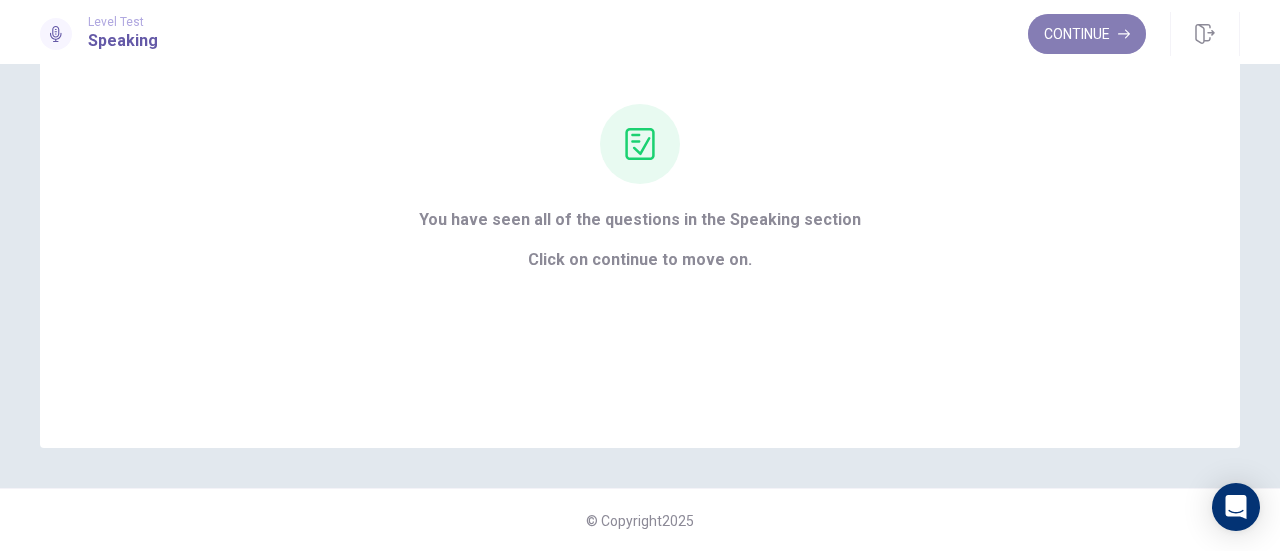 click on "Continue" at bounding box center [1087, 34] 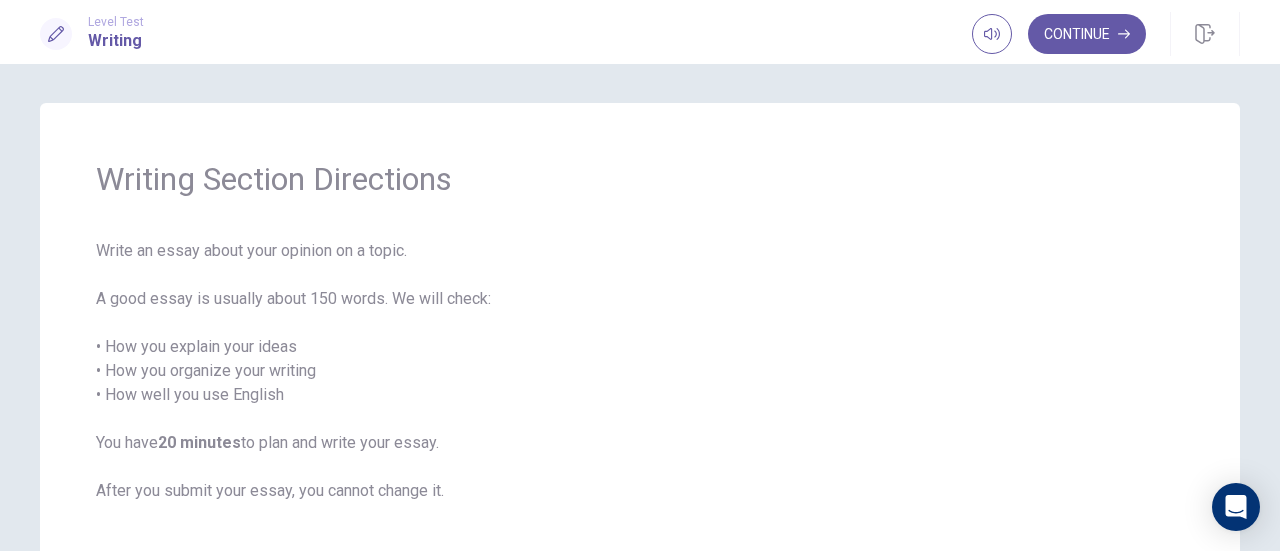 scroll, scrollTop: 0, scrollLeft: 0, axis: both 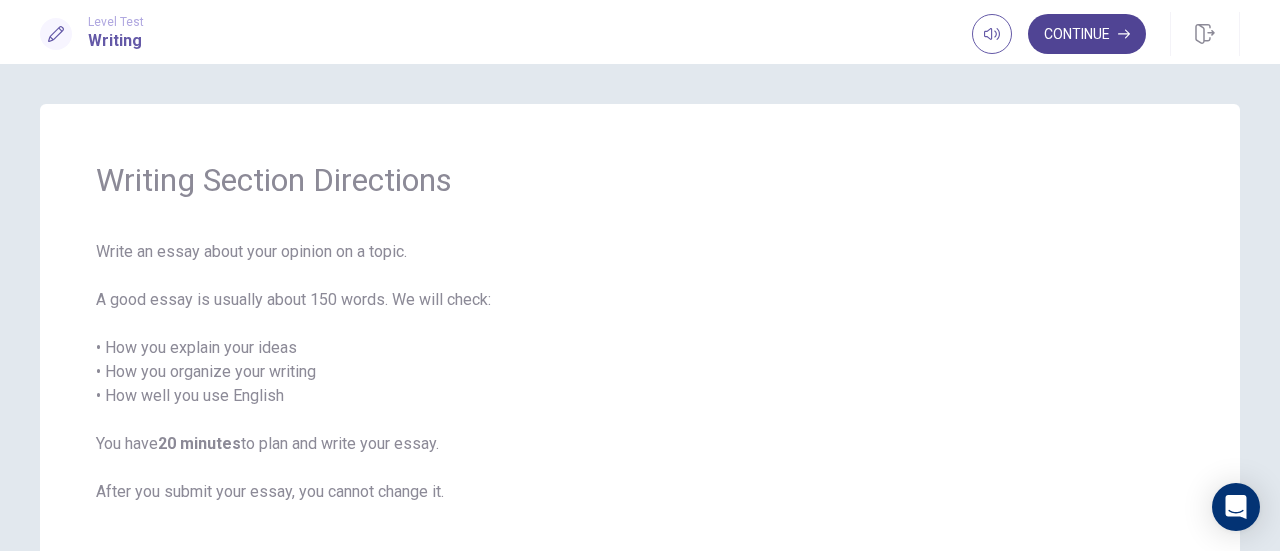 click on "Continue" at bounding box center (1087, 34) 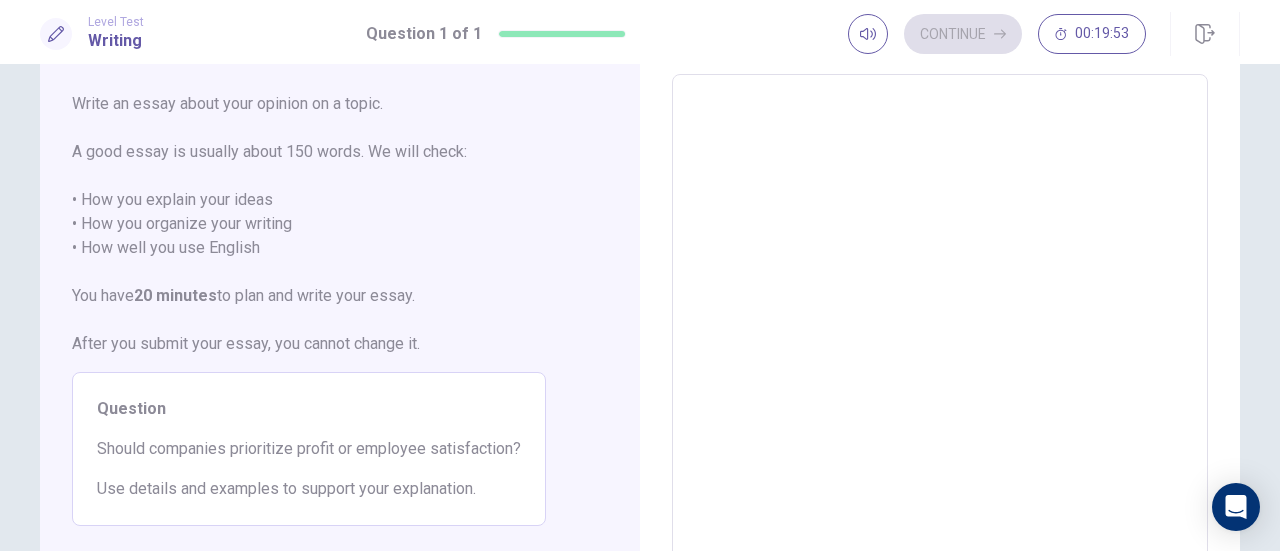 scroll, scrollTop: 0, scrollLeft: 0, axis: both 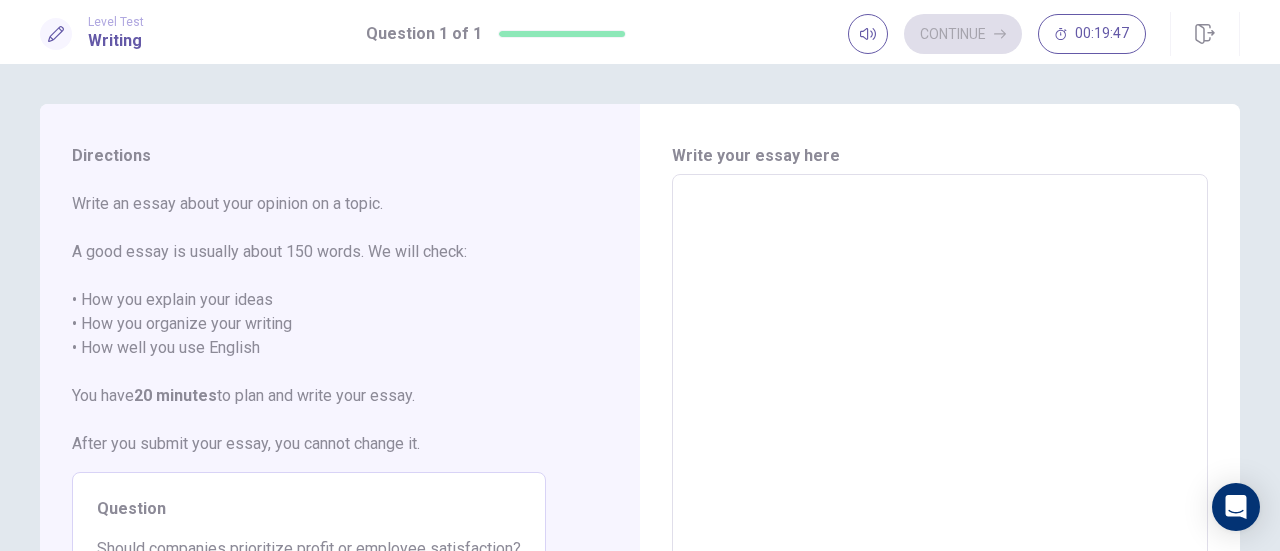 click at bounding box center (940, 451) 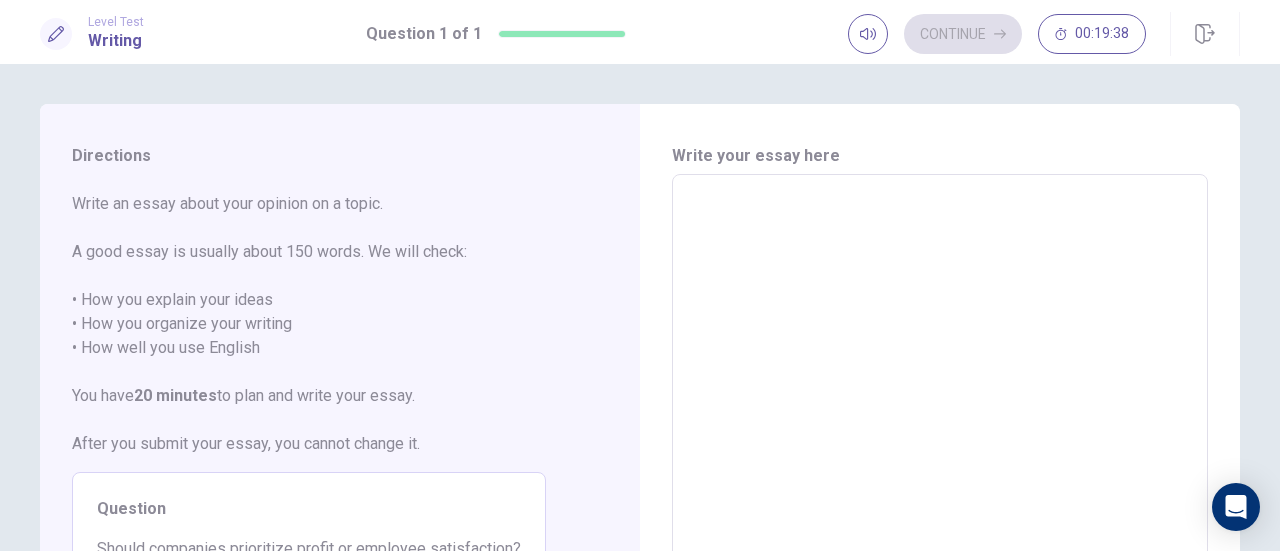 scroll, scrollTop: 100, scrollLeft: 0, axis: vertical 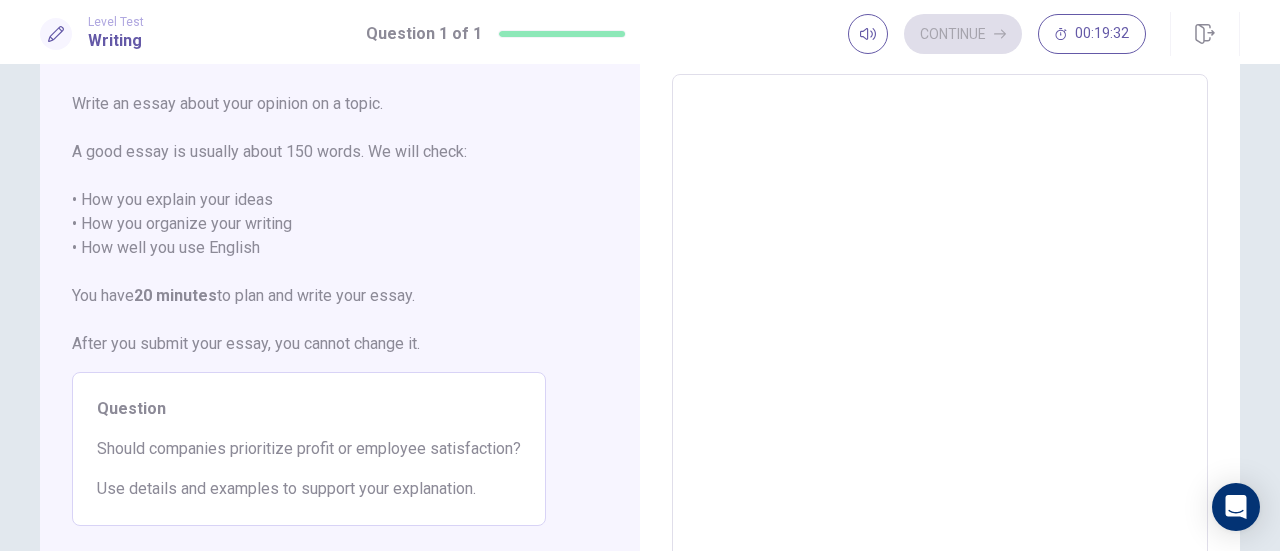 type on "*" 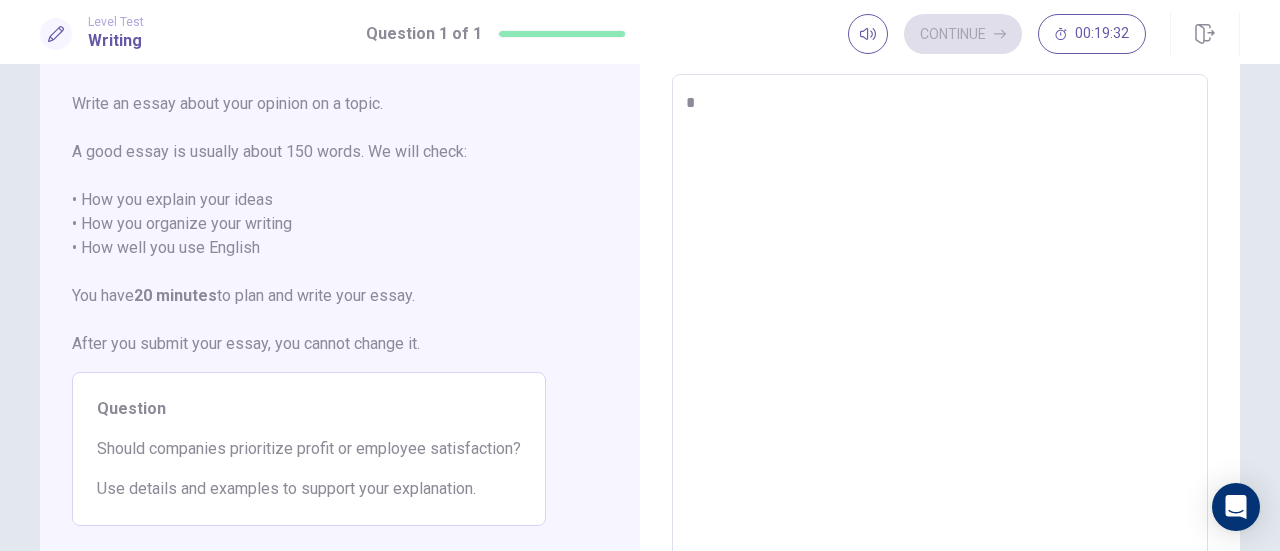 type on "*" 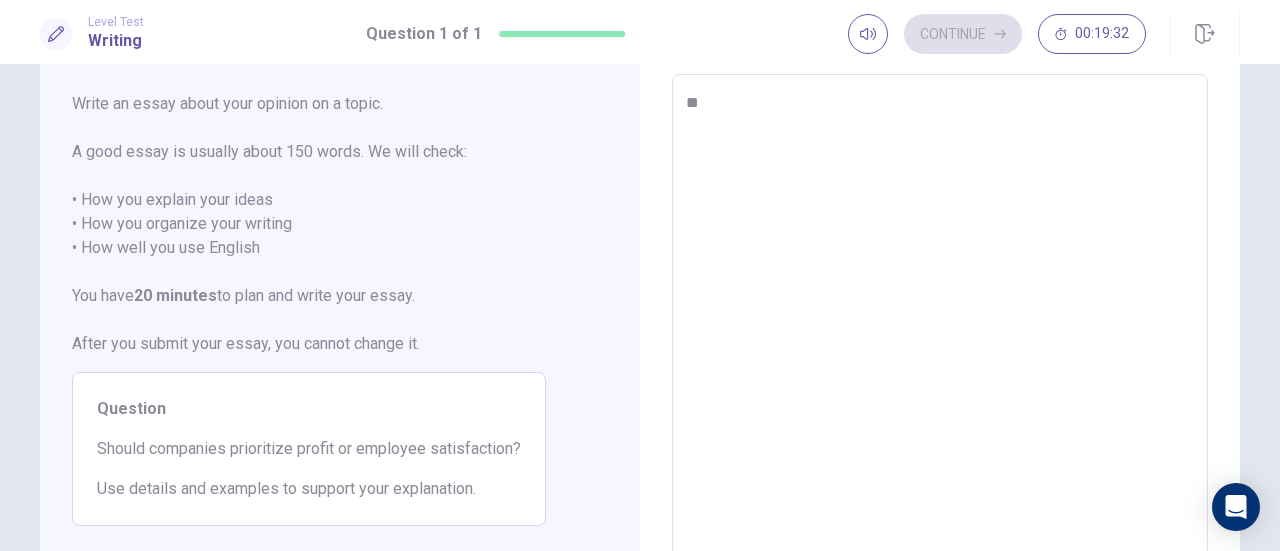 type on "*" 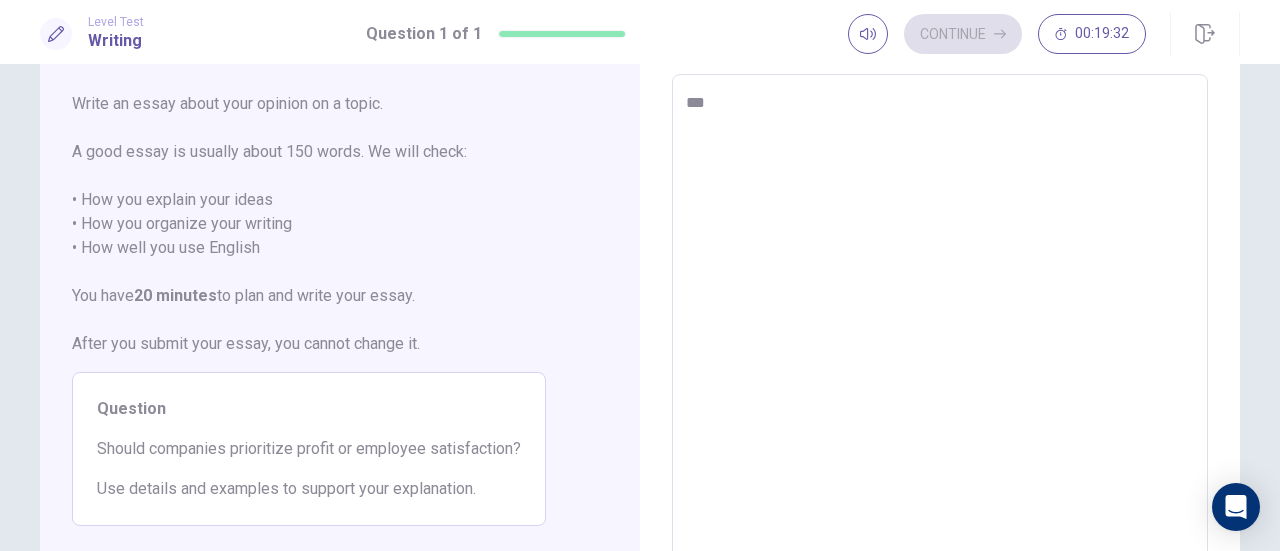 type on "*" 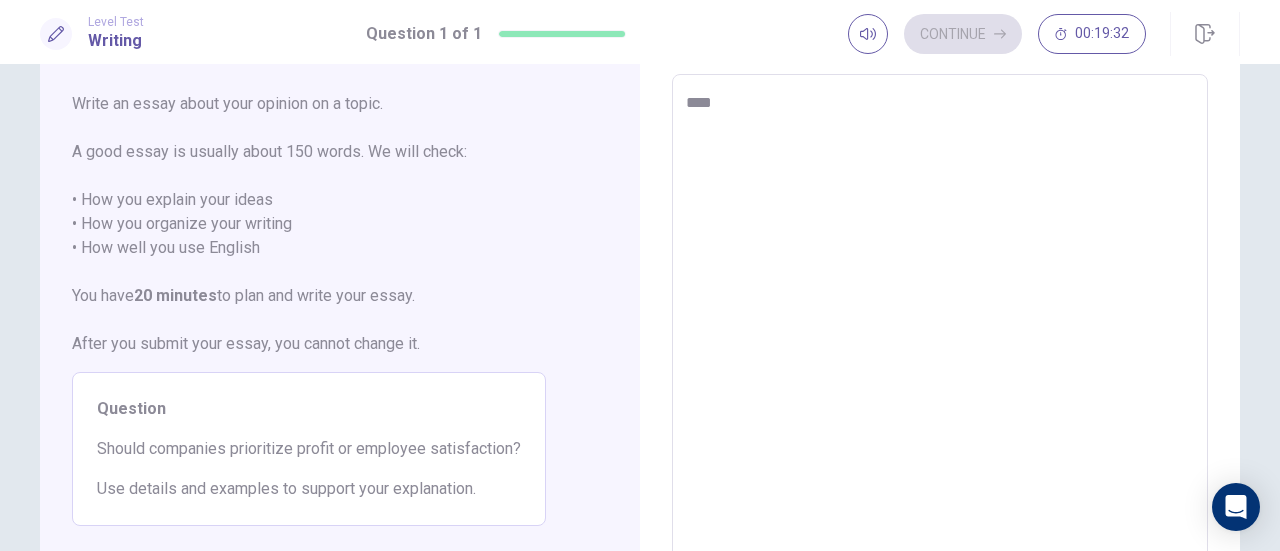 type on "*" 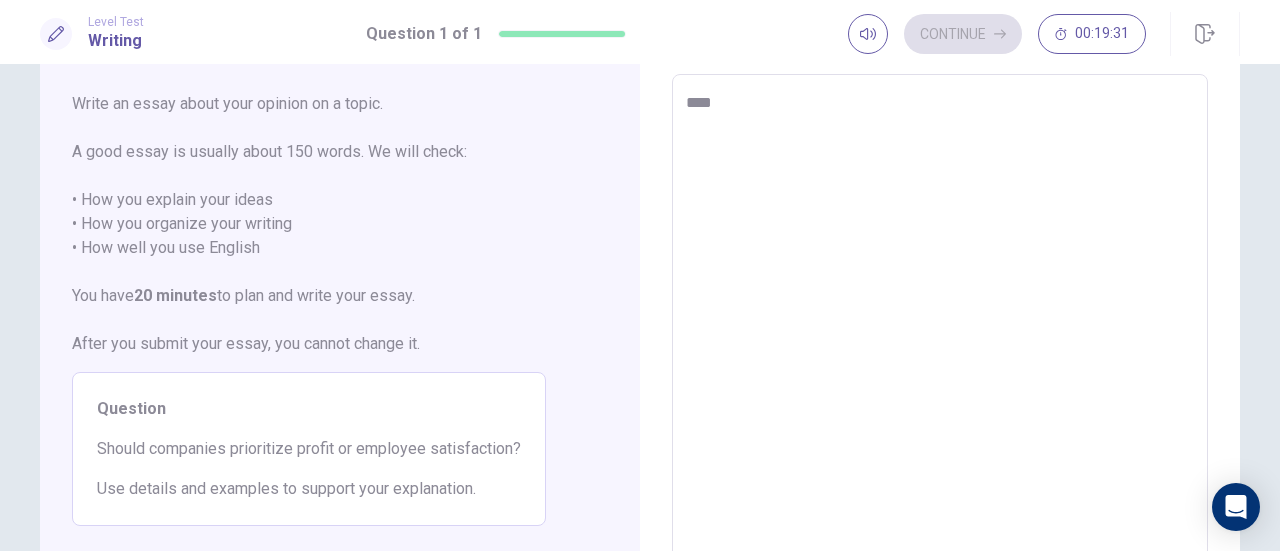 type on "*****" 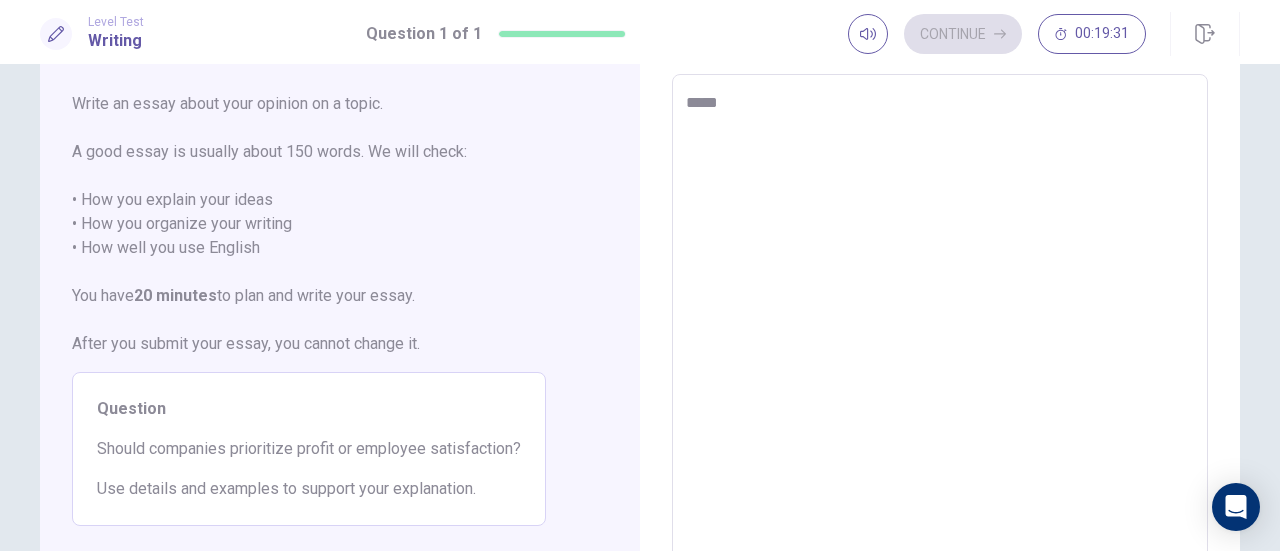 type on "*" 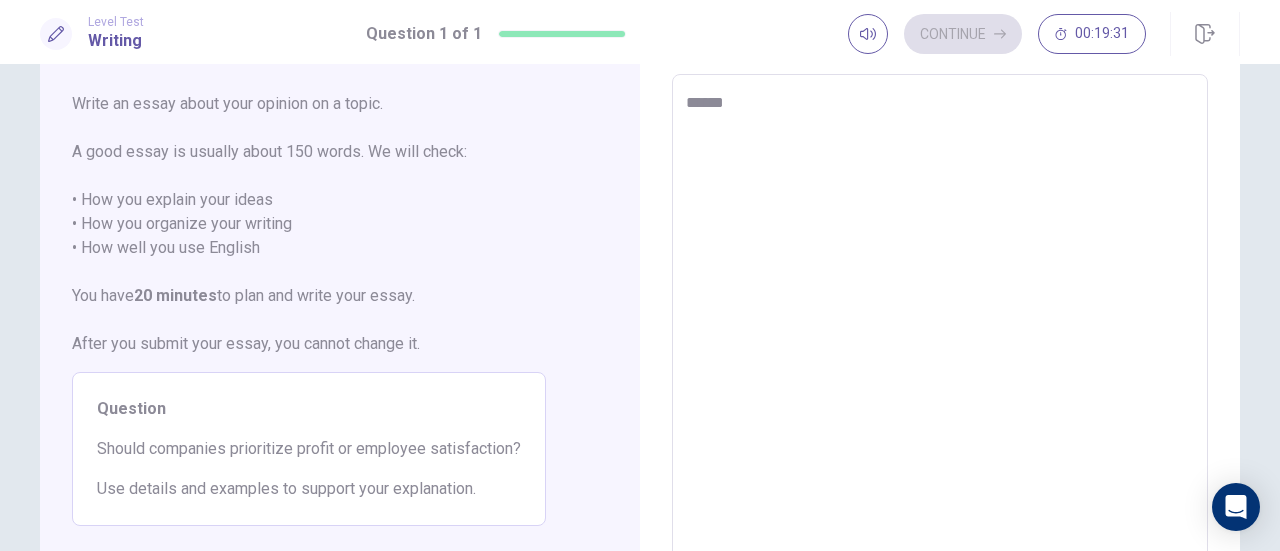type on "*" 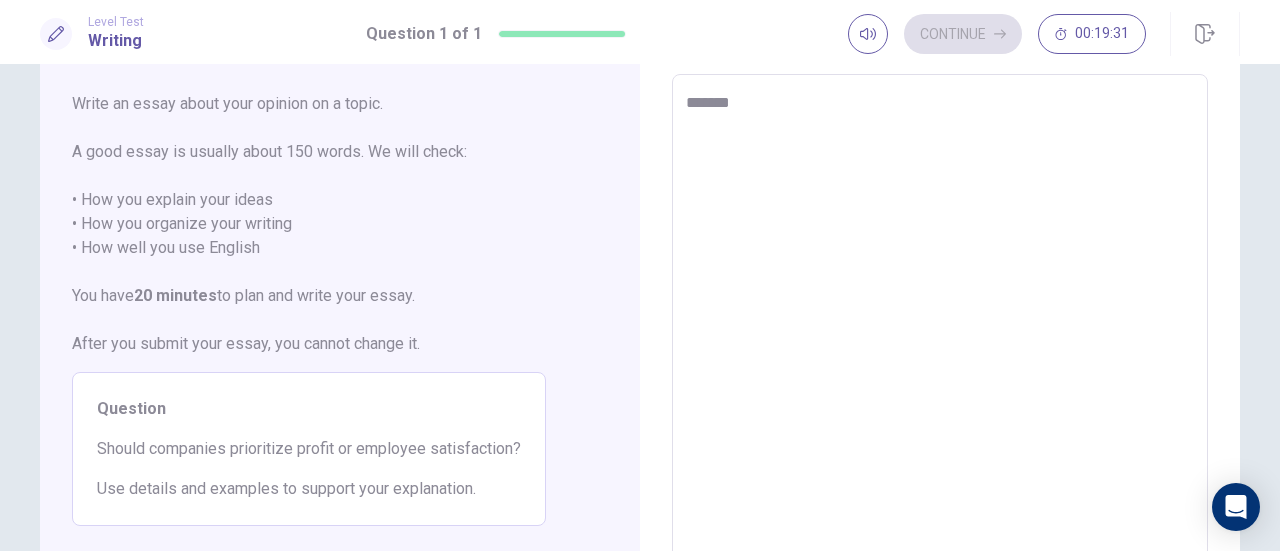 type on "*" 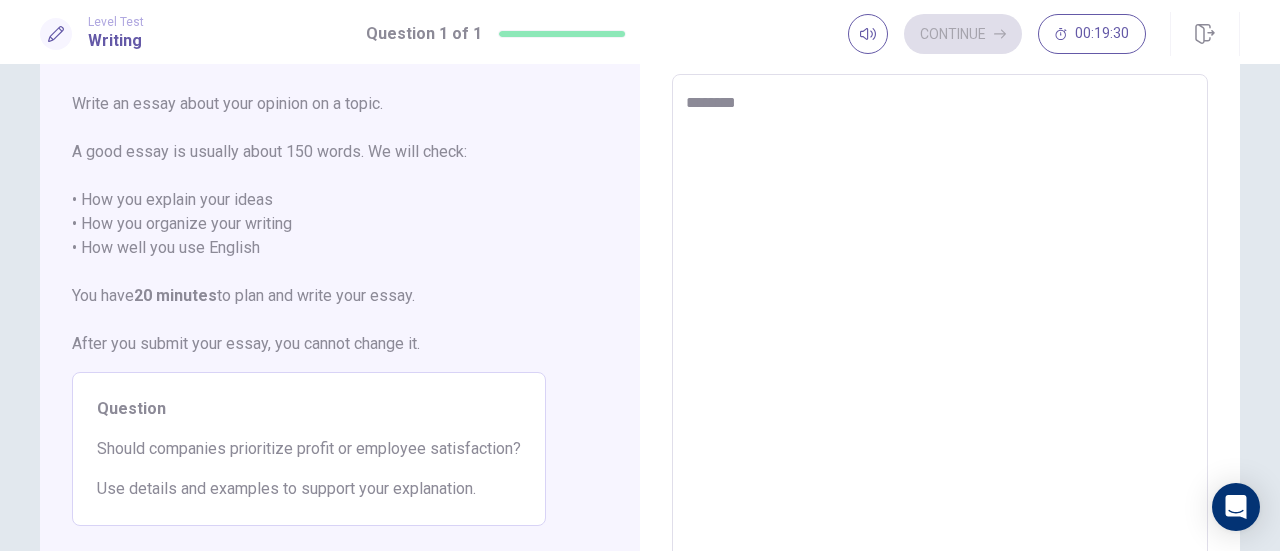 type on "*********" 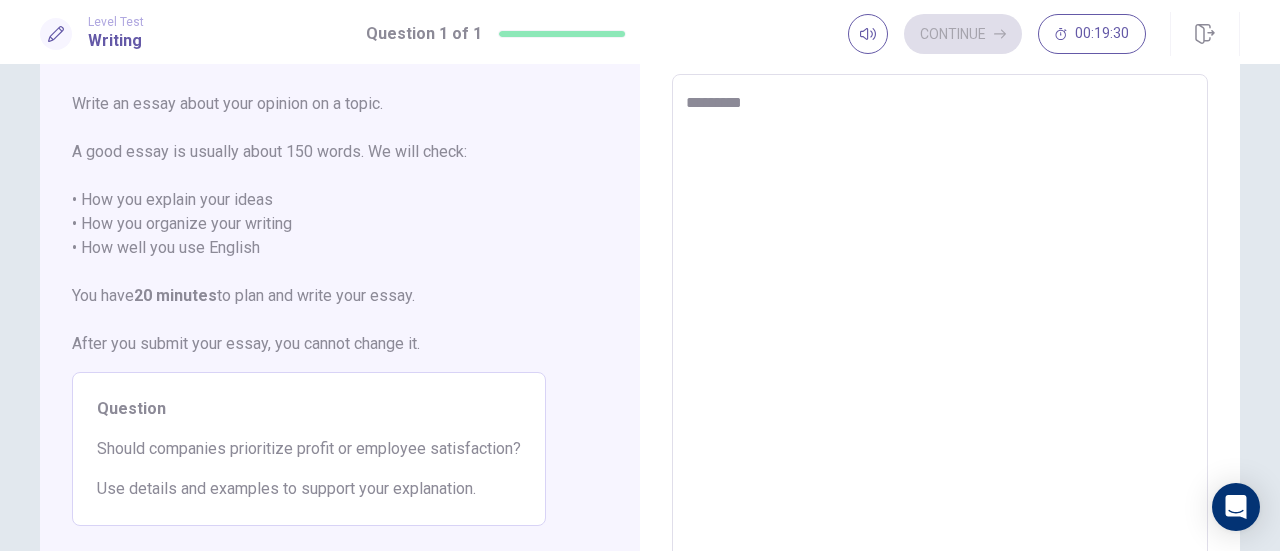type on "*" 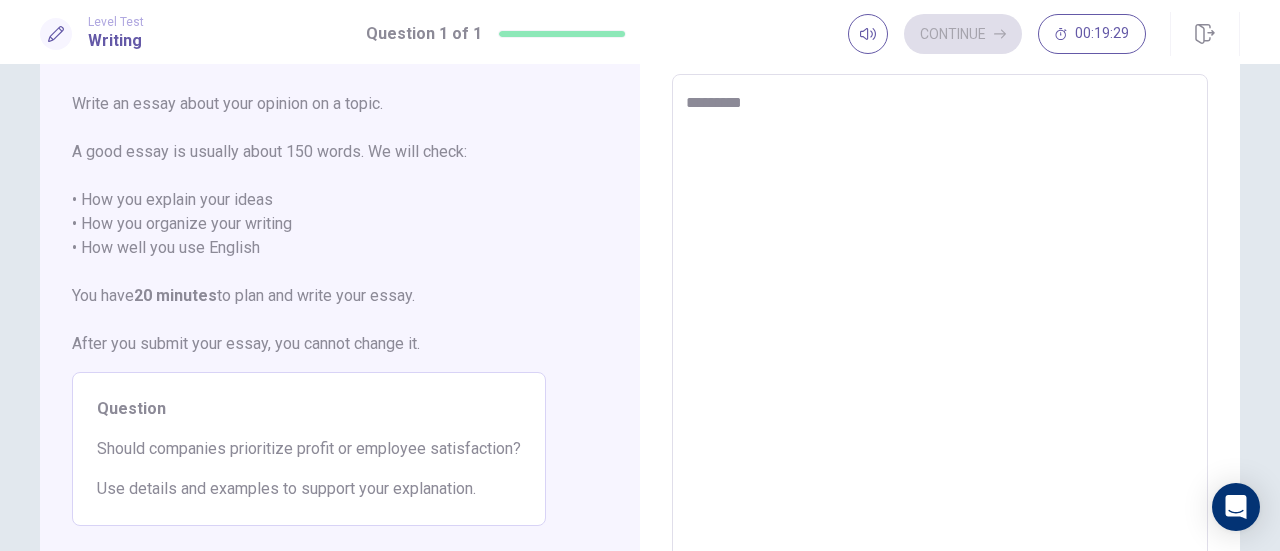 type on "**********" 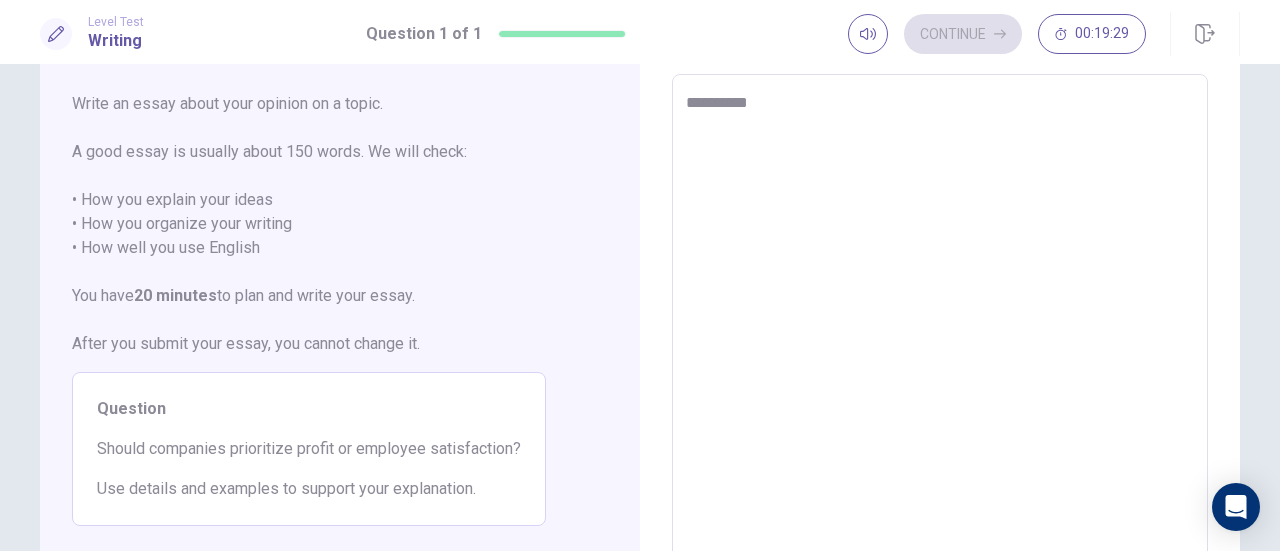 type on "*" 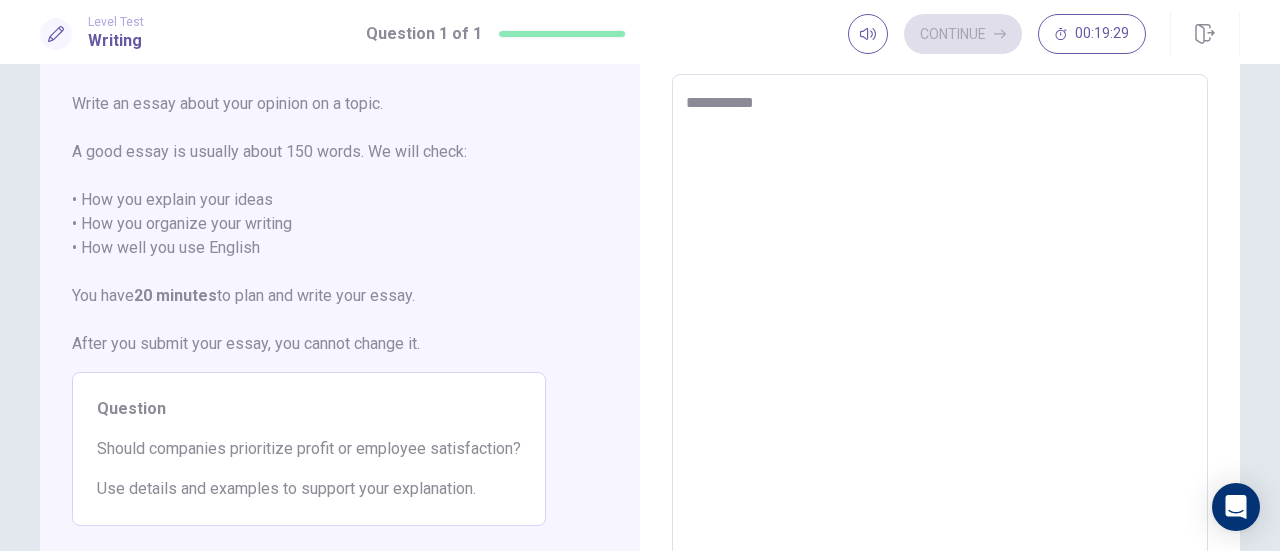 type on "*" 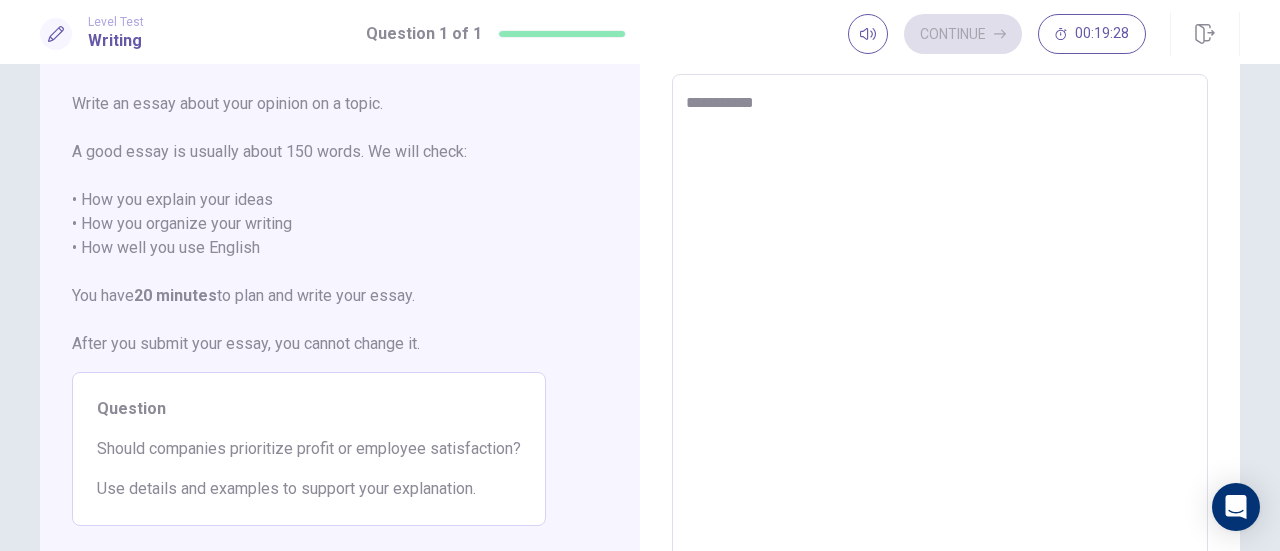 type on "**********" 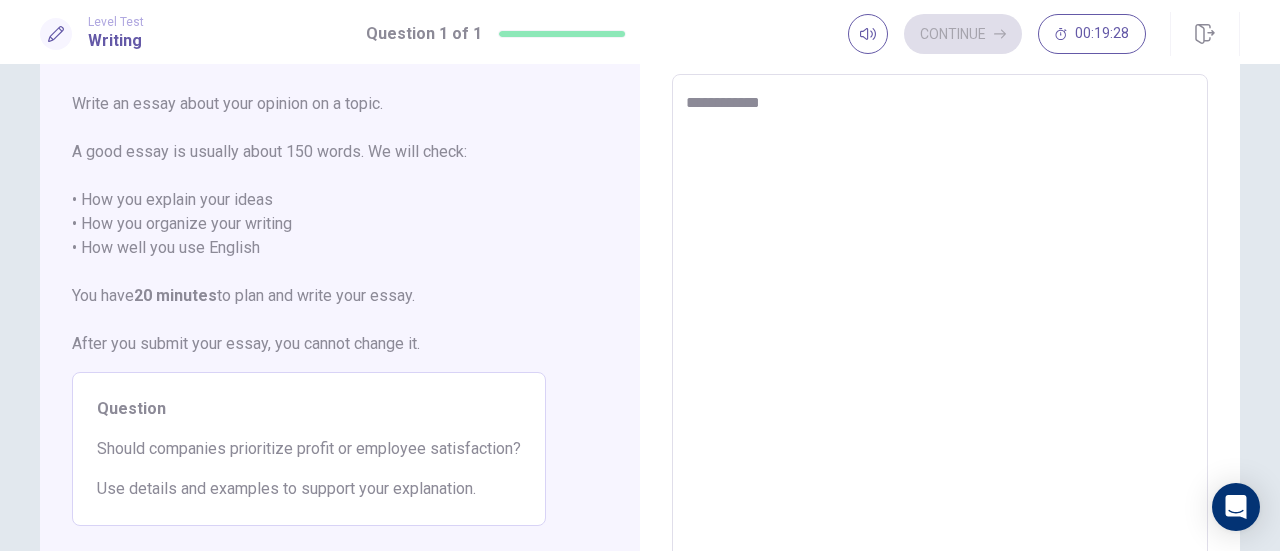 type on "*" 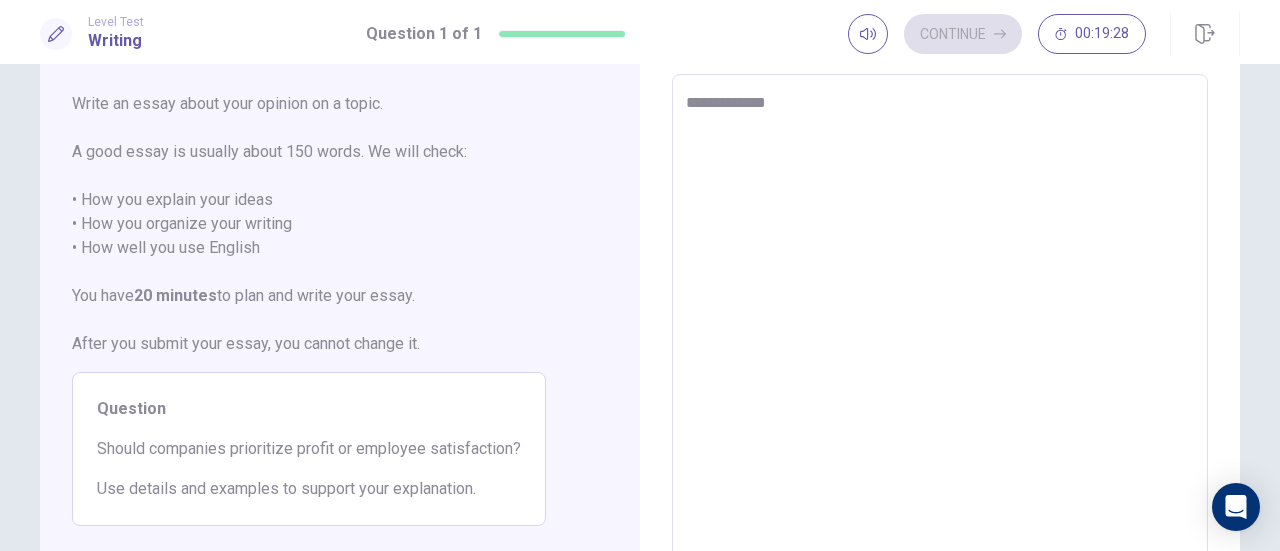 type on "**********" 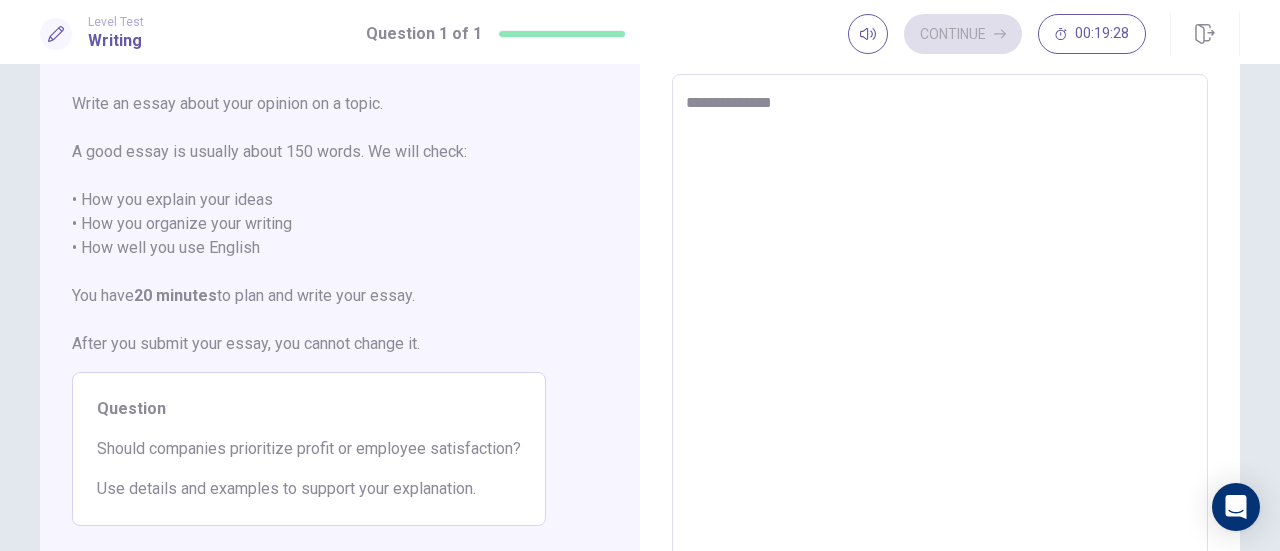 type on "*" 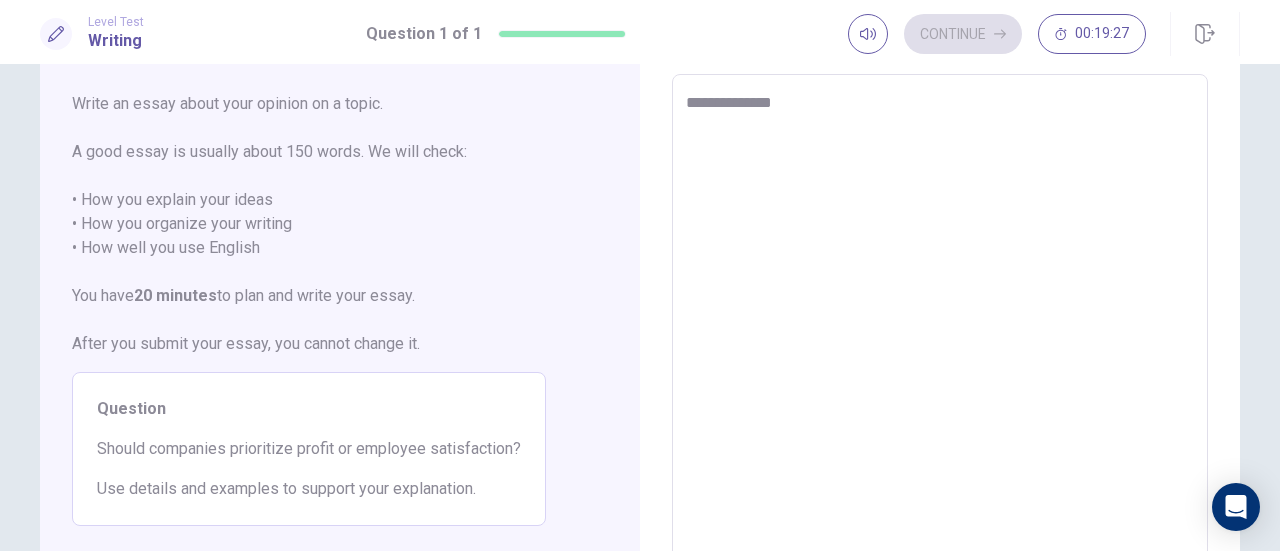 type on "**********" 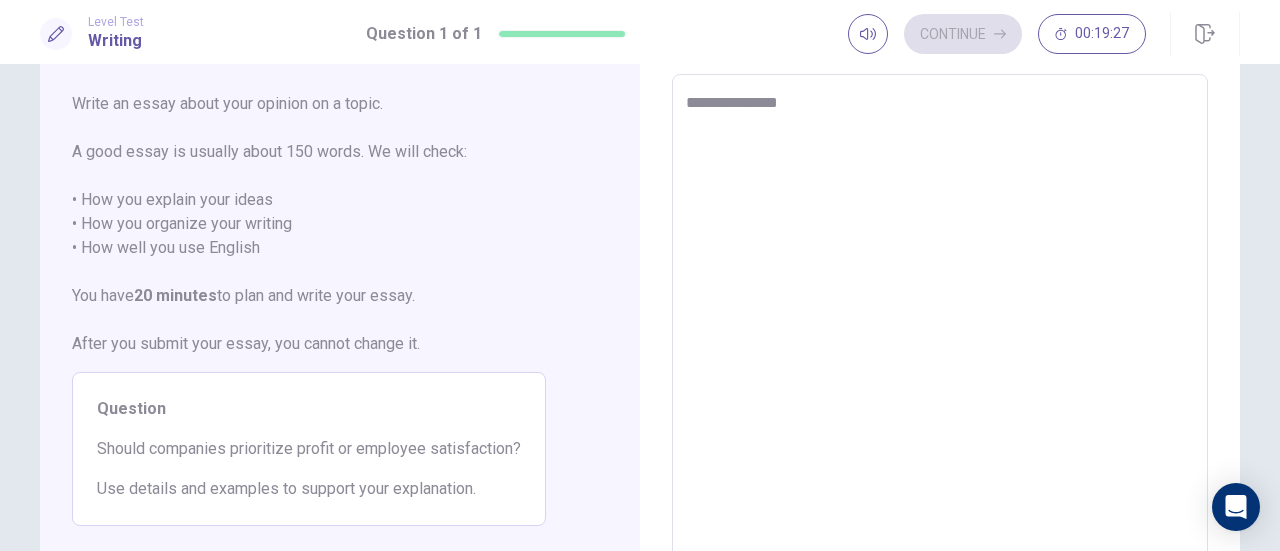 type on "*" 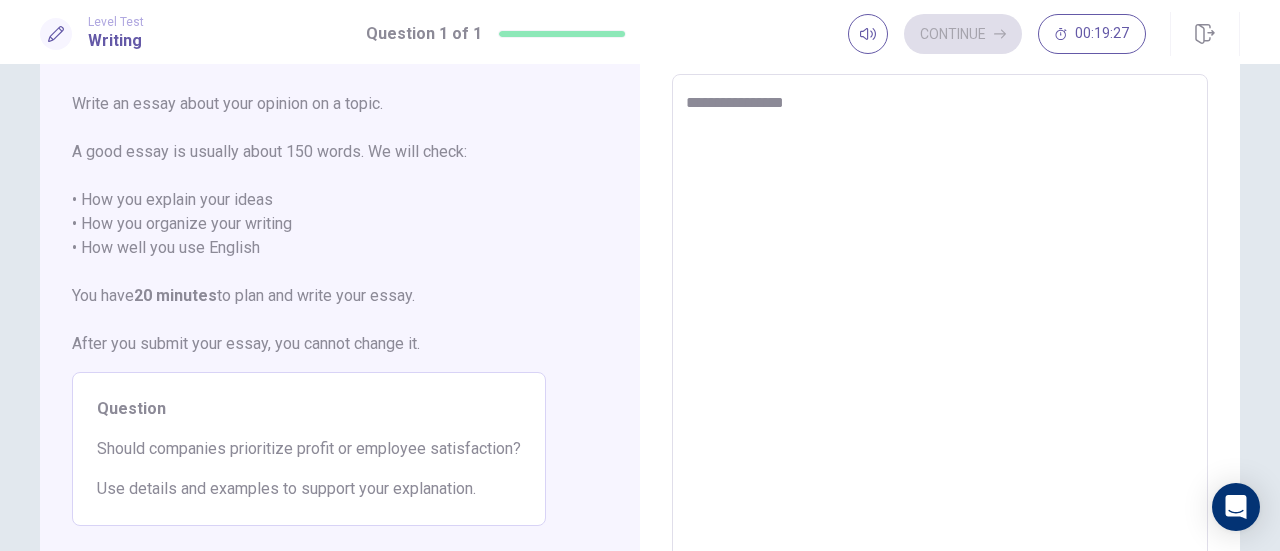 type on "*" 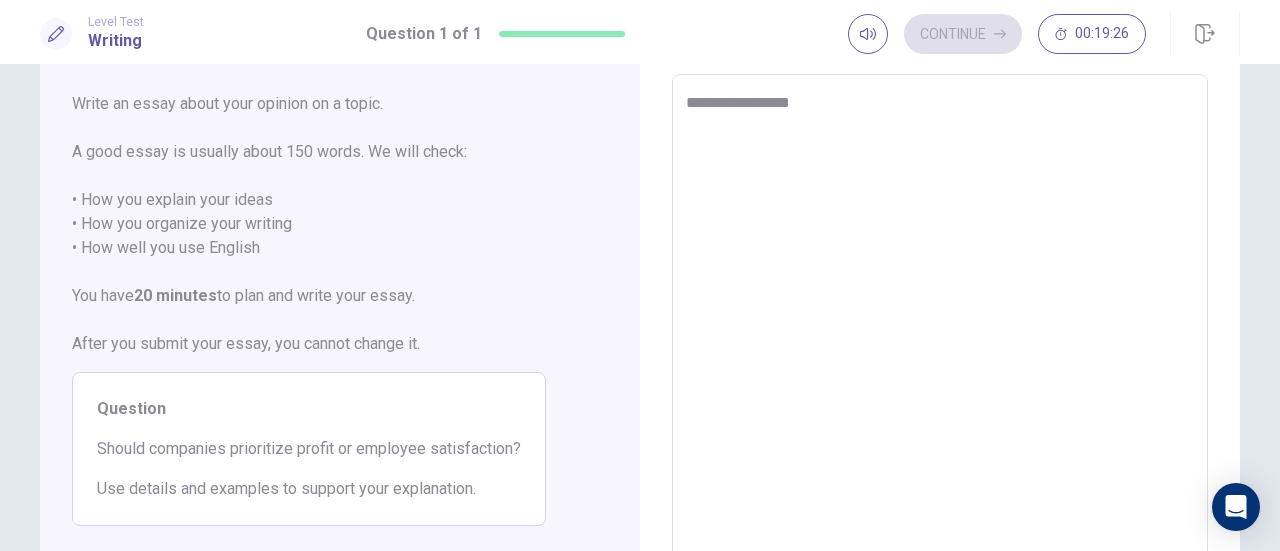 type on "*" 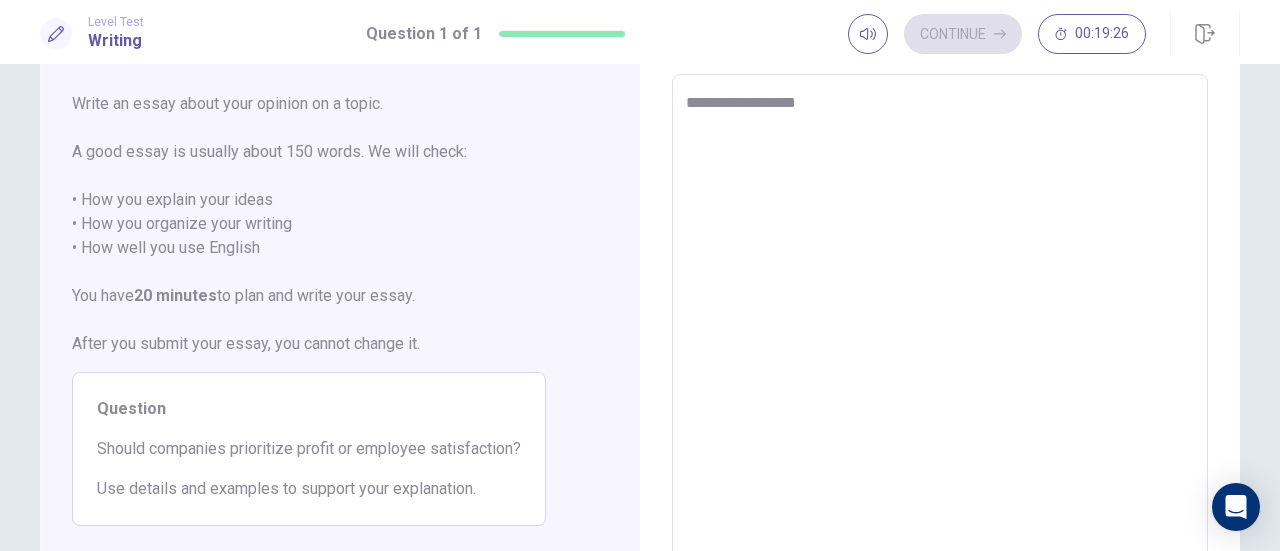 type on "**********" 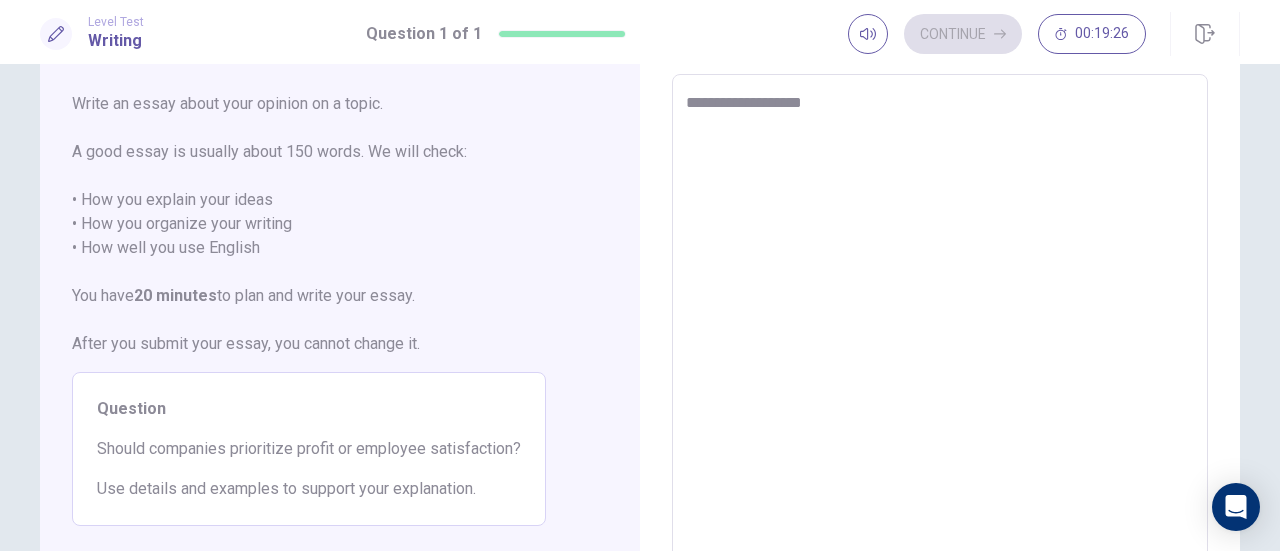 type on "*" 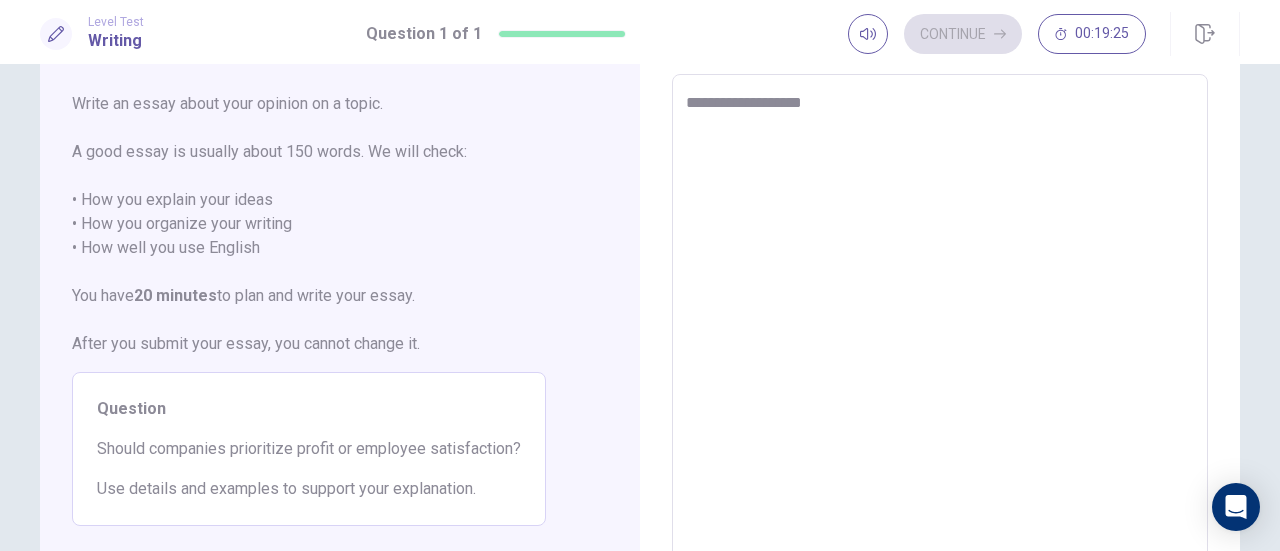 type on "**********" 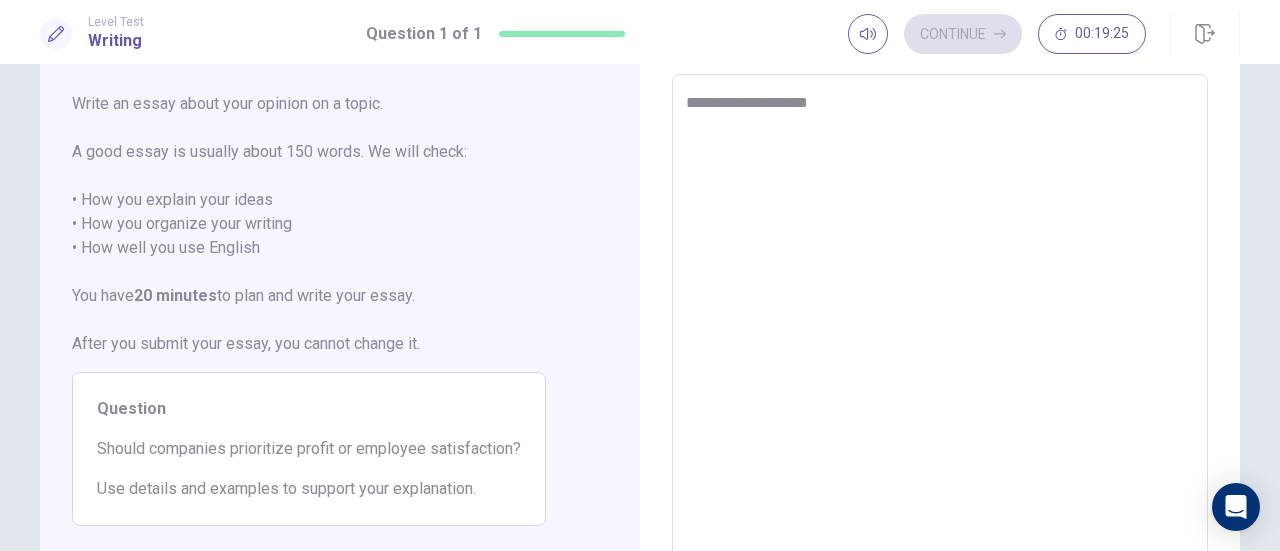 type on "*" 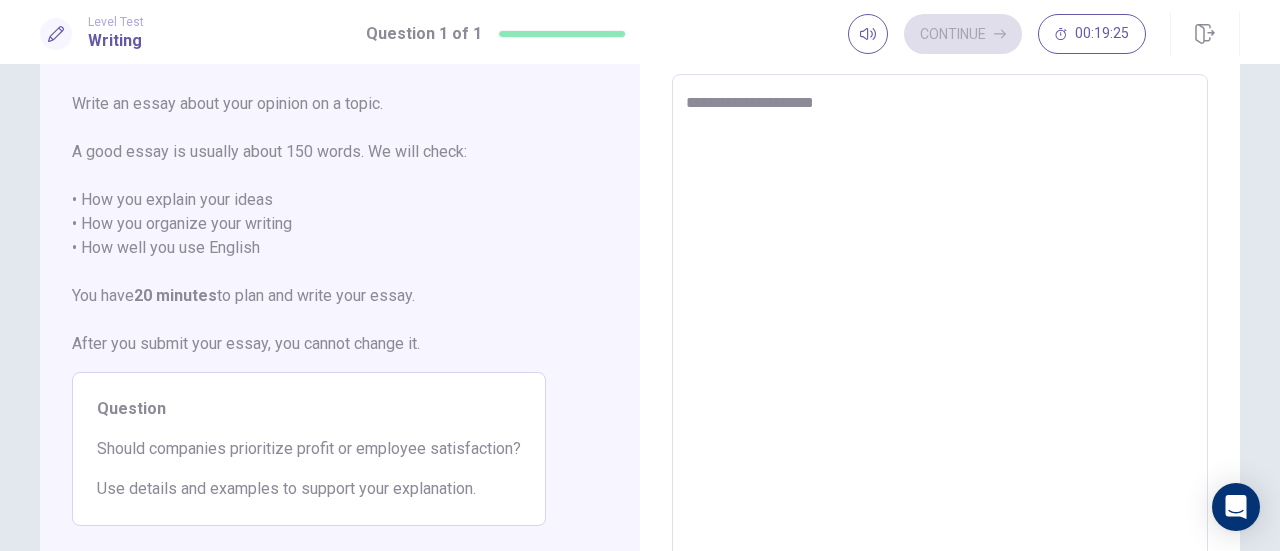 type on "*" 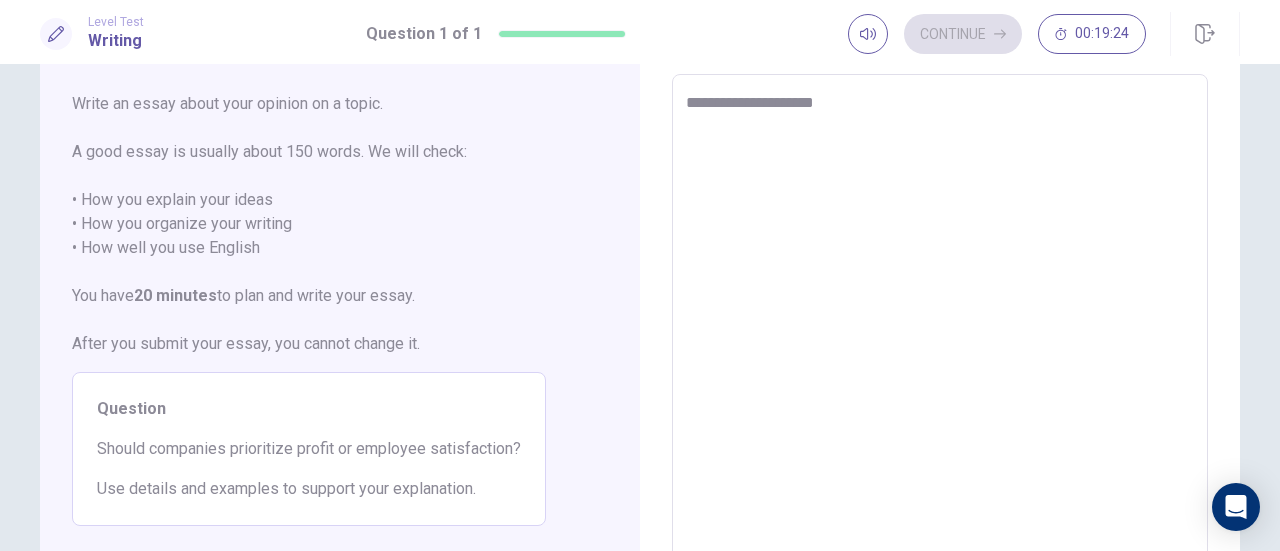 type on "**********" 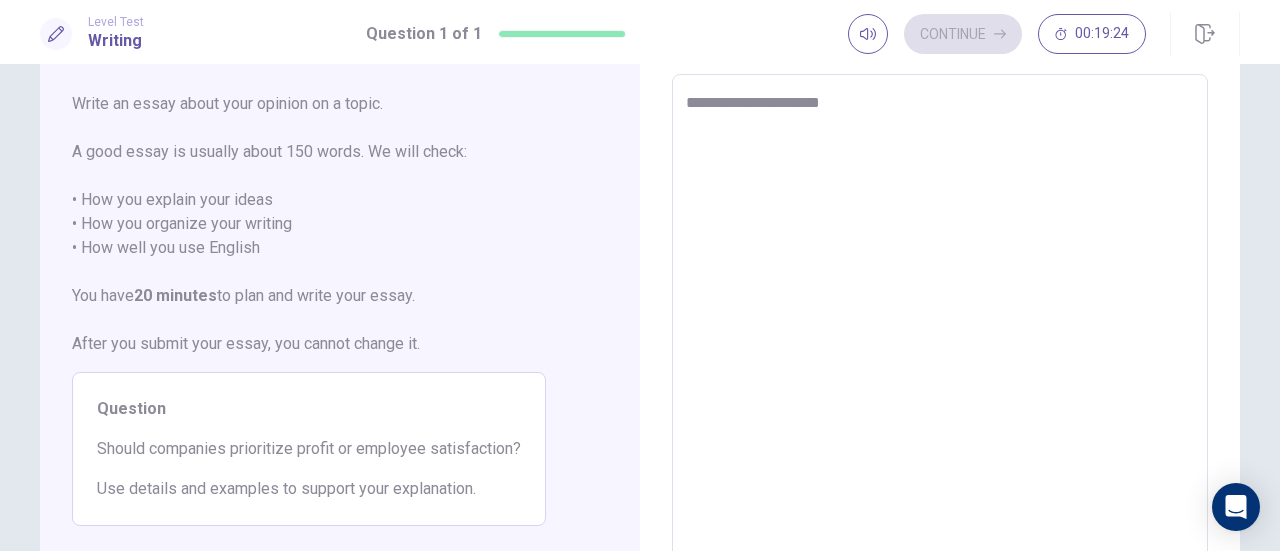 type on "*" 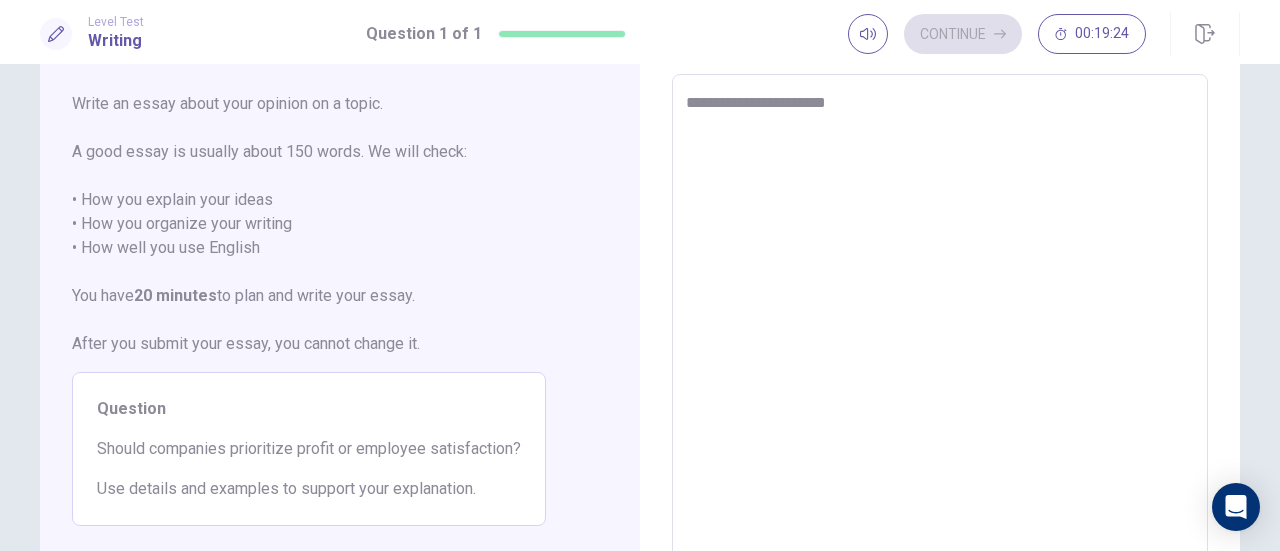 type on "*" 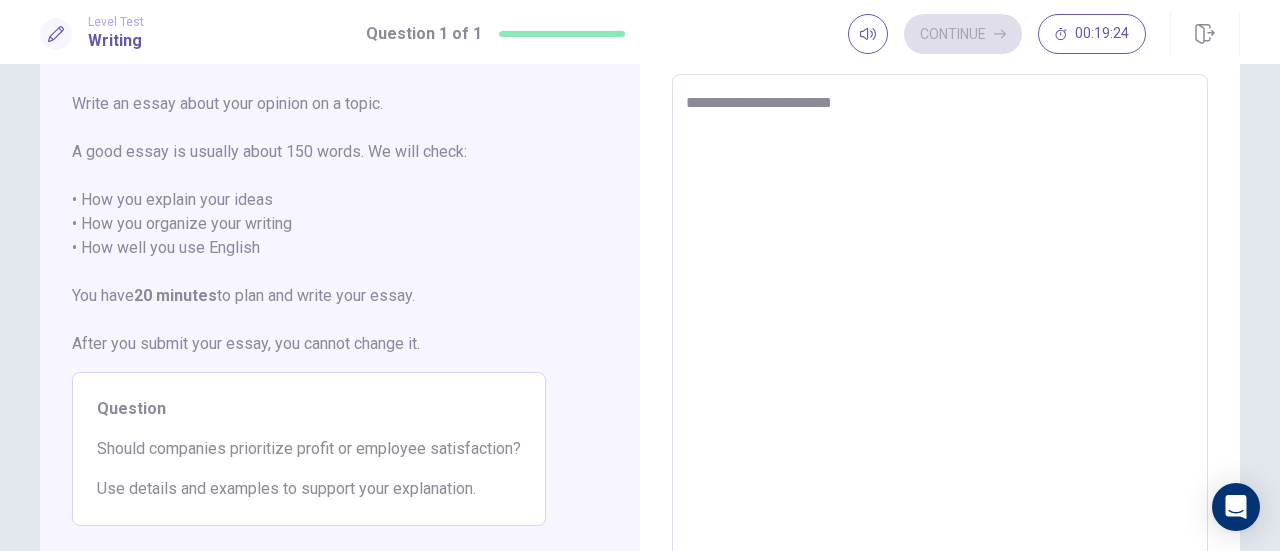 type on "*" 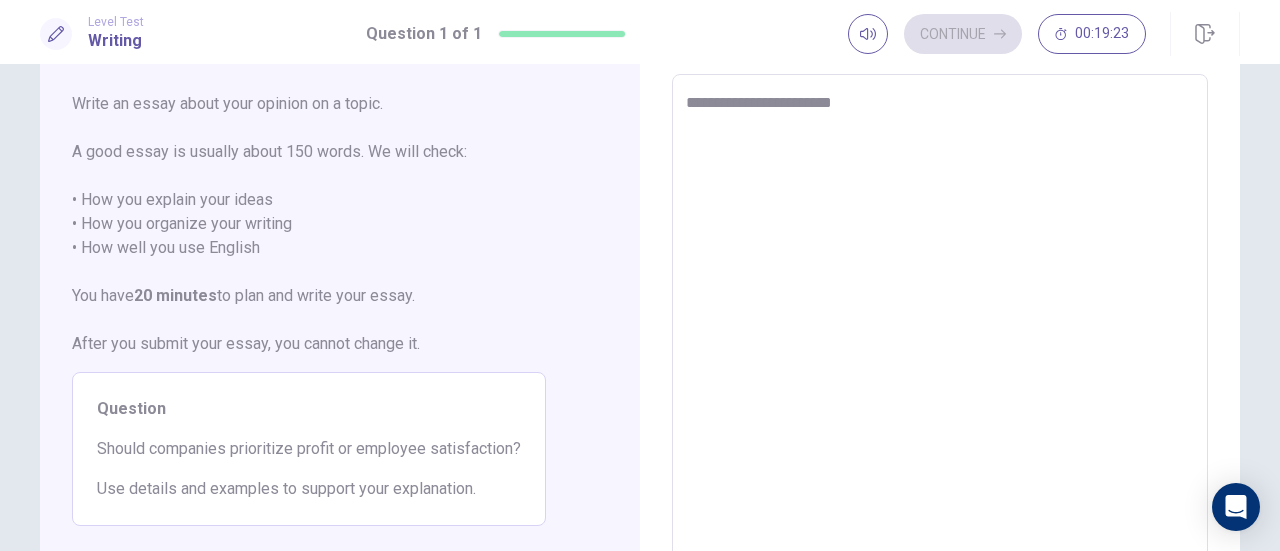 type on "**********" 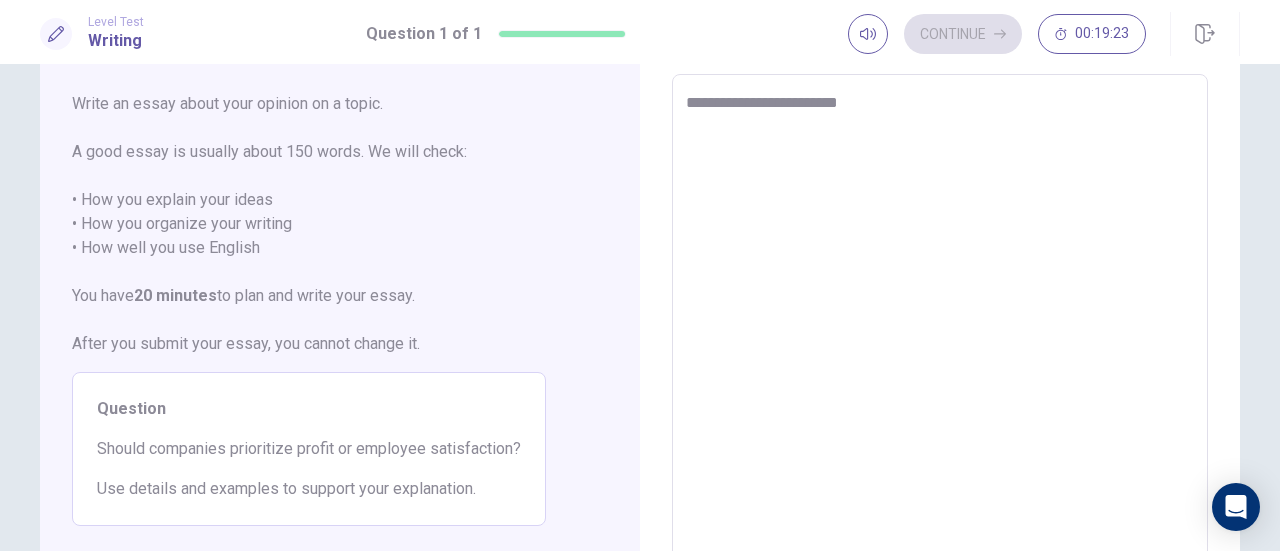 type on "*" 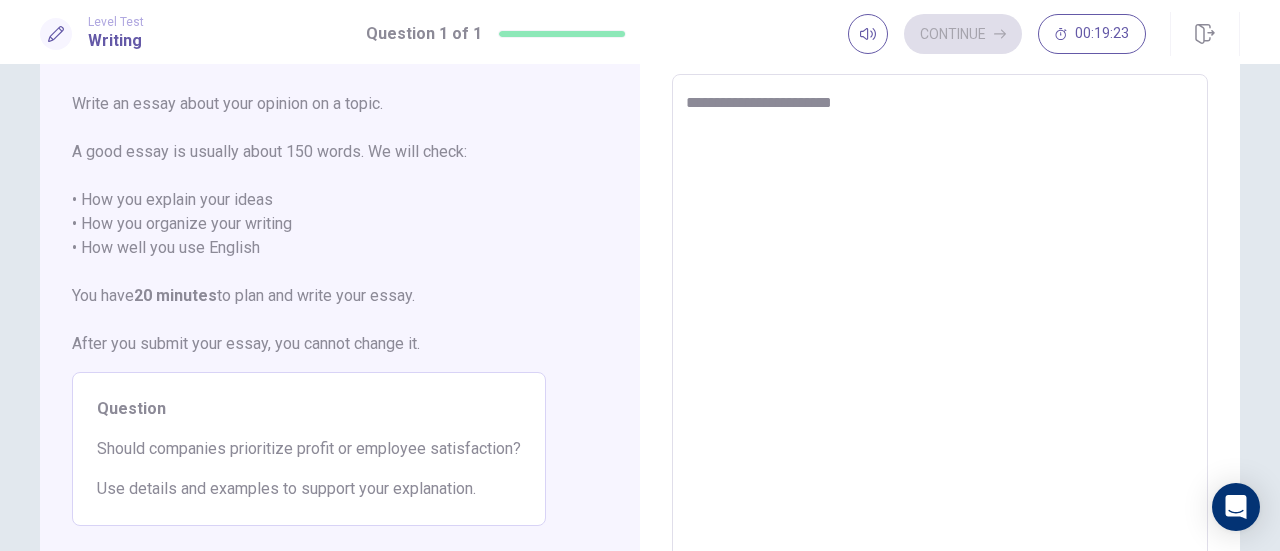 type on "*" 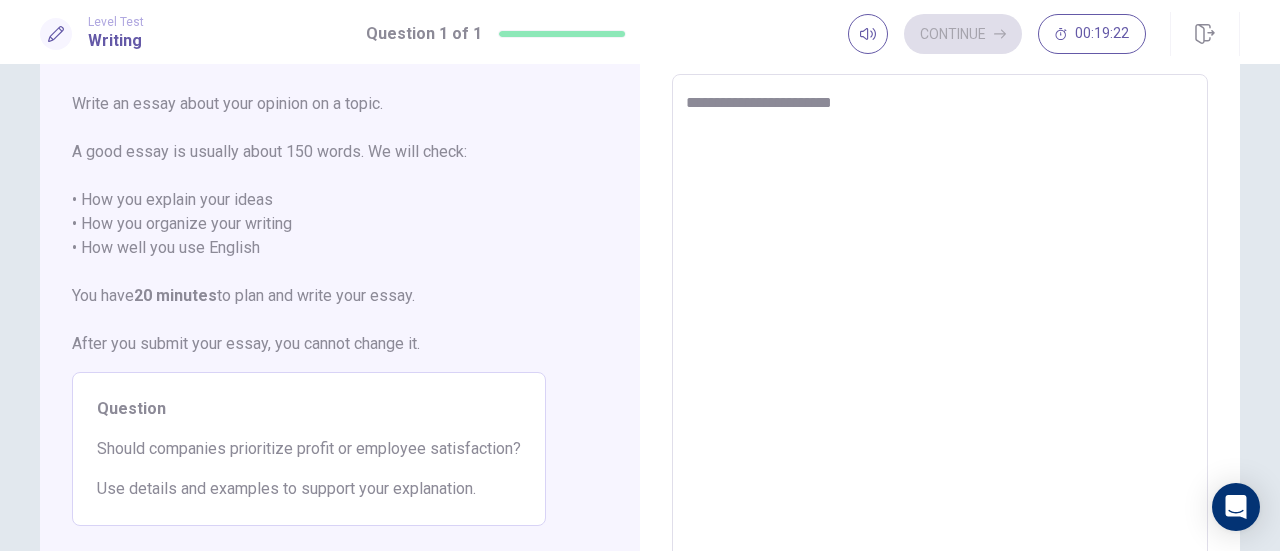 type on "**********" 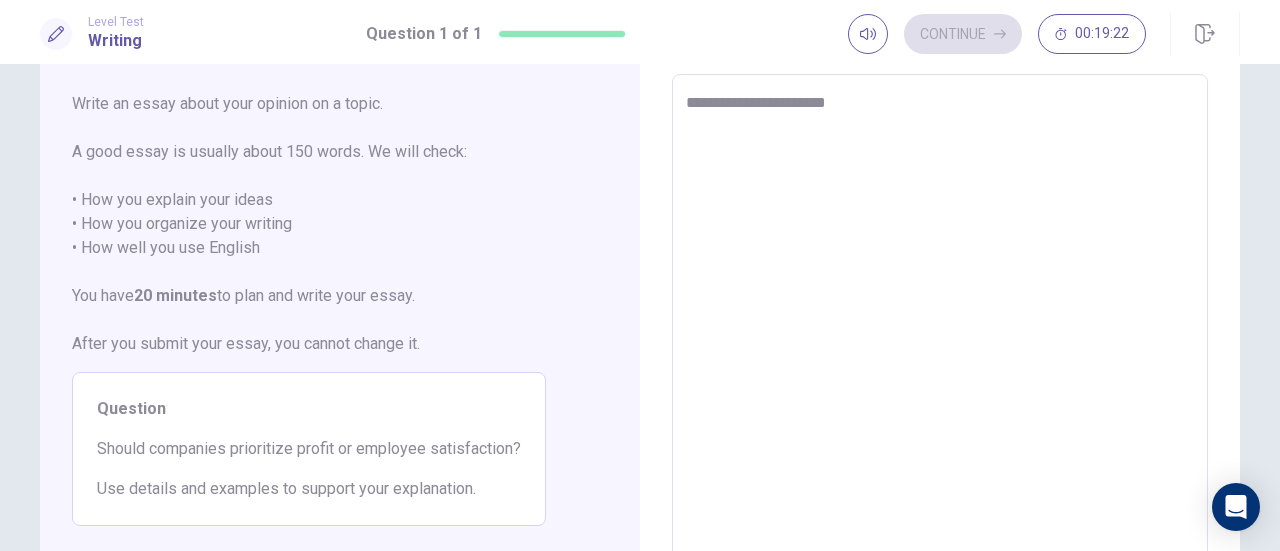 type on "*" 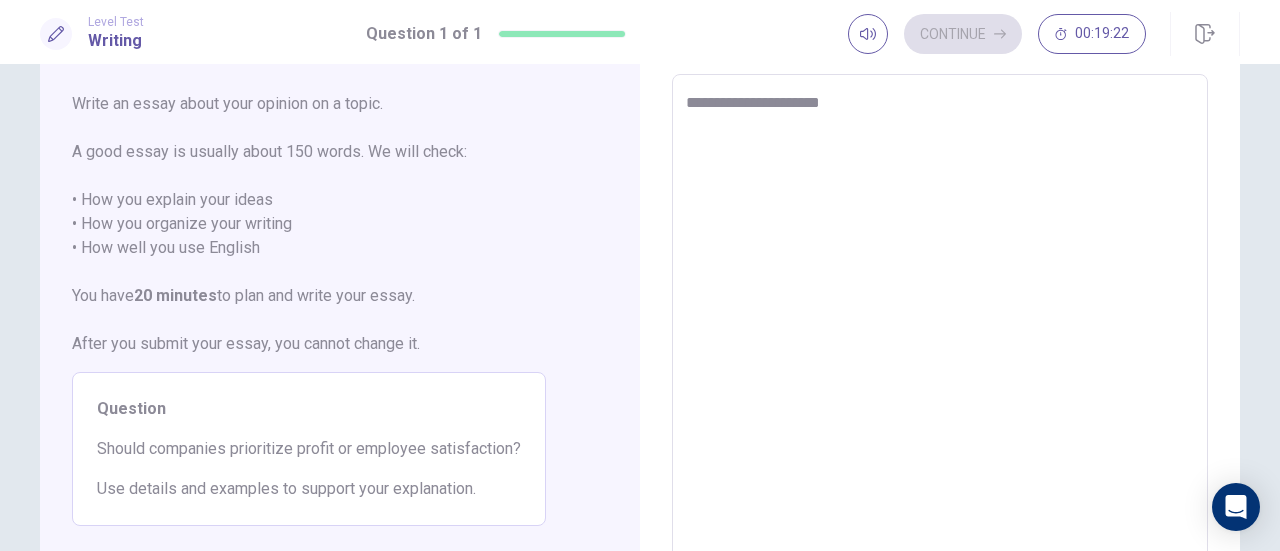 type on "*" 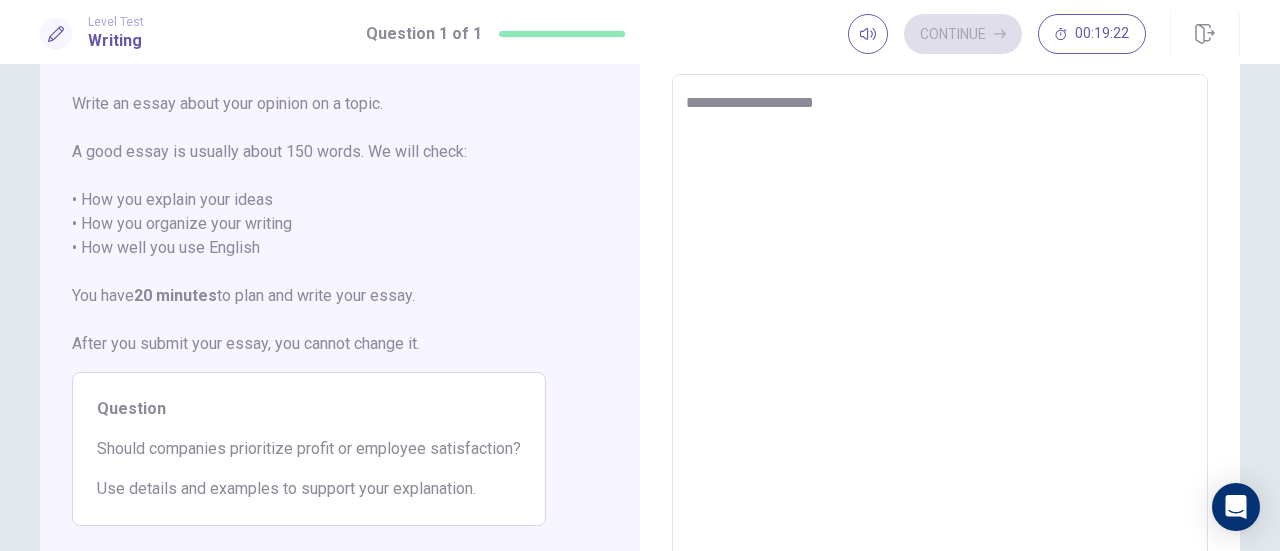 type on "*" 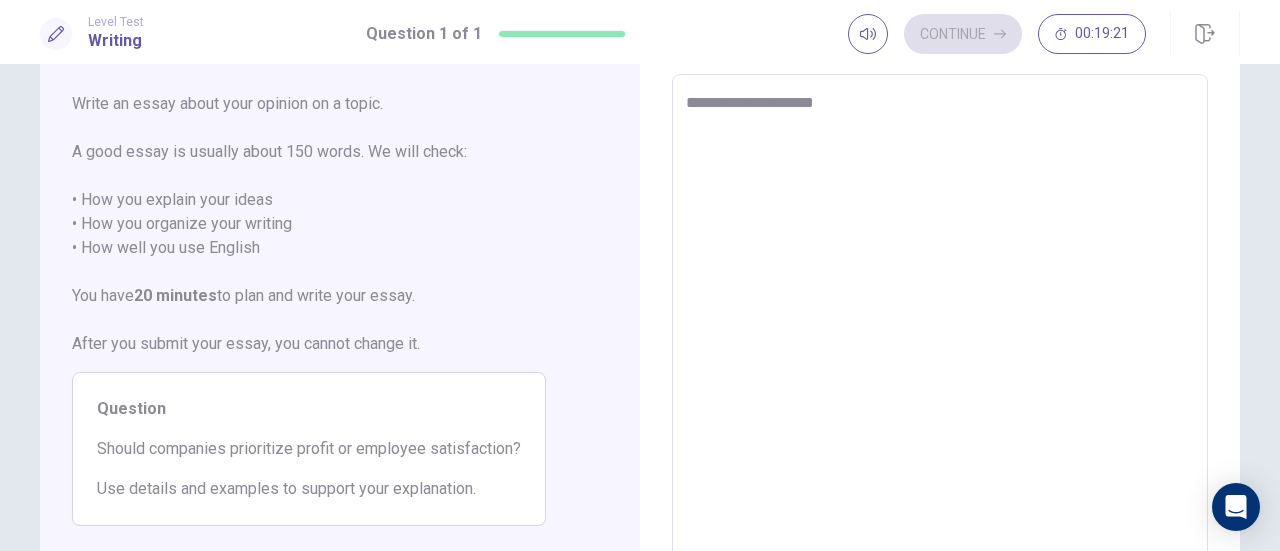 type on "**********" 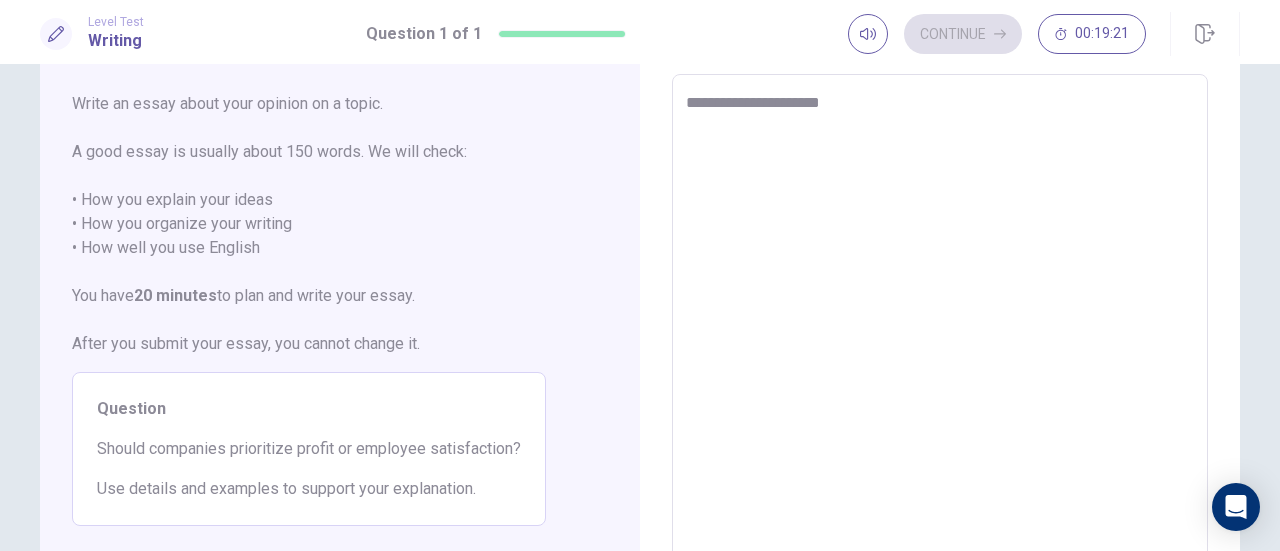 type on "*" 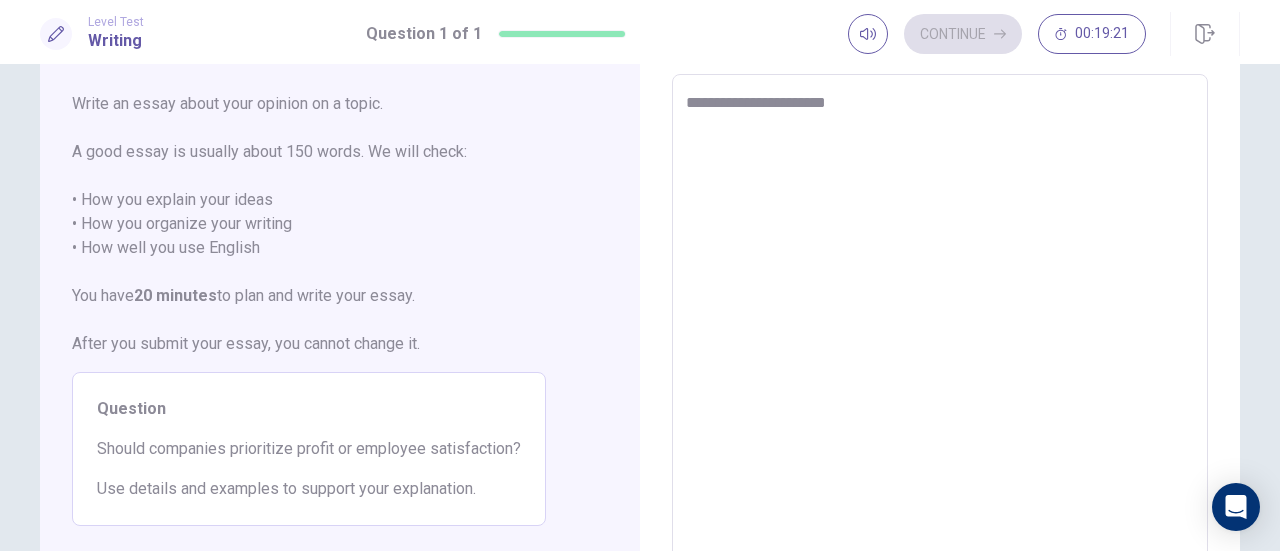 type on "*" 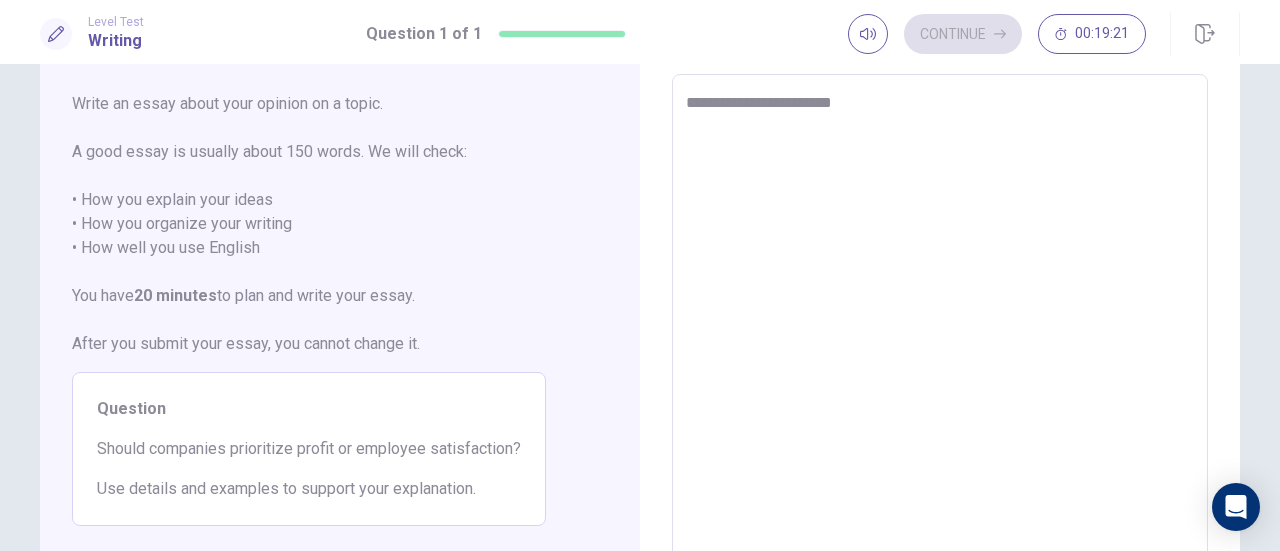 type on "*" 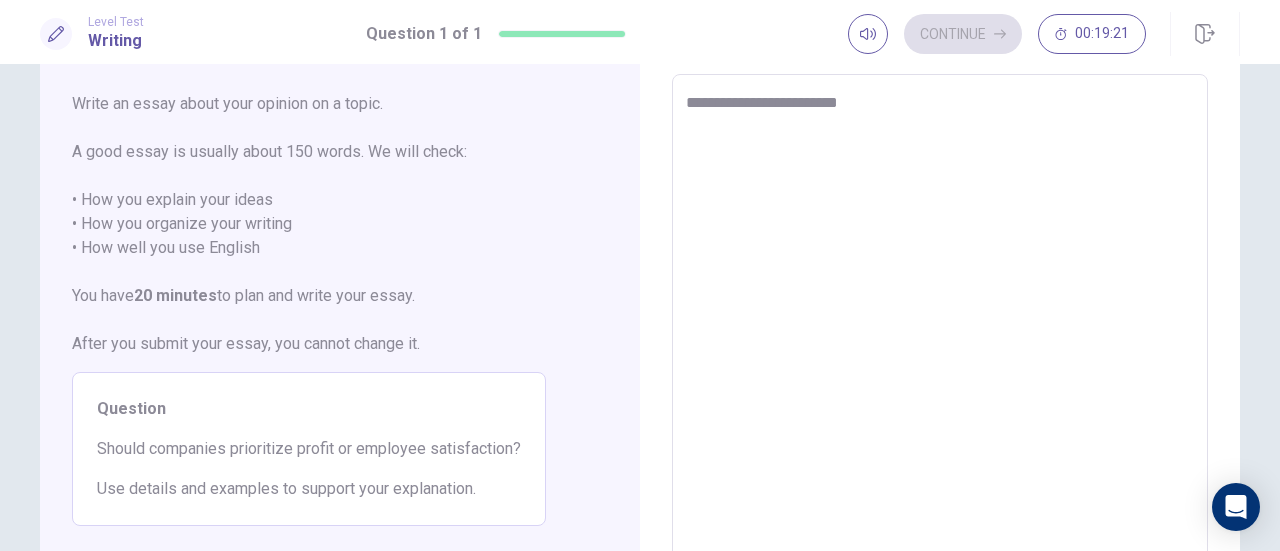 type on "*" 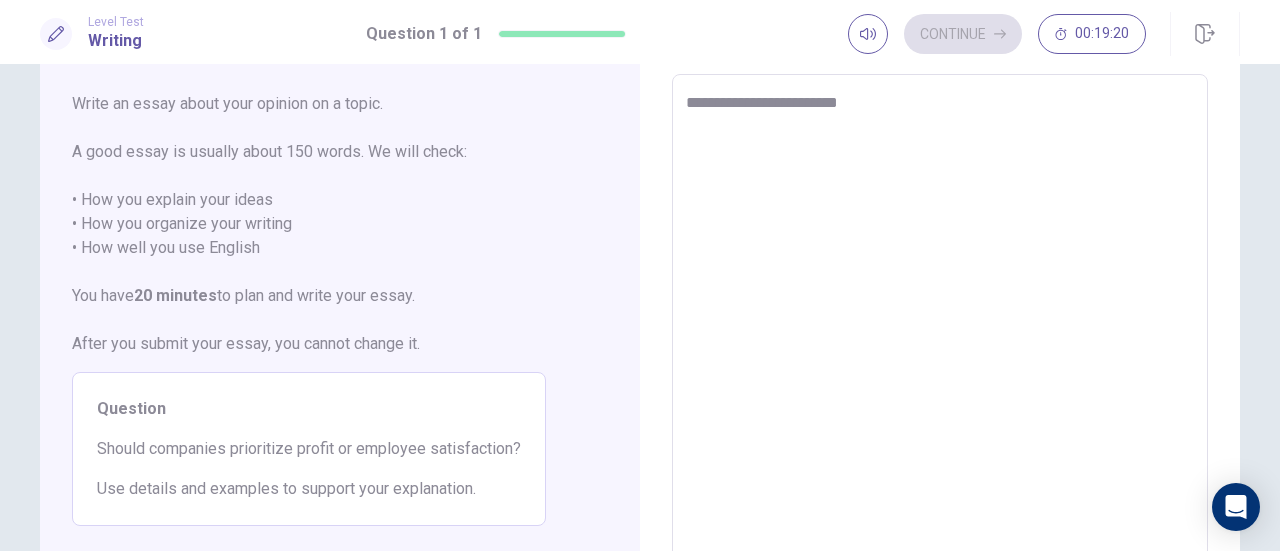type on "**********" 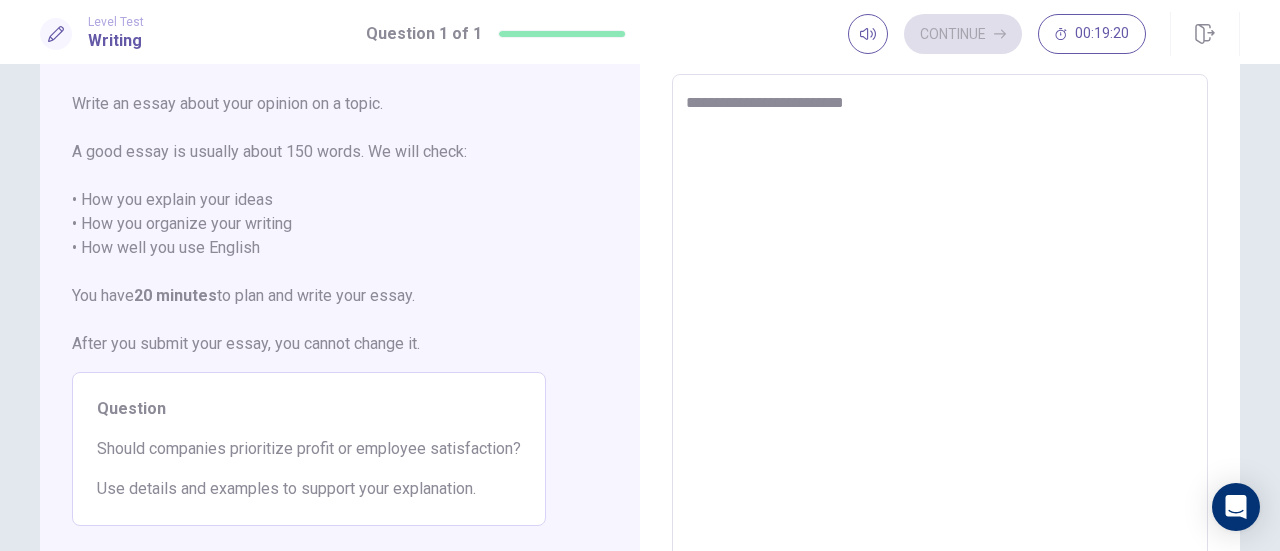 type on "**********" 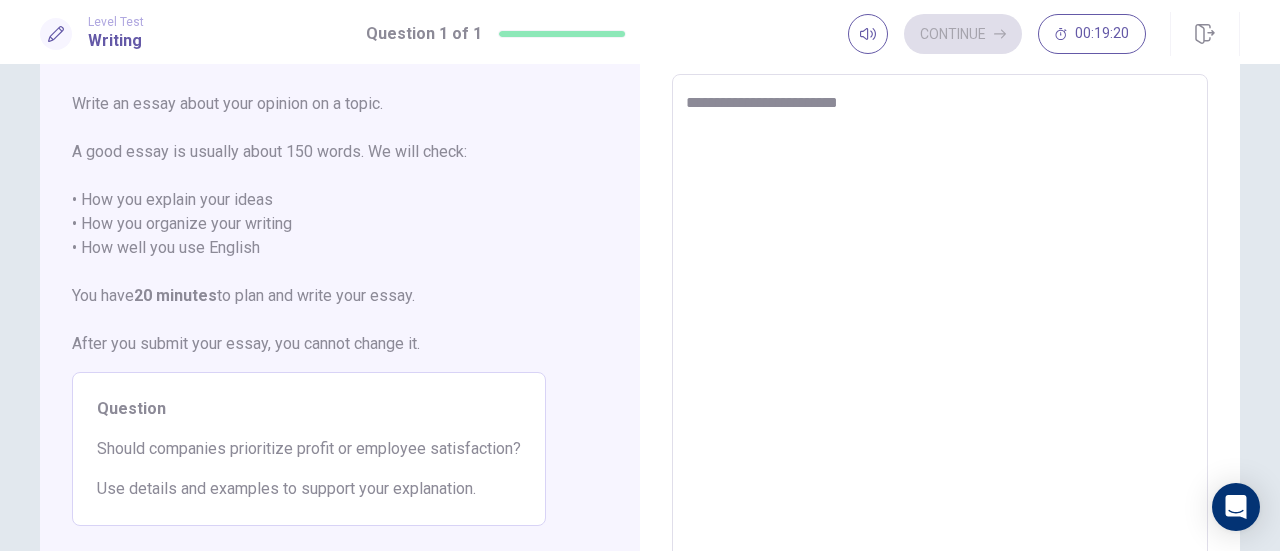 type on "*" 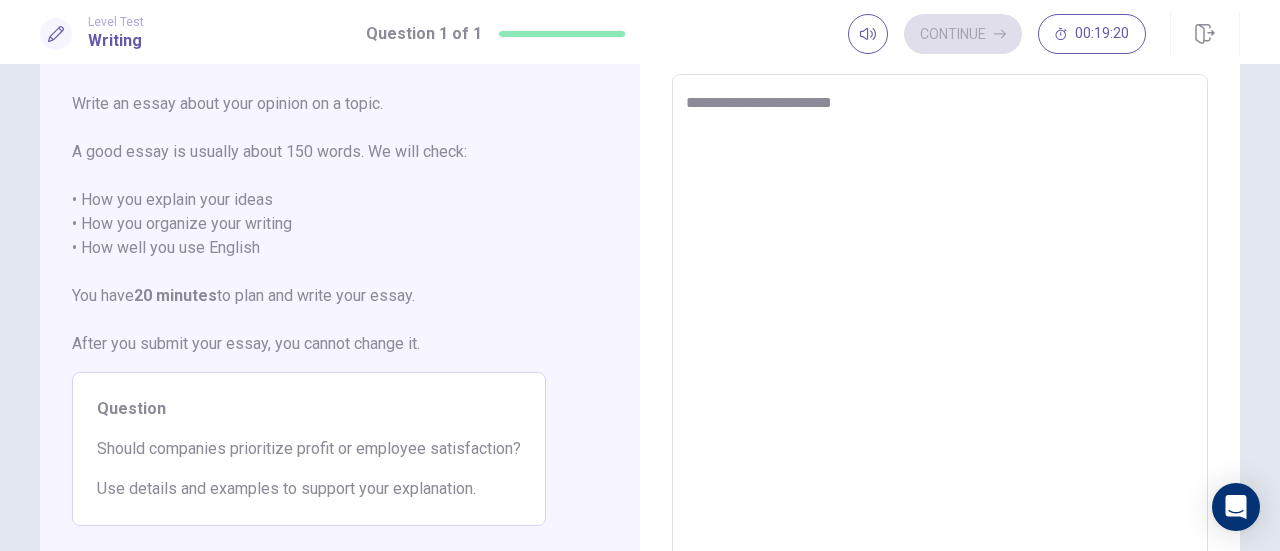 type on "*" 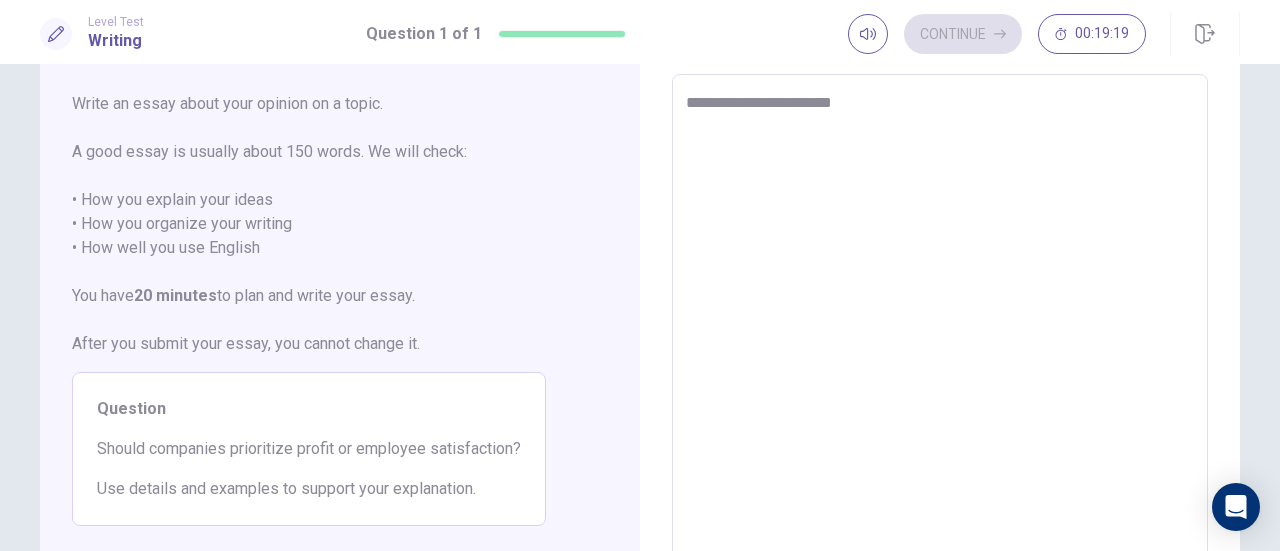 type on "**********" 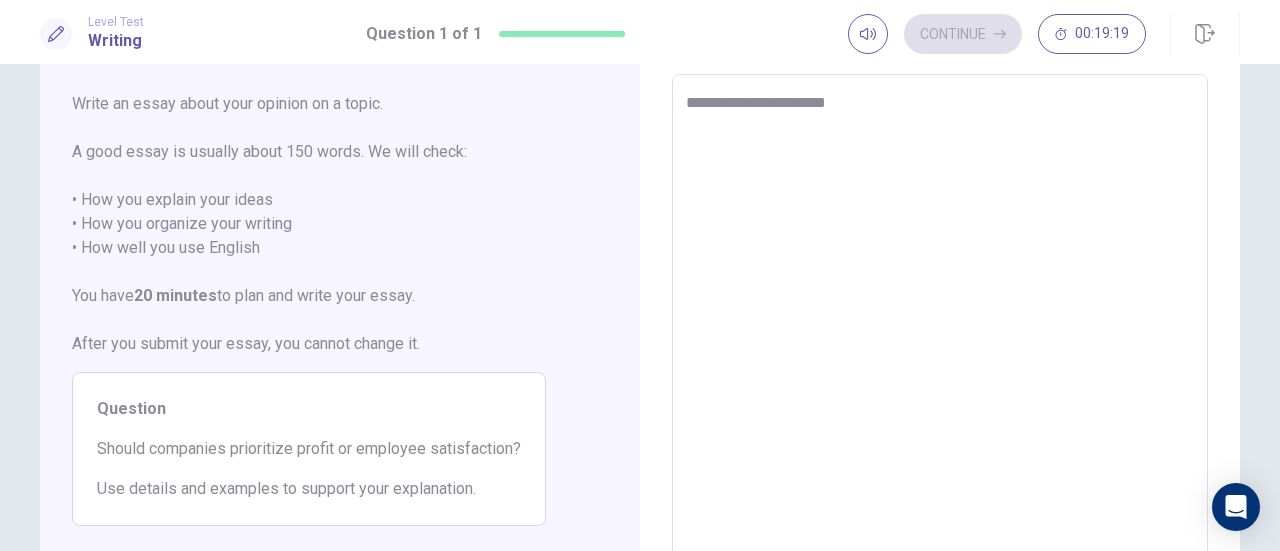 type on "*" 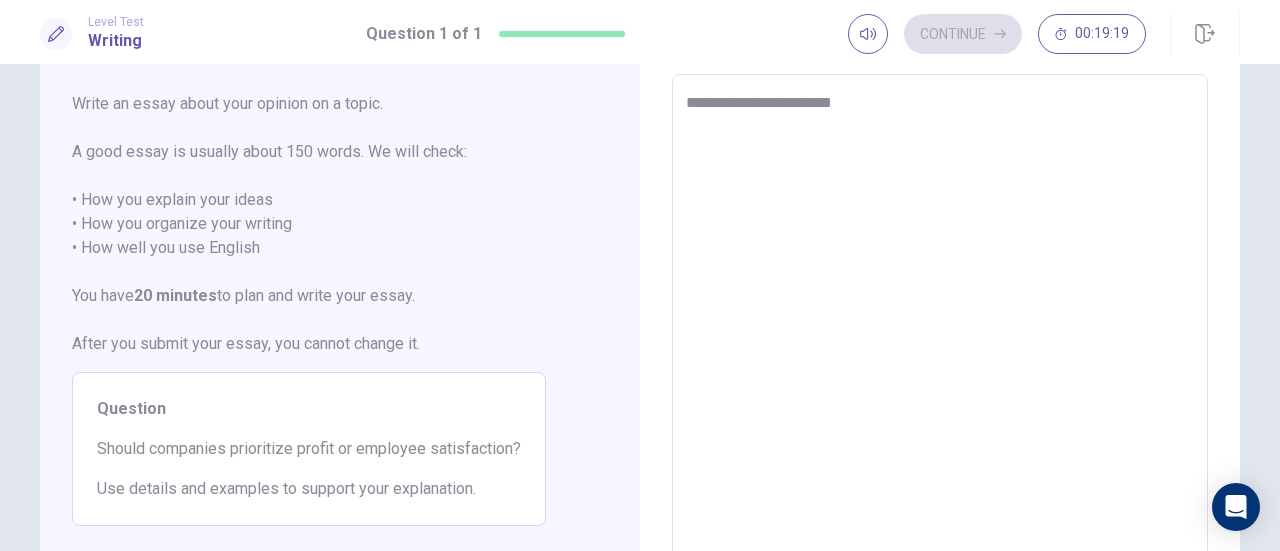 type on "*" 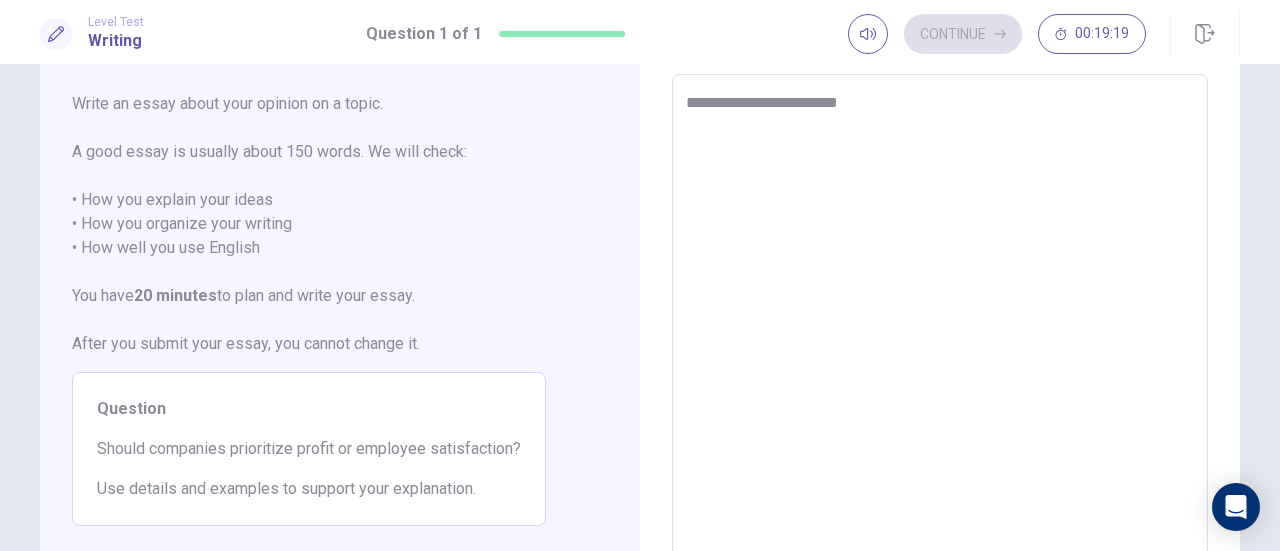 type on "*" 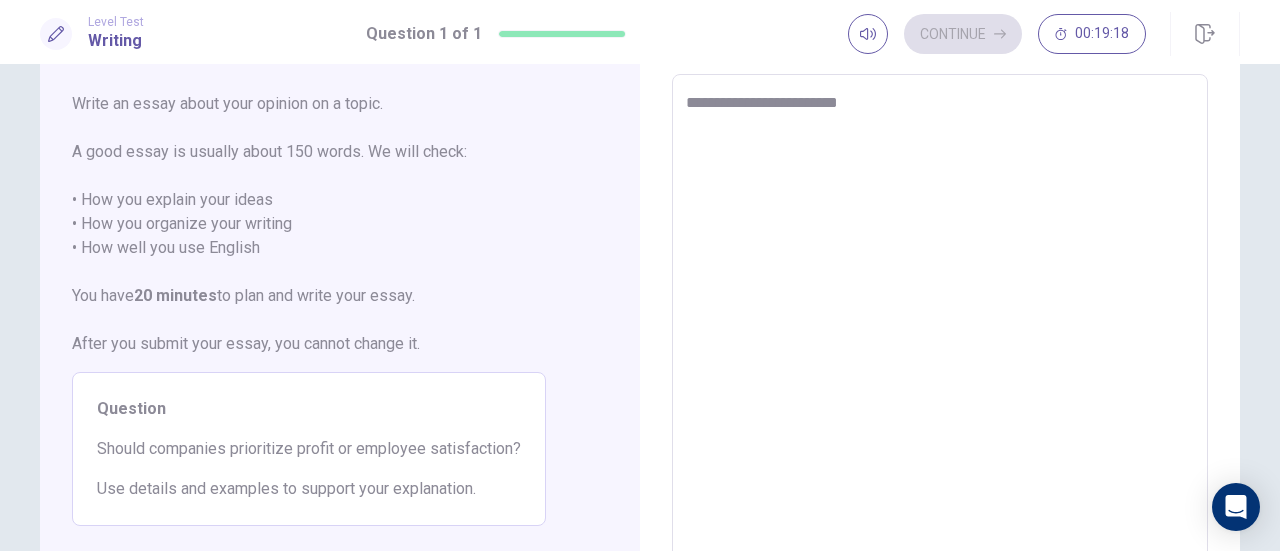 type on "**********" 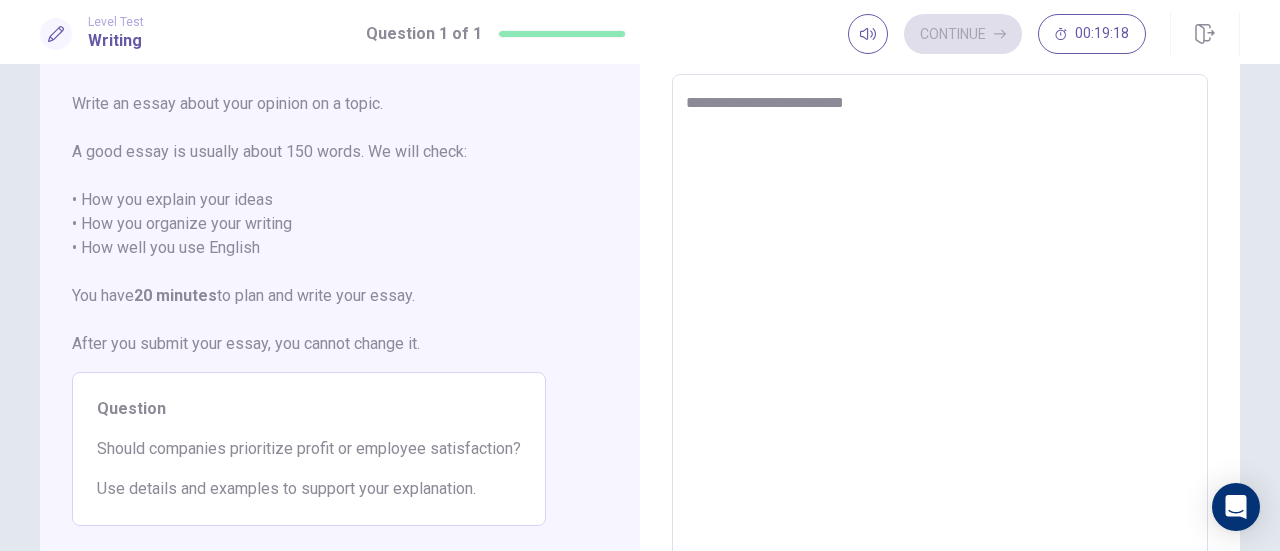 type on "*" 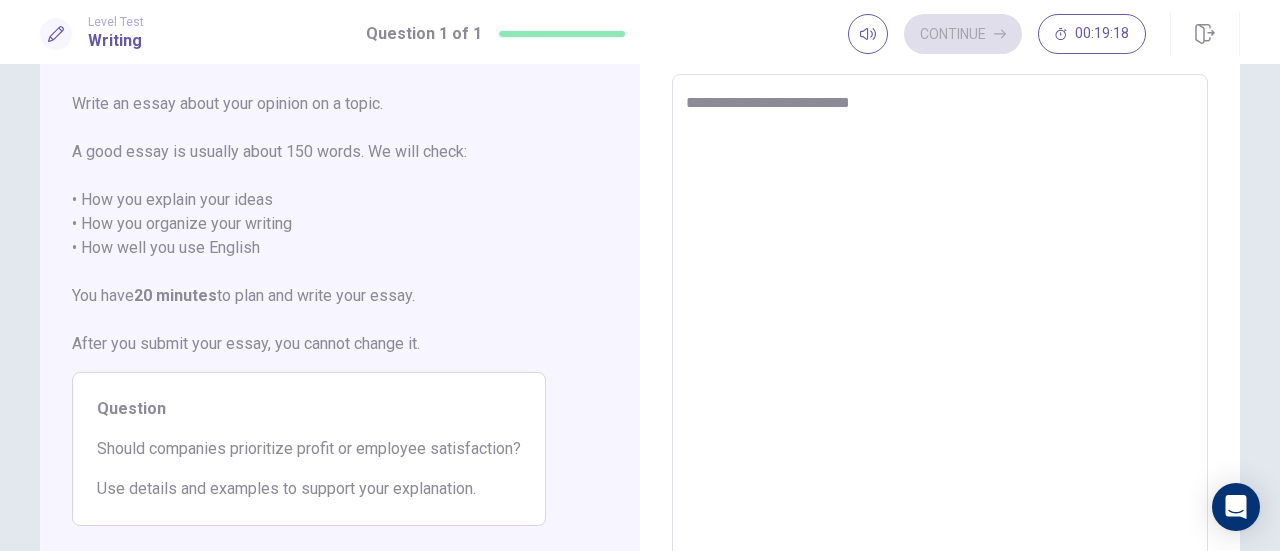 type on "*" 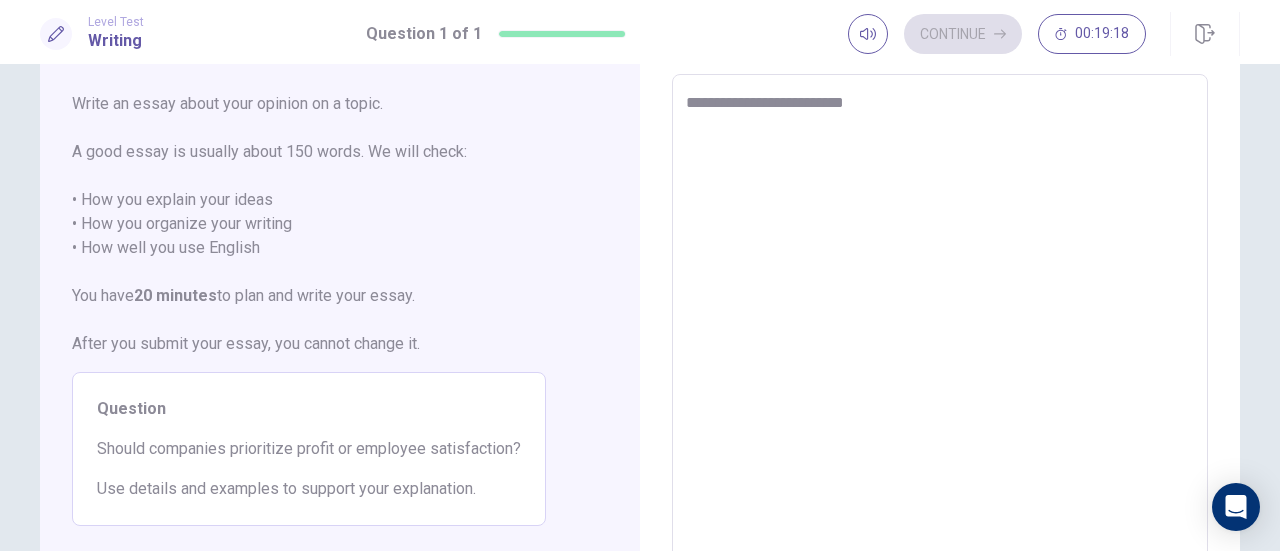 type on "*" 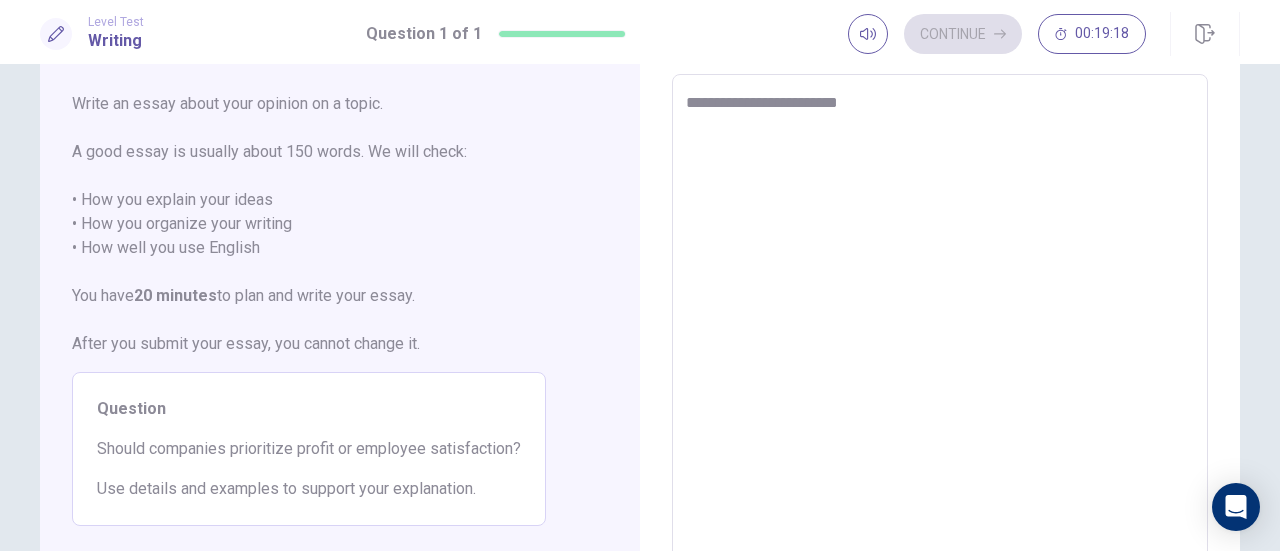 type on "*" 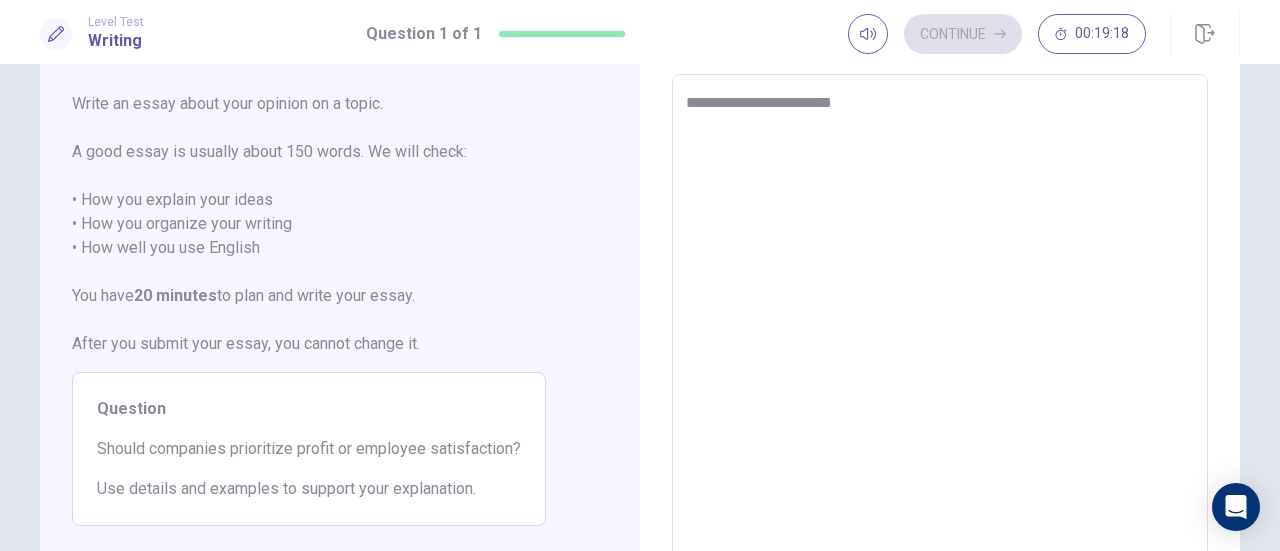type on "*" 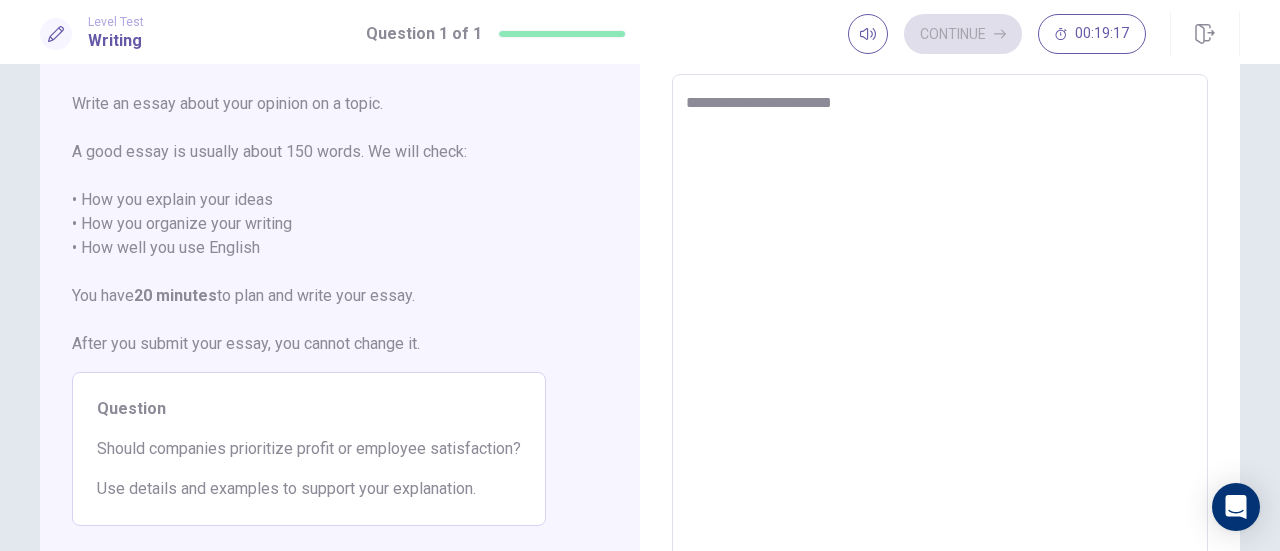 type on "**********" 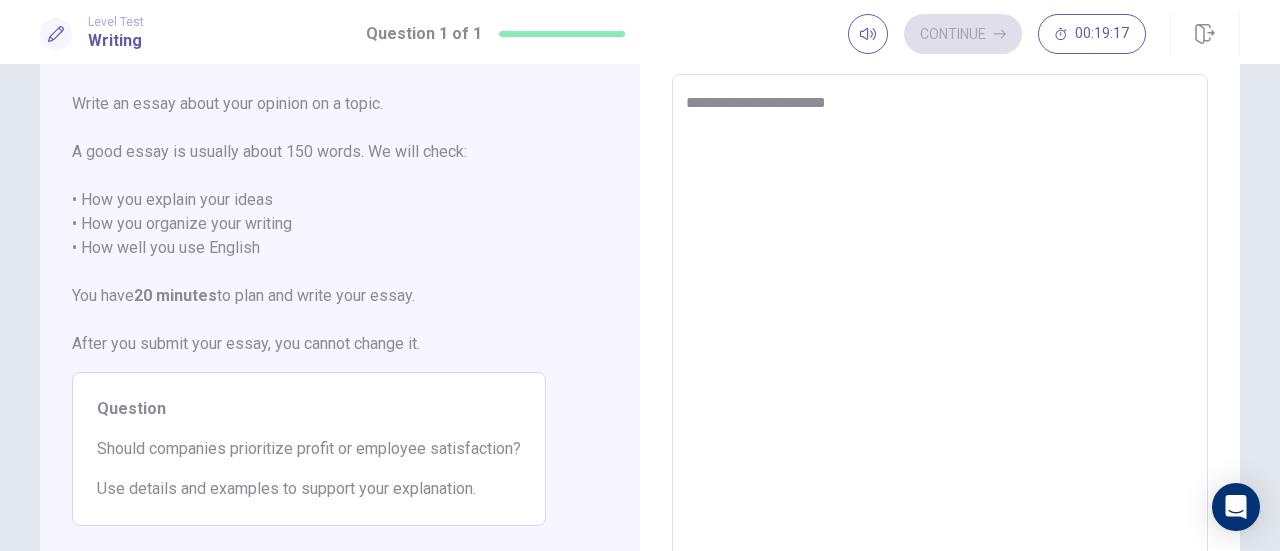 type on "*" 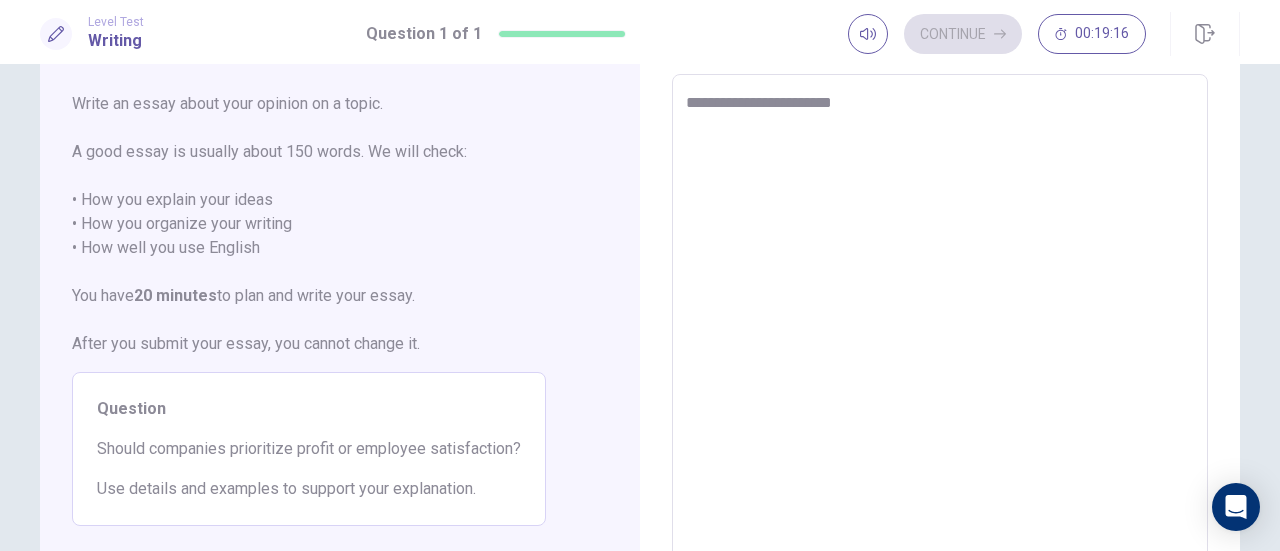 type on "*" 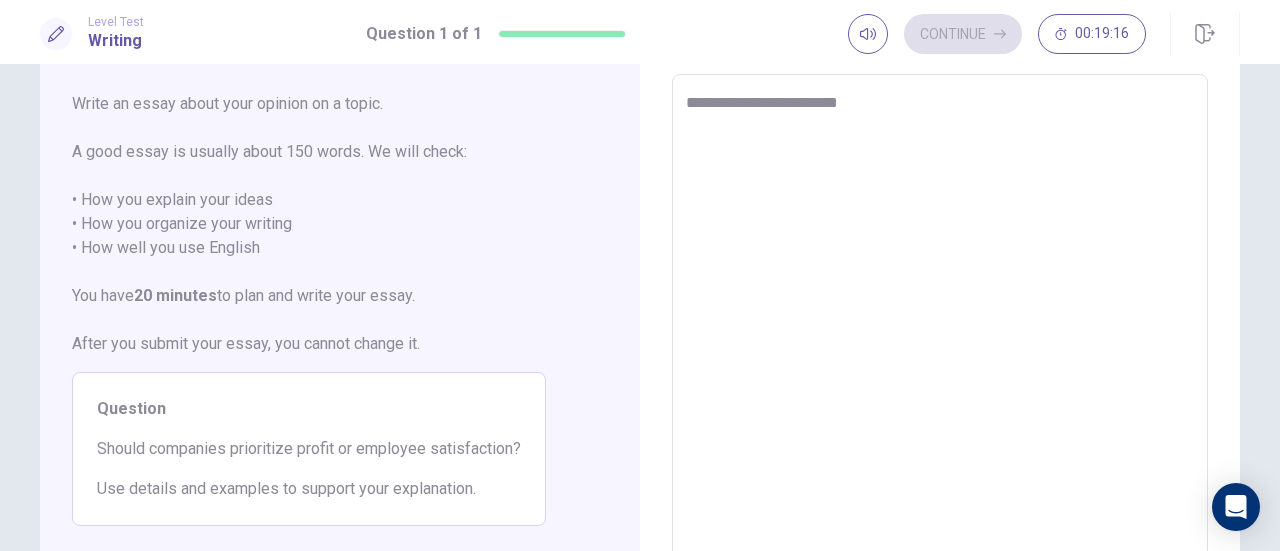 type on "*" 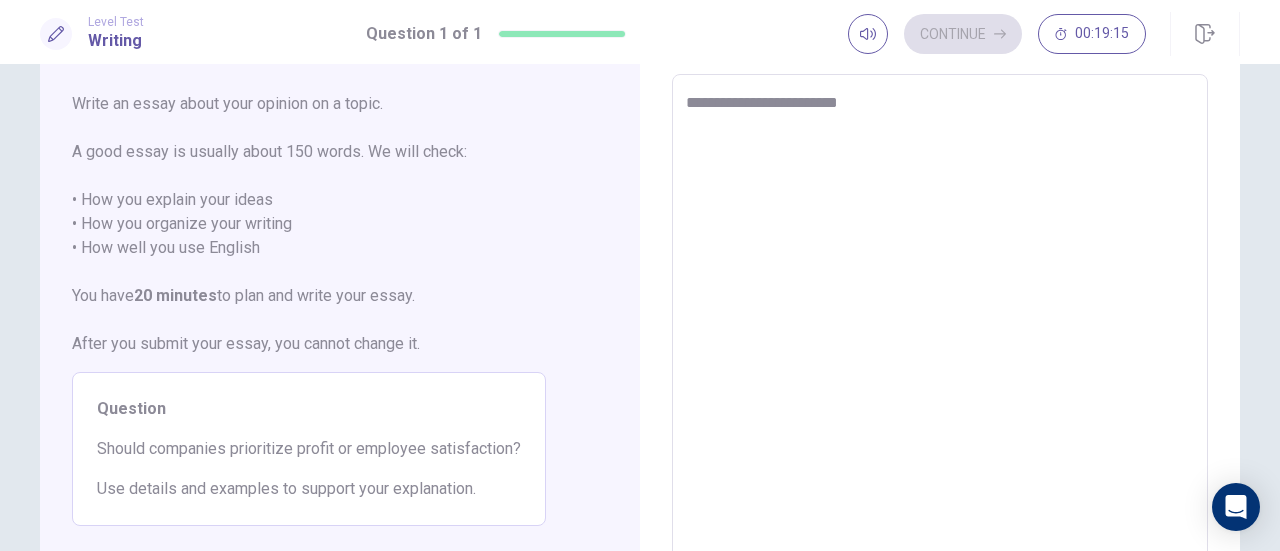 type on "**********" 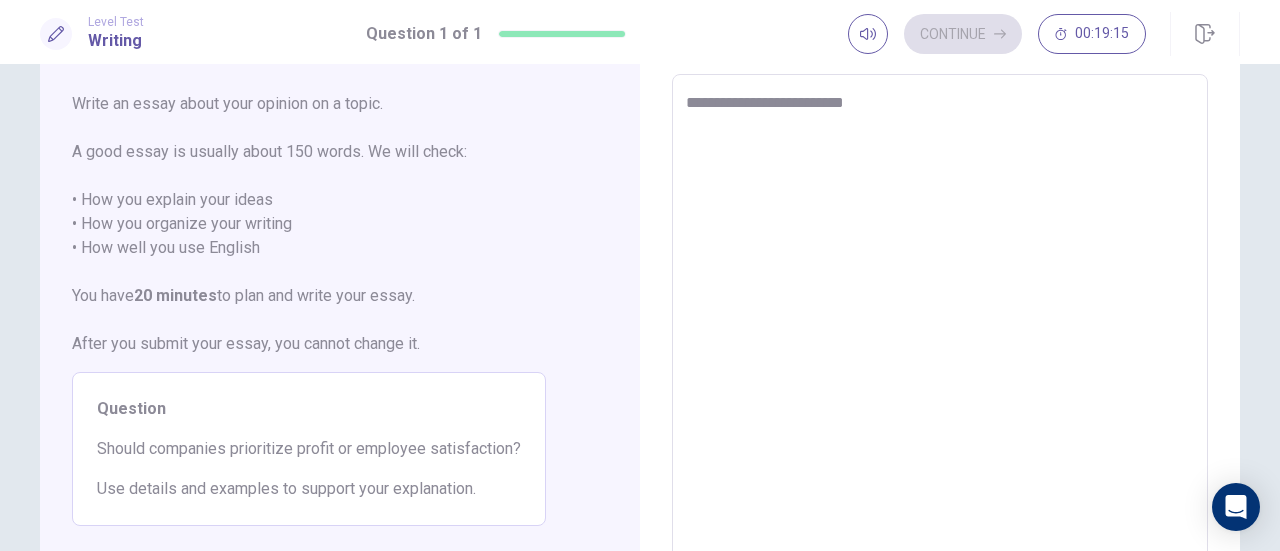 type on "*" 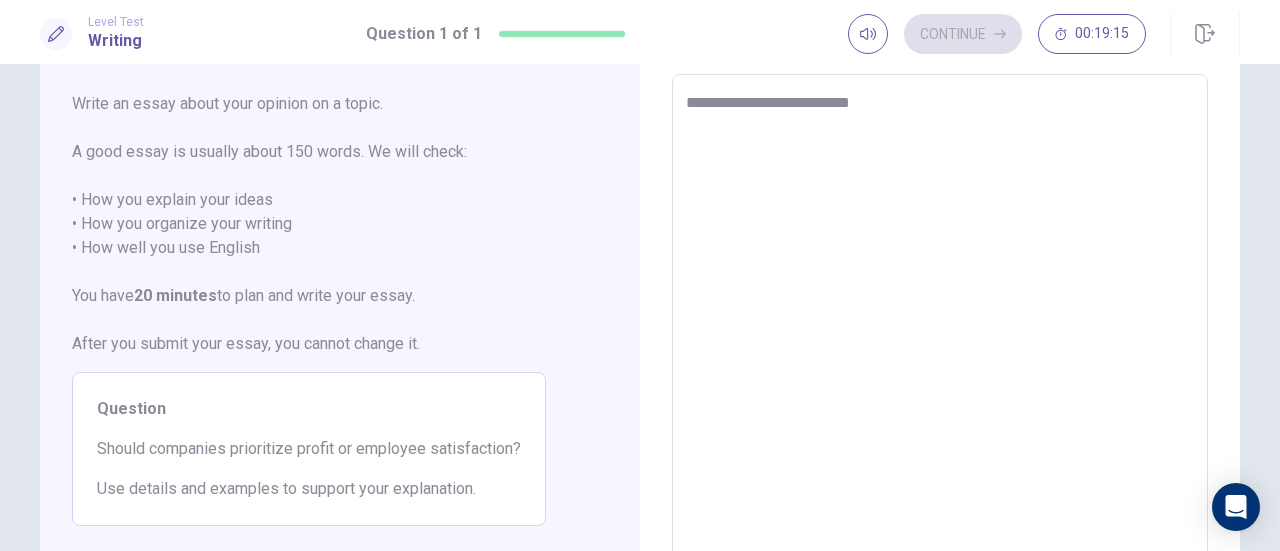 type on "*" 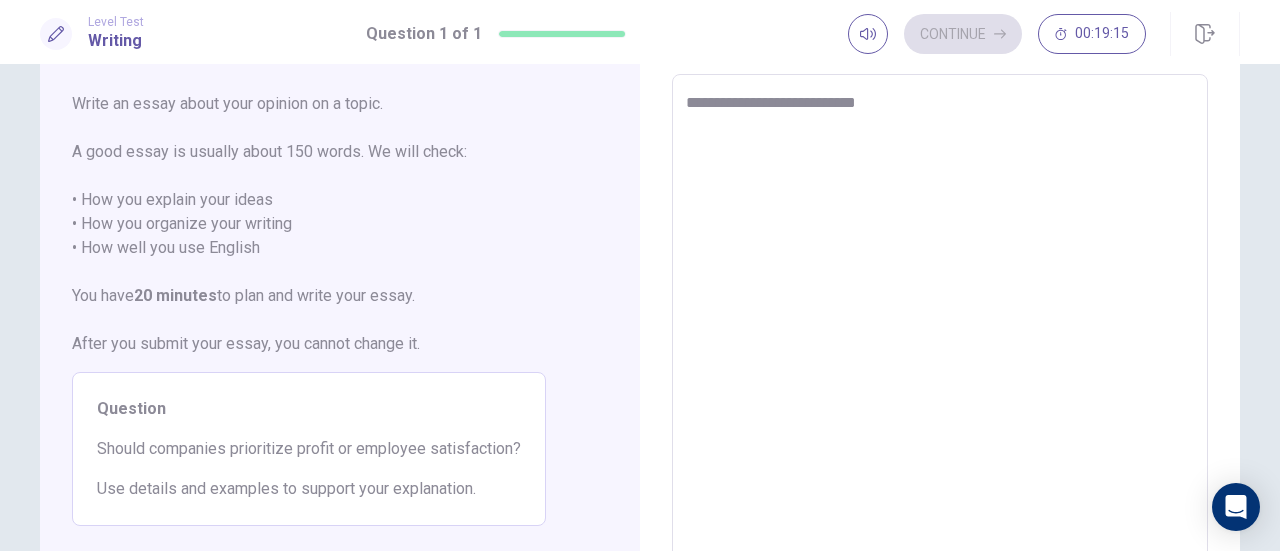 type on "*" 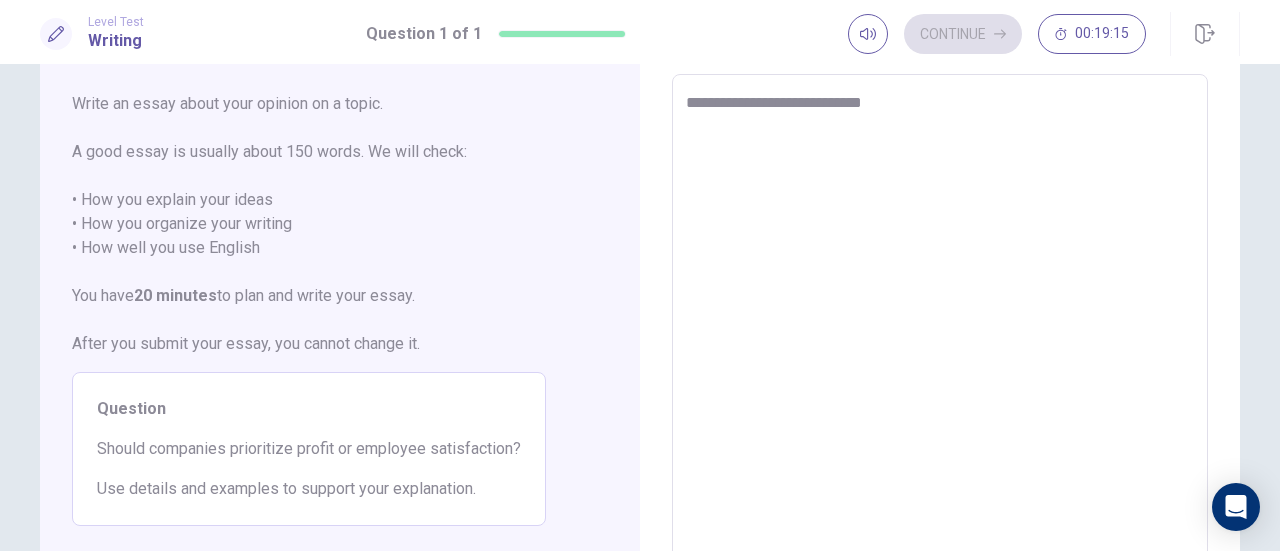 type on "*" 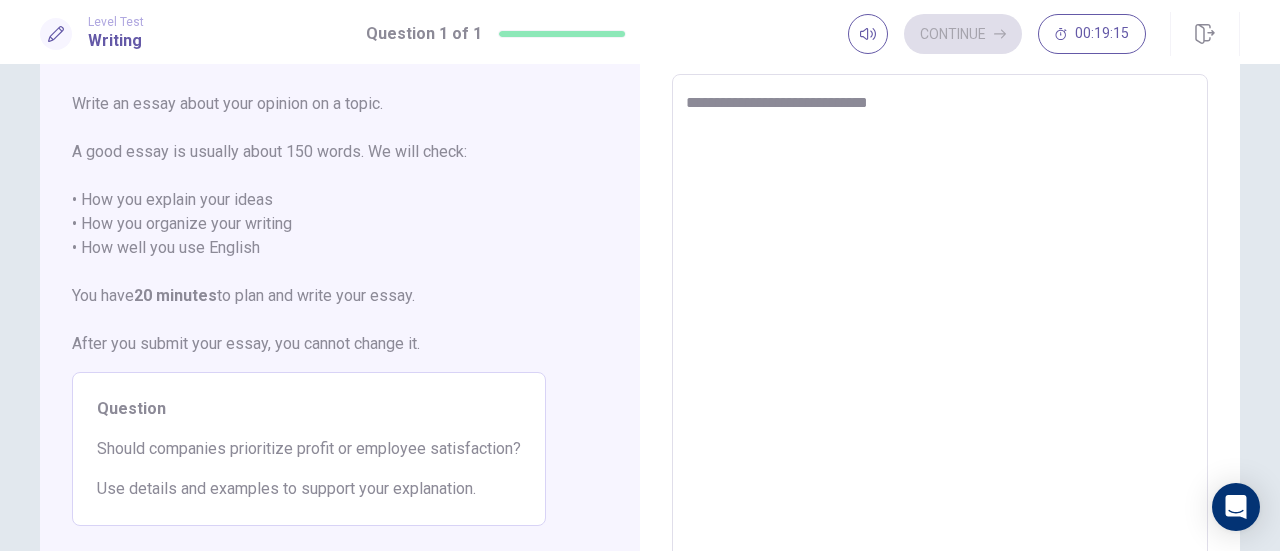 type on "*" 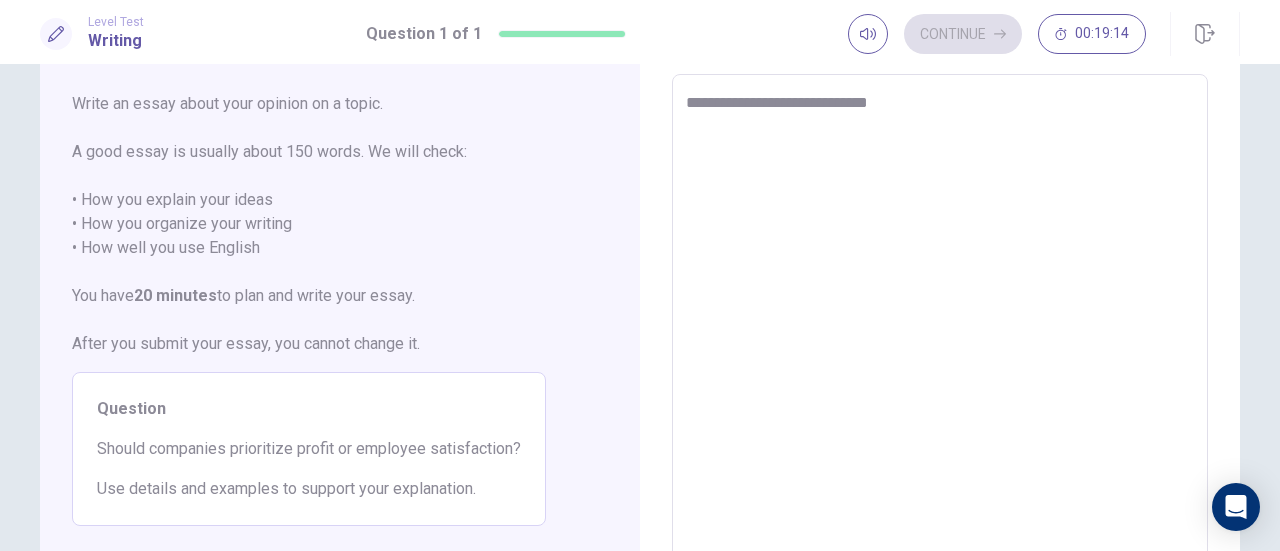 type on "**********" 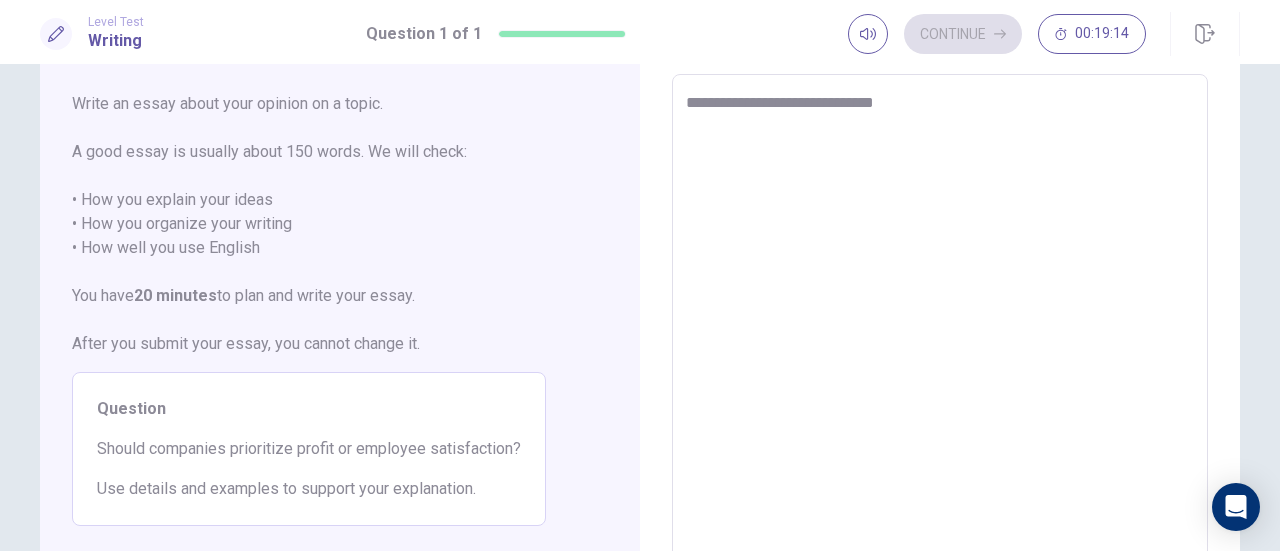 type on "*" 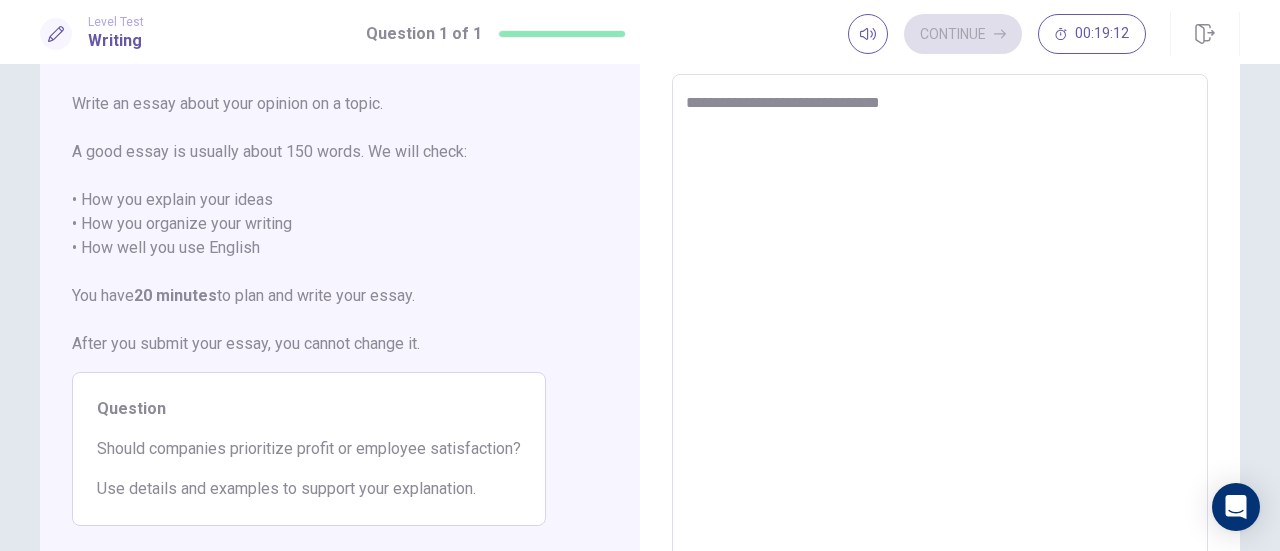 type on "*" 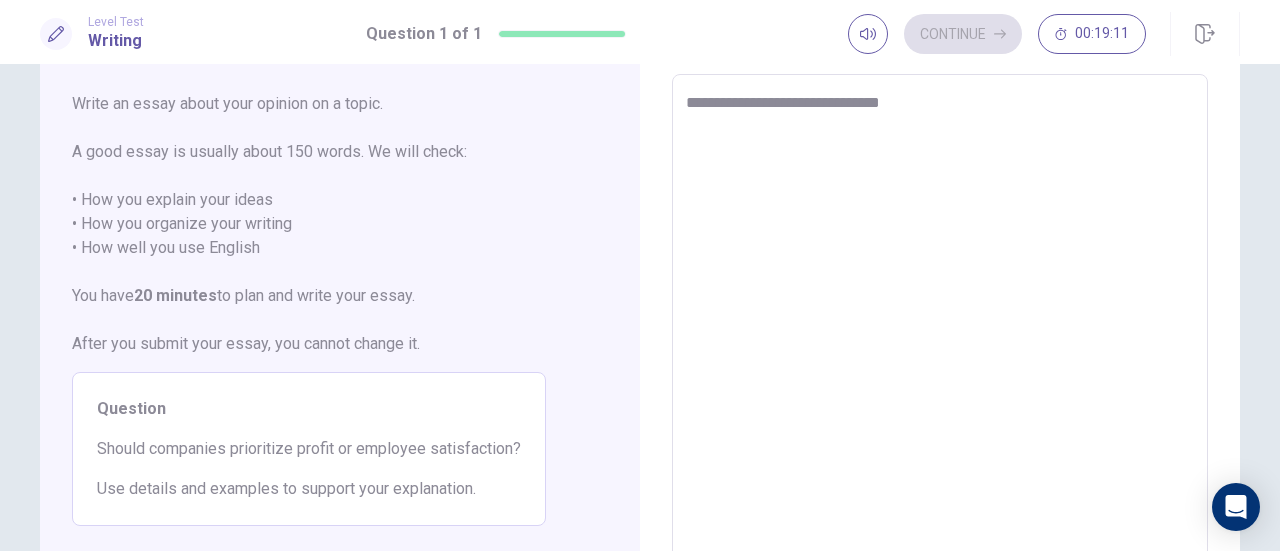 type on "**********" 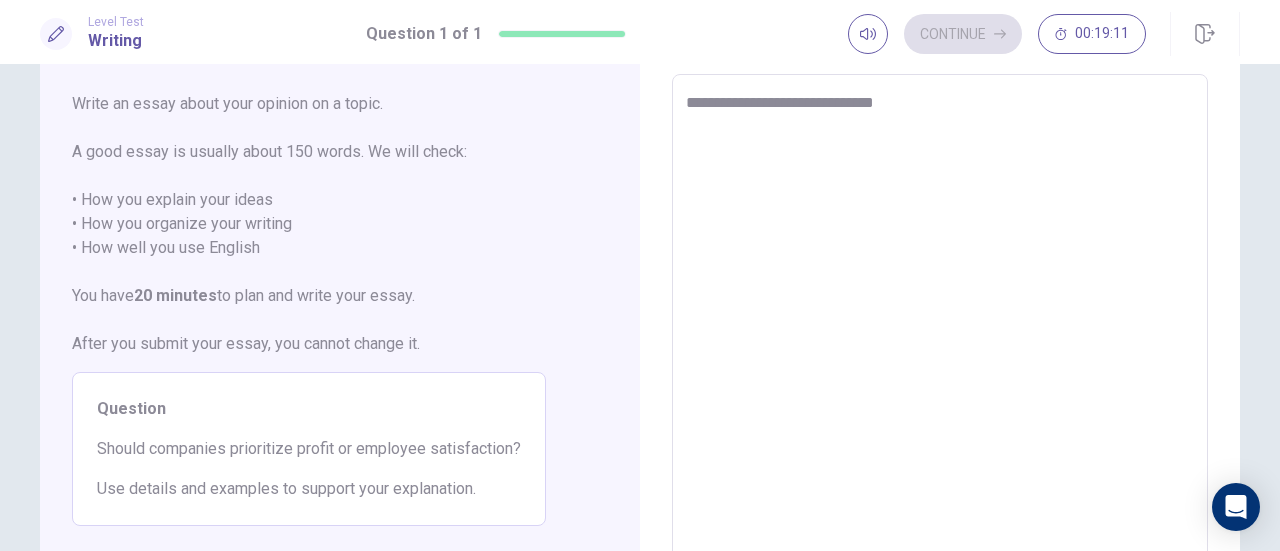 type on "*" 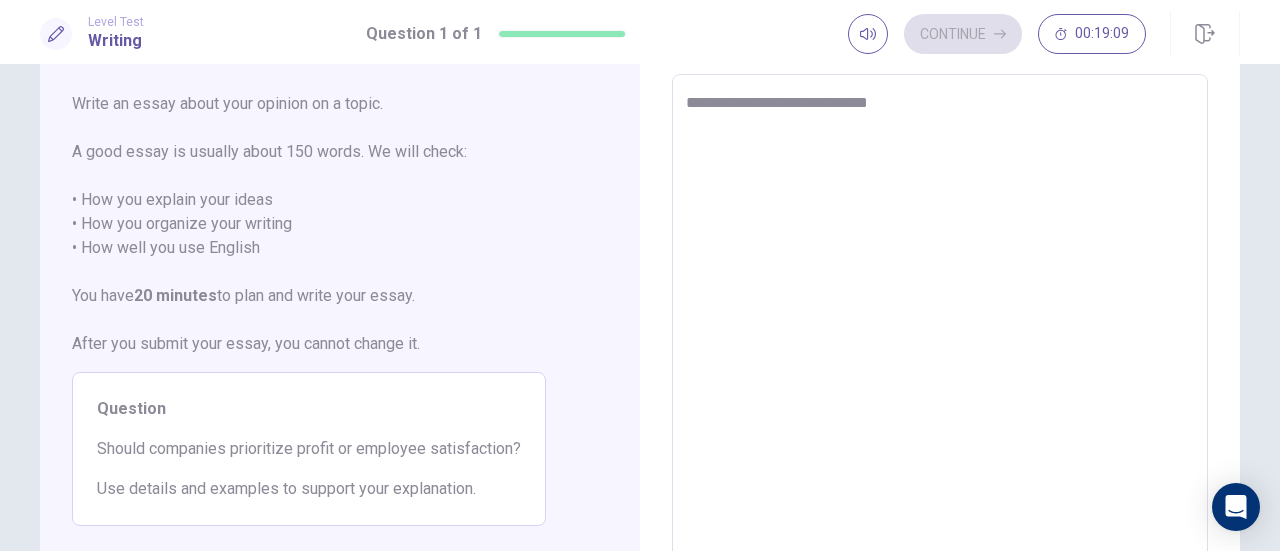 click on "**********" at bounding box center [940, 351] 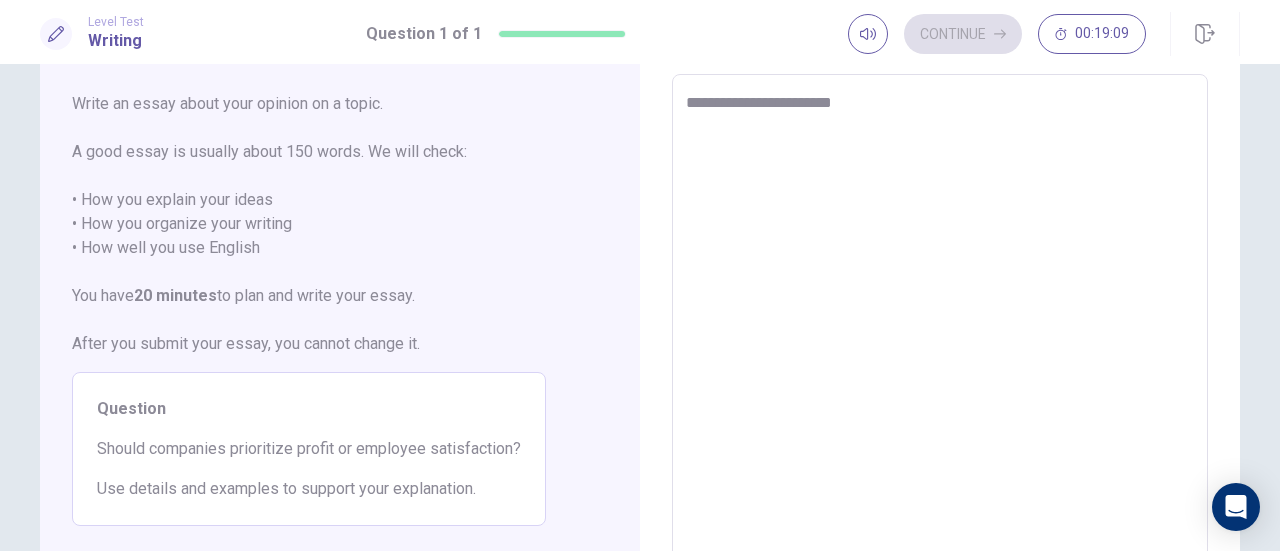 type on "*" 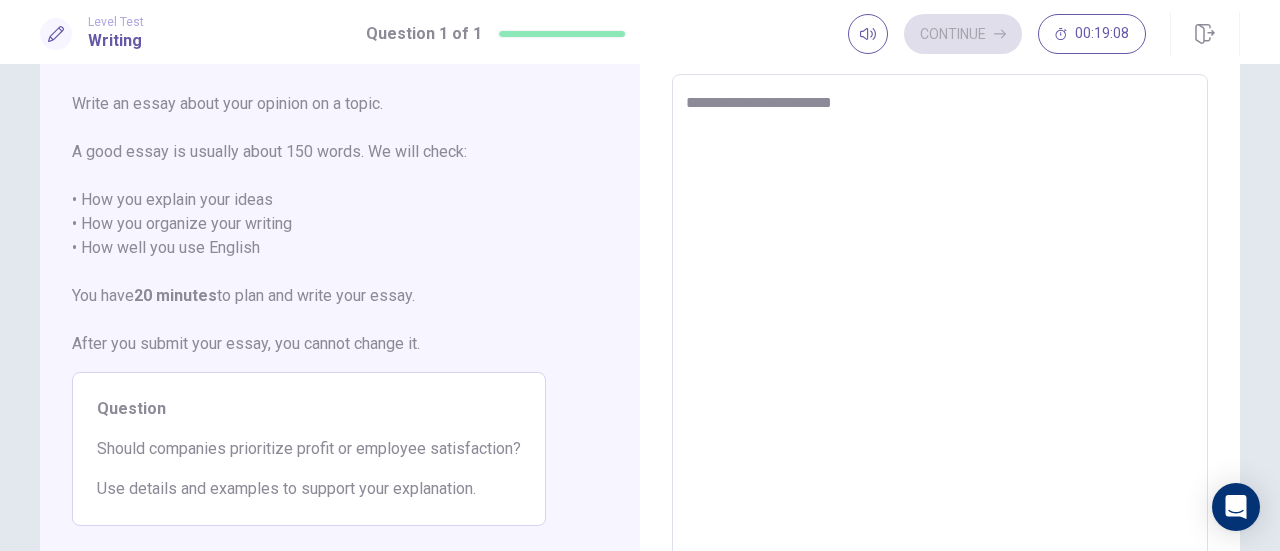 type on "**********" 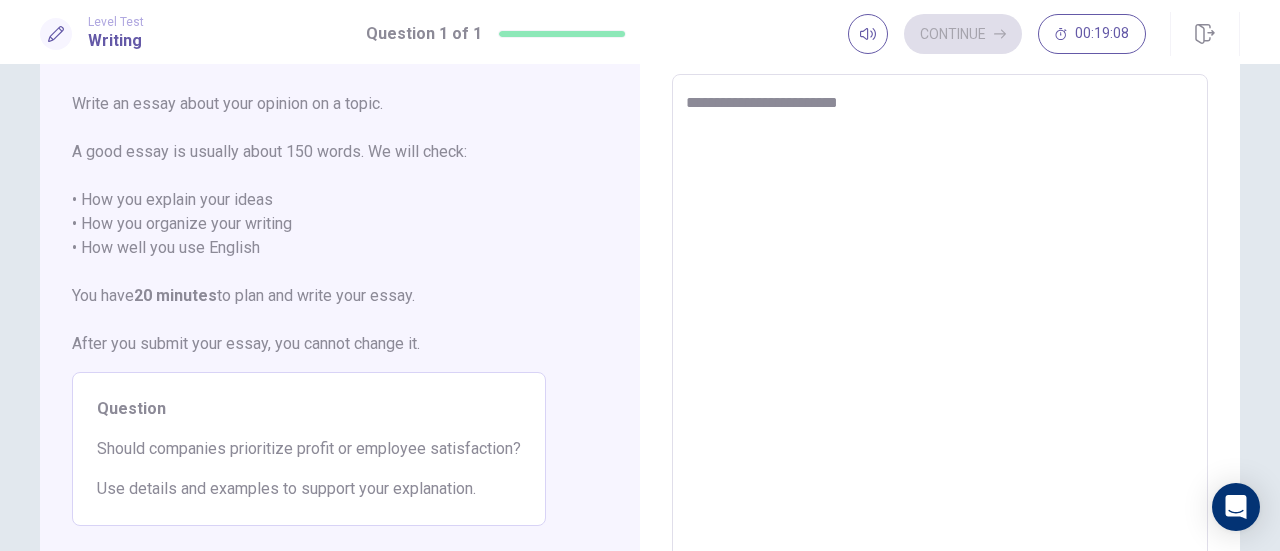 type on "*" 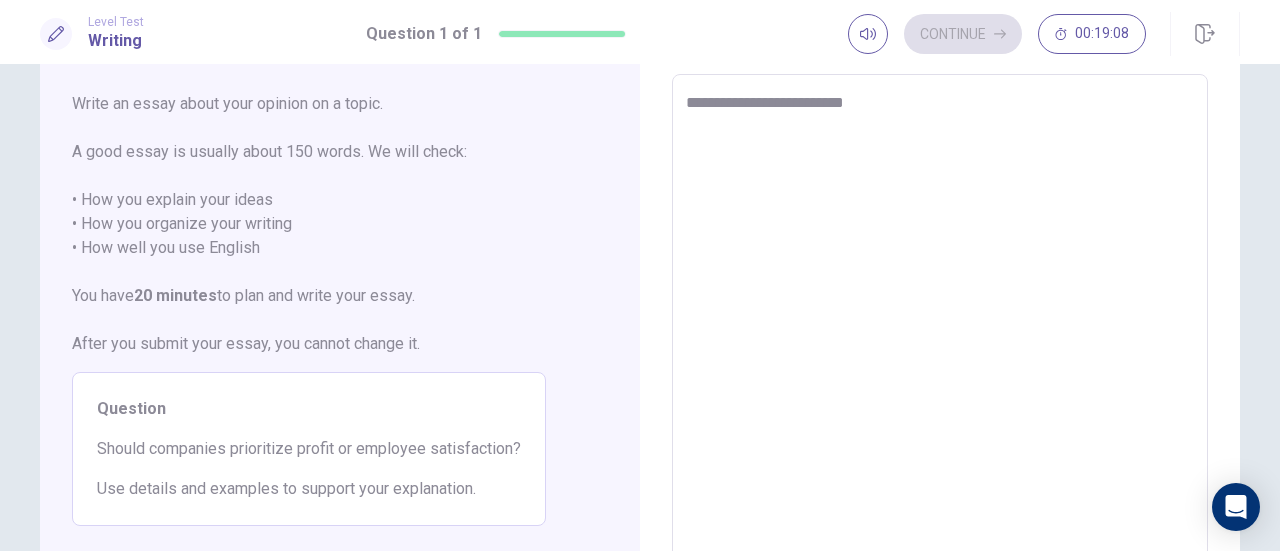 type on "*" 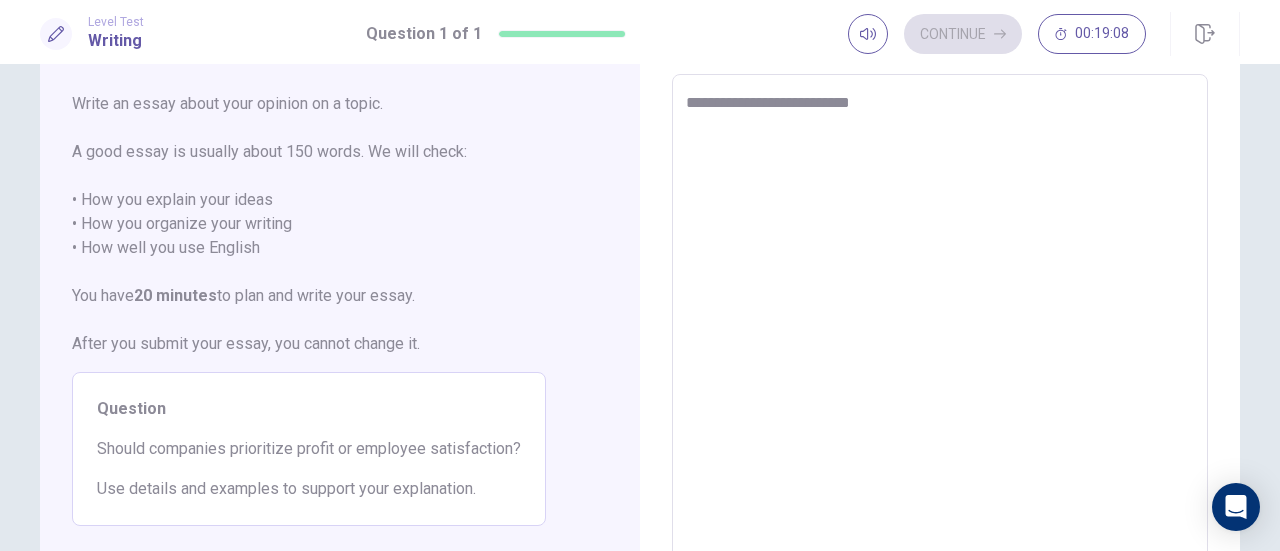type on "*" 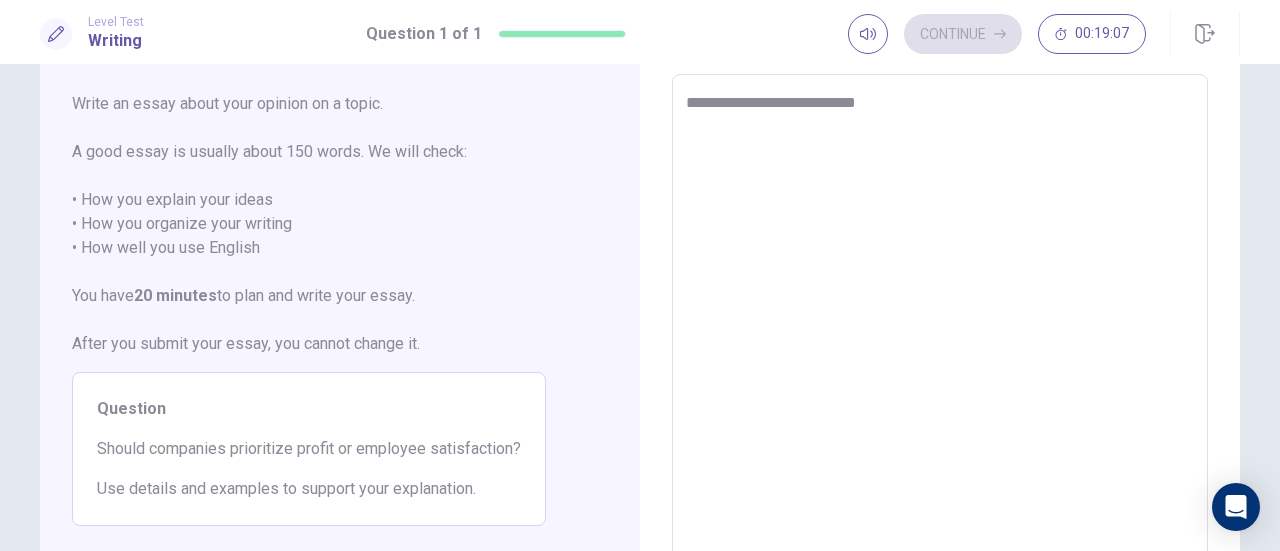 click on "**********" at bounding box center [940, 351] 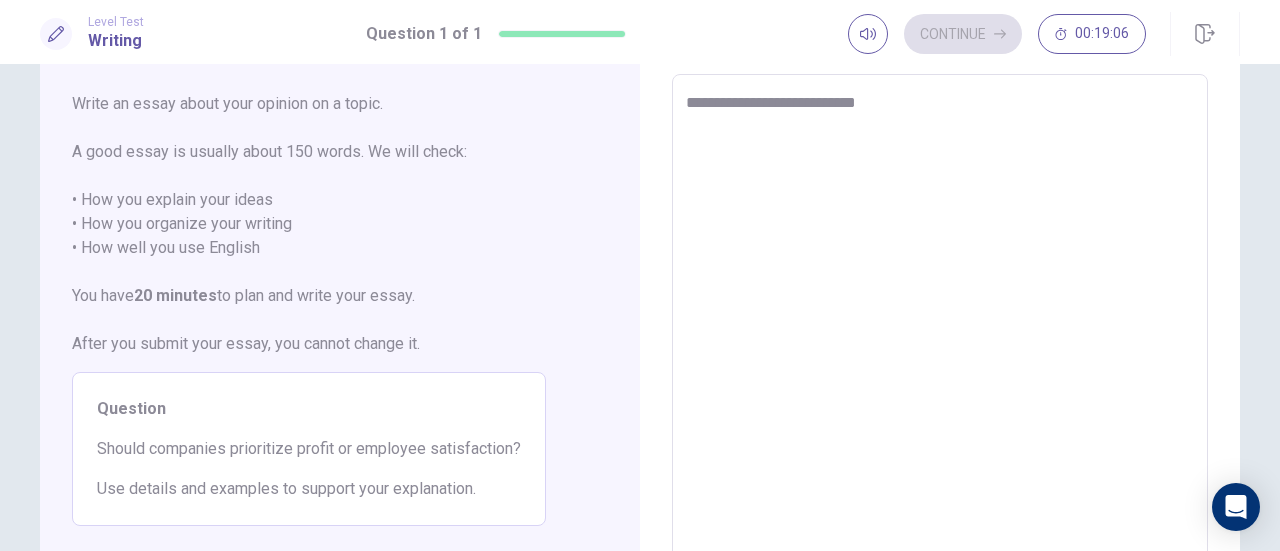 type on "**********" 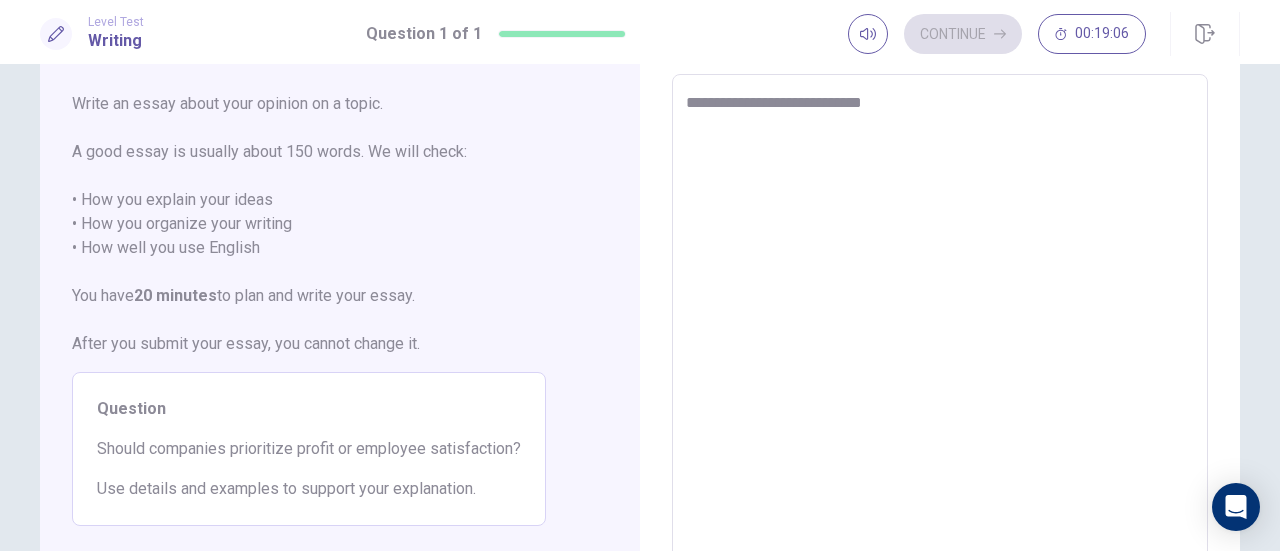 type on "*" 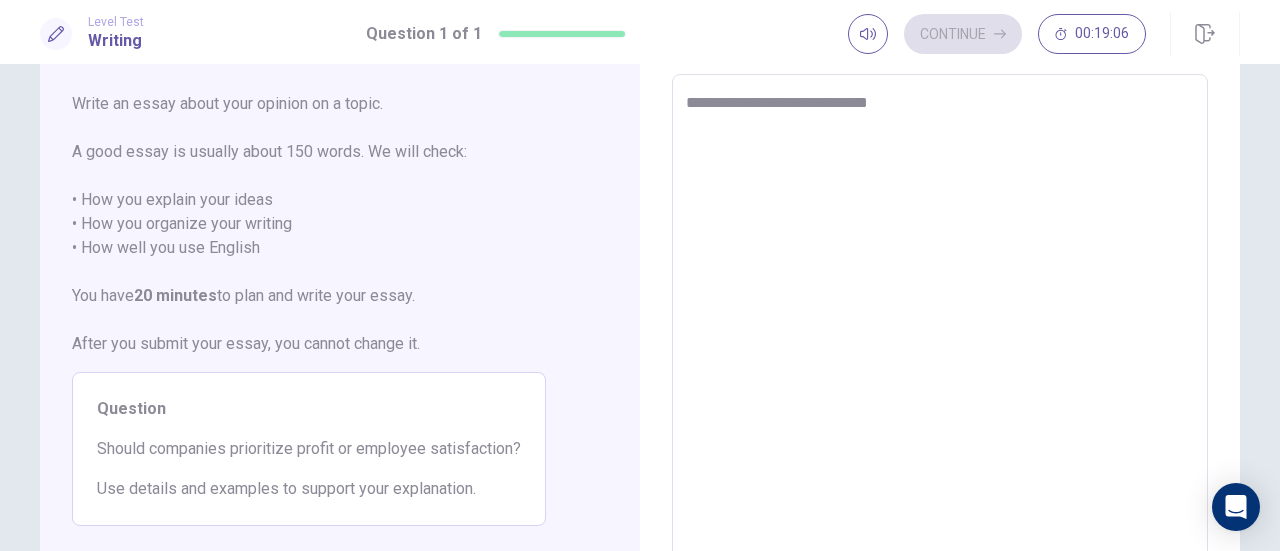 type on "**********" 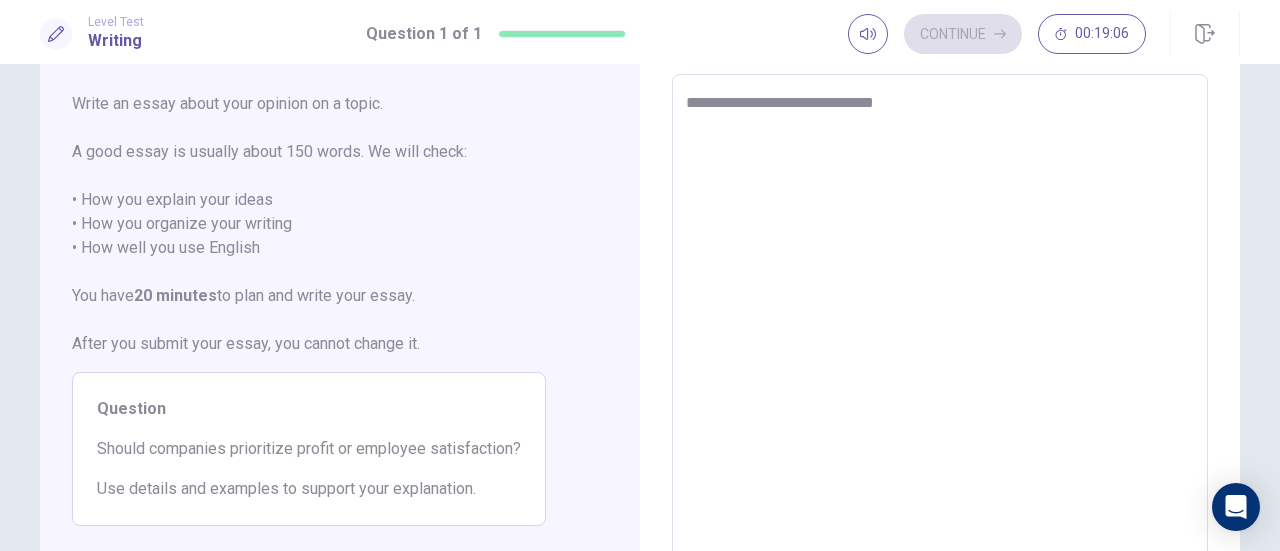 type on "*" 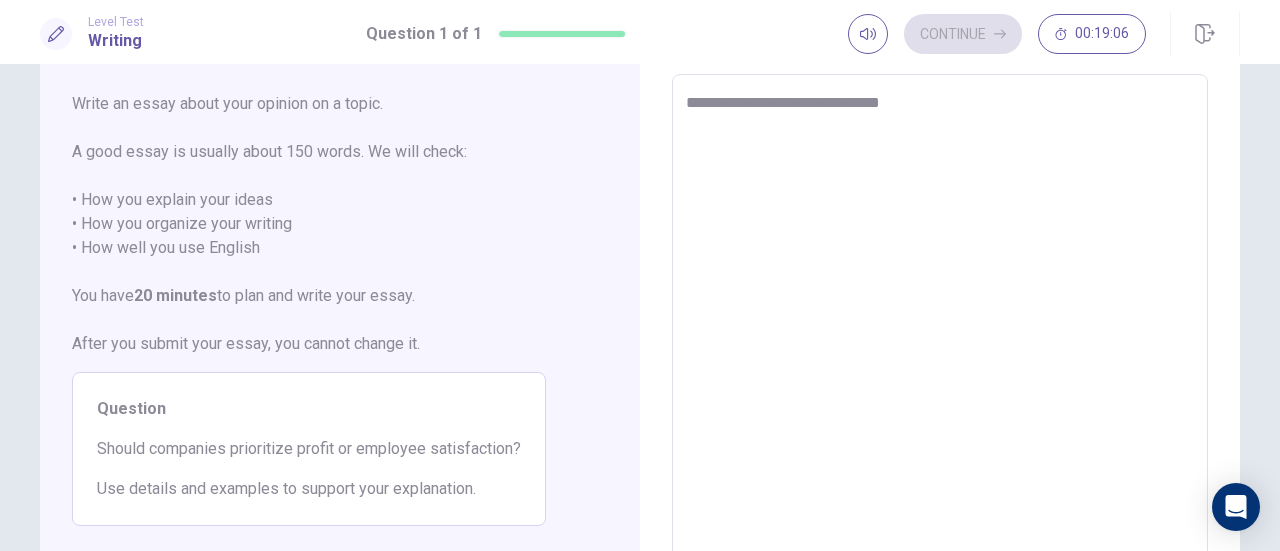 type on "*" 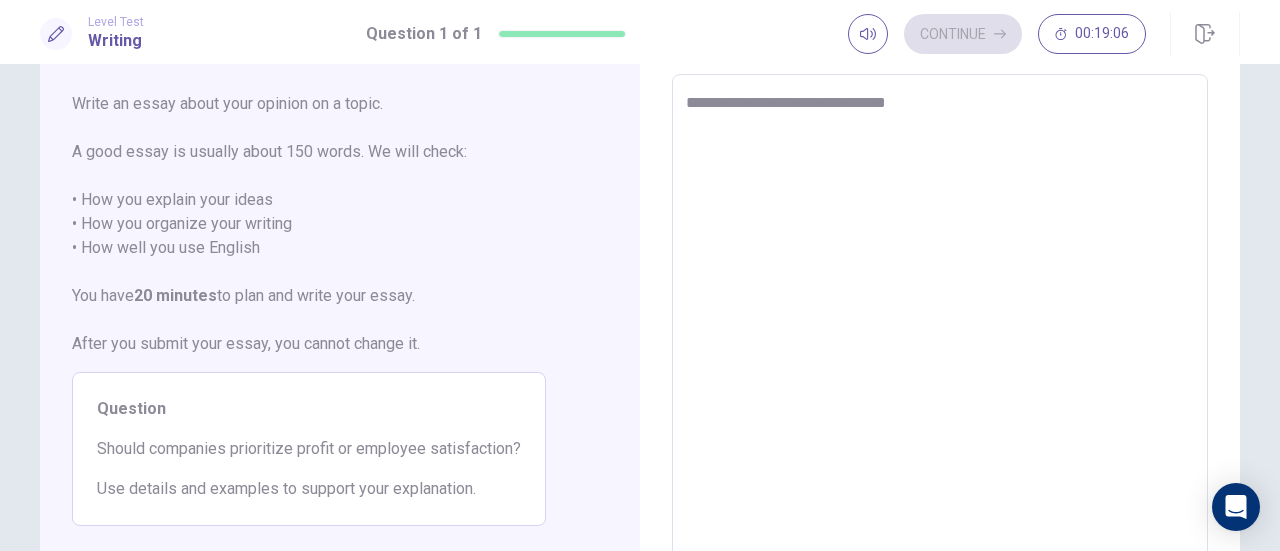 type on "*" 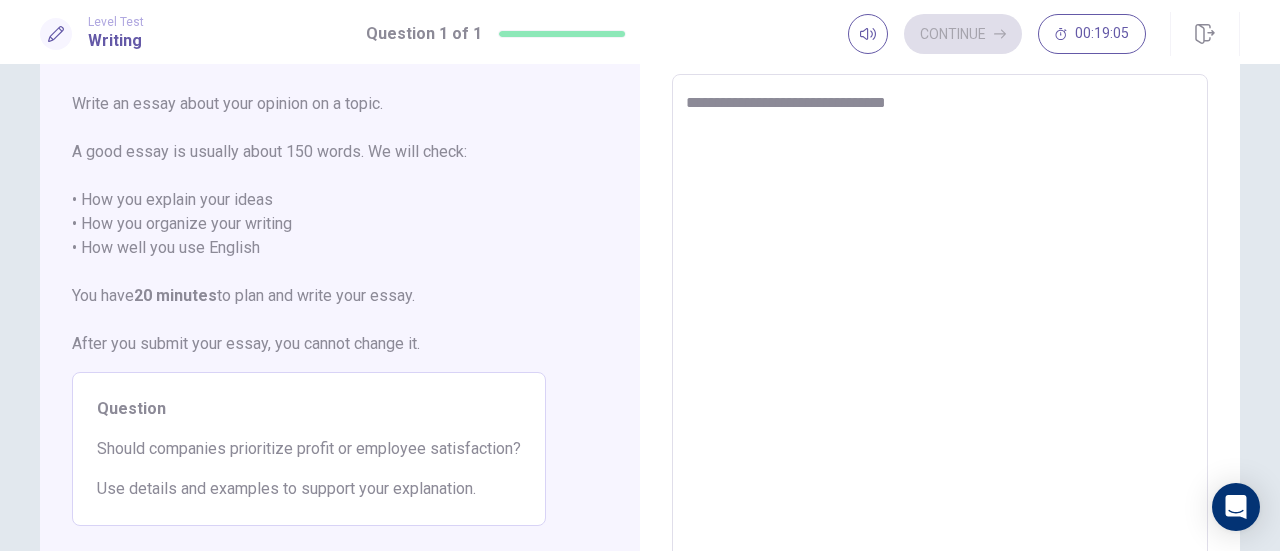 type on "**********" 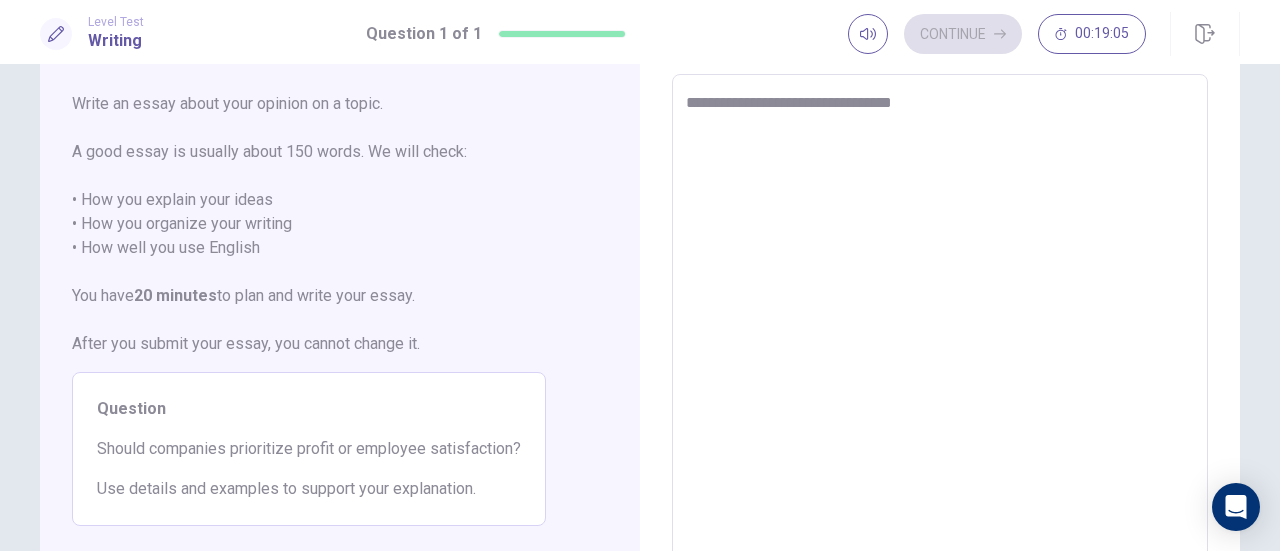 type on "*" 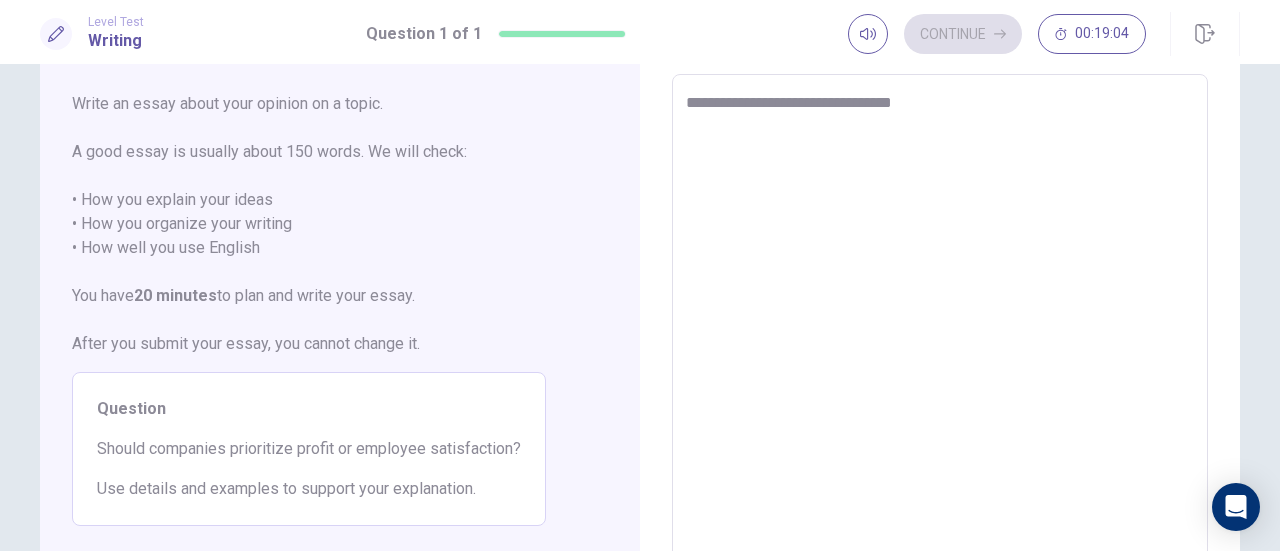 type on "**********" 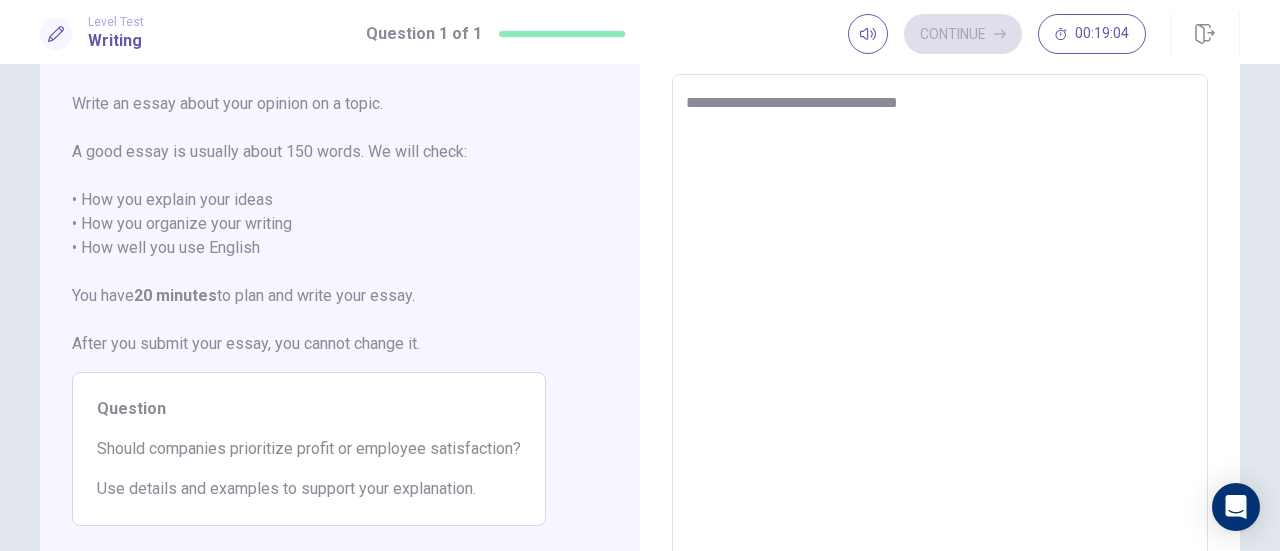 type on "*" 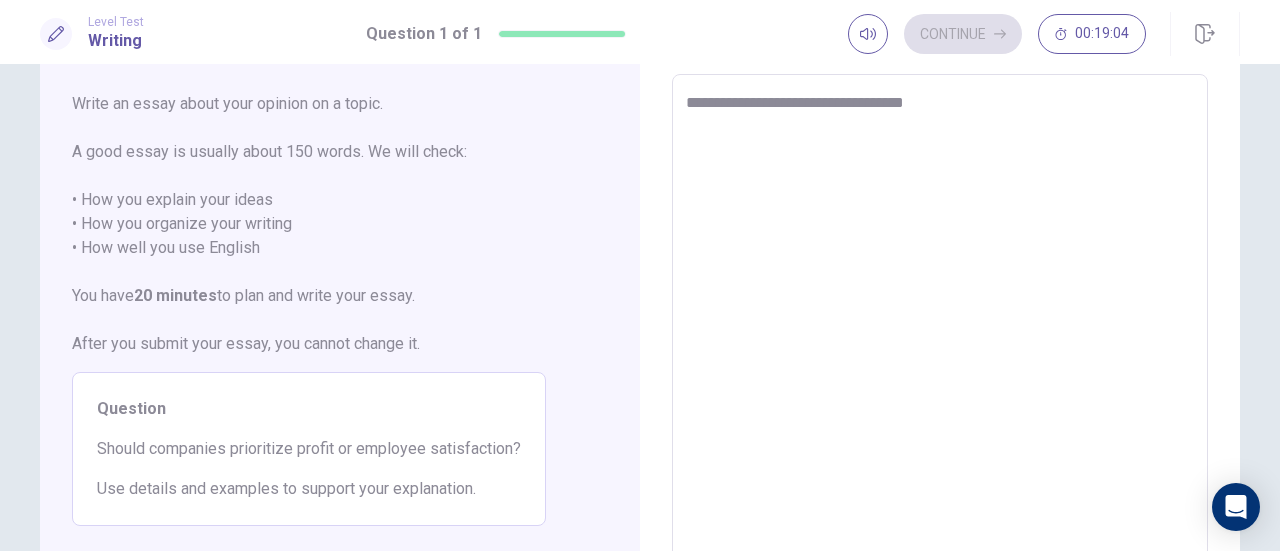 type on "*" 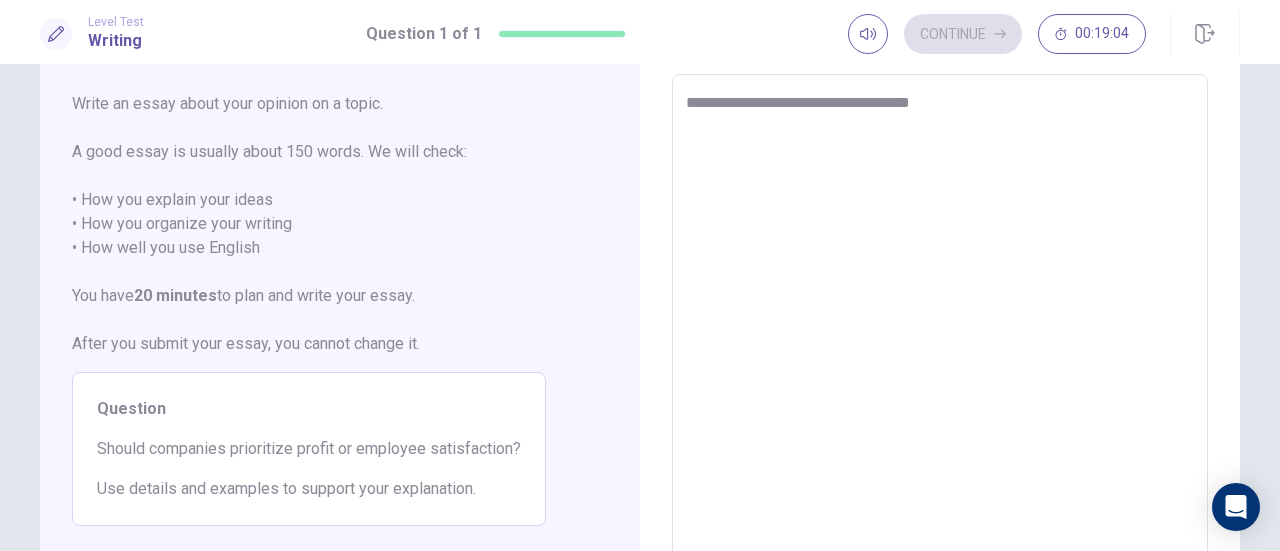 type on "*" 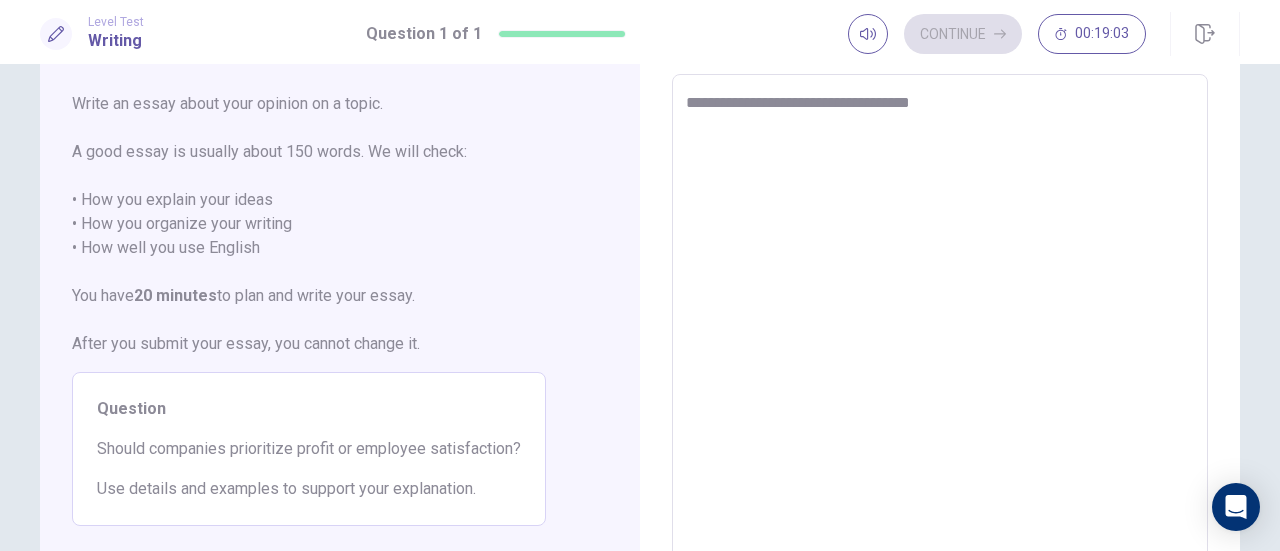 type on "**********" 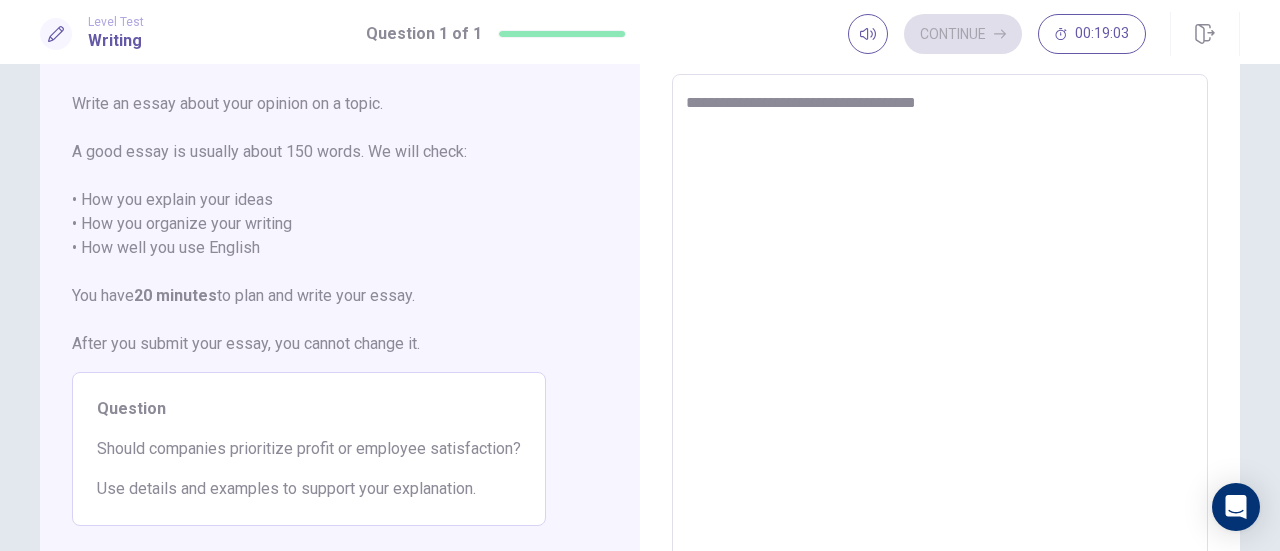 type on "*" 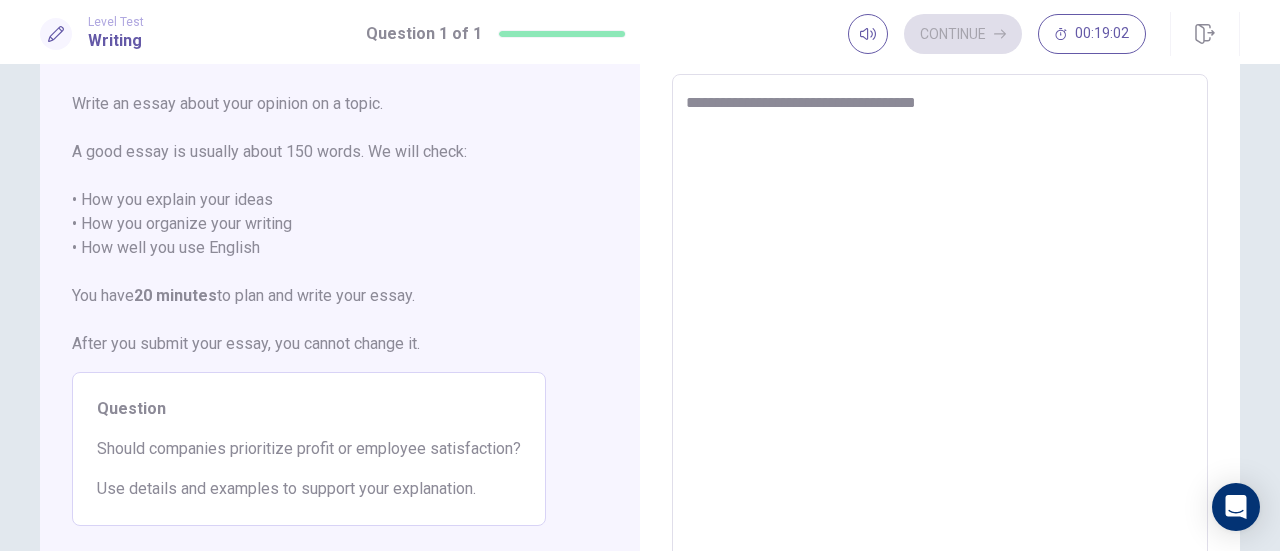 type on "**********" 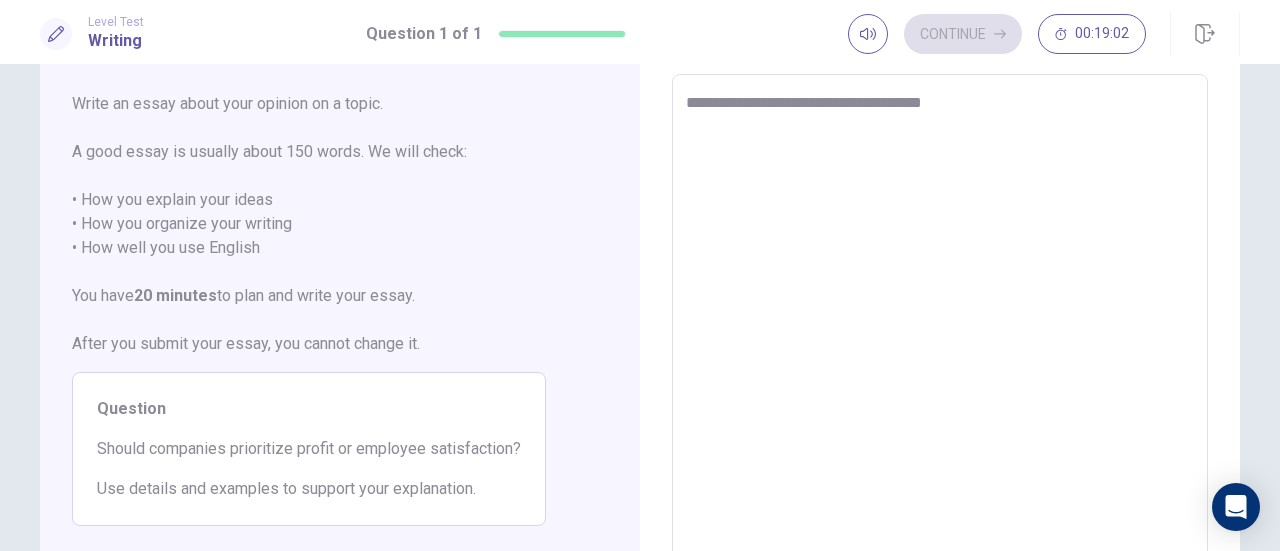 type on "*" 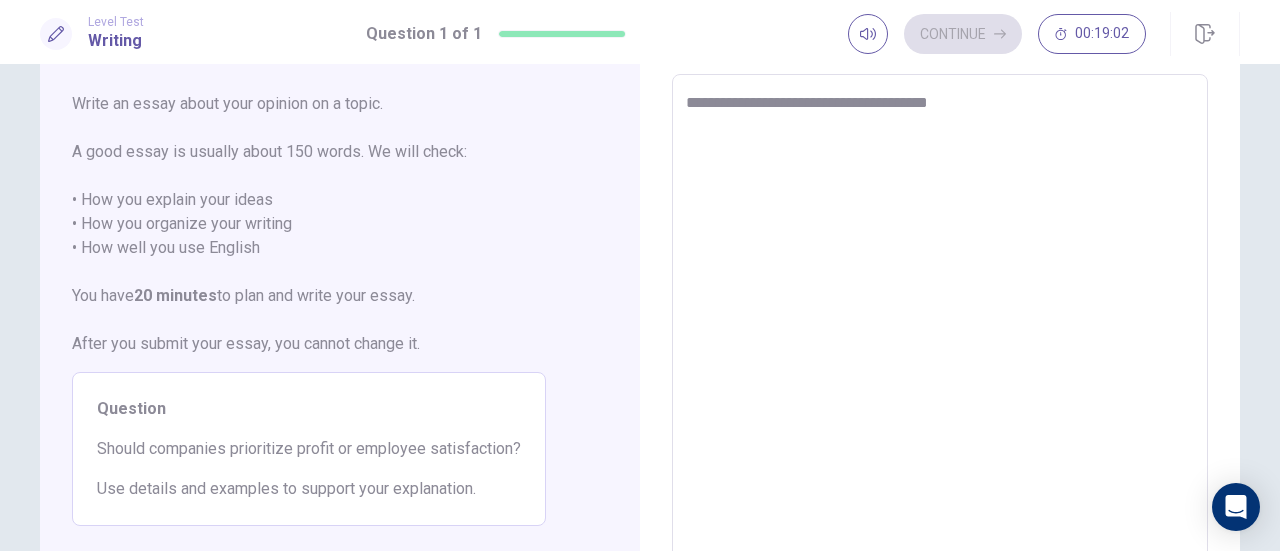 type on "*" 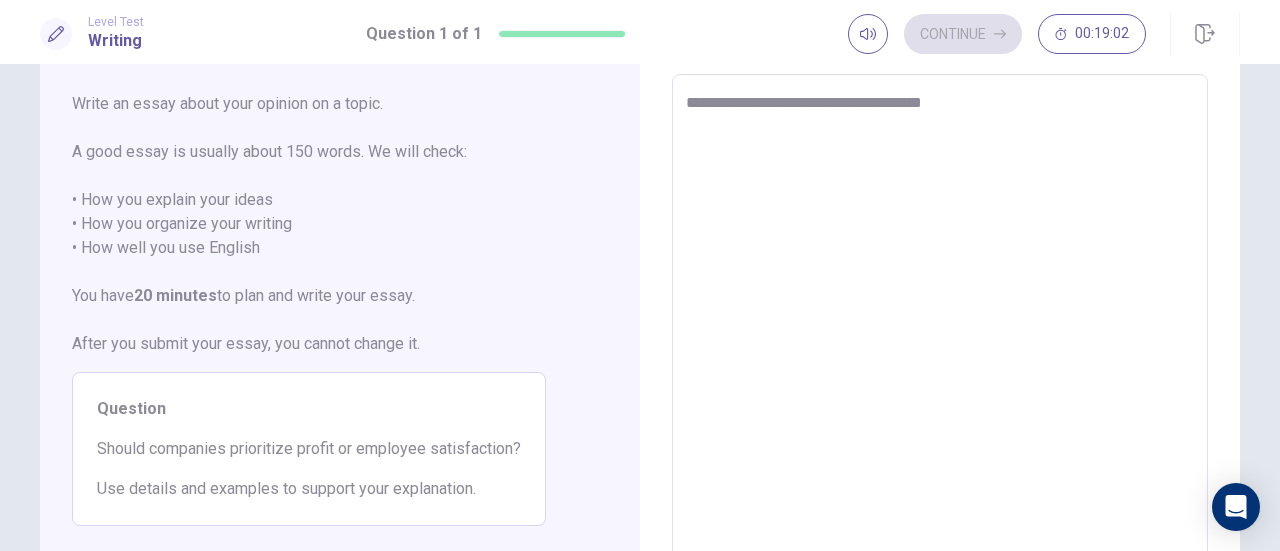 type on "*" 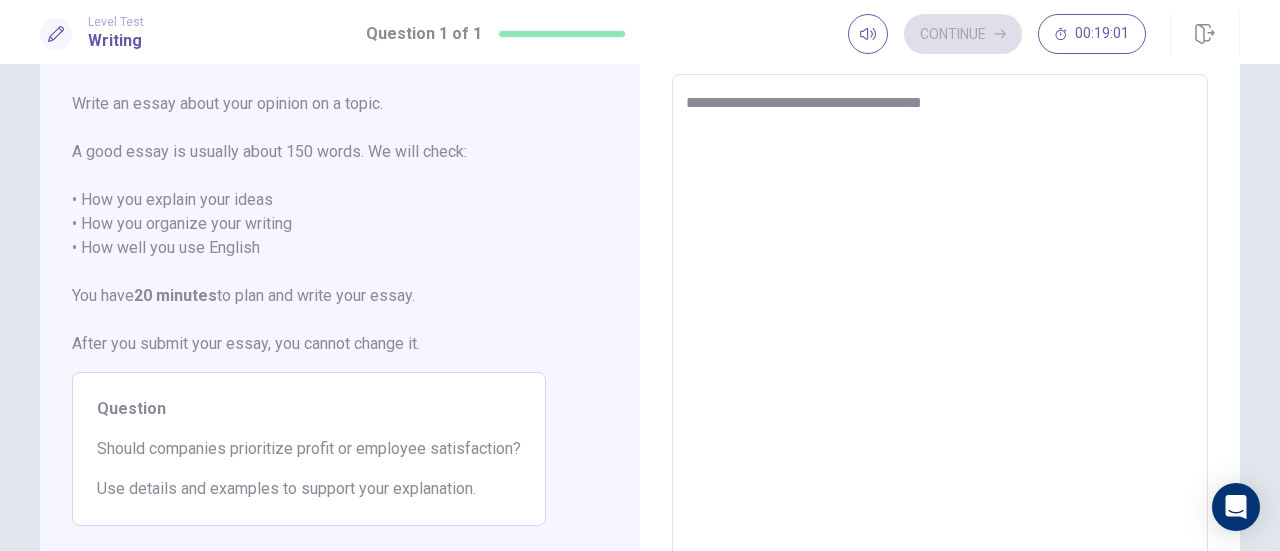type on "**********" 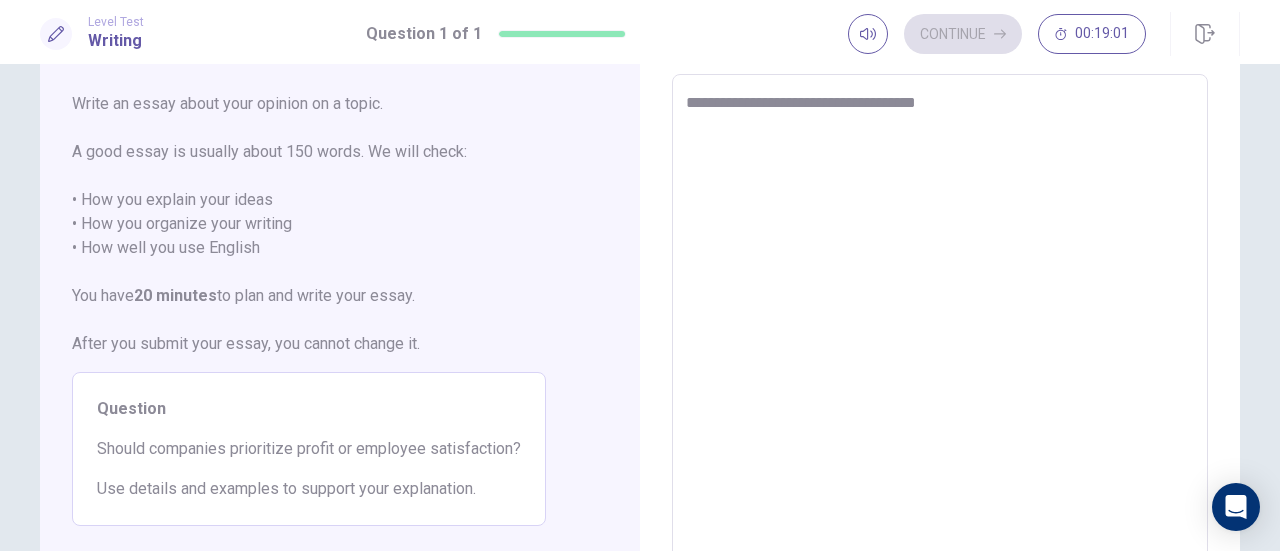 type on "*" 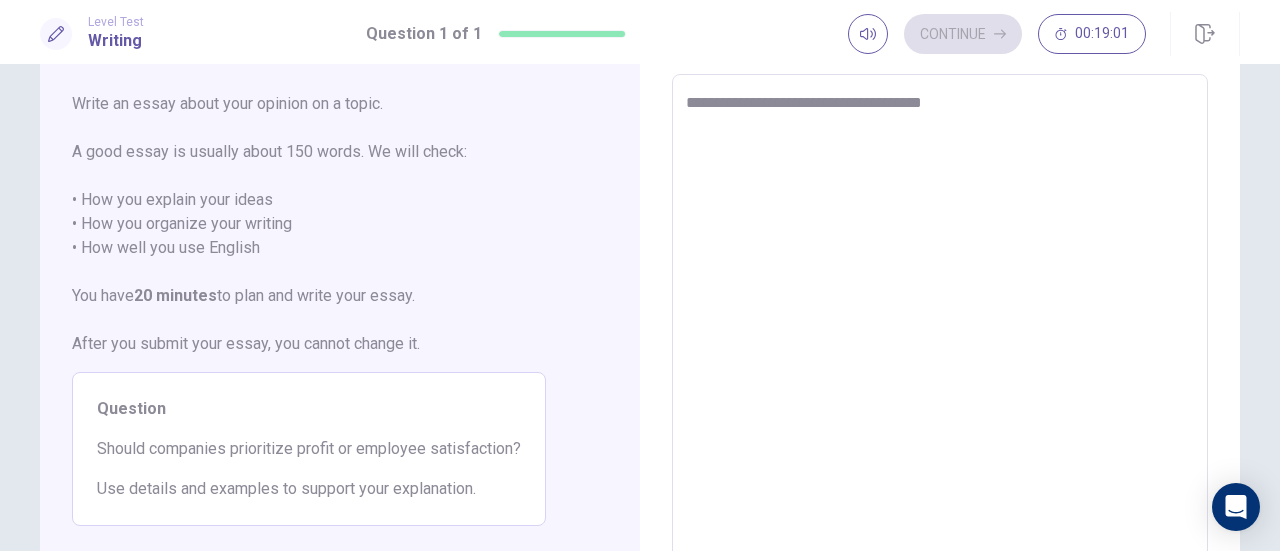 type on "*" 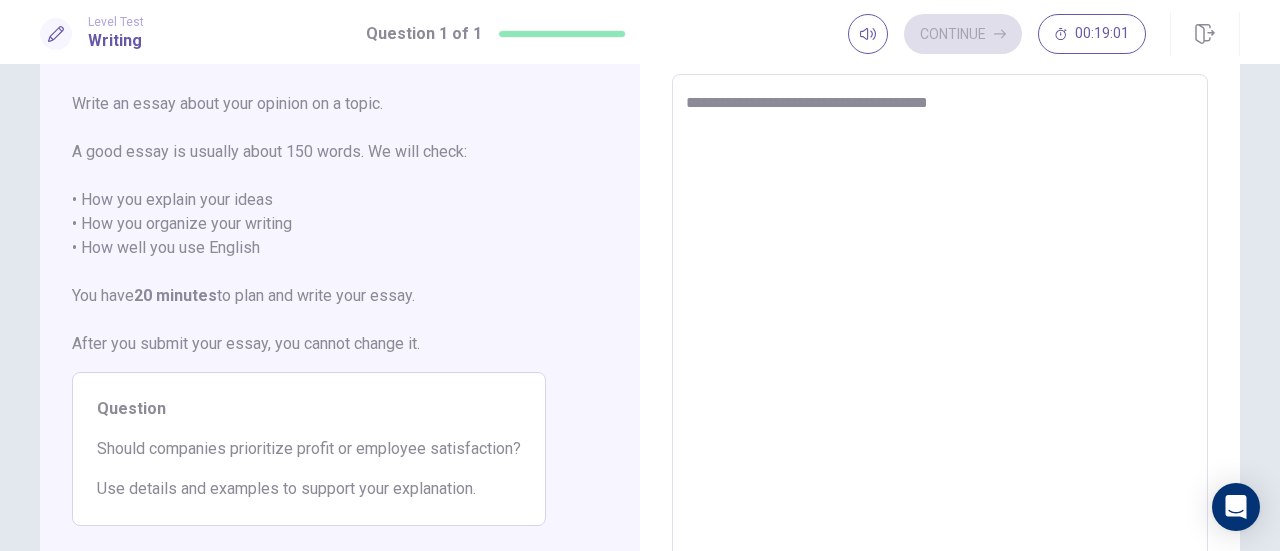 type on "*" 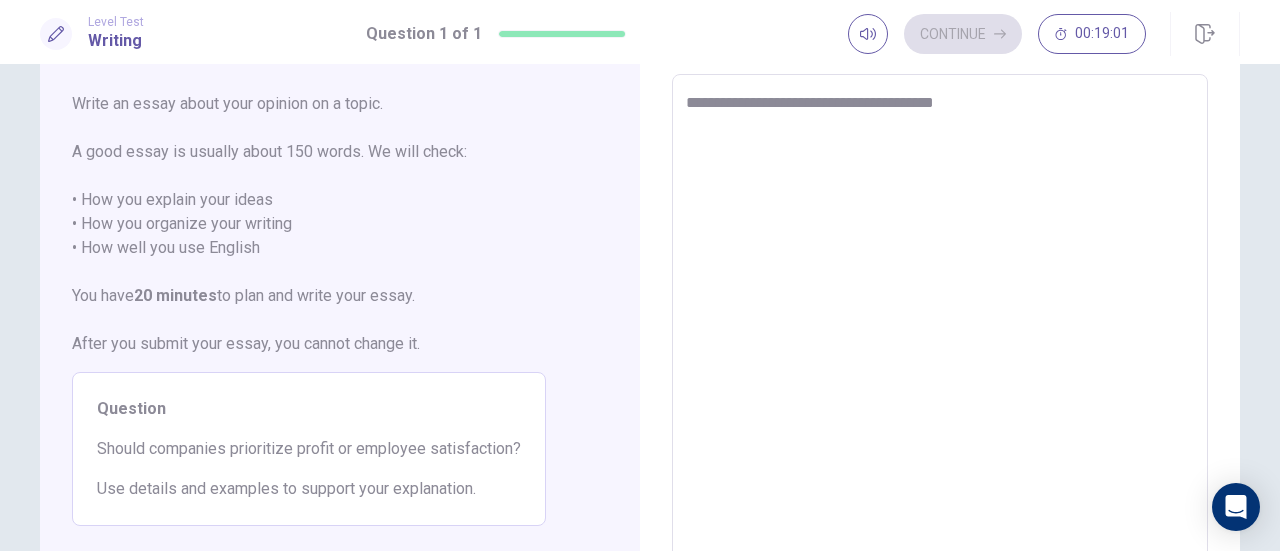 type on "*" 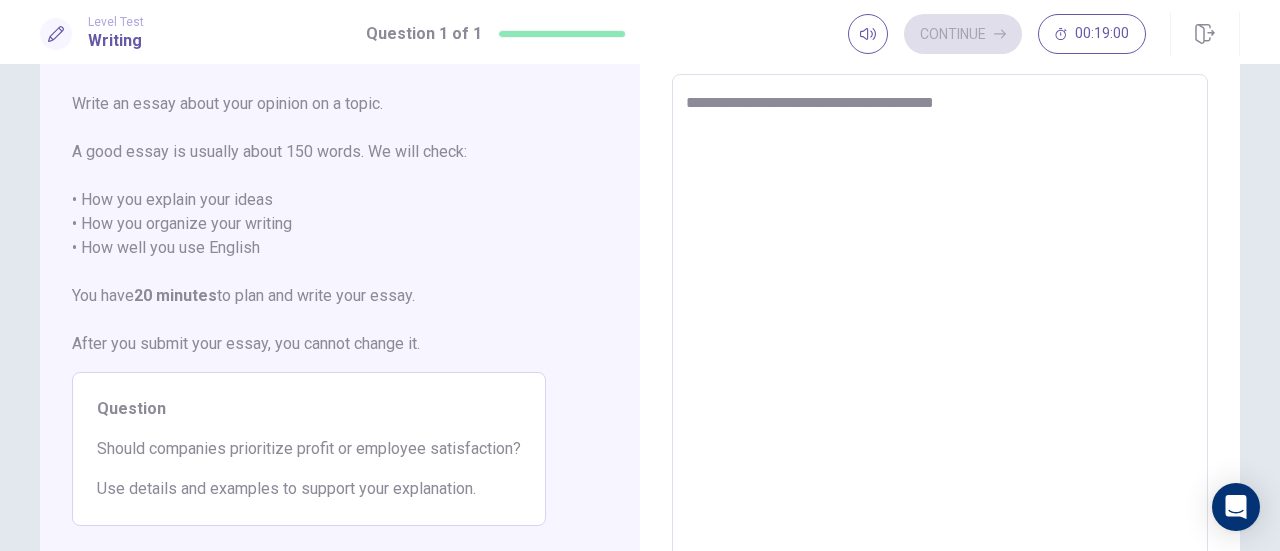 type on "**********" 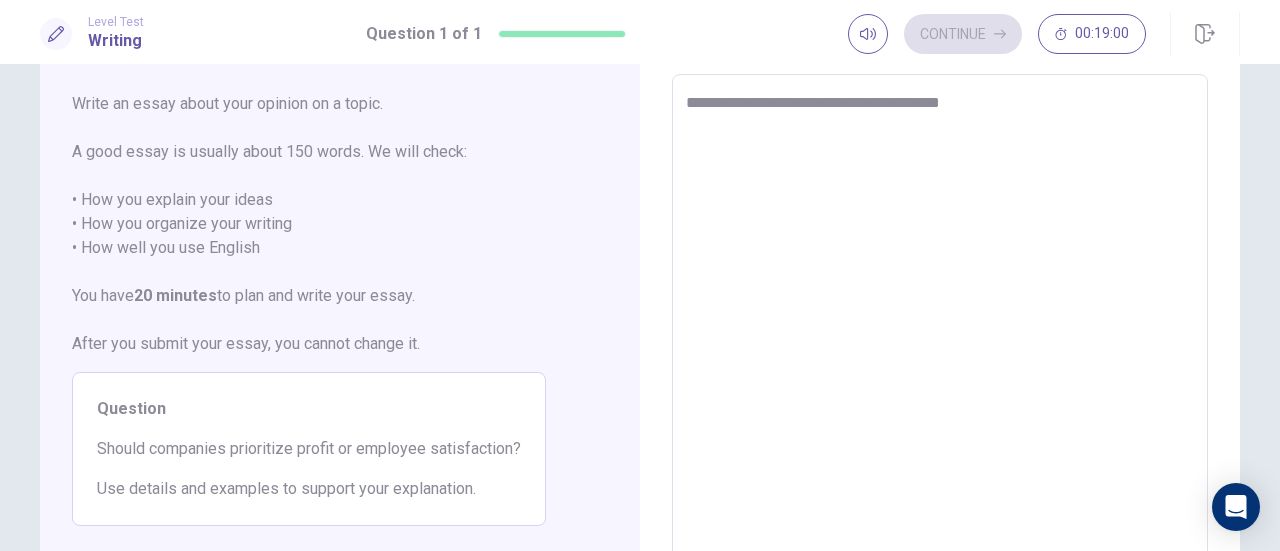 type on "*" 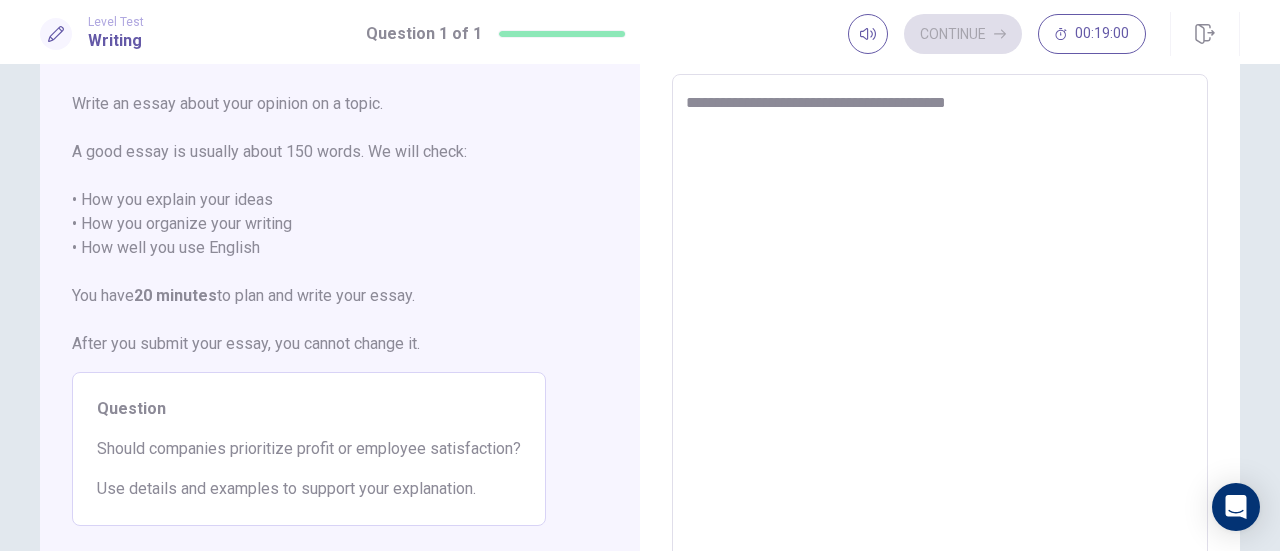 type on "*" 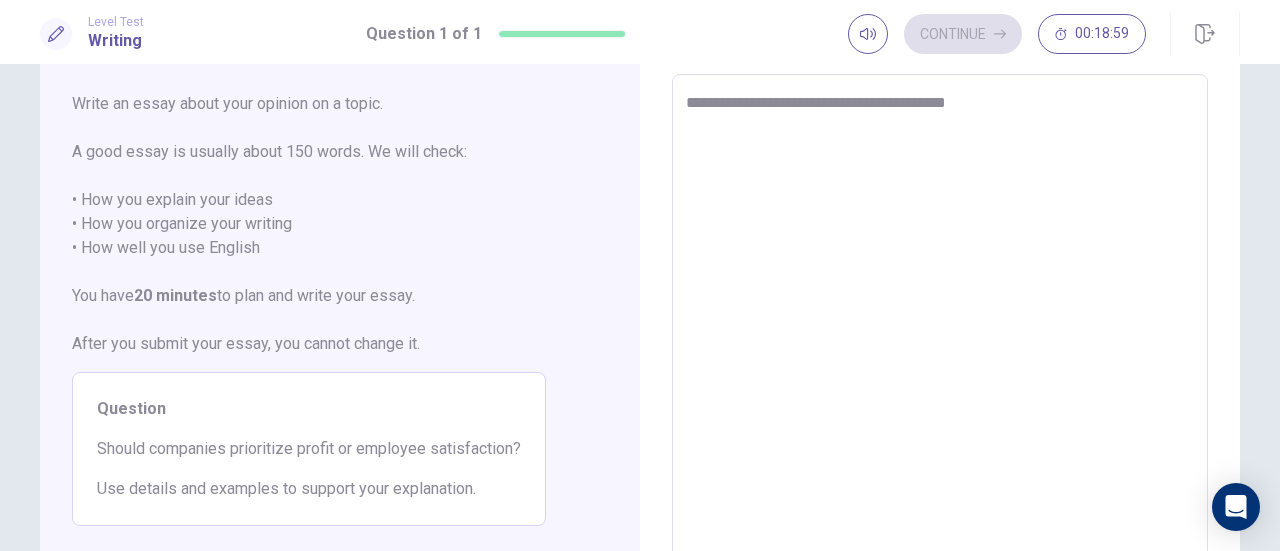type on "**********" 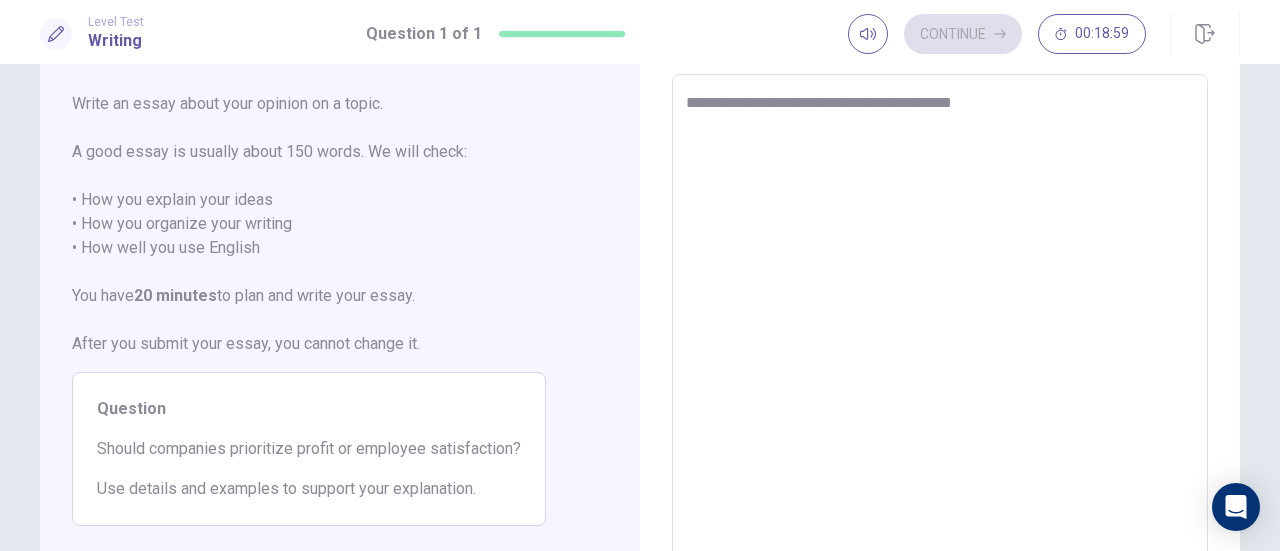 type on "*" 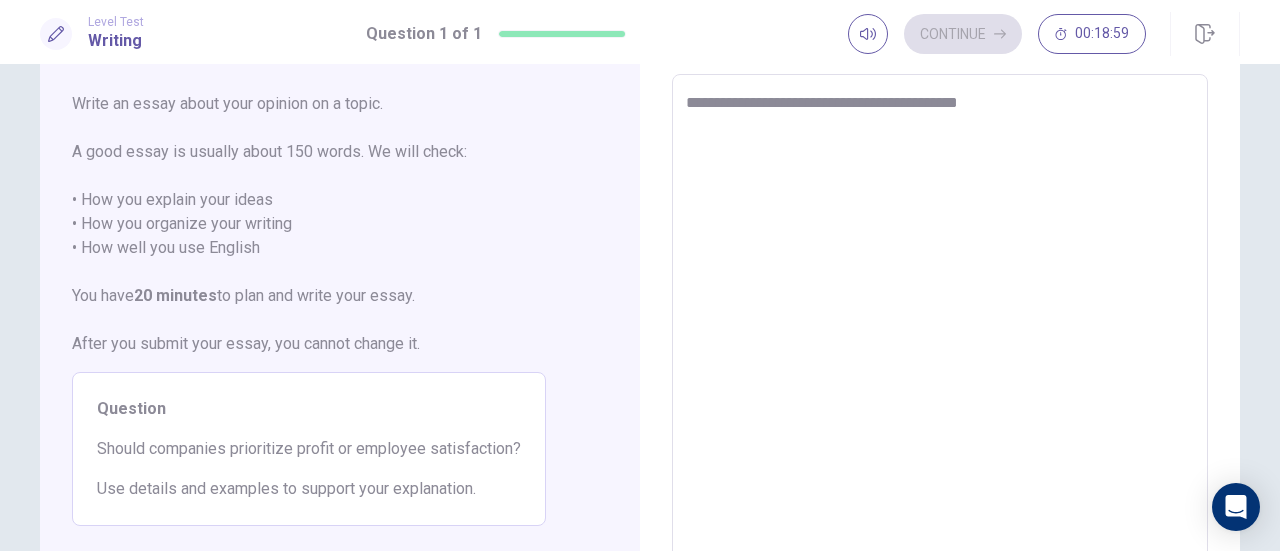 type on "**********" 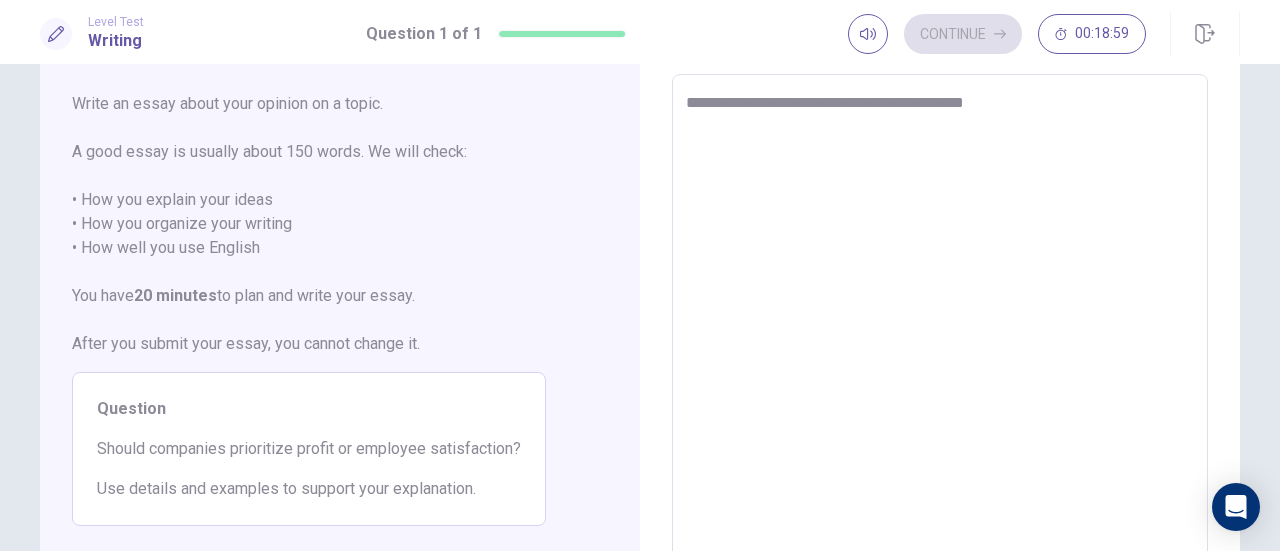 type on "*" 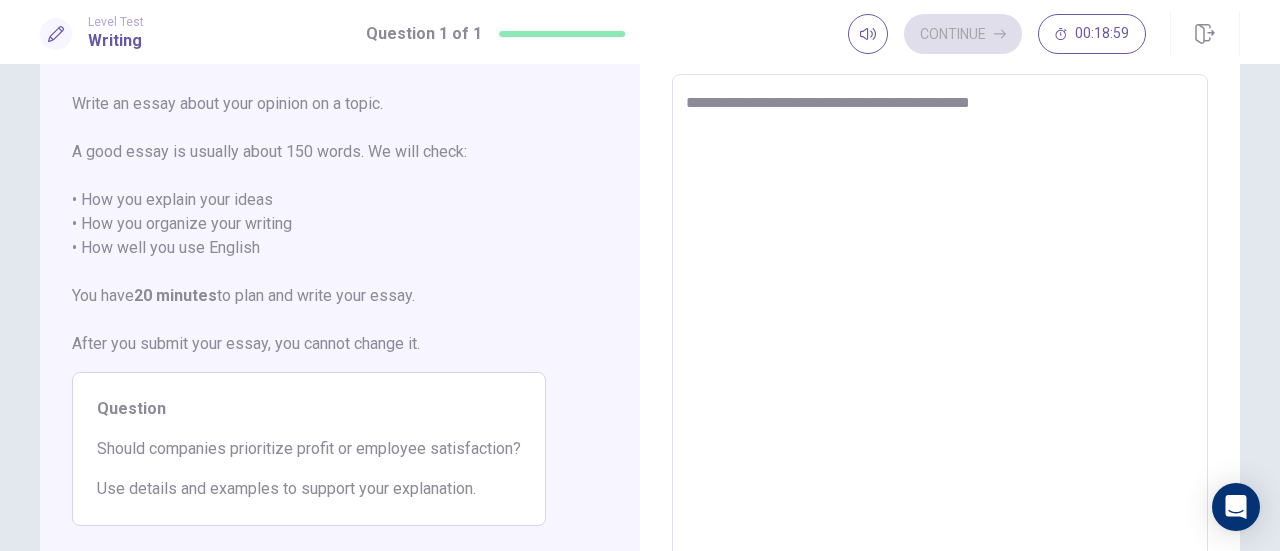 type on "*" 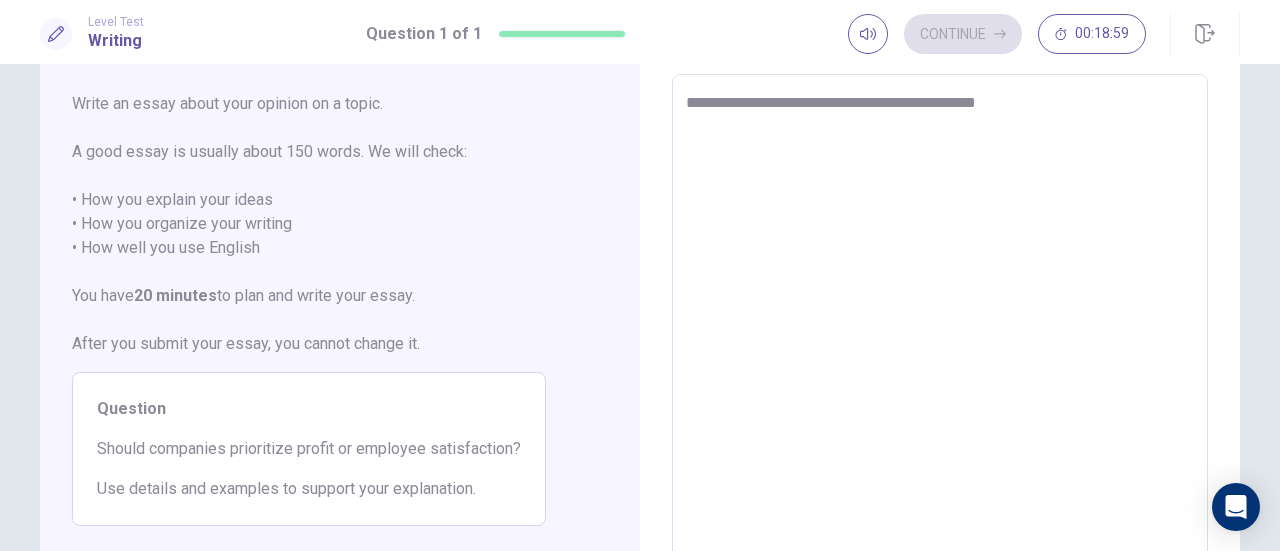 type on "*" 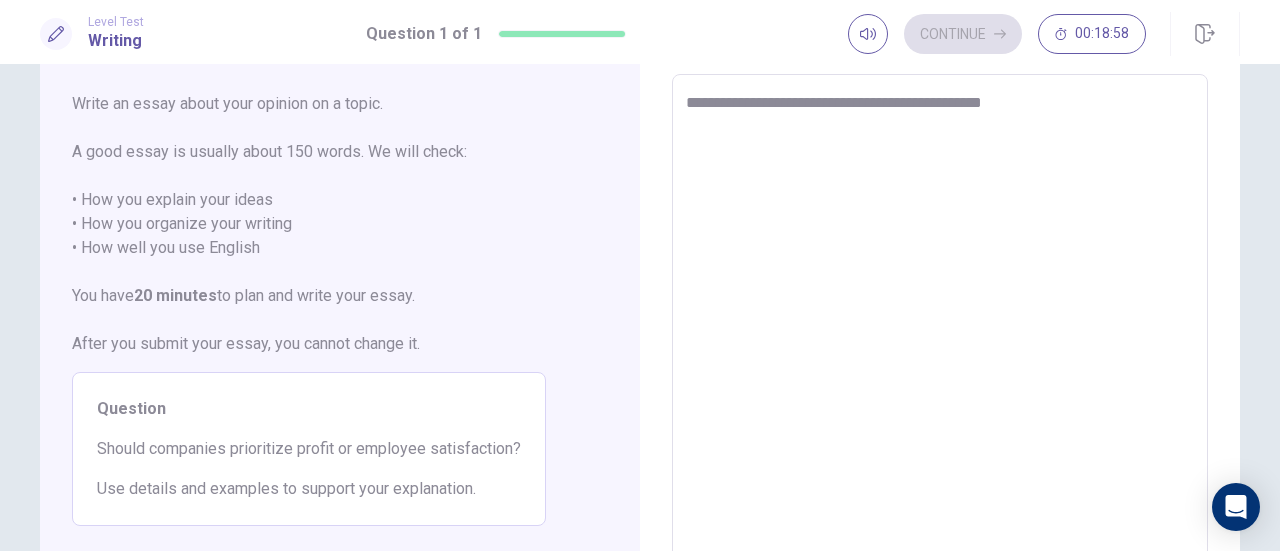 type on "**********" 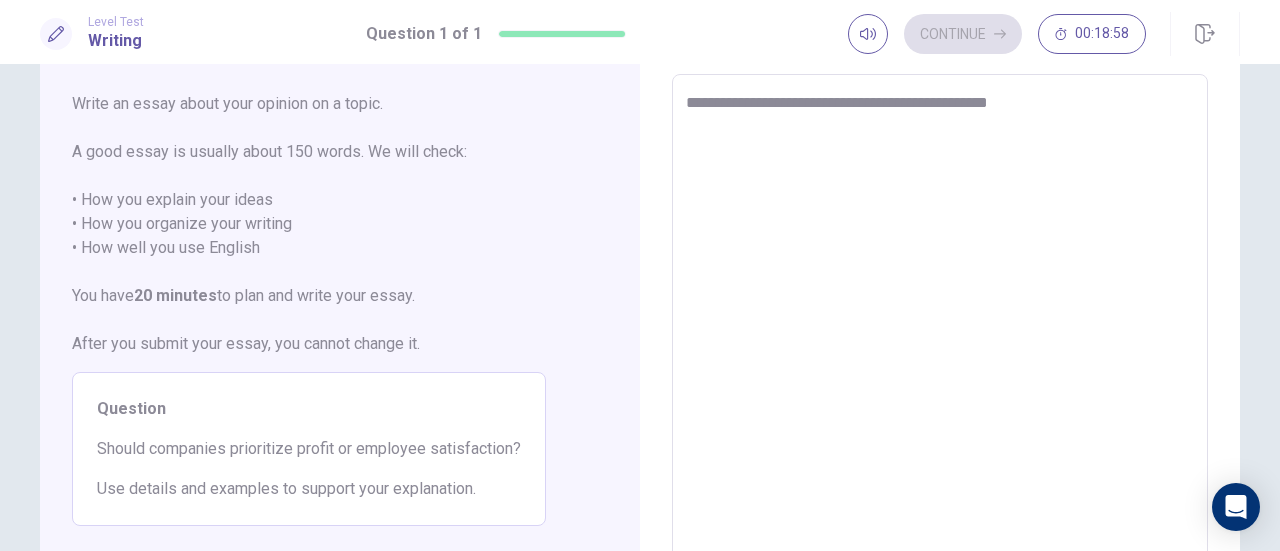 type on "*" 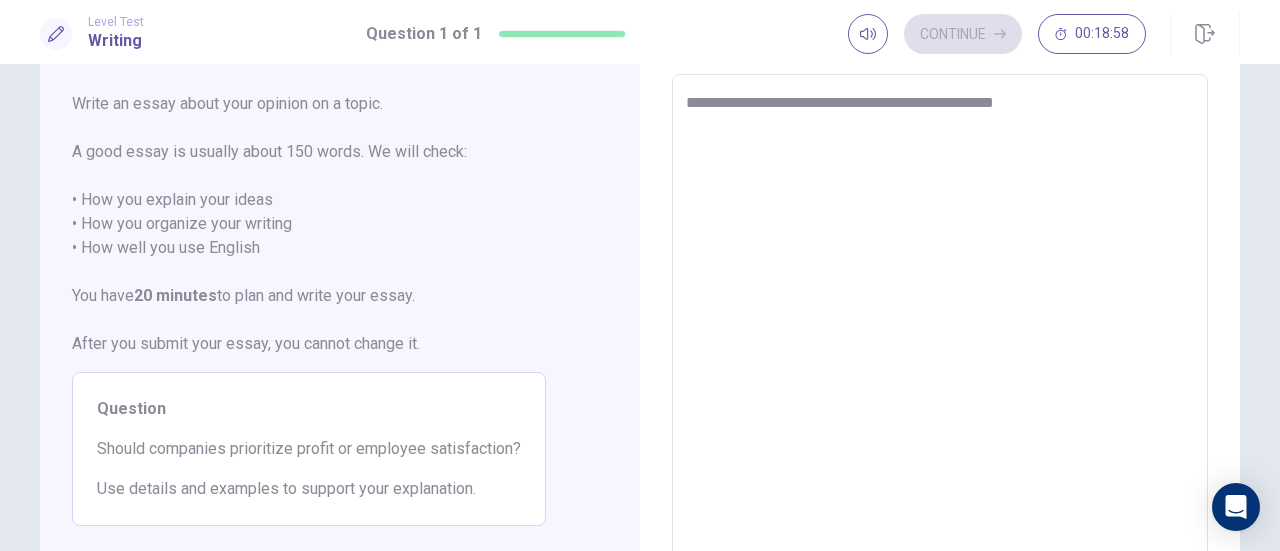 type on "*" 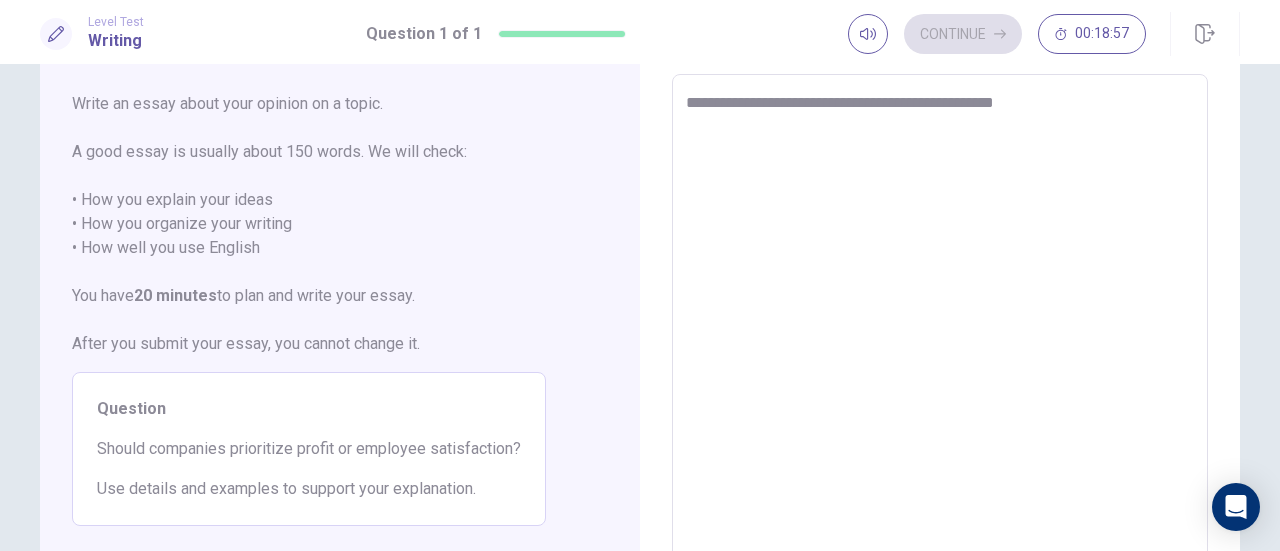type on "**********" 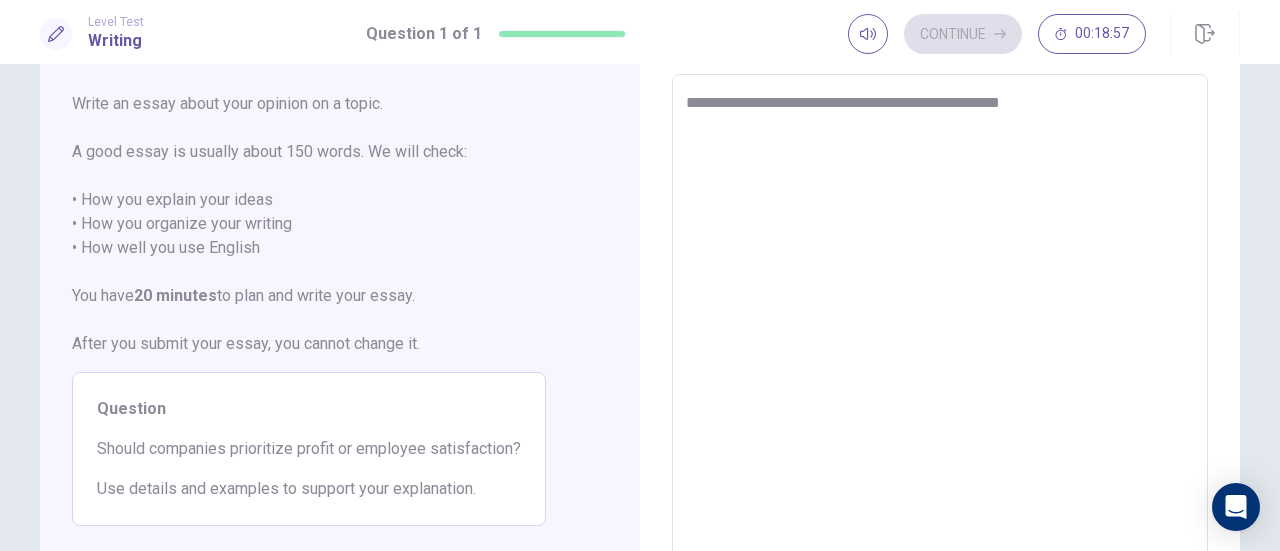 type on "*" 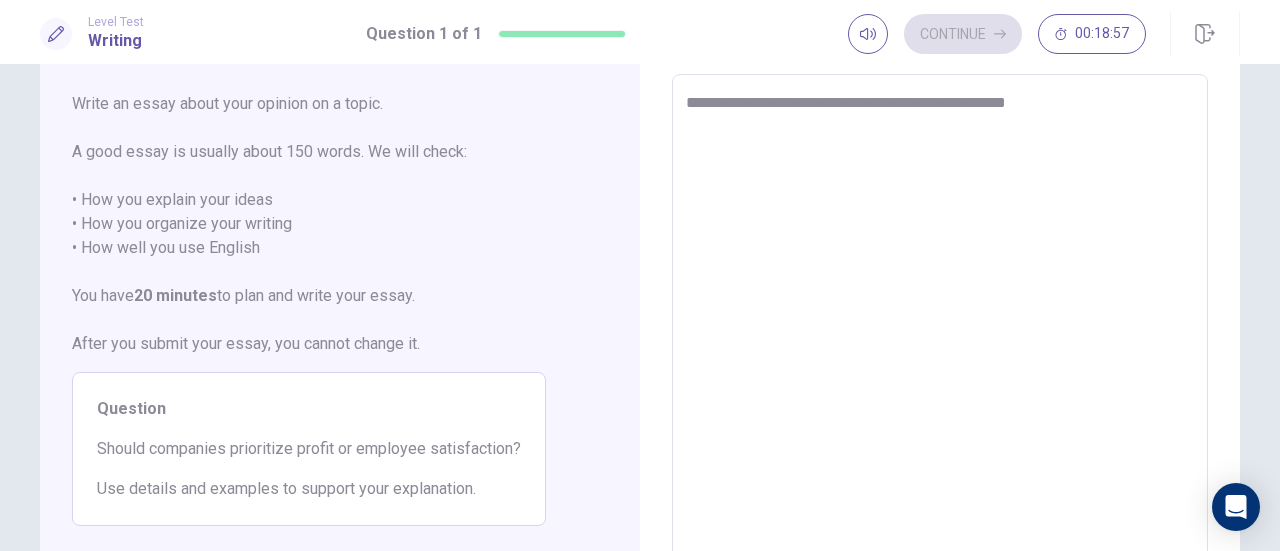 type on "*" 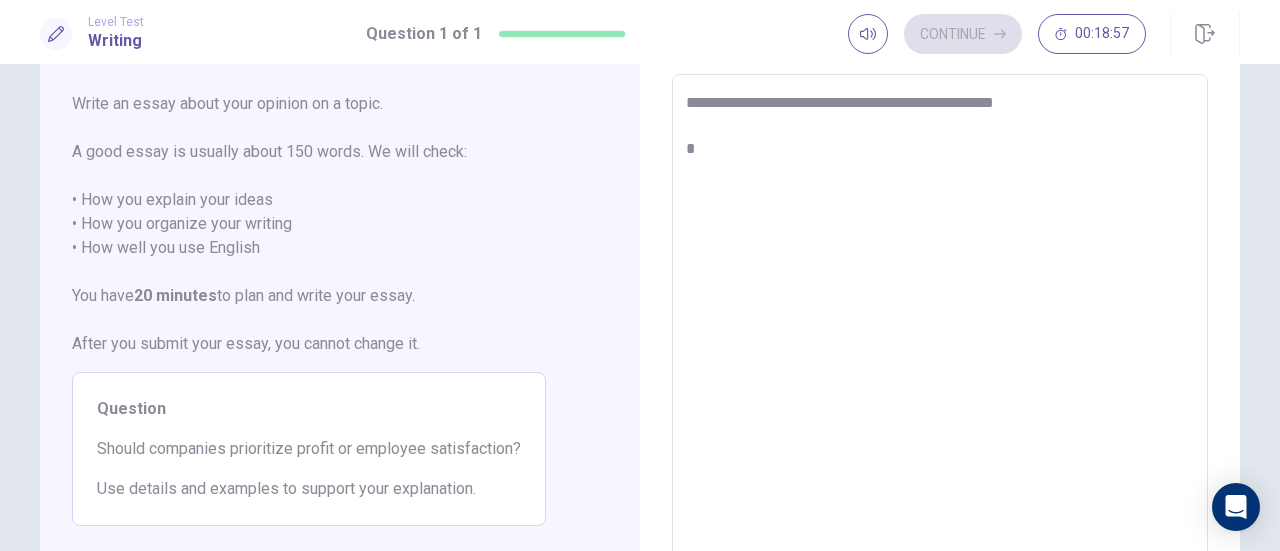 type on "*" 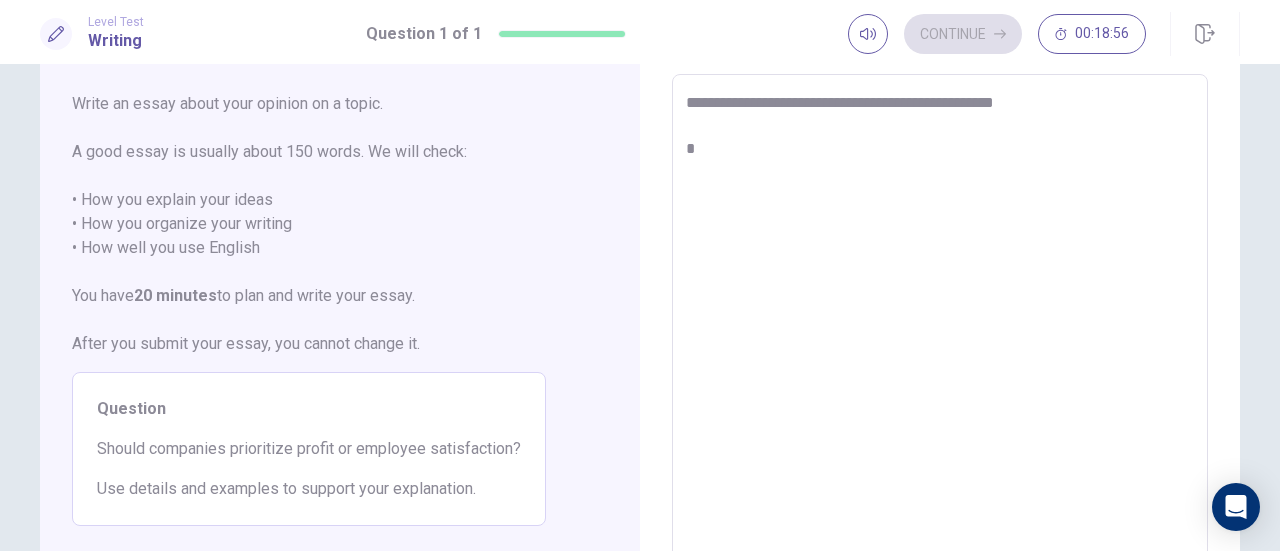 type on "**********" 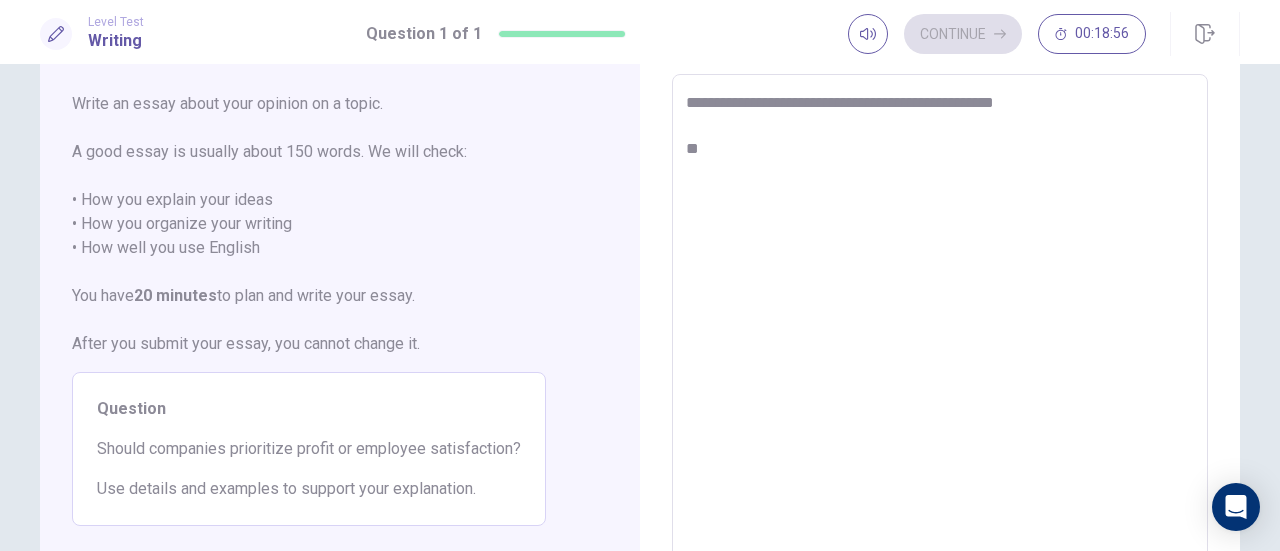 type on "*" 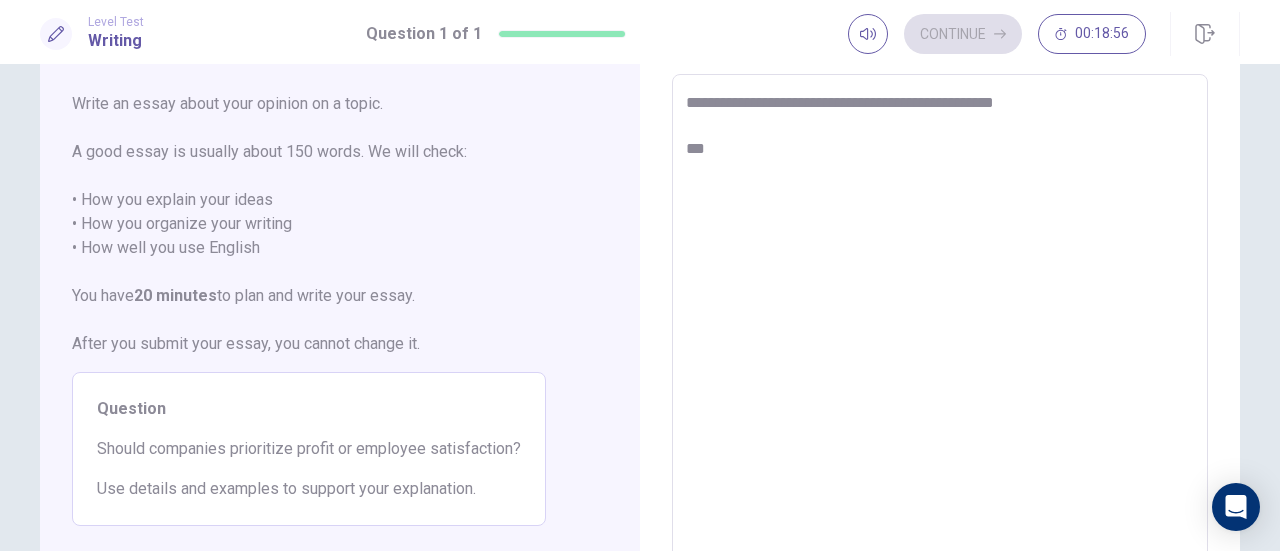 type on "*" 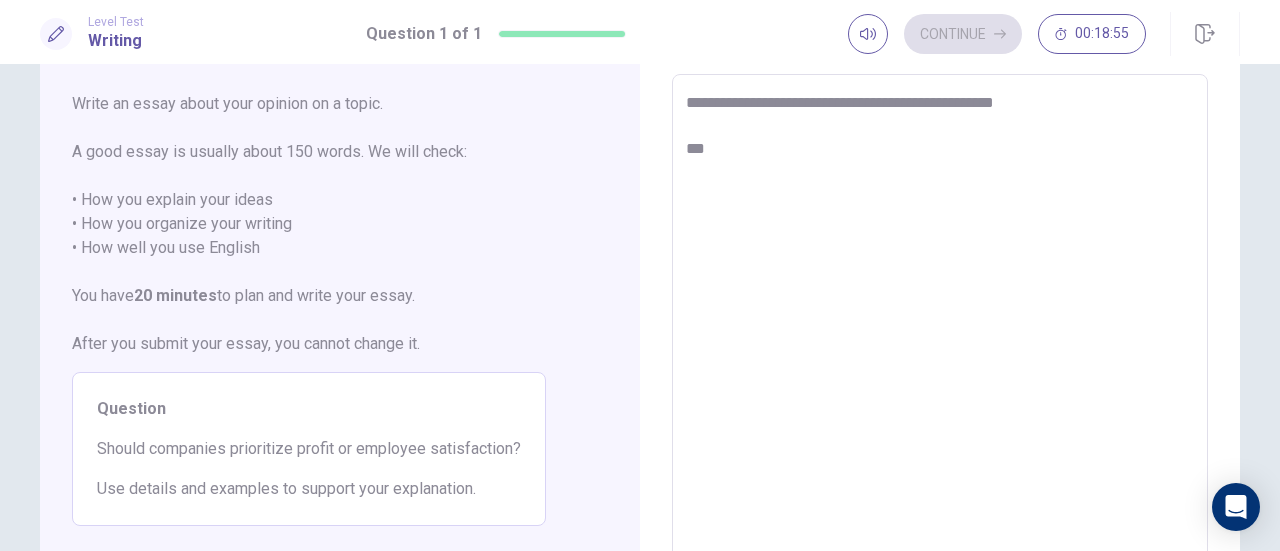 type on "**********" 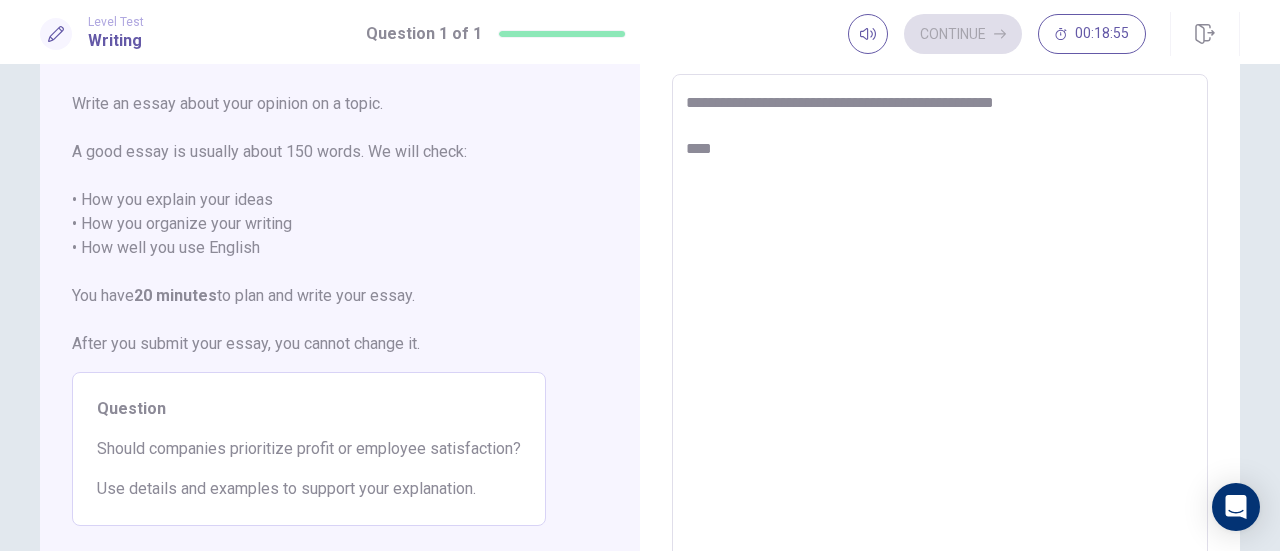 type on "*" 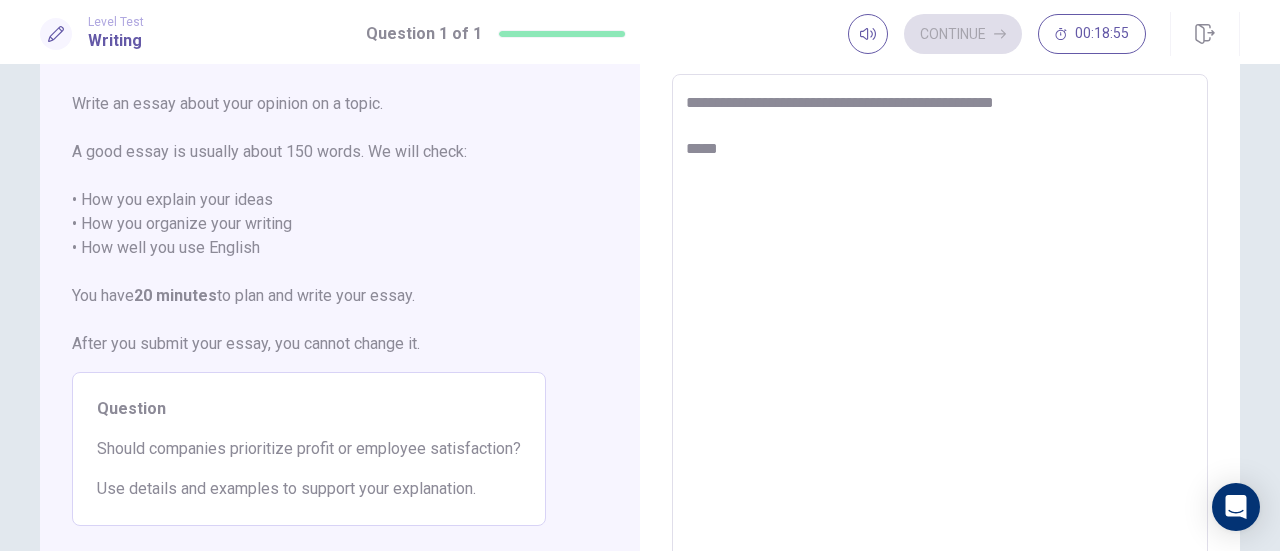 type on "*" 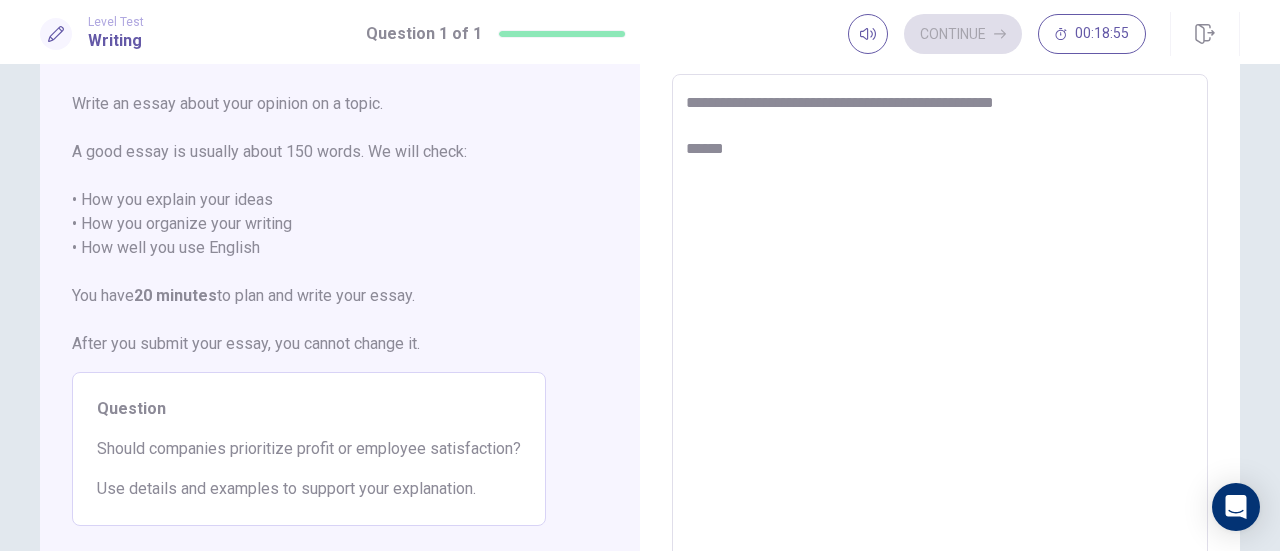 type on "*" 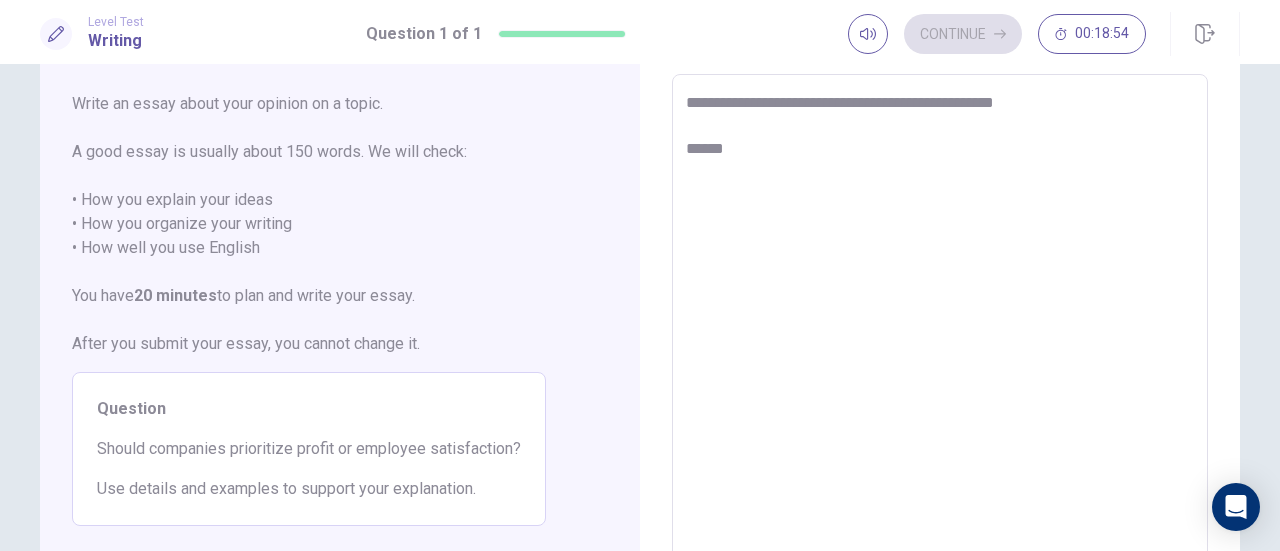 type on "**********" 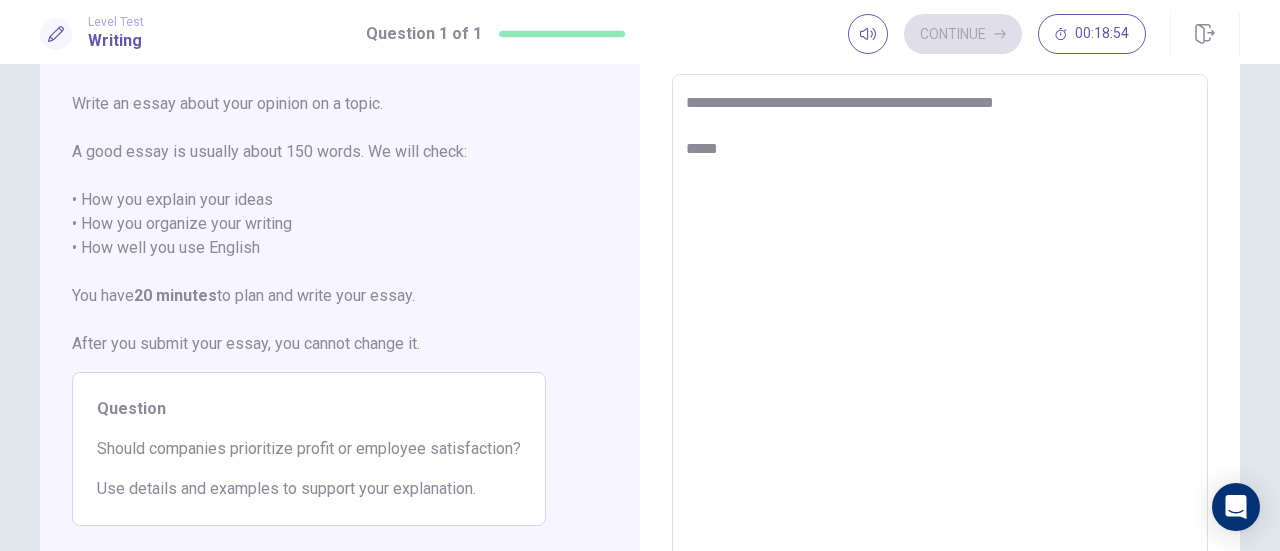 type on "*" 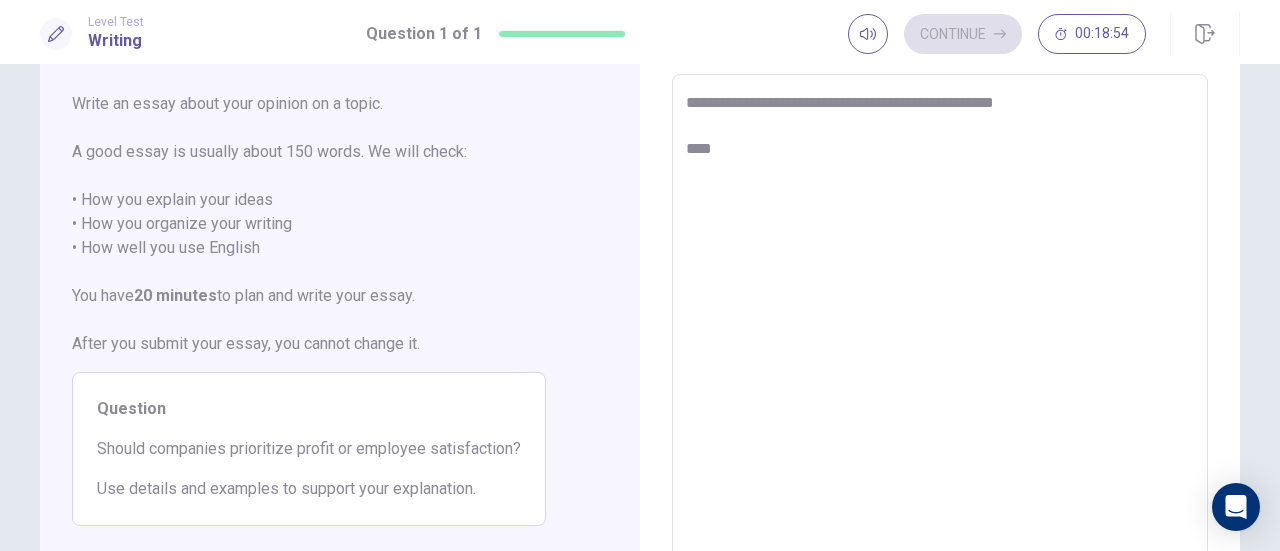 type on "*" 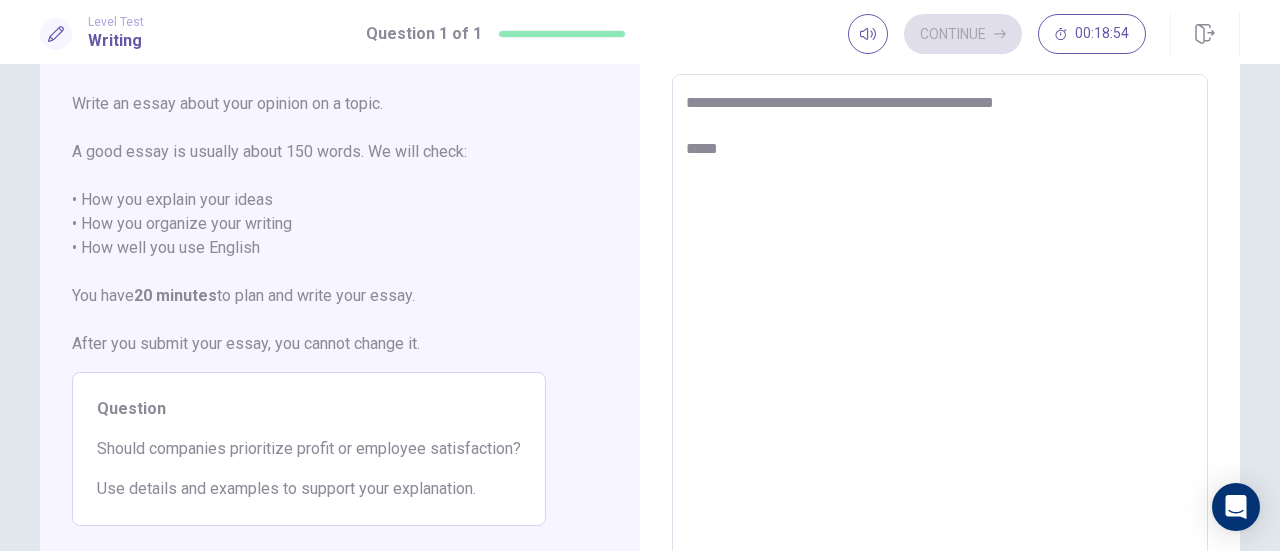 type on "*" 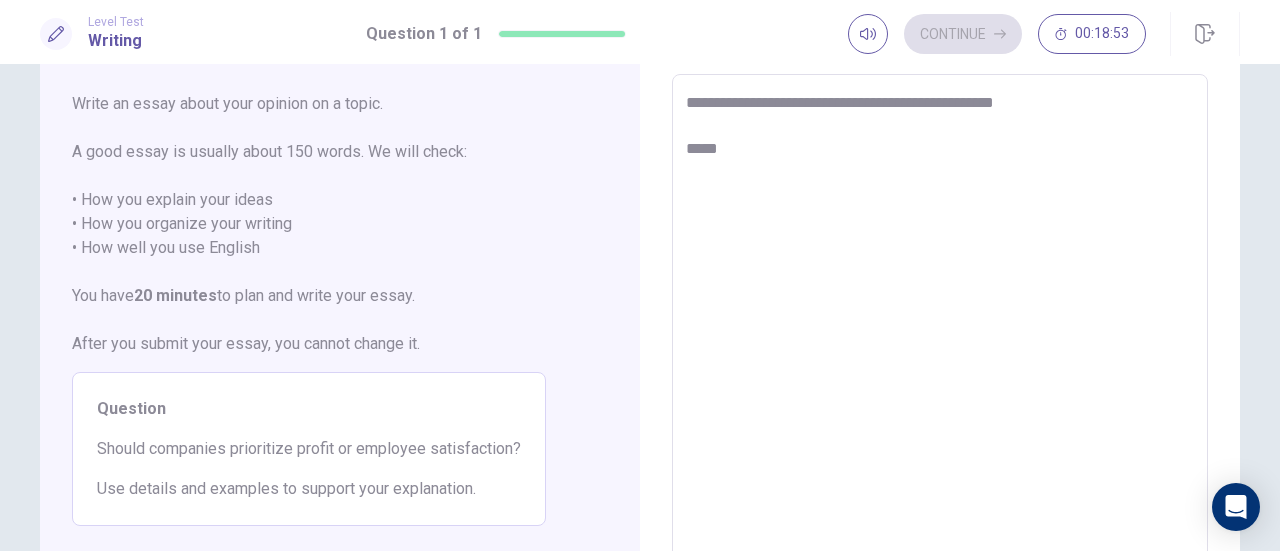 type on "**********" 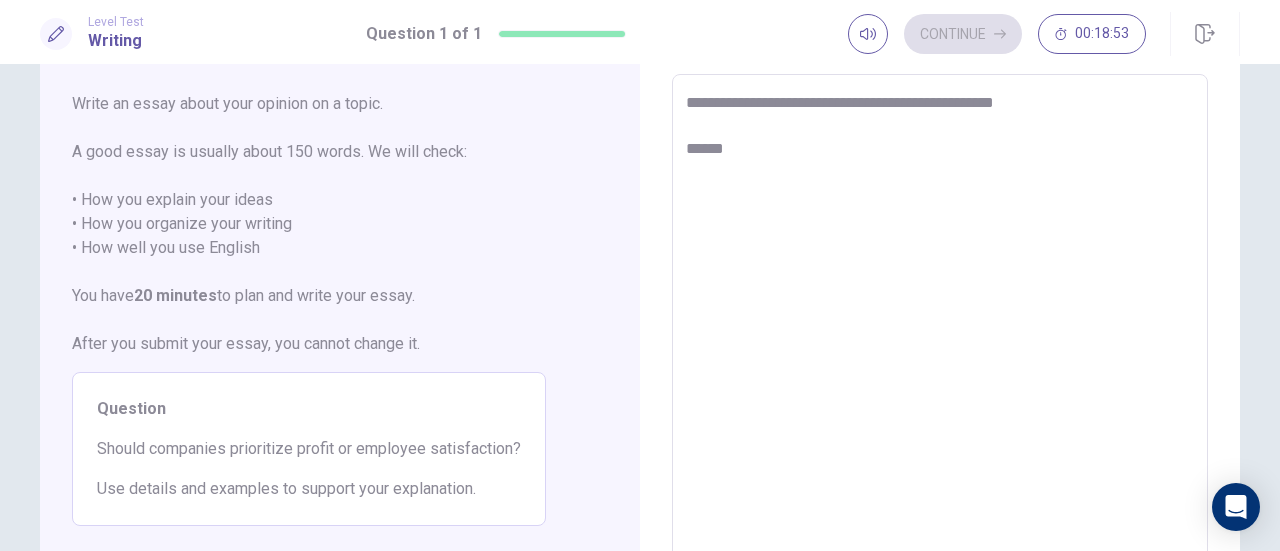 type 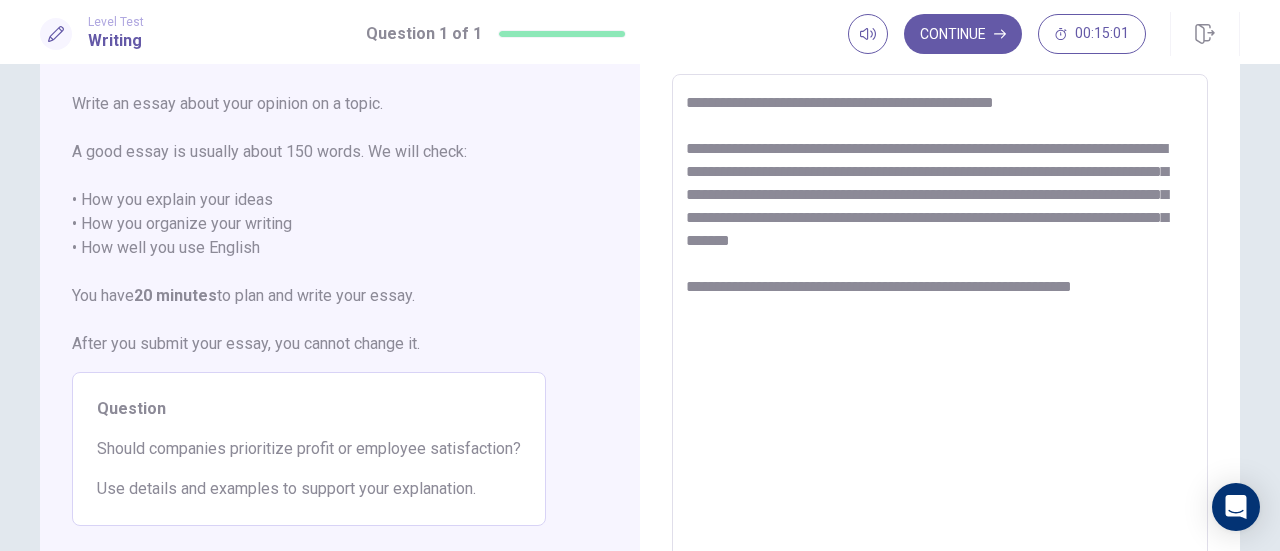 click on "**********" at bounding box center [940, 351] 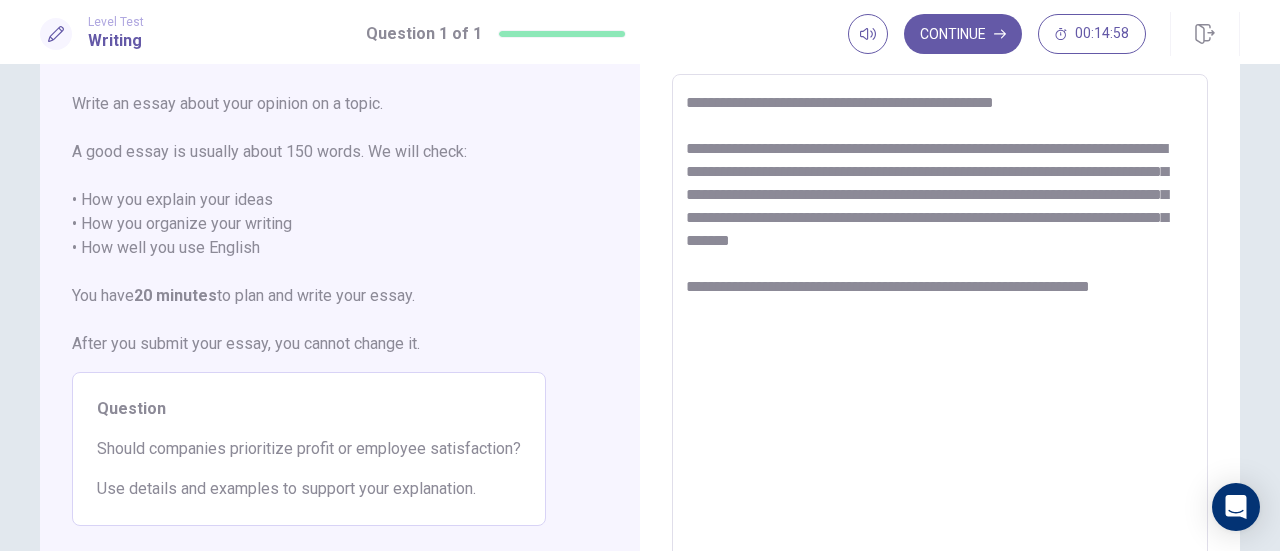 click on "**********" at bounding box center [940, 351] 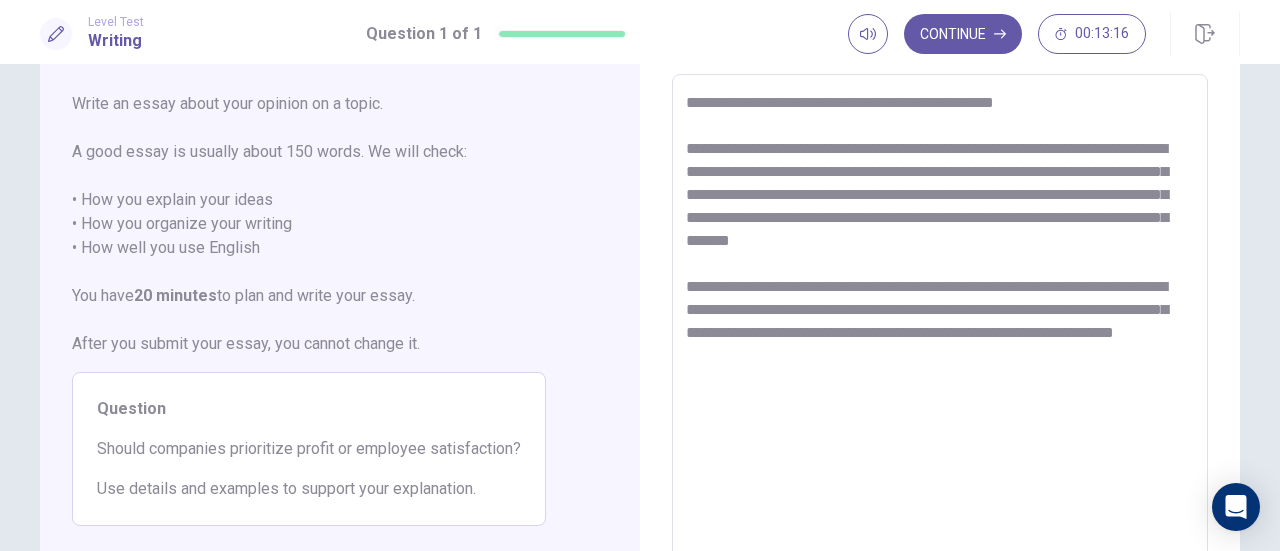 click on "**********" at bounding box center [940, 351] 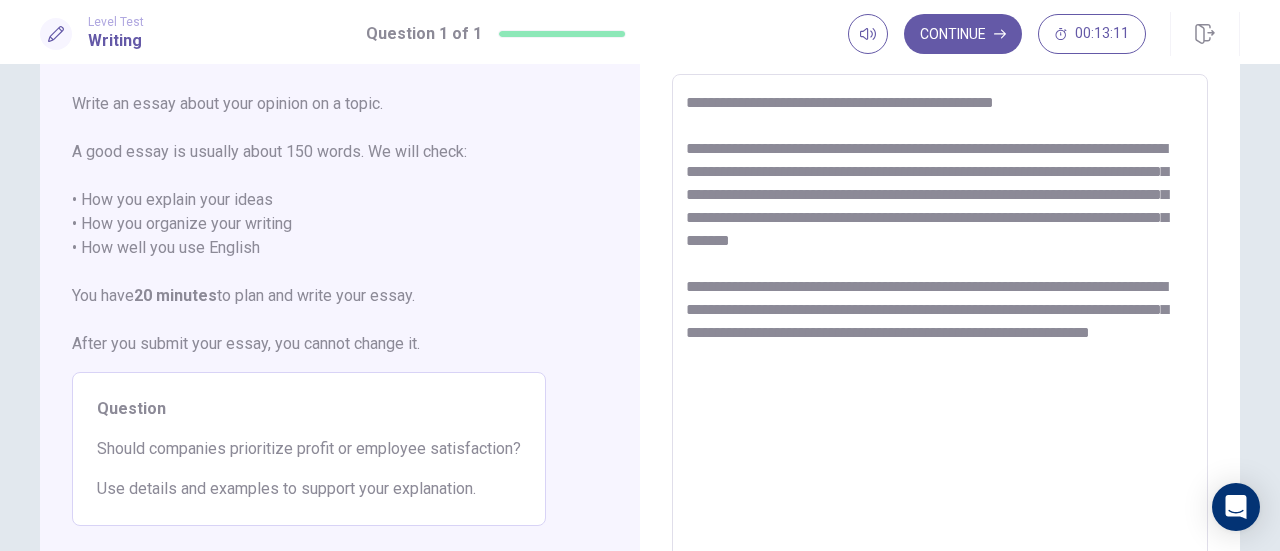 click on "**********" at bounding box center [940, 351] 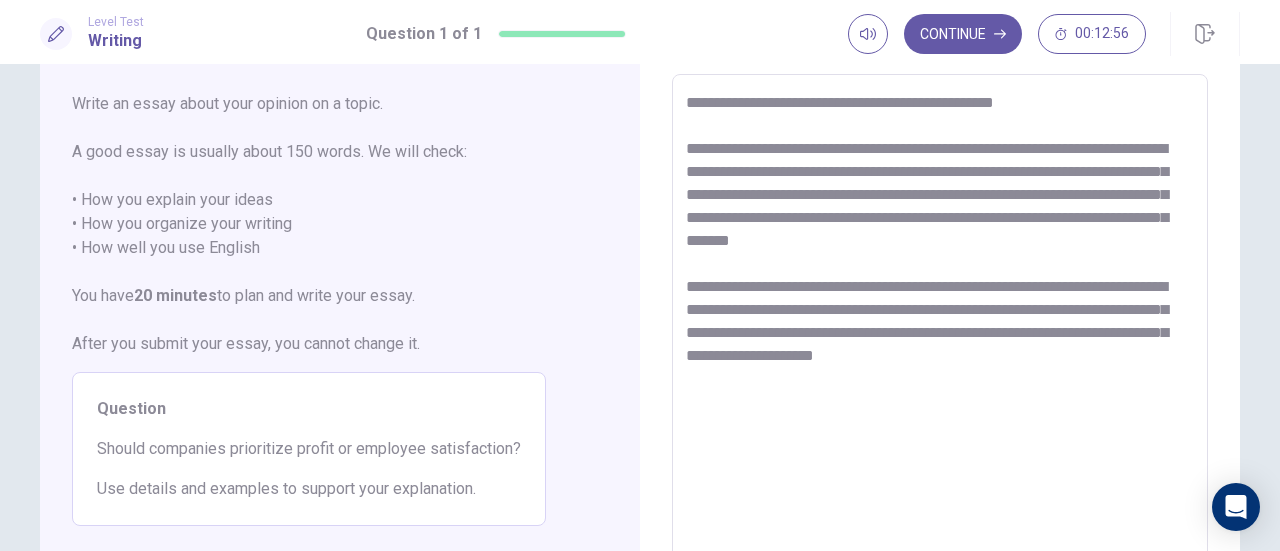 click on "**********" at bounding box center [940, 351] 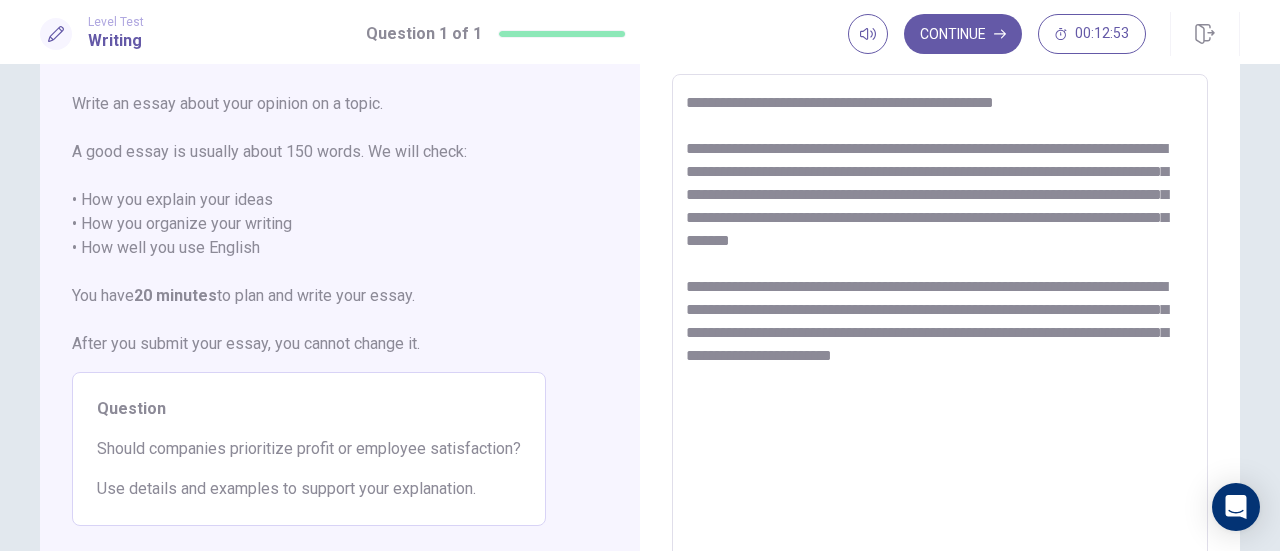 click on "**********" at bounding box center (940, 351) 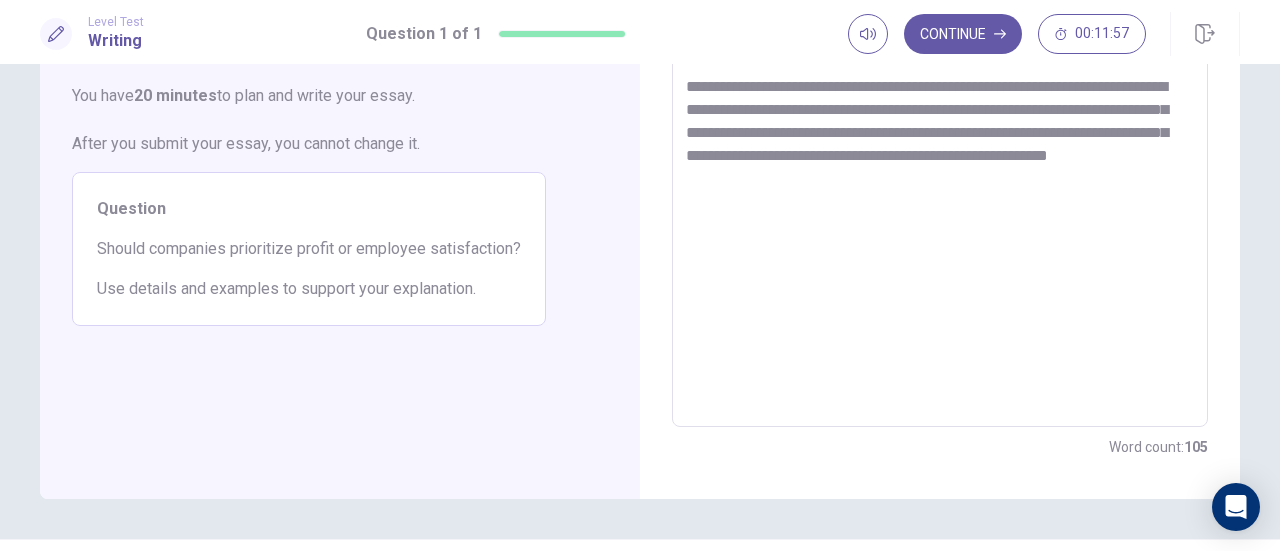 scroll, scrollTop: 200, scrollLeft: 0, axis: vertical 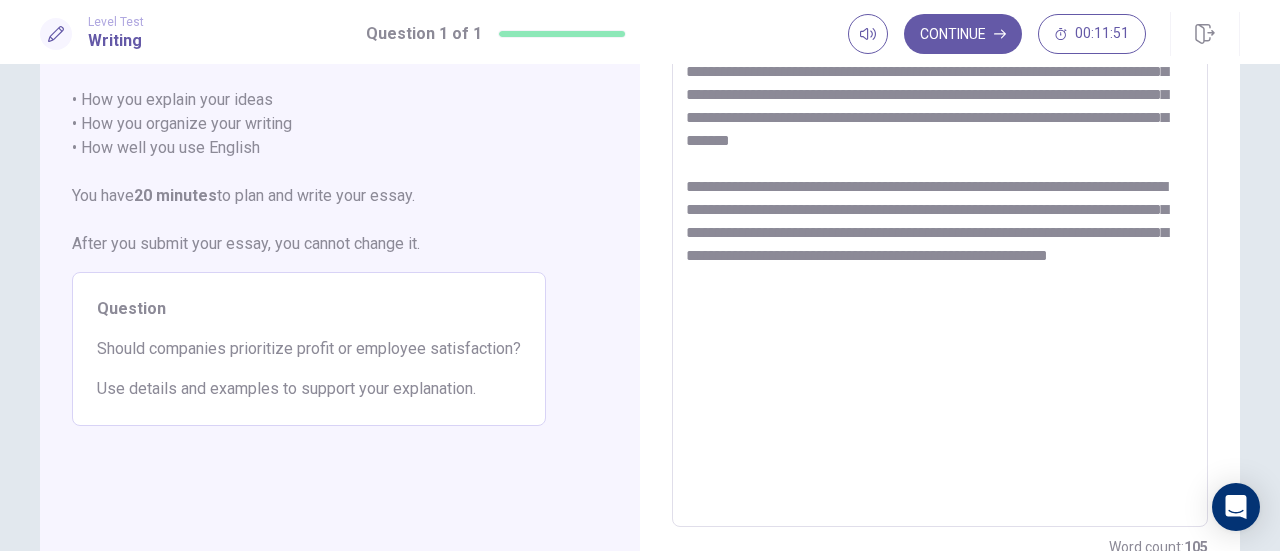 click on "**********" at bounding box center [940, 251] 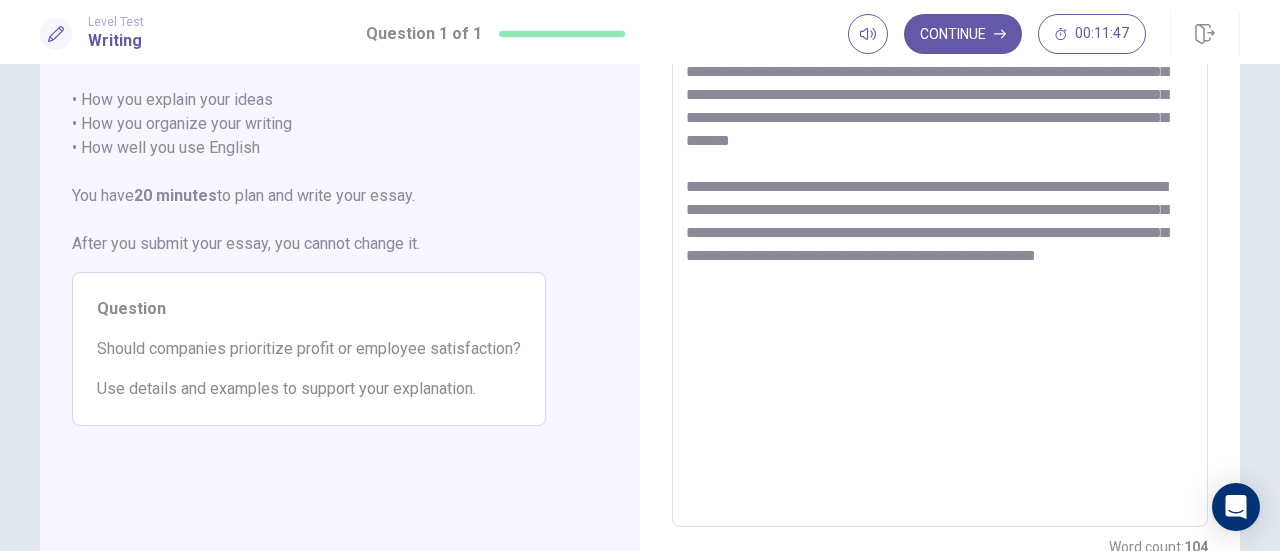 click on "**********" at bounding box center [940, 251] 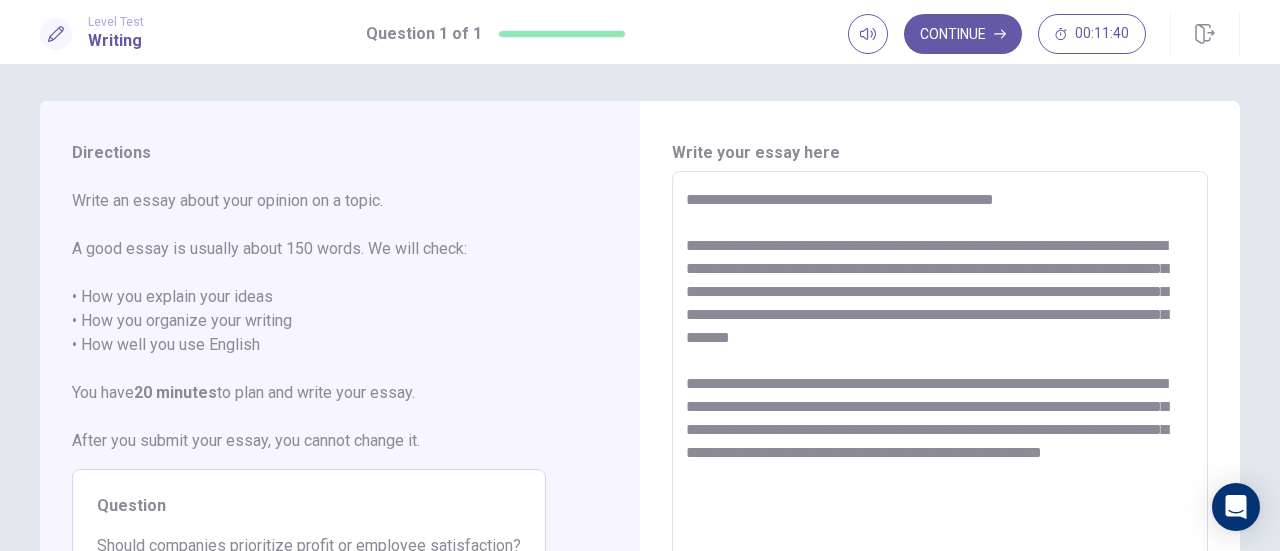 scroll, scrollTop: 0, scrollLeft: 0, axis: both 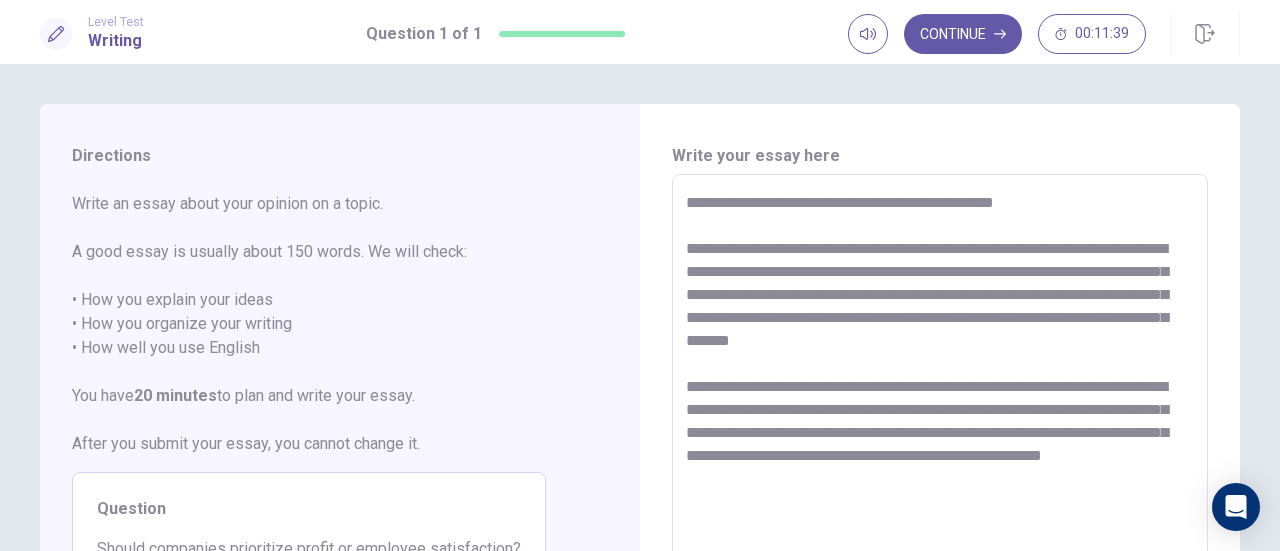 click on "**********" at bounding box center (940, 451) 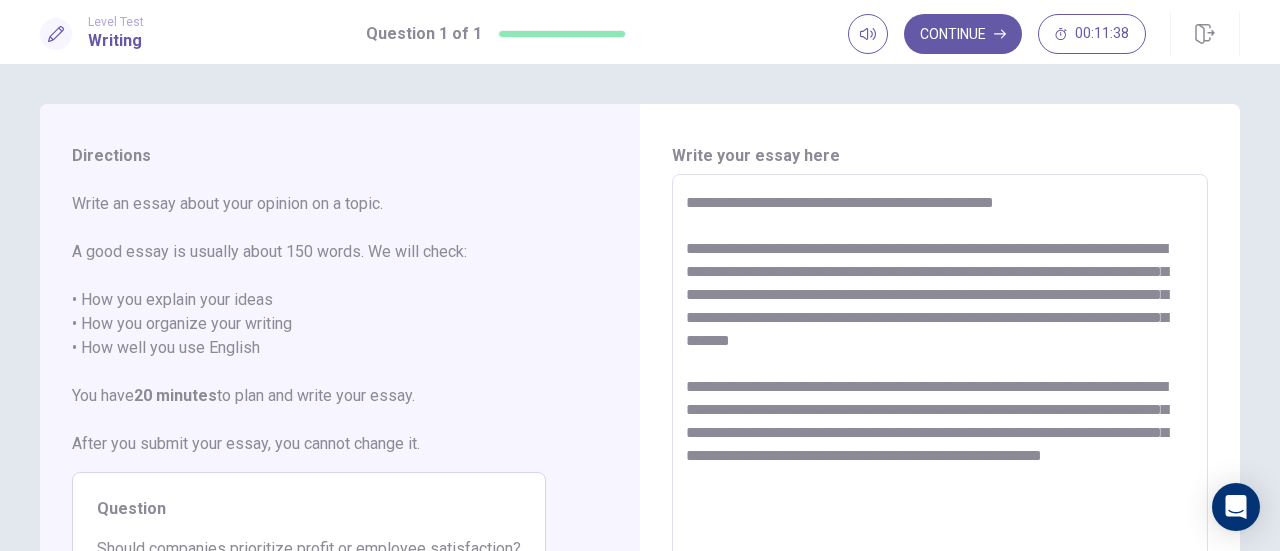 click on "**********" at bounding box center [940, 451] 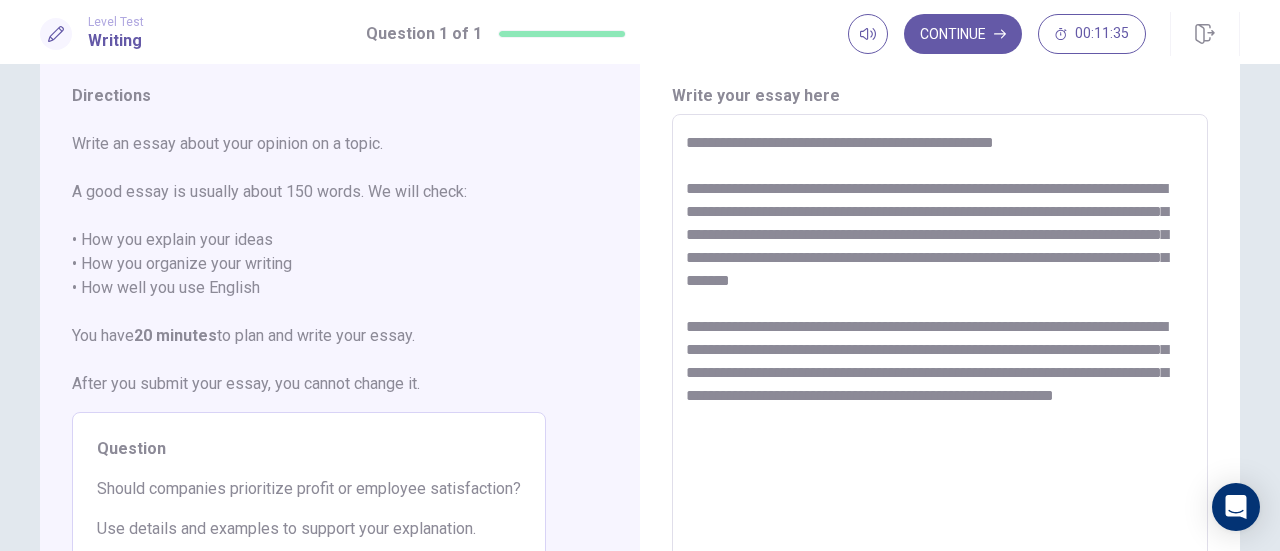 scroll, scrollTop: 200, scrollLeft: 0, axis: vertical 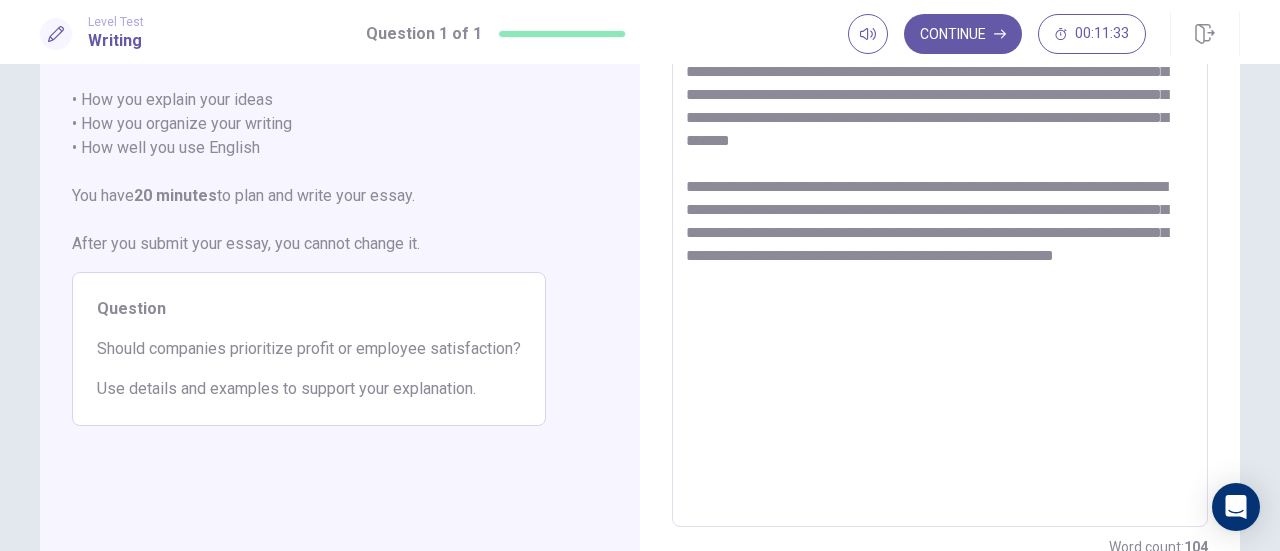 click on "**********" at bounding box center [940, 251] 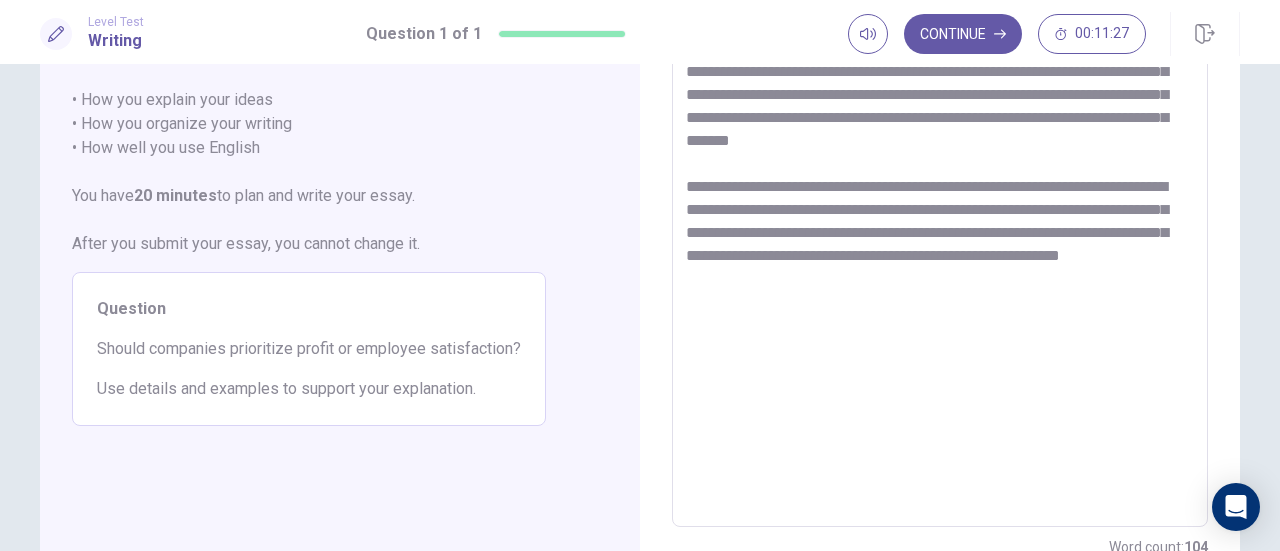 drag, startPoint x: 1157, startPoint y: 258, endPoint x: 1130, endPoint y: 254, distance: 27.294687 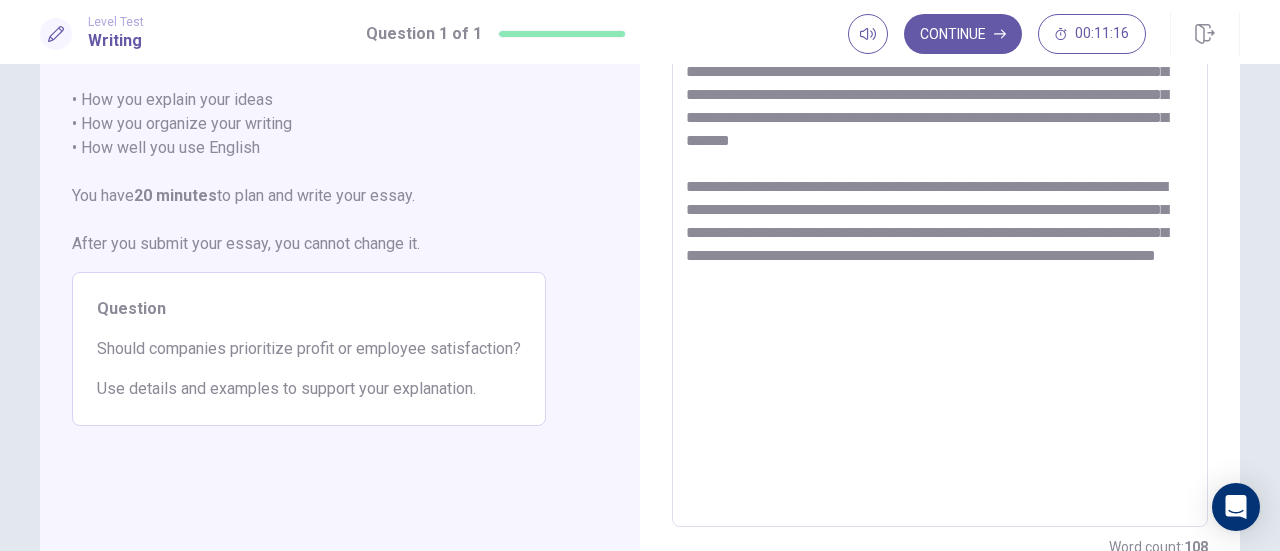 click on "**********" at bounding box center [940, 251] 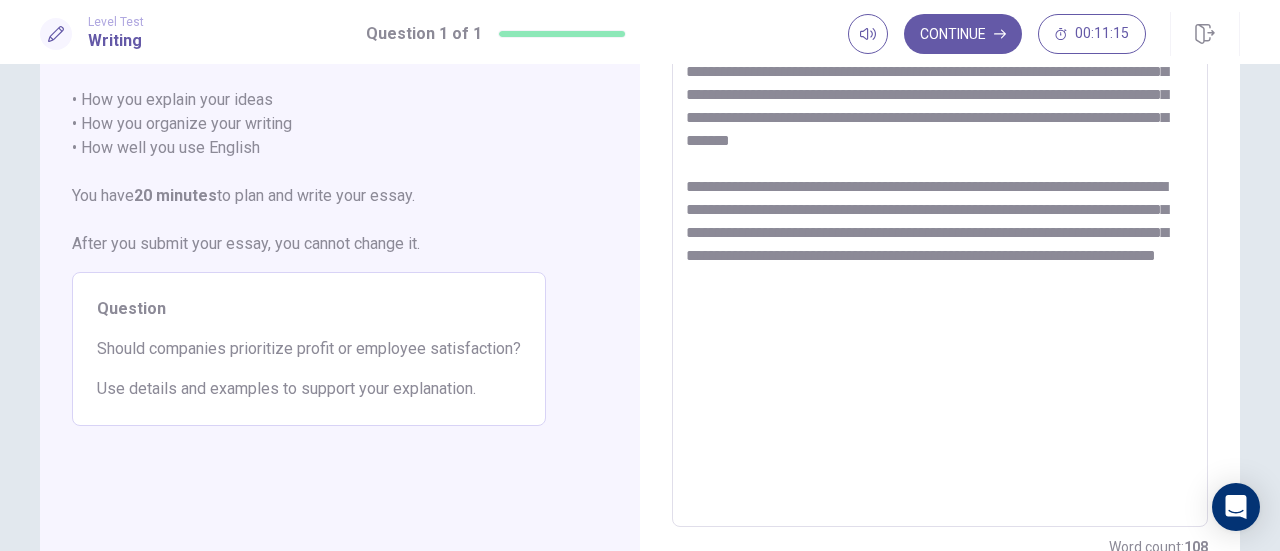 click on "**********" at bounding box center (940, 251) 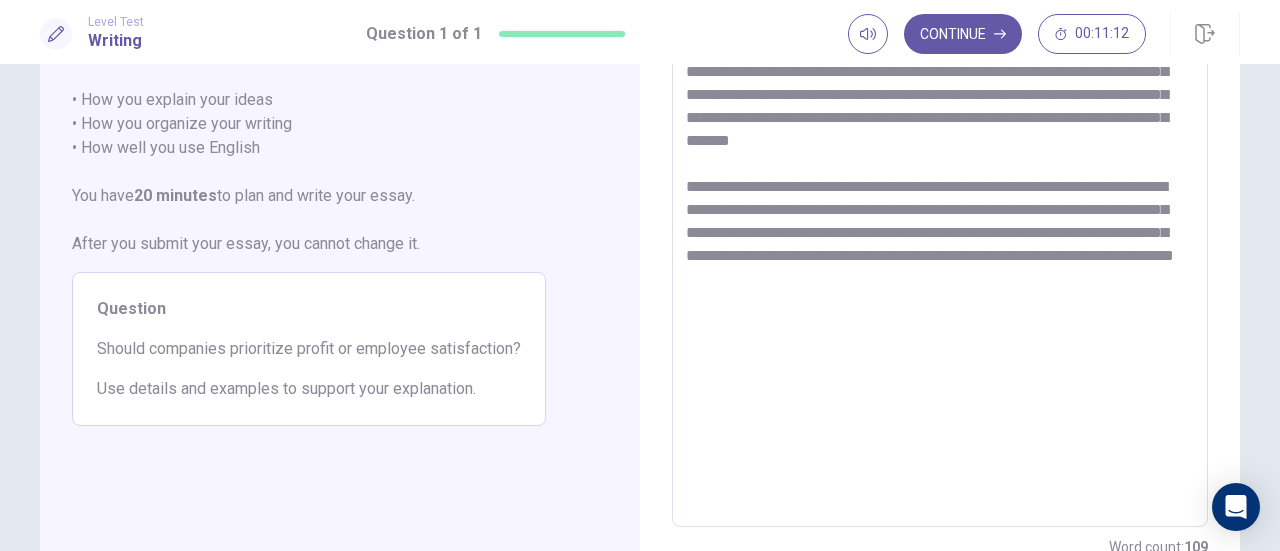 click on "**********" at bounding box center (940, 251) 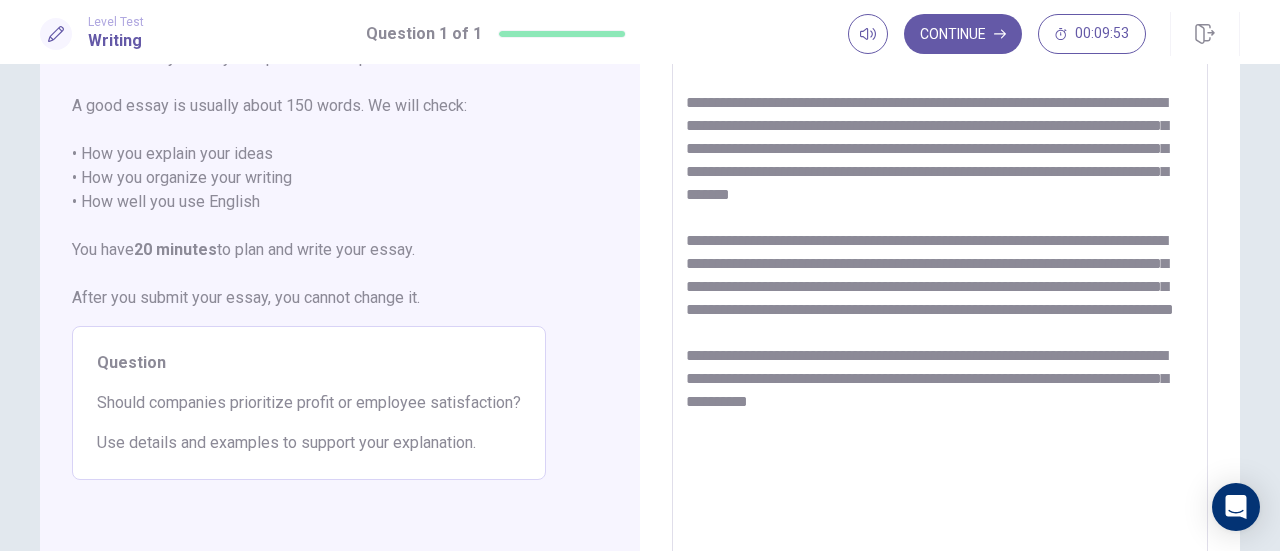 scroll, scrollTop: 252, scrollLeft: 0, axis: vertical 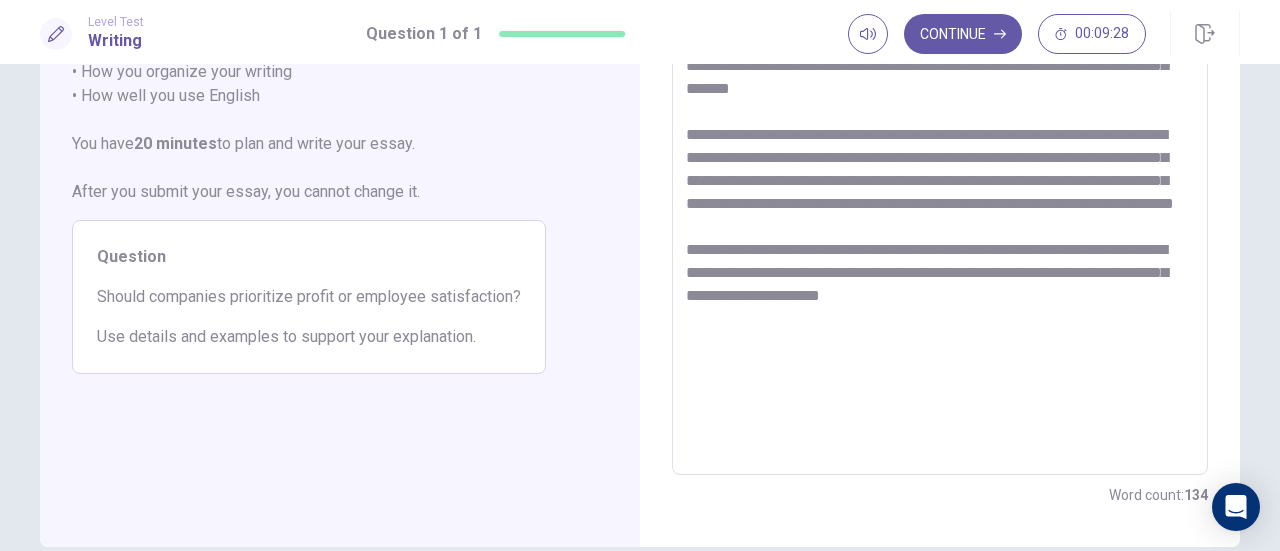 drag, startPoint x: 979, startPoint y: 299, endPoint x: 916, endPoint y: 303, distance: 63.126858 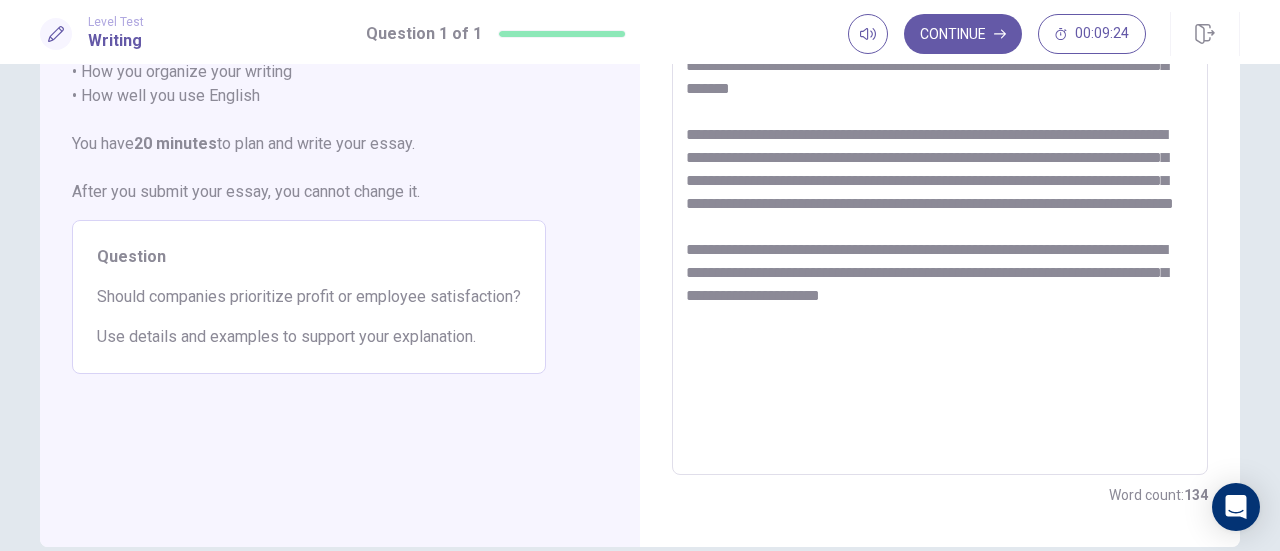 drag, startPoint x: 844, startPoint y: 274, endPoint x: 783, endPoint y: 271, distance: 61.073727 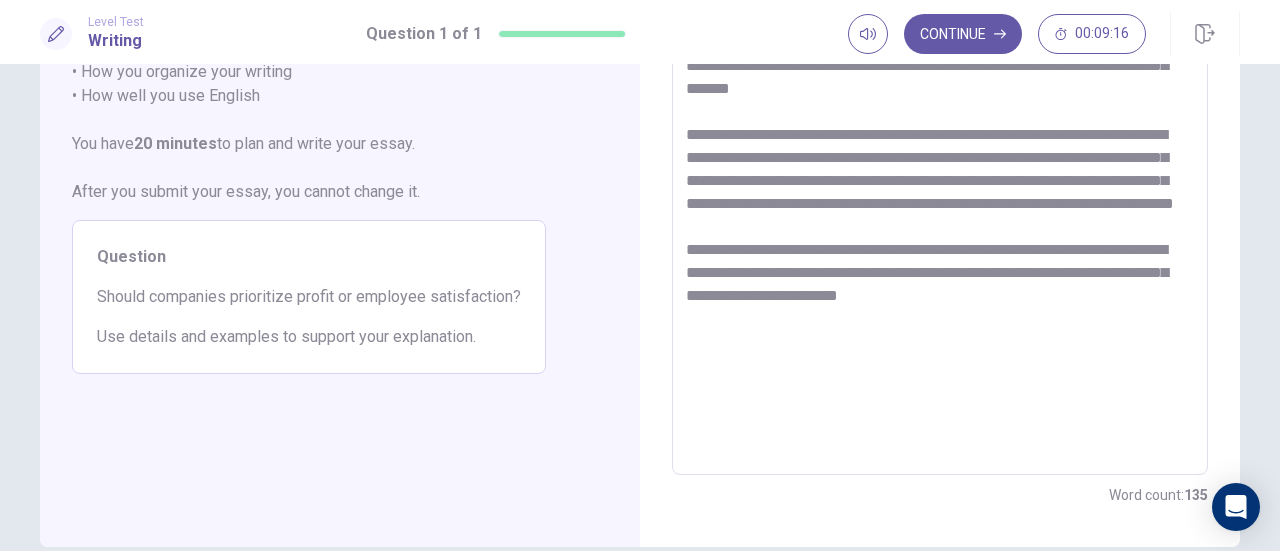 click on "**********" at bounding box center [940, 199] 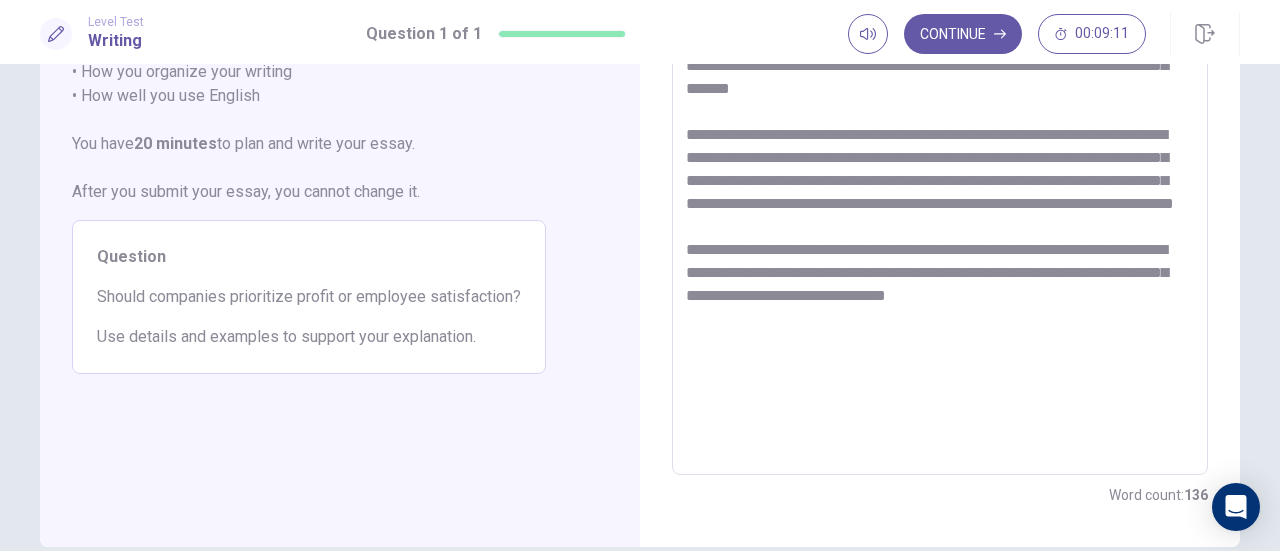 click on "**********" at bounding box center [940, 199] 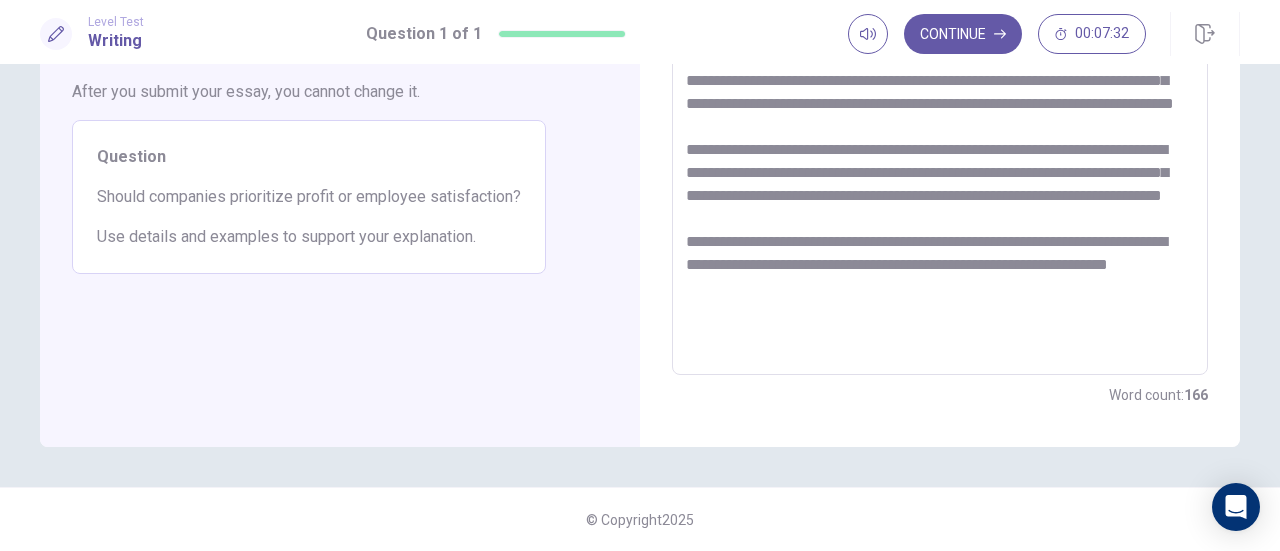 scroll, scrollTop: 0, scrollLeft: 0, axis: both 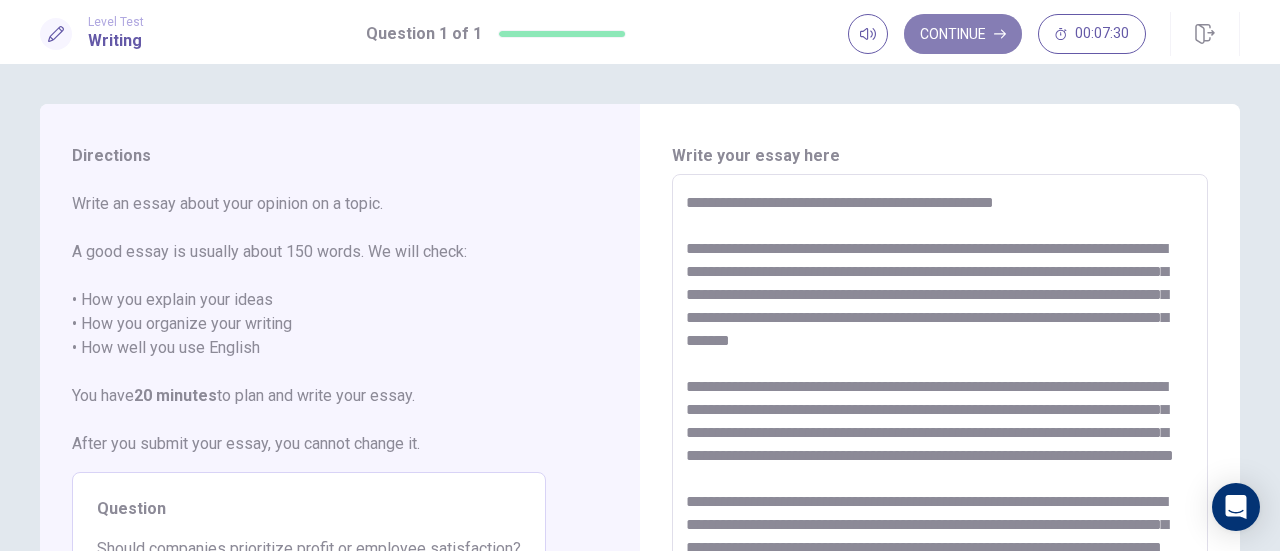 click on "Continue" at bounding box center [963, 34] 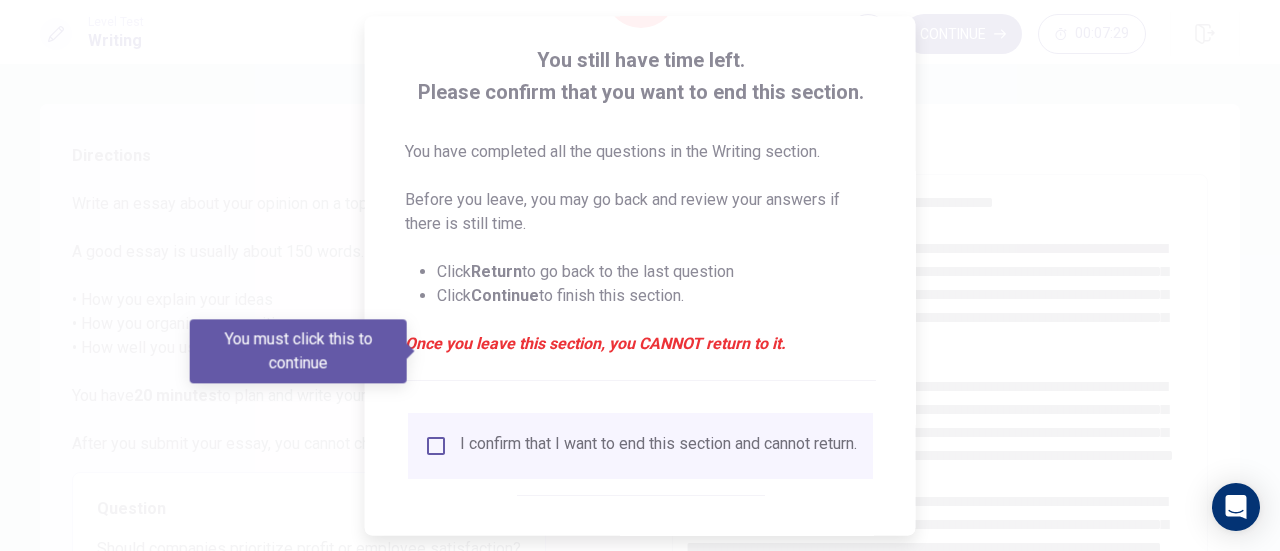 scroll, scrollTop: 194, scrollLeft: 0, axis: vertical 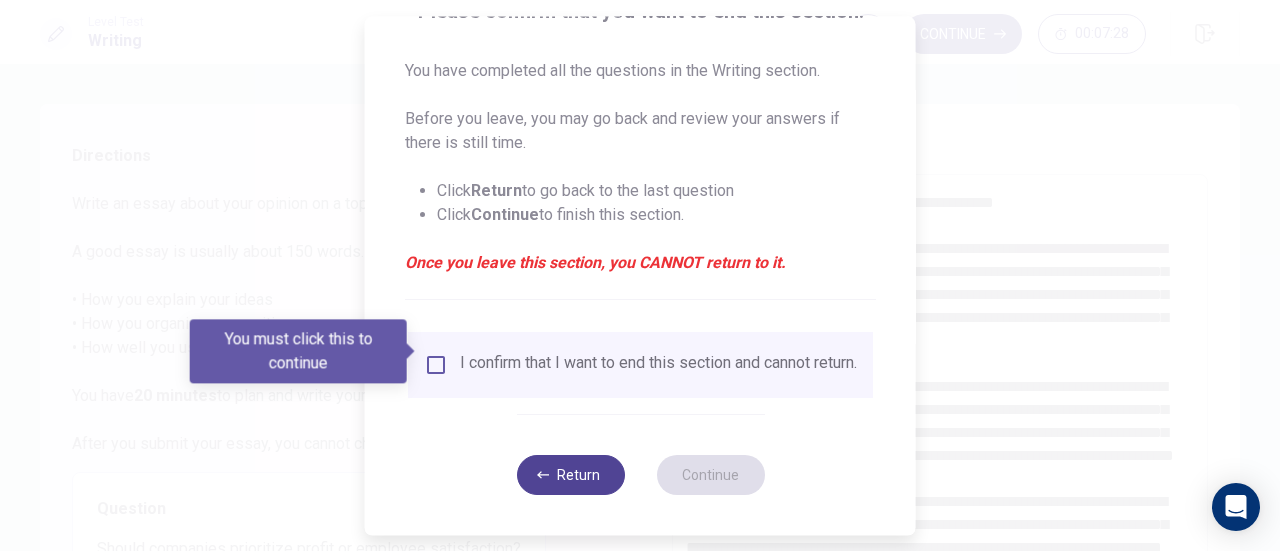 click on "Return" at bounding box center (570, 475) 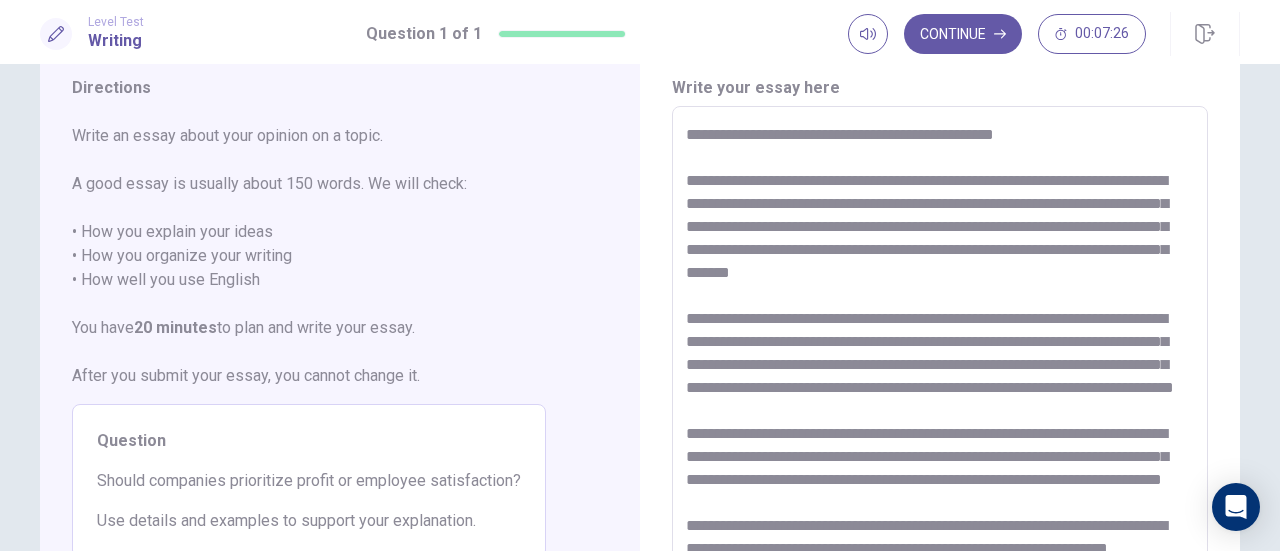 scroll, scrollTop: 100, scrollLeft: 0, axis: vertical 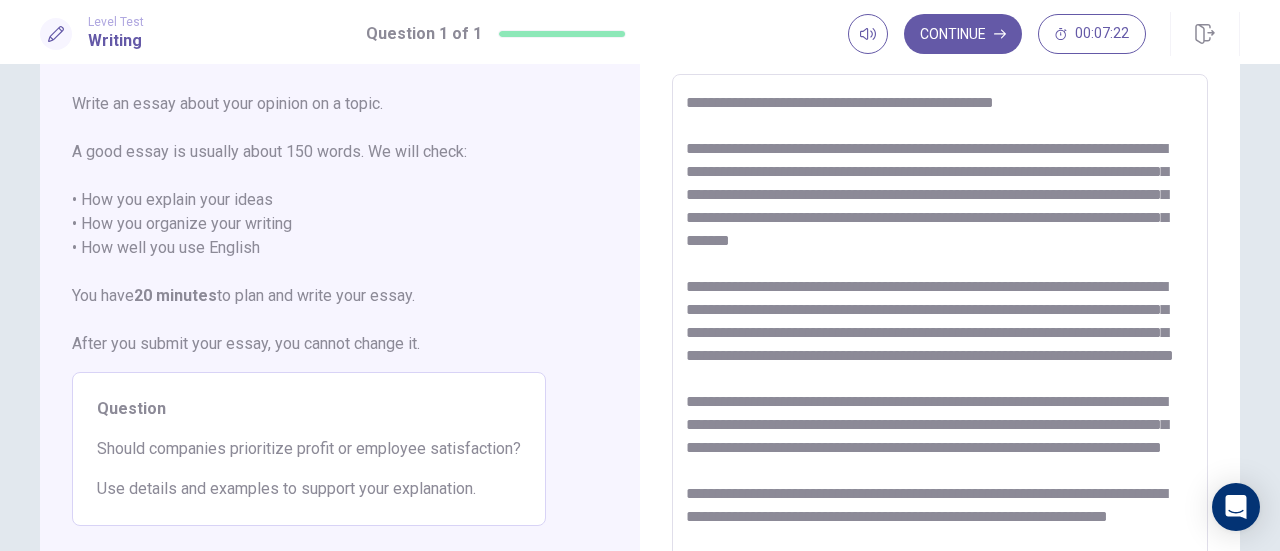 click at bounding box center [940, 351] 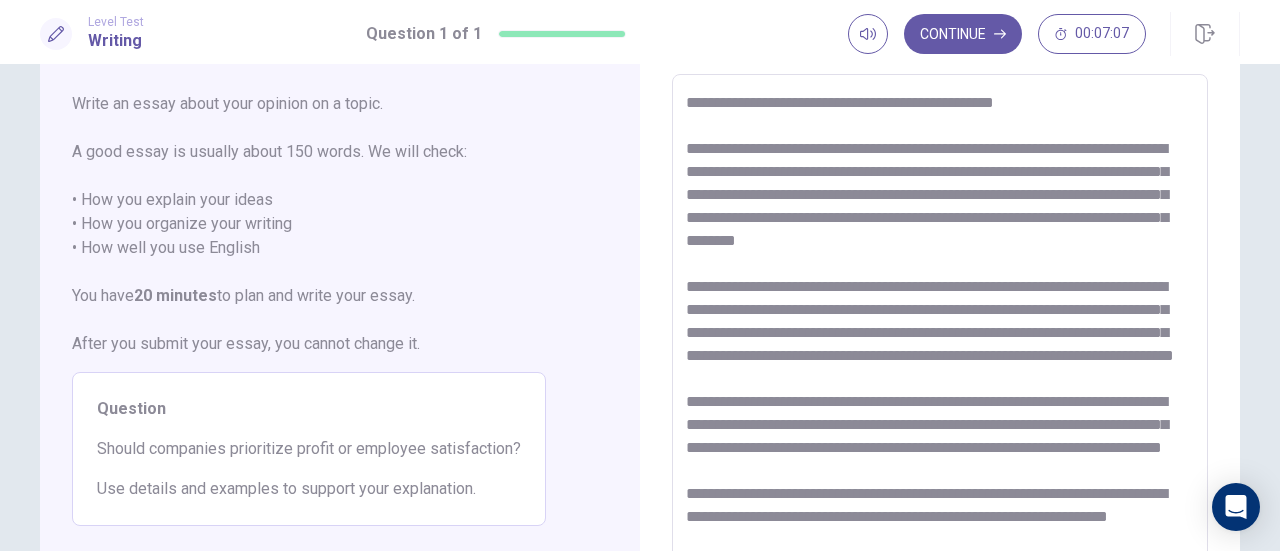 drag, startPoint x: 682, startPoint y: 191, endPoint x: 752, endPoint y: 197, distance: 70.256676 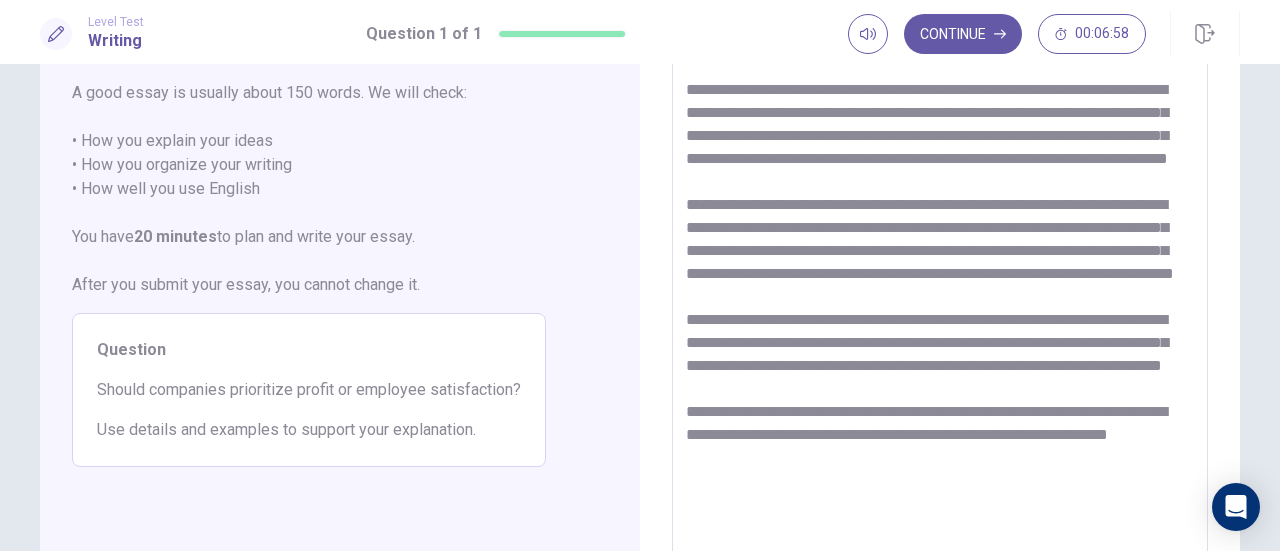 scroll, scrollTop: 200, scrollLeft: 0, axis: vertical 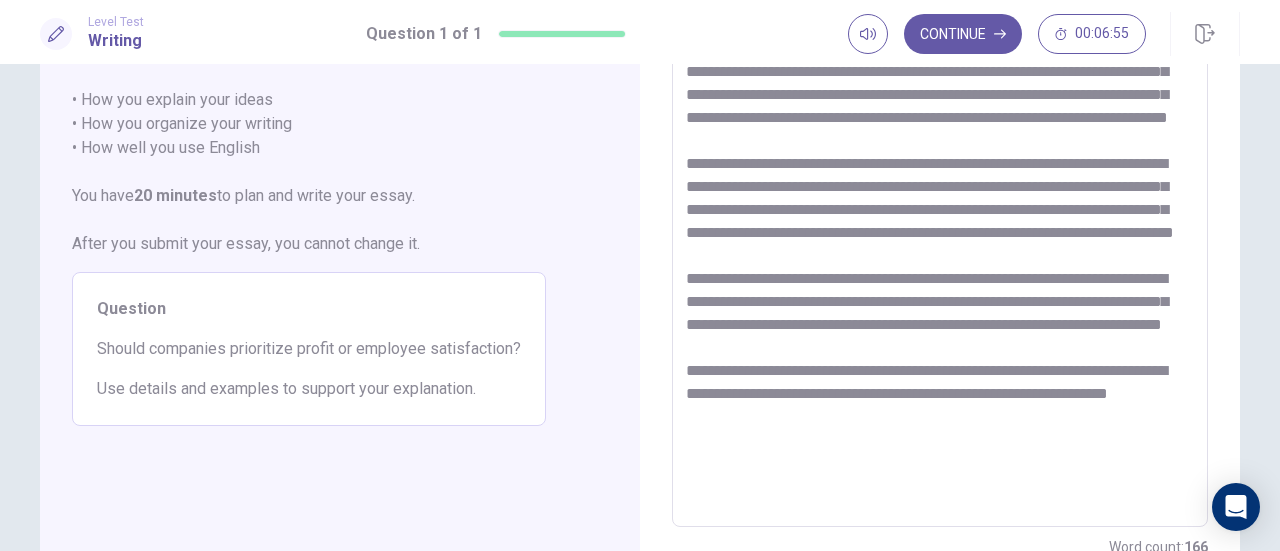 click at bounding box center (940, 251) 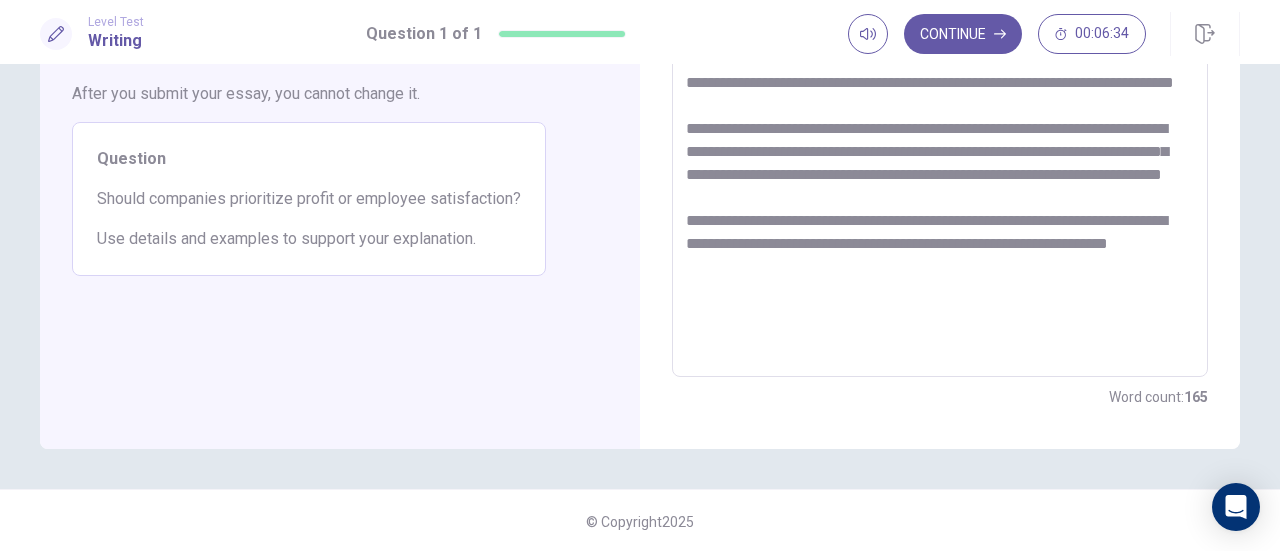 scroll, scrollTop: 352, scrollLeft: 0, axis: vertical 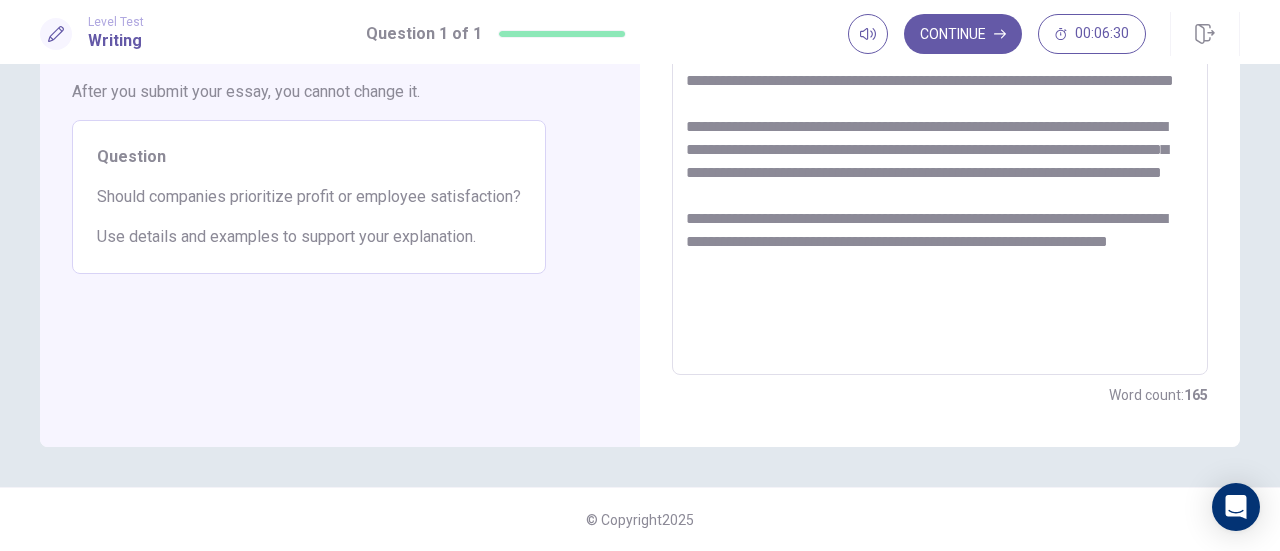 click at bounding box center (940, 99) 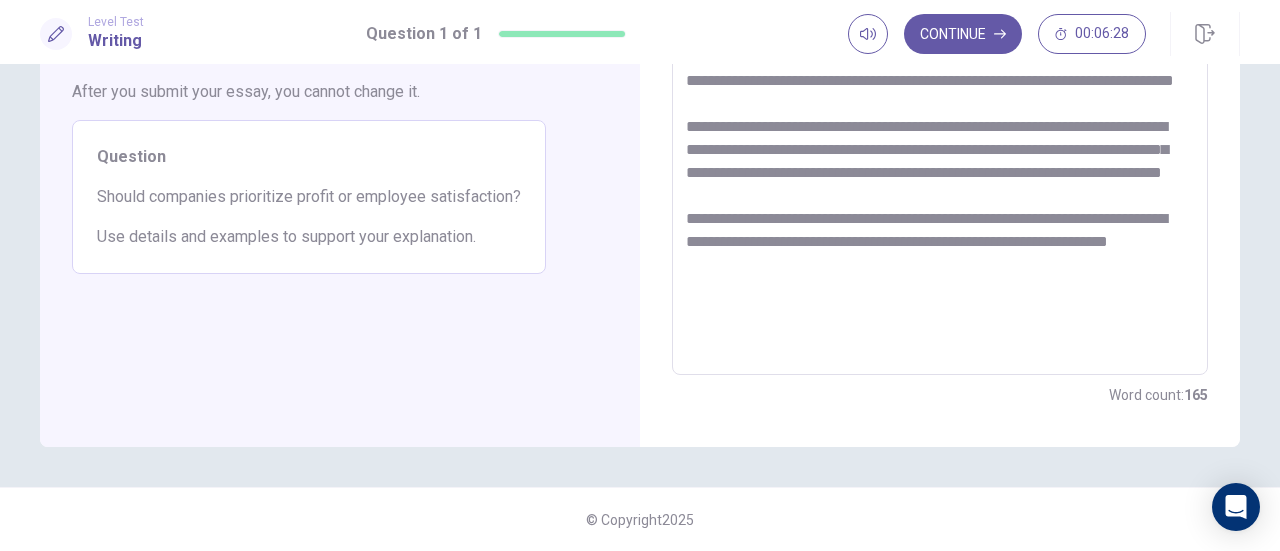 click at bounding box center [940, 99] 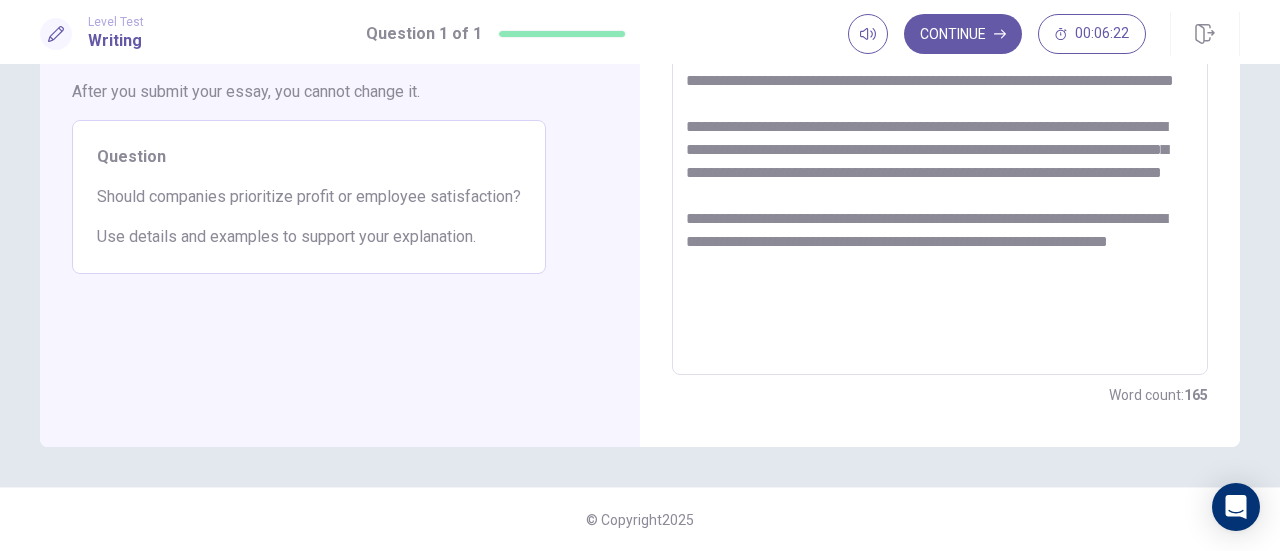 click at bounding box center (940, 99) 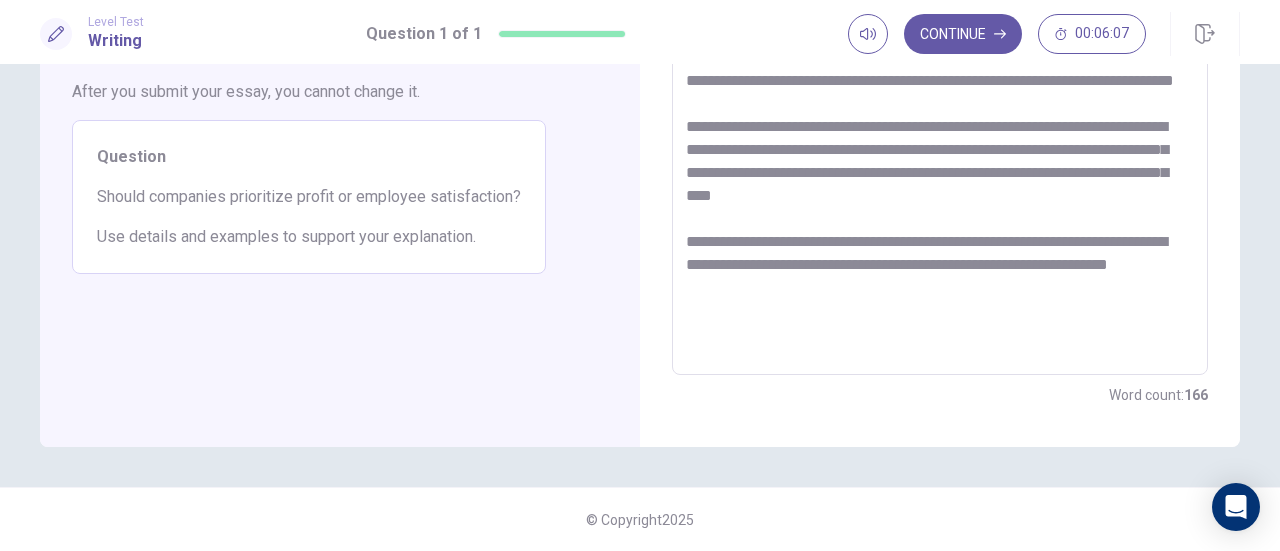click at bounding box center [940, 99] 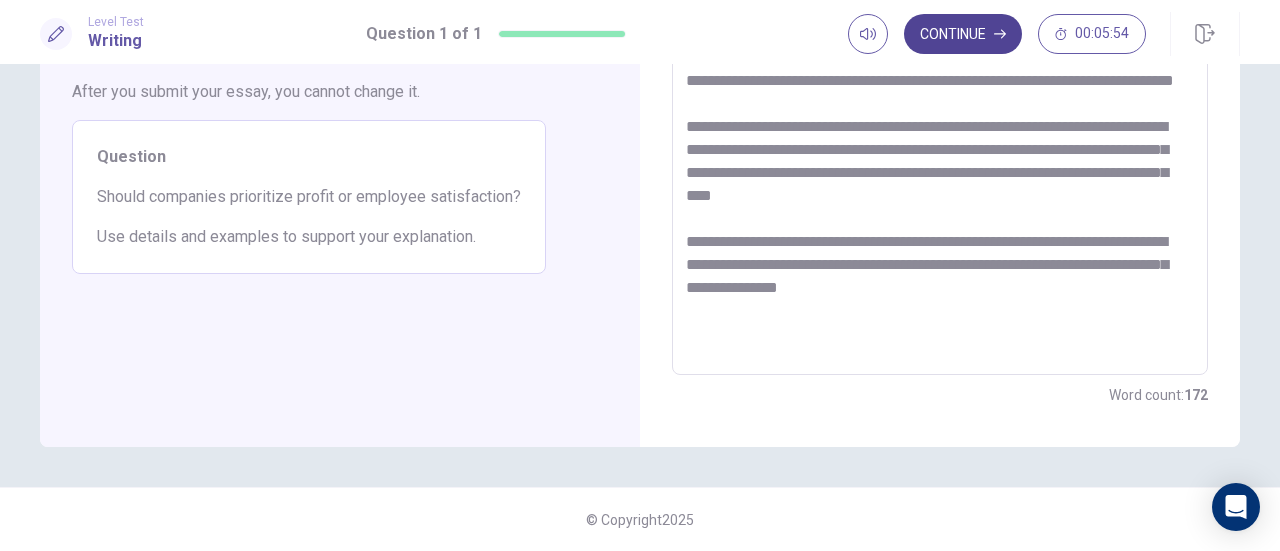 click on "Continue" at bounding box center [963, 34] 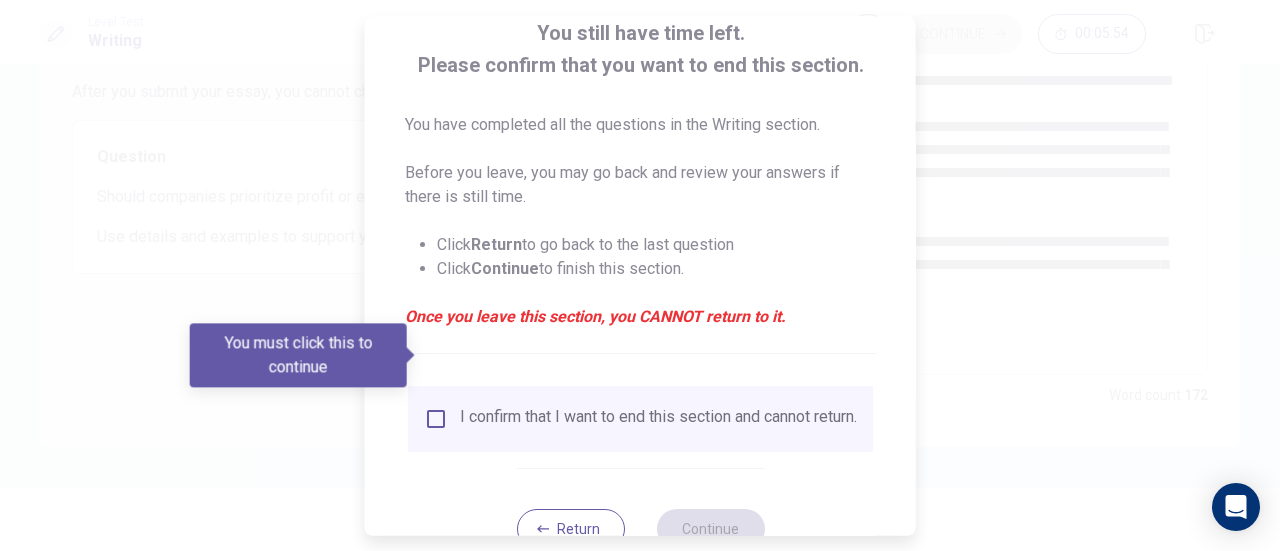 scroll, scrollTop: 194, scrollLeft: 0, axis: vertical 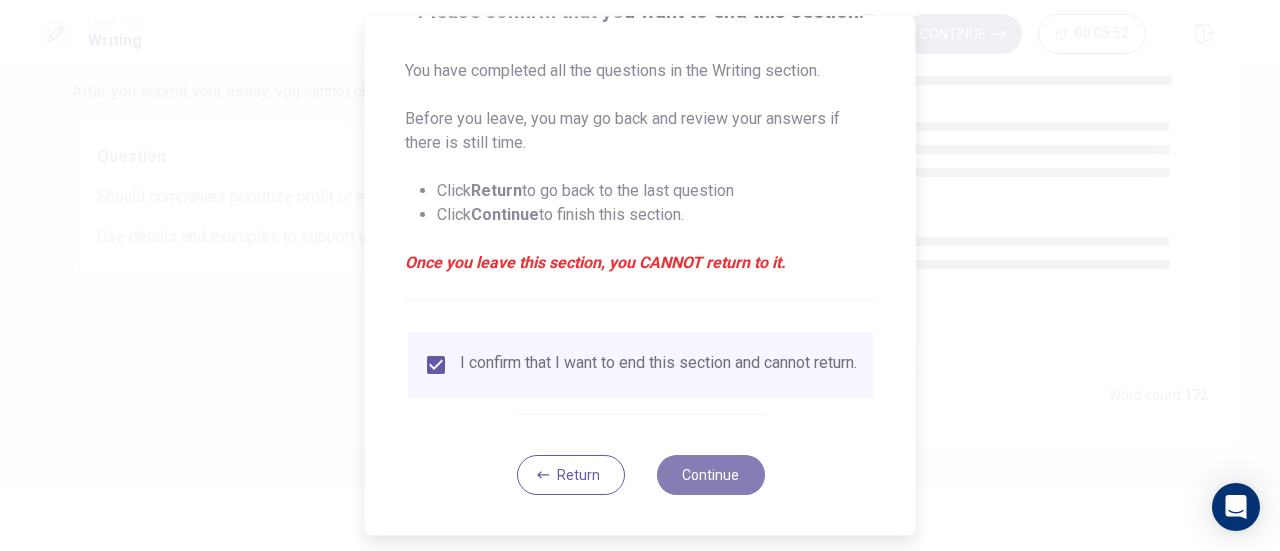 click on "Continue" at bounding box center [710, 475] 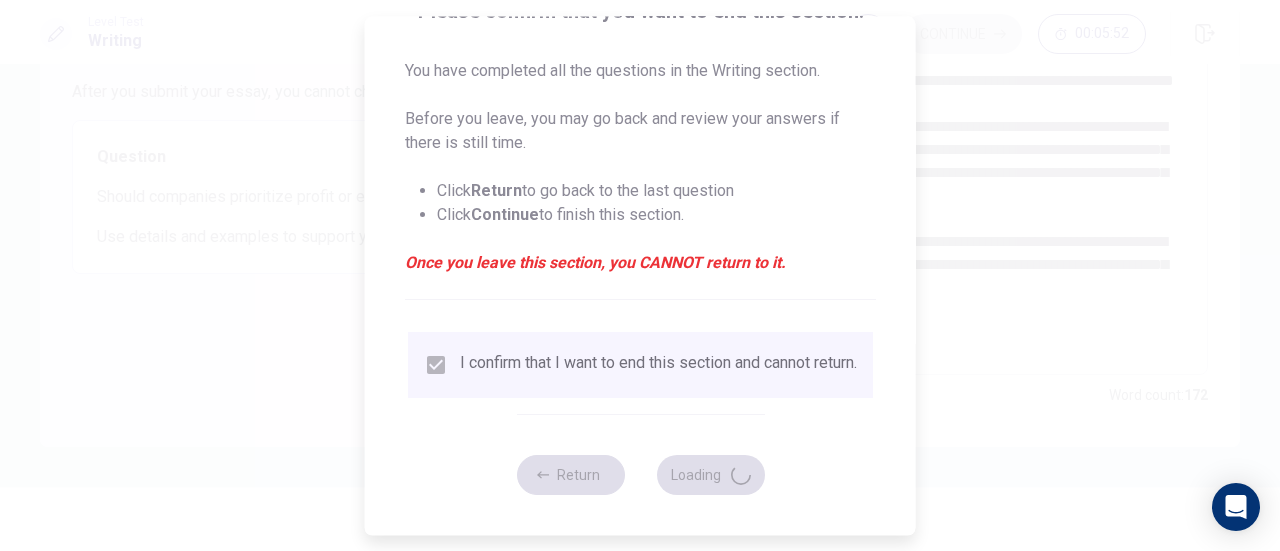 scroll, scrollTop: 176, scrollLeft: 0, axis: vertical 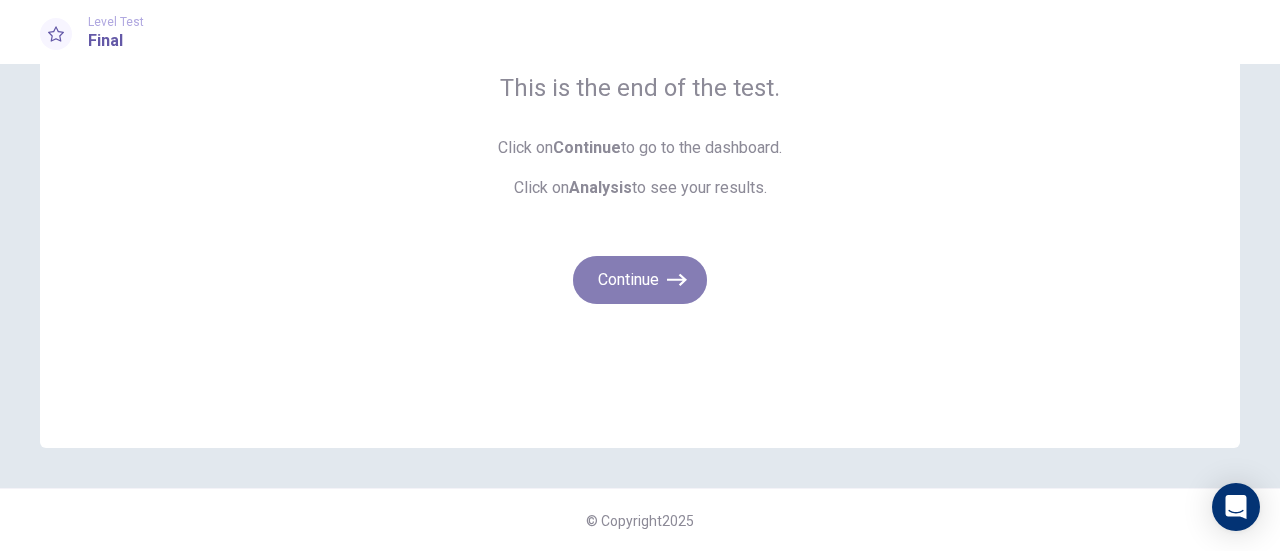 click on "Continue" at bounding box center (640, 280) 